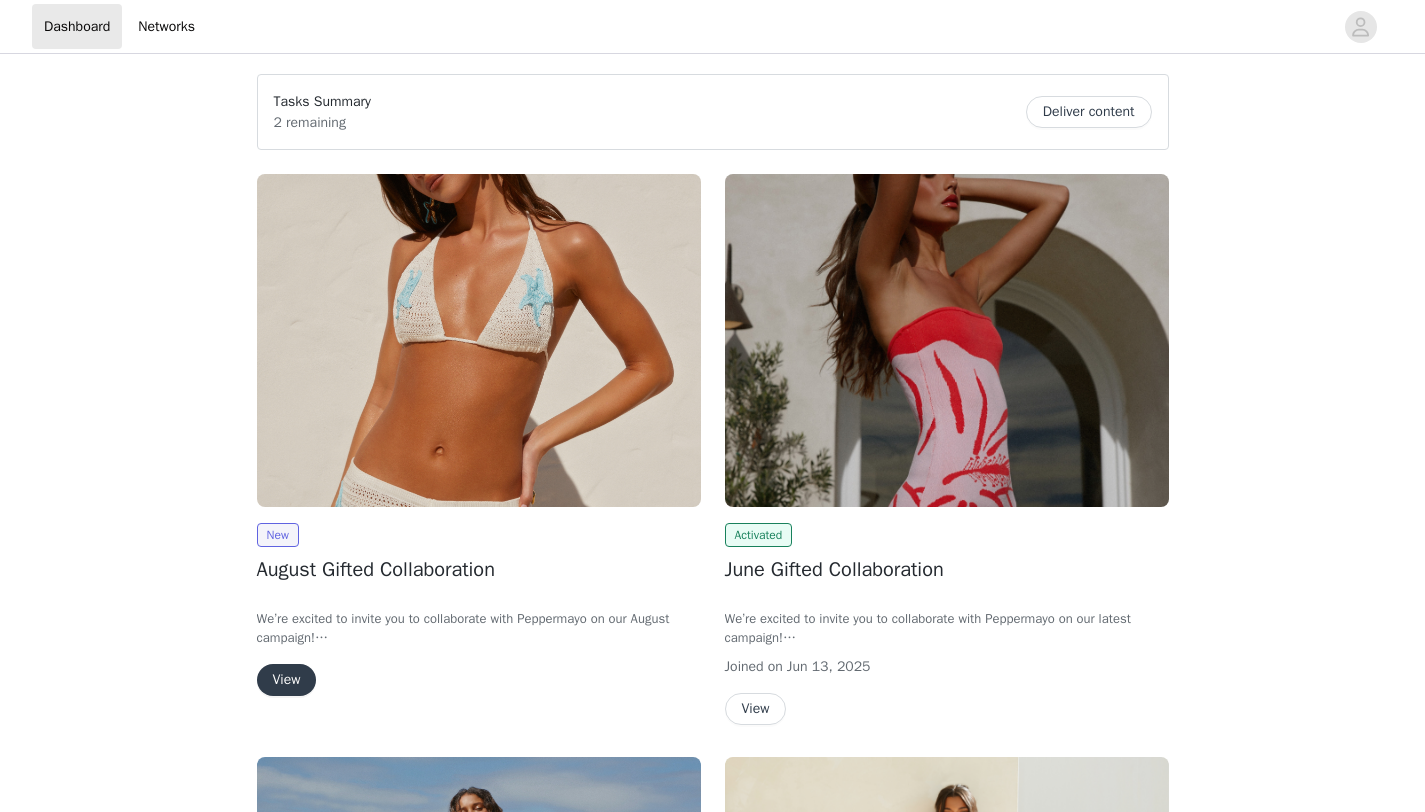 scroll, scrollTop: 0, scrollLeft: 0, axis: both 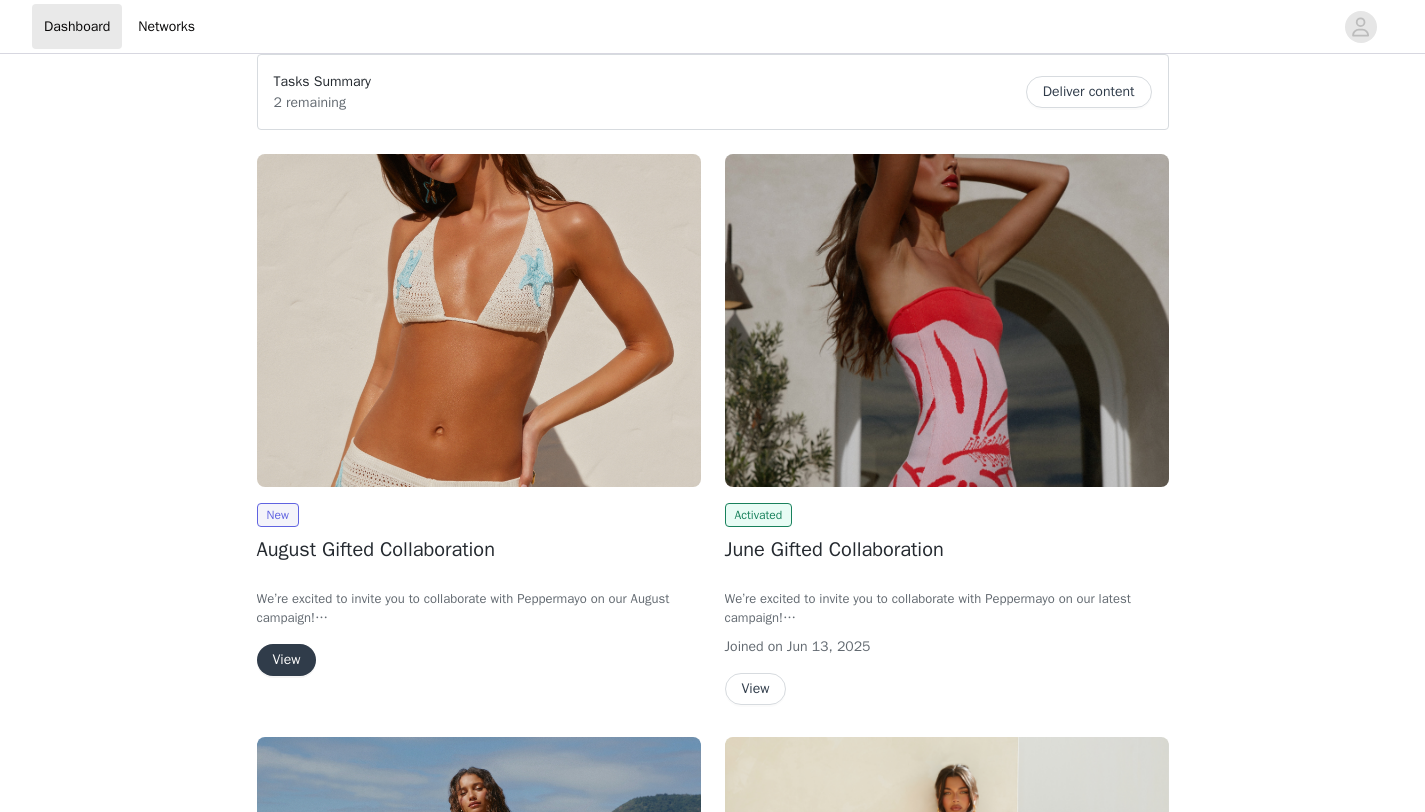 click on "View" at bounding box center (287, 660) 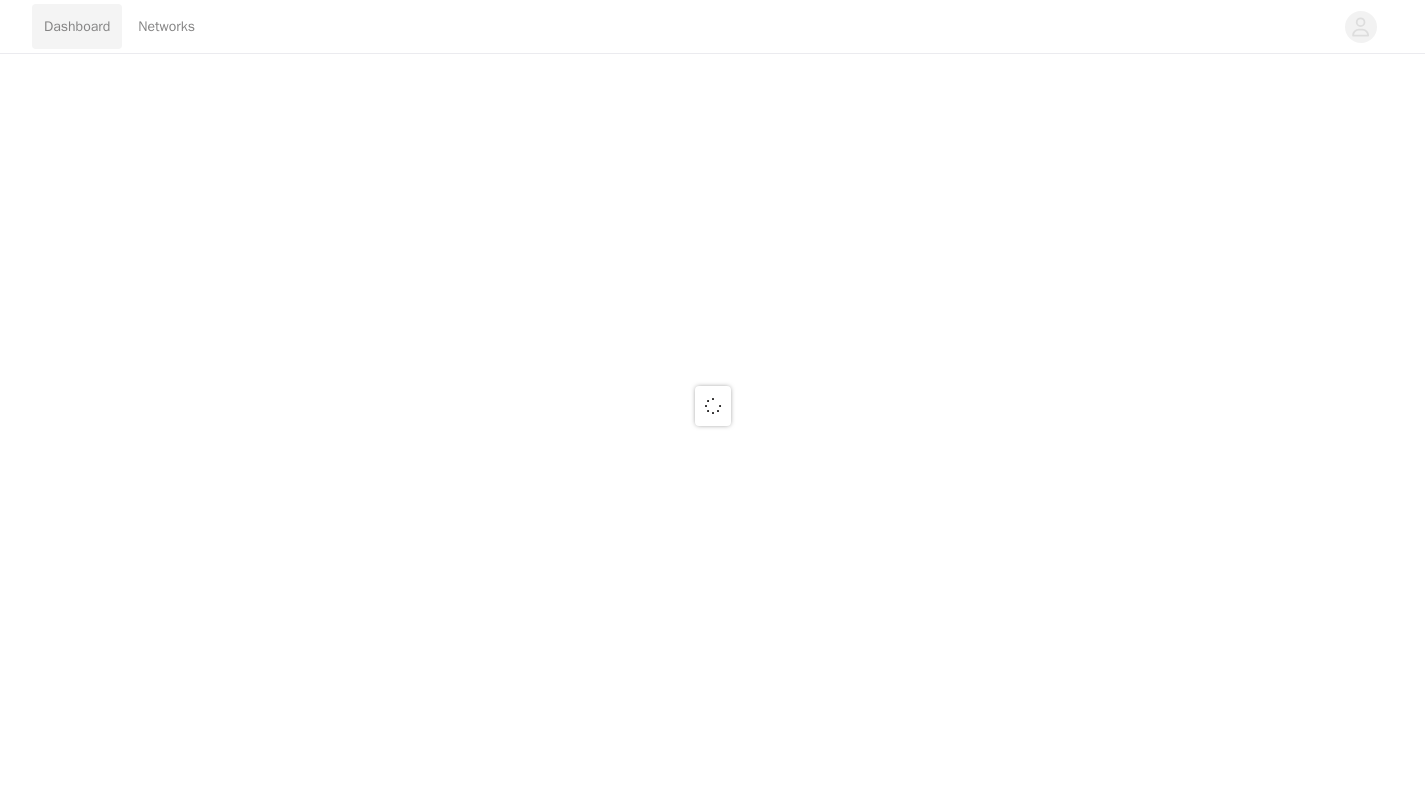 scroll, scrollTop: 0, scrollLeft: 0, axis: both 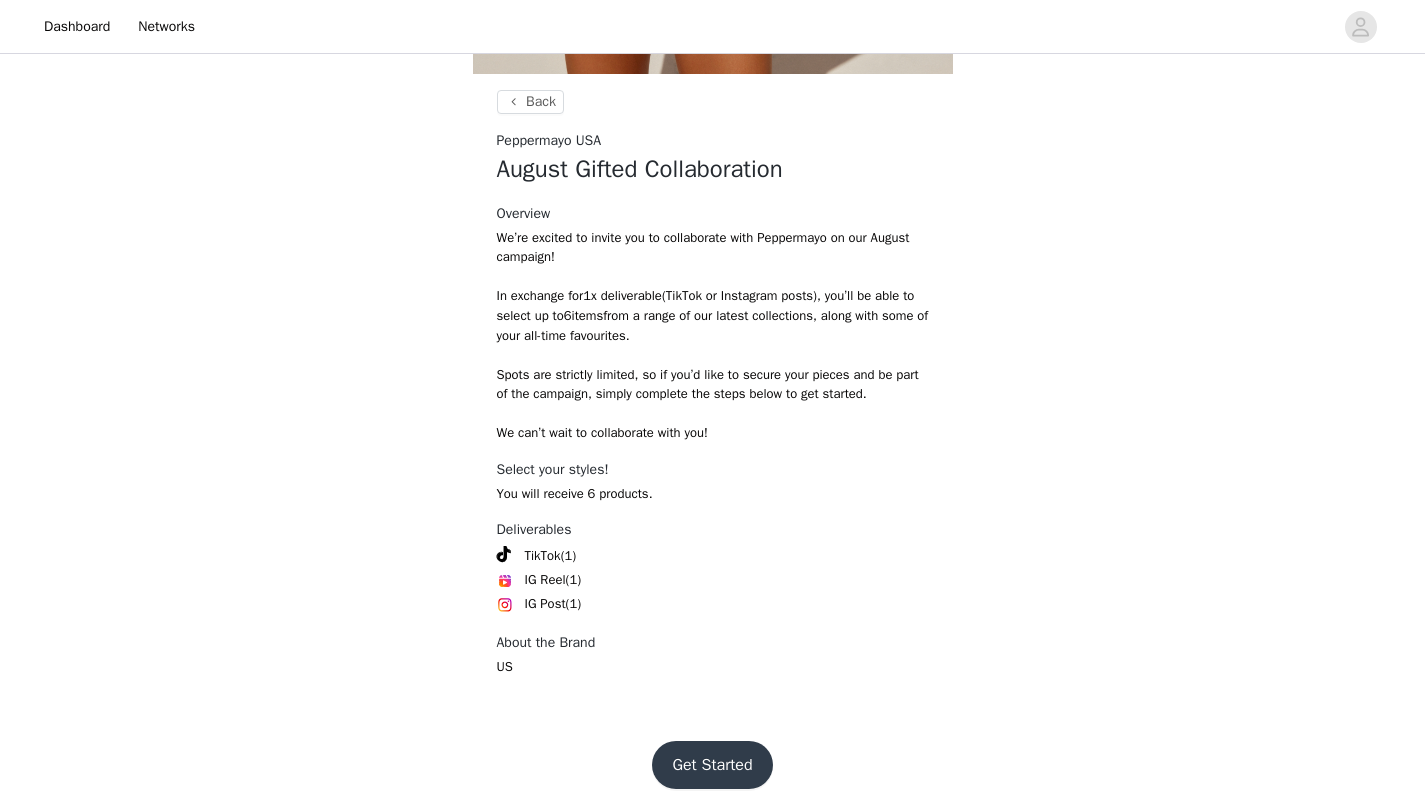 click on "Get Started" at bounding box center [712, 765] 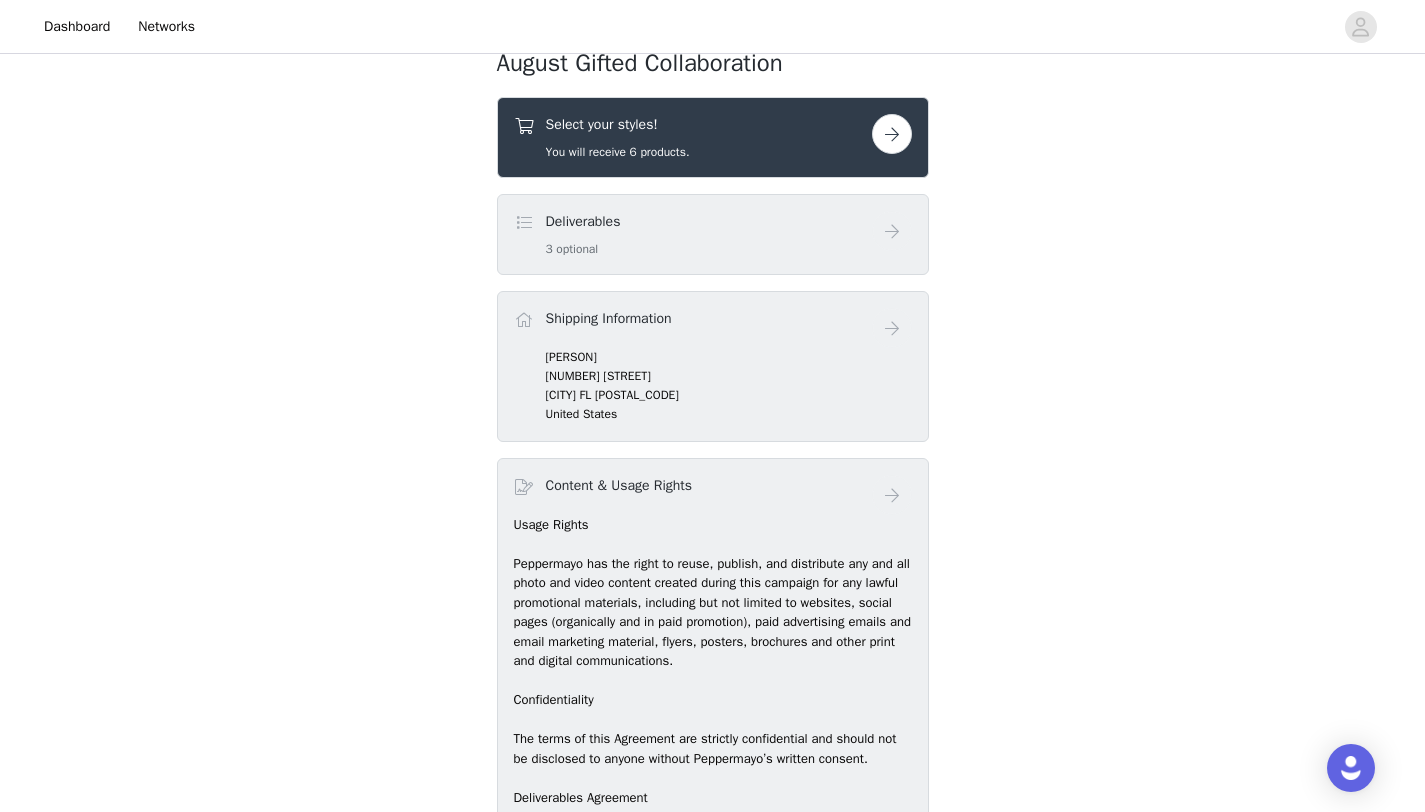 scroll, scrollTop: 754, scrollLeft: 0, axis: vertical 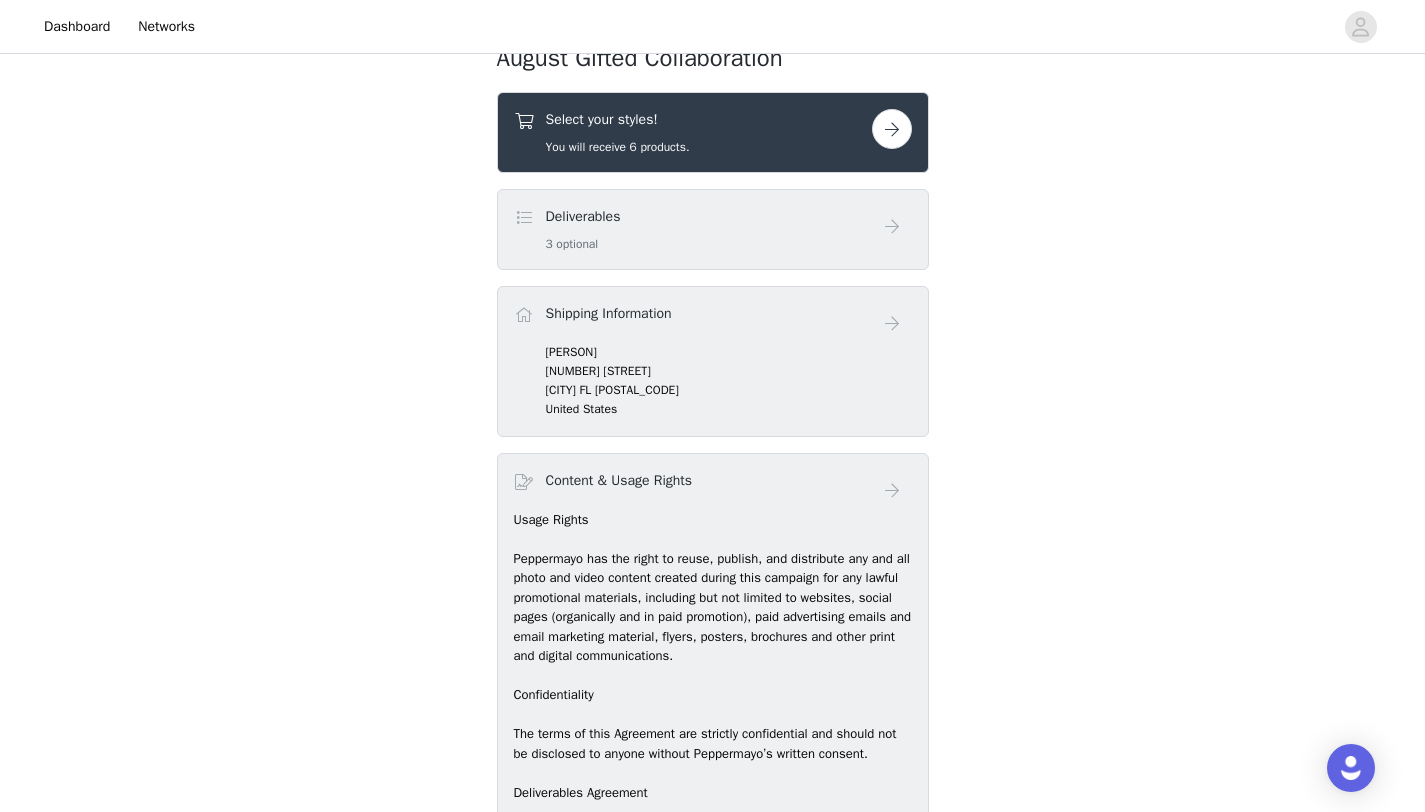 click at bounding box center (892, 129) 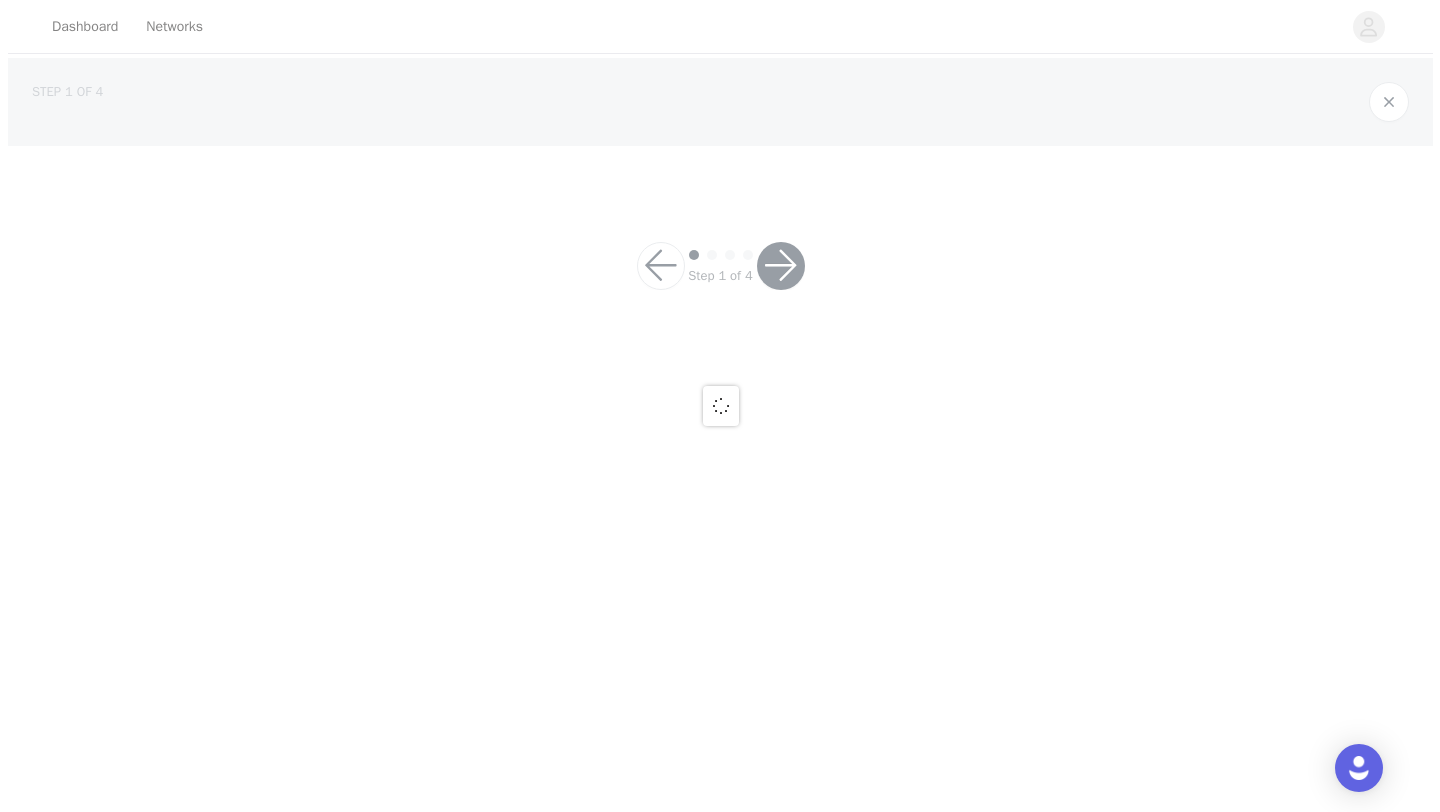 scroll, scrollTop: 0, scrollLeft: 0, axis: both 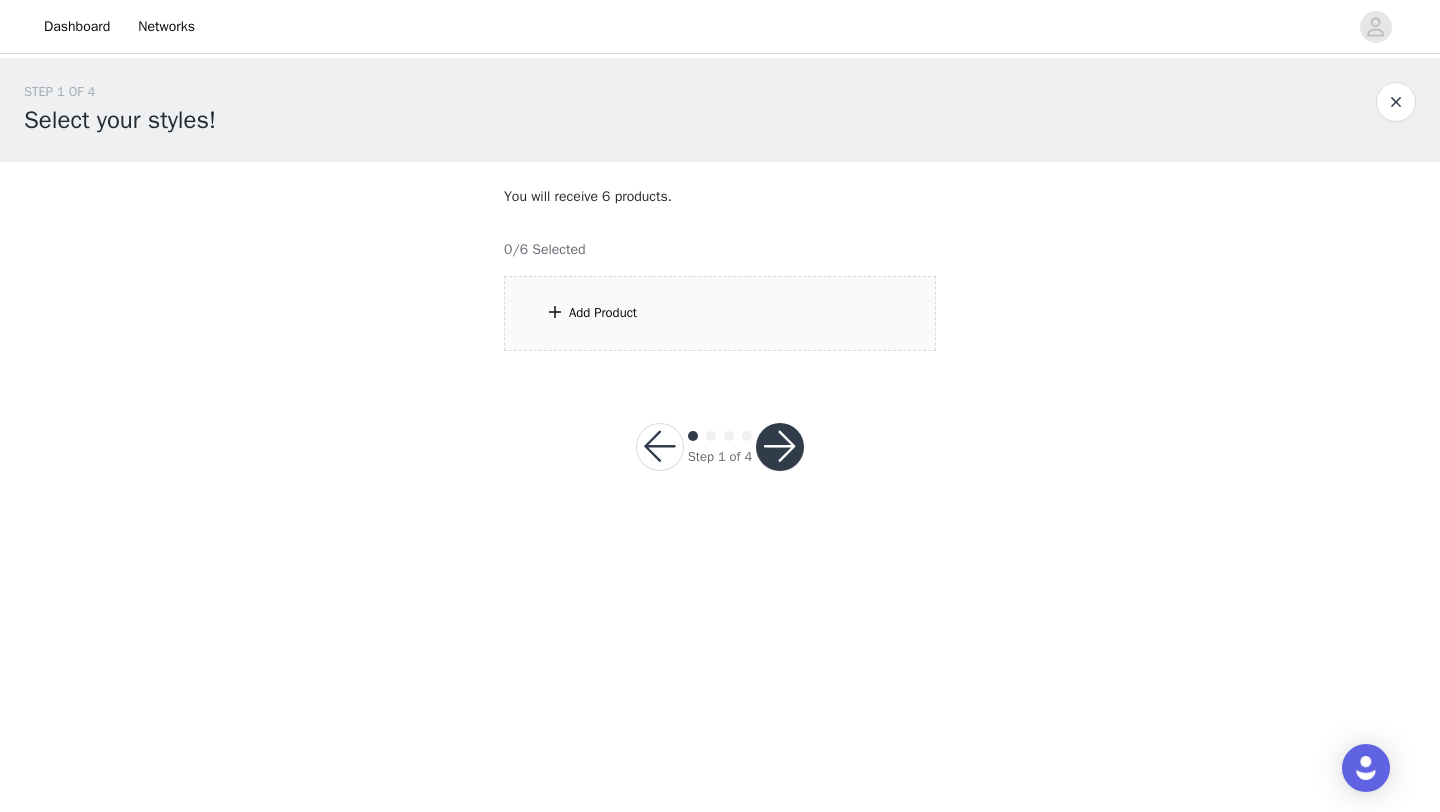 click on "Add Product" at bounding box center [720, 313] 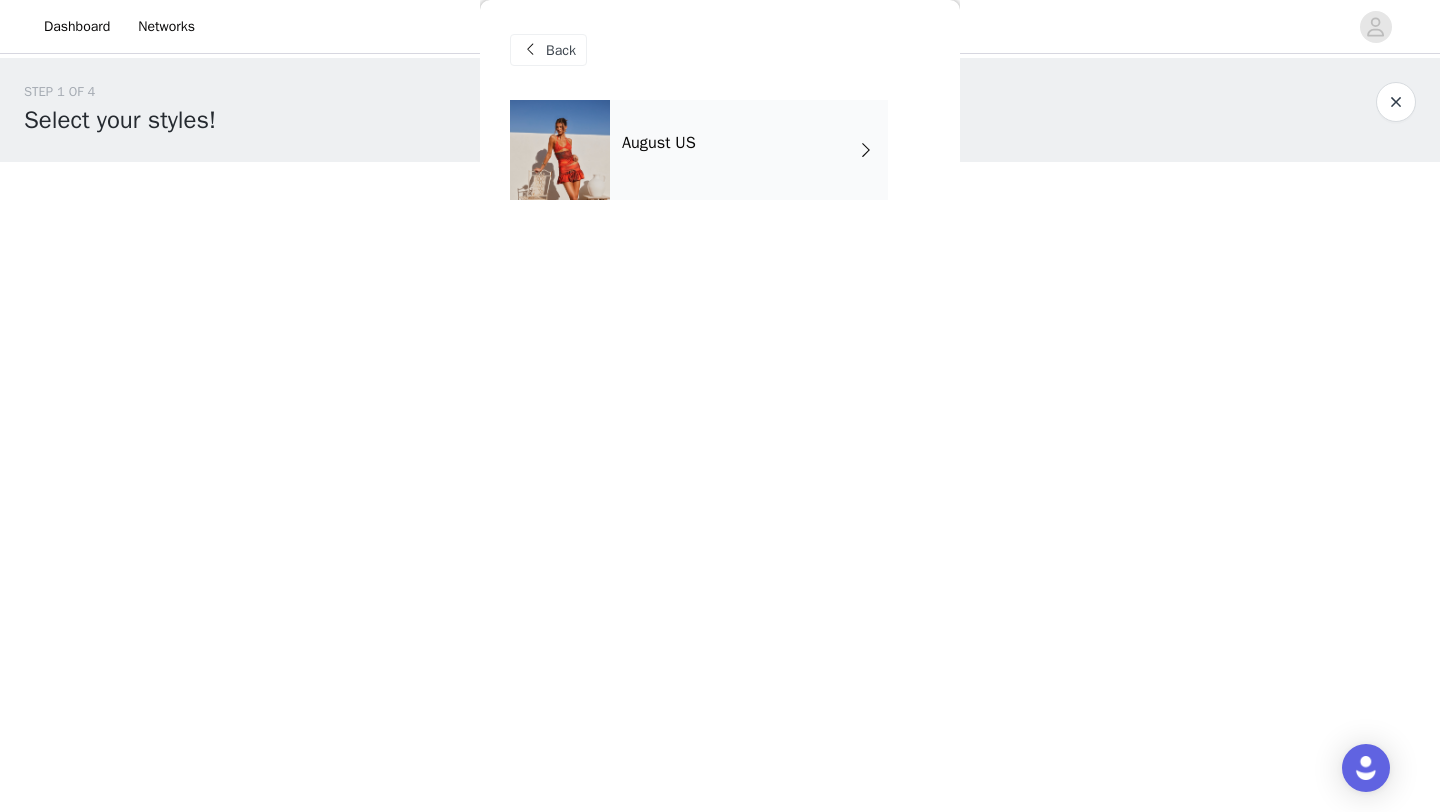 click on "August US" at bounding box center [749, 150] 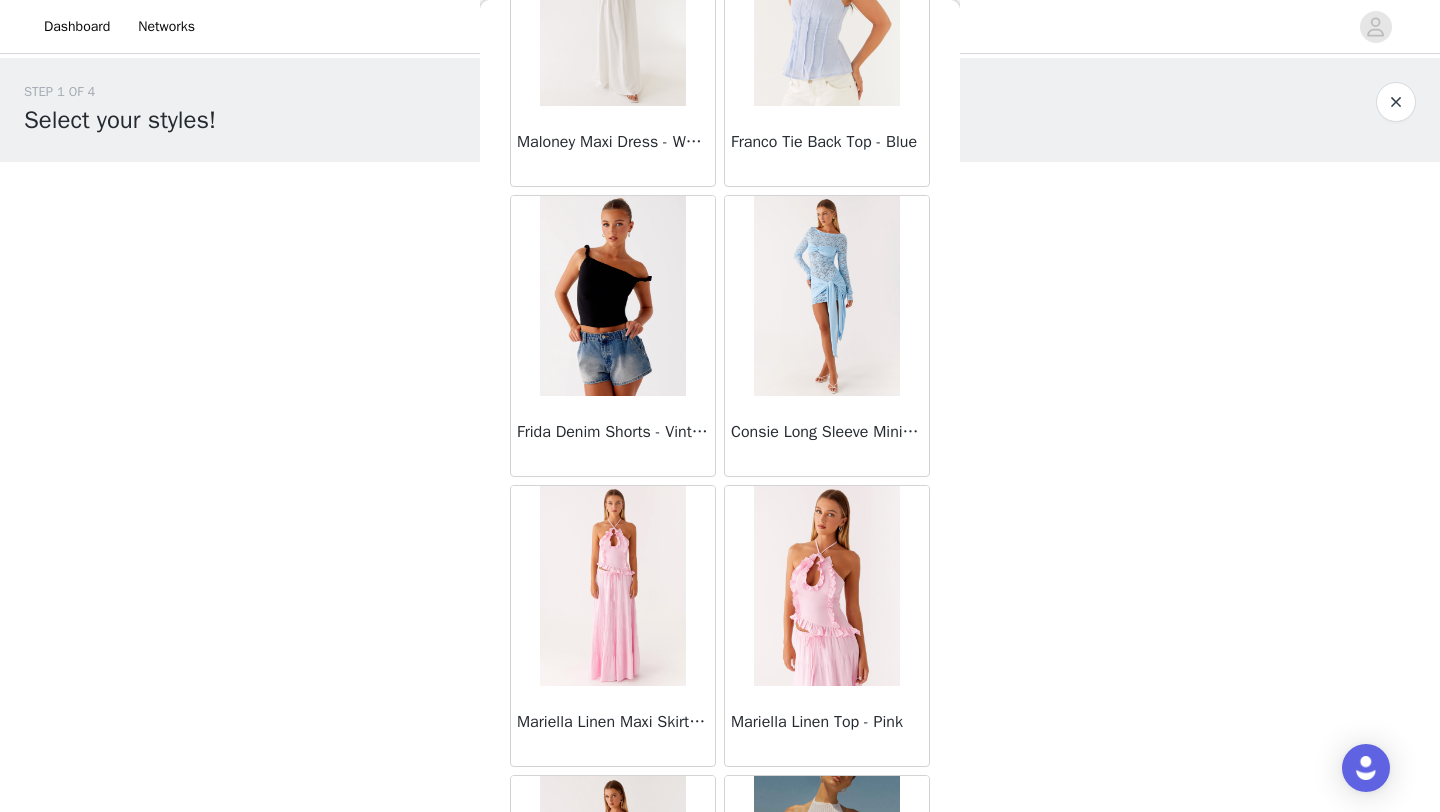 scroll, scrollTop: 1939, scrollLeft: 0, axis: vertical 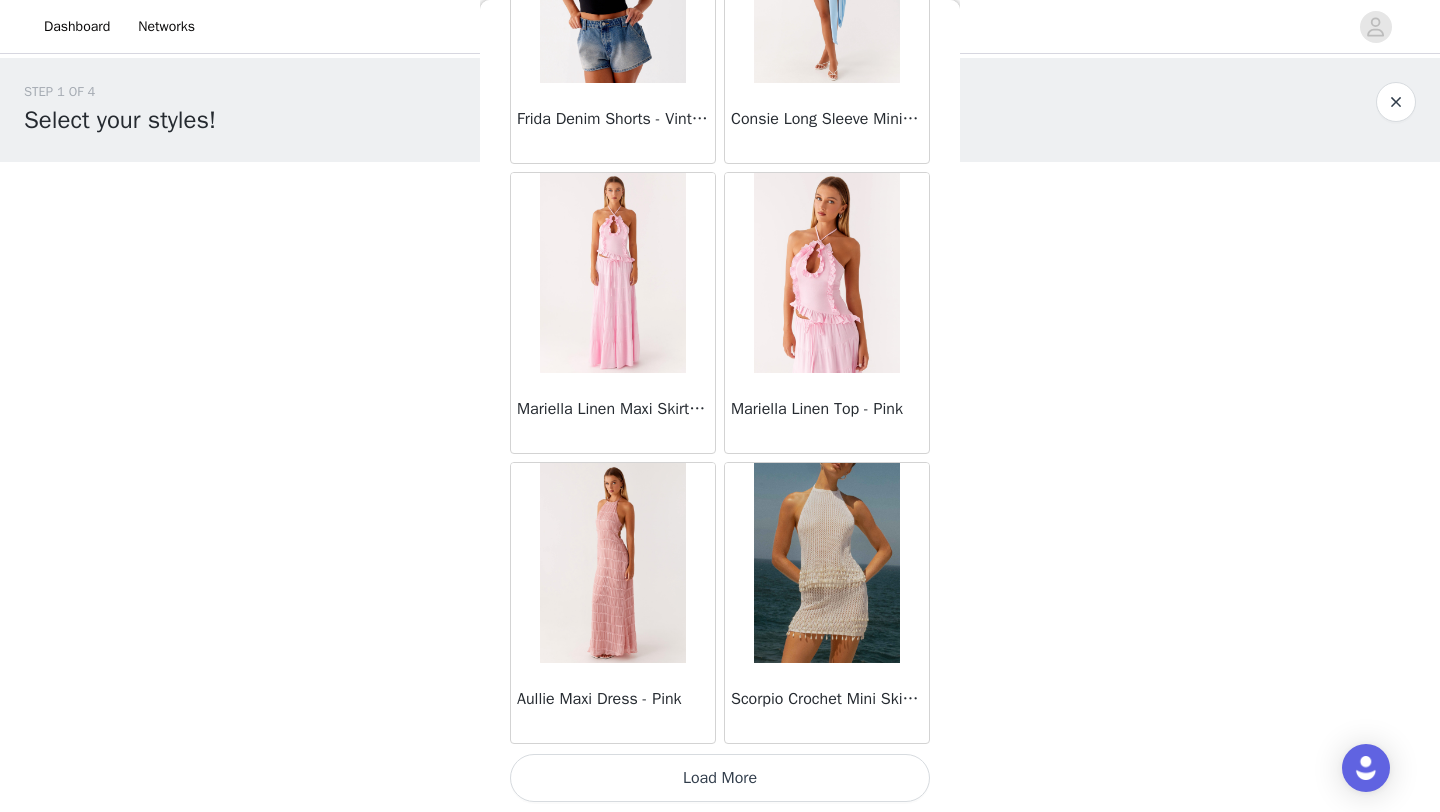 click on "Load More" at bounding box center [720, 778] 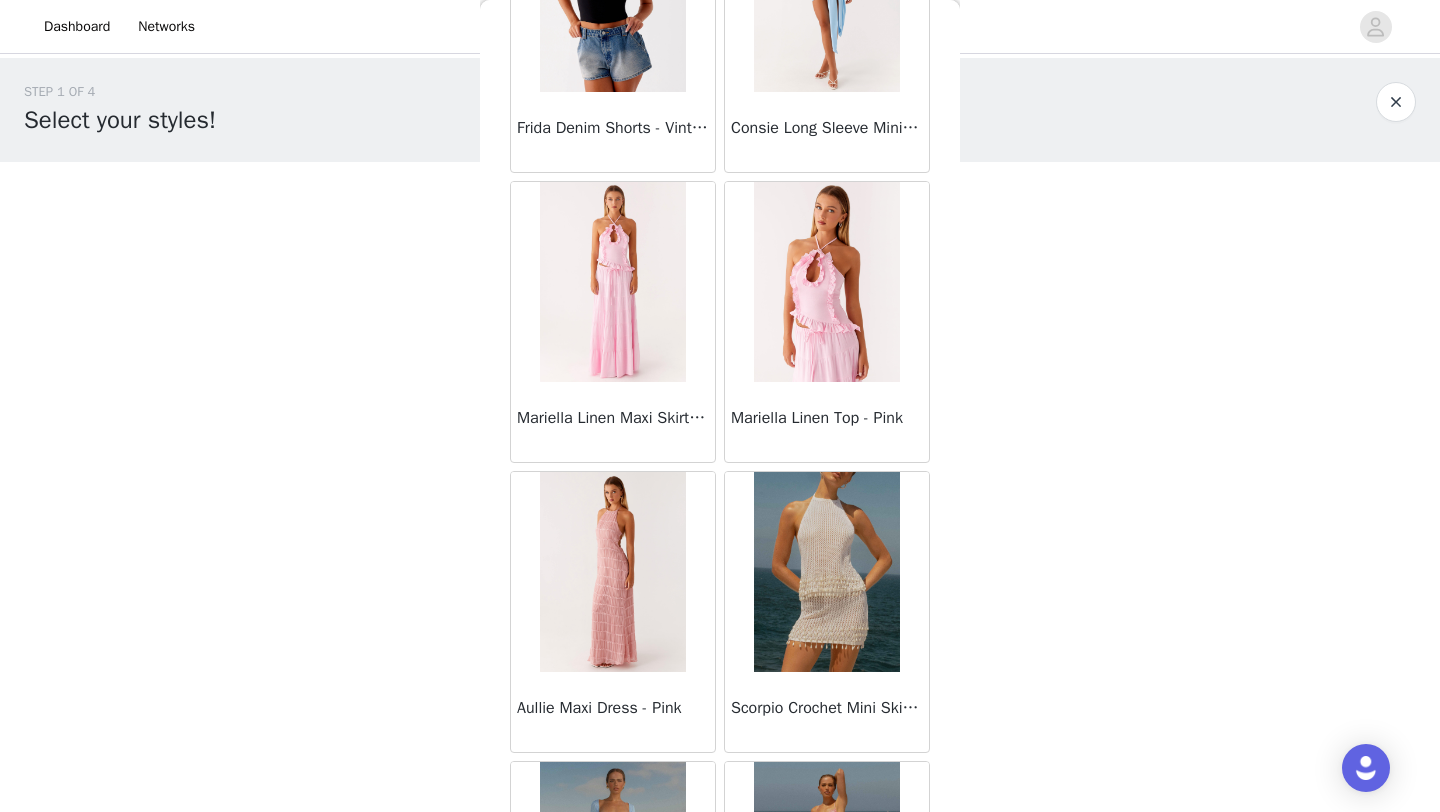 scroll, scrollTop: 2248, scrollLeft: 0, axis: vertical 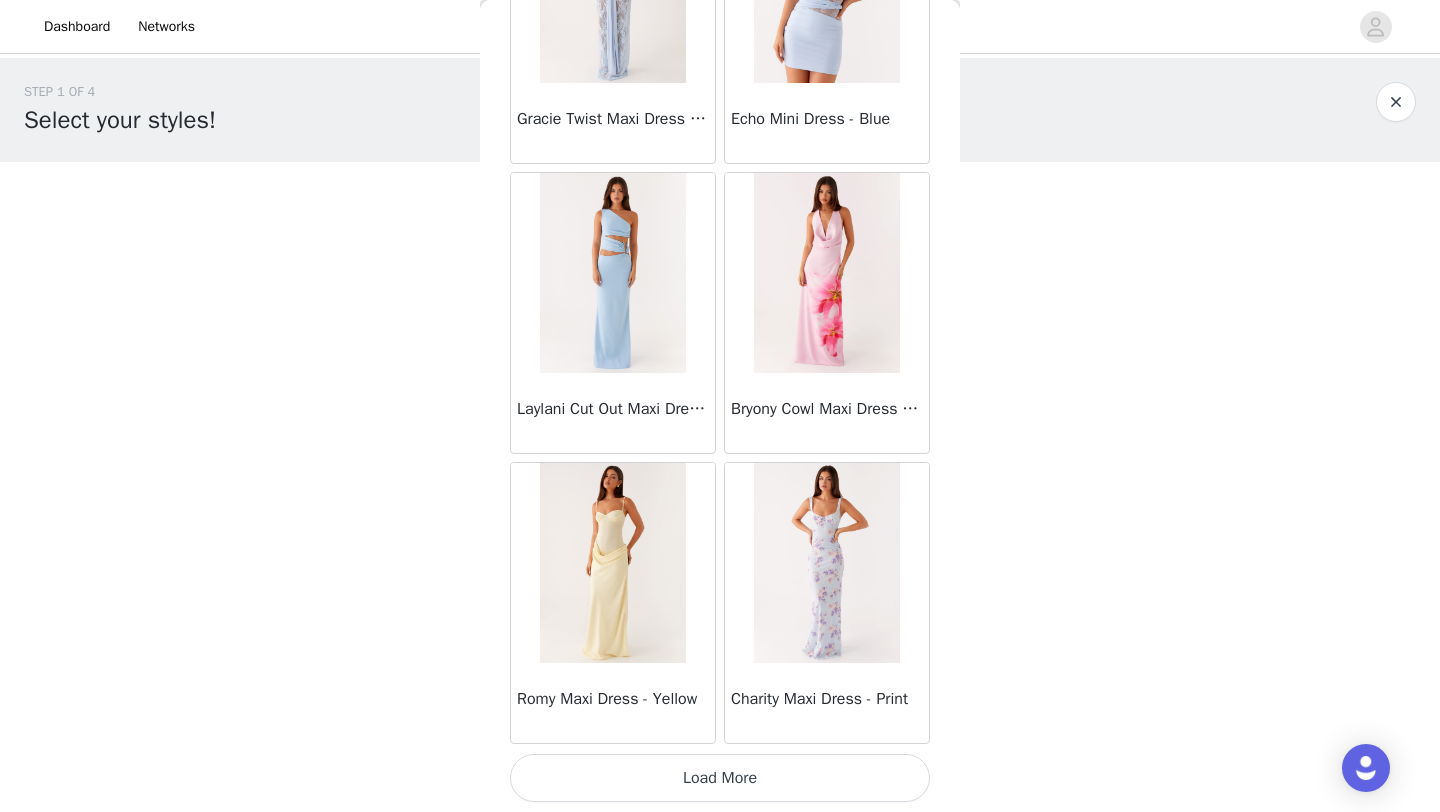 click on "Load More" at bounding box center [720, 778] 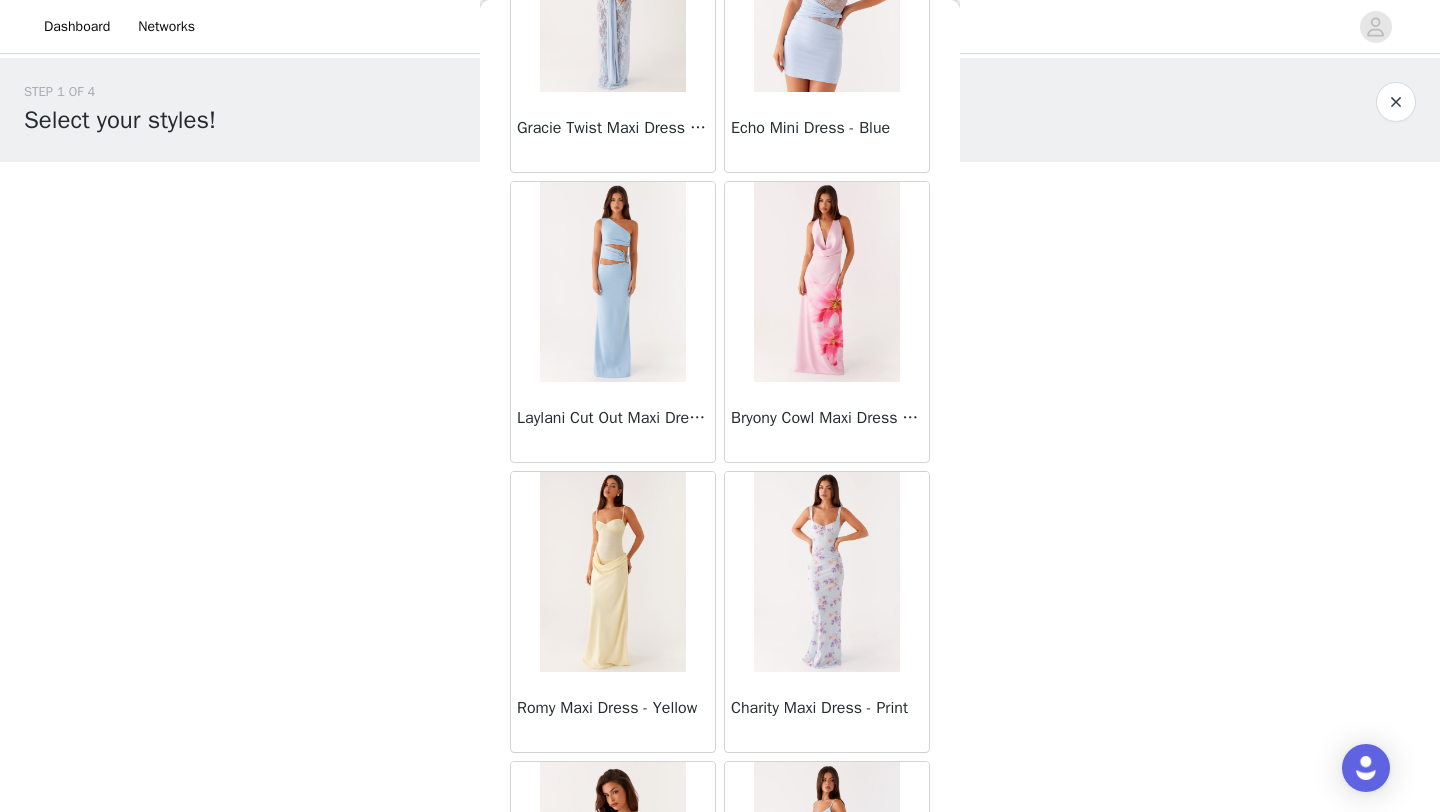 scroll, scrollTop: 5148, scrollLeft: 0, axis: vertical 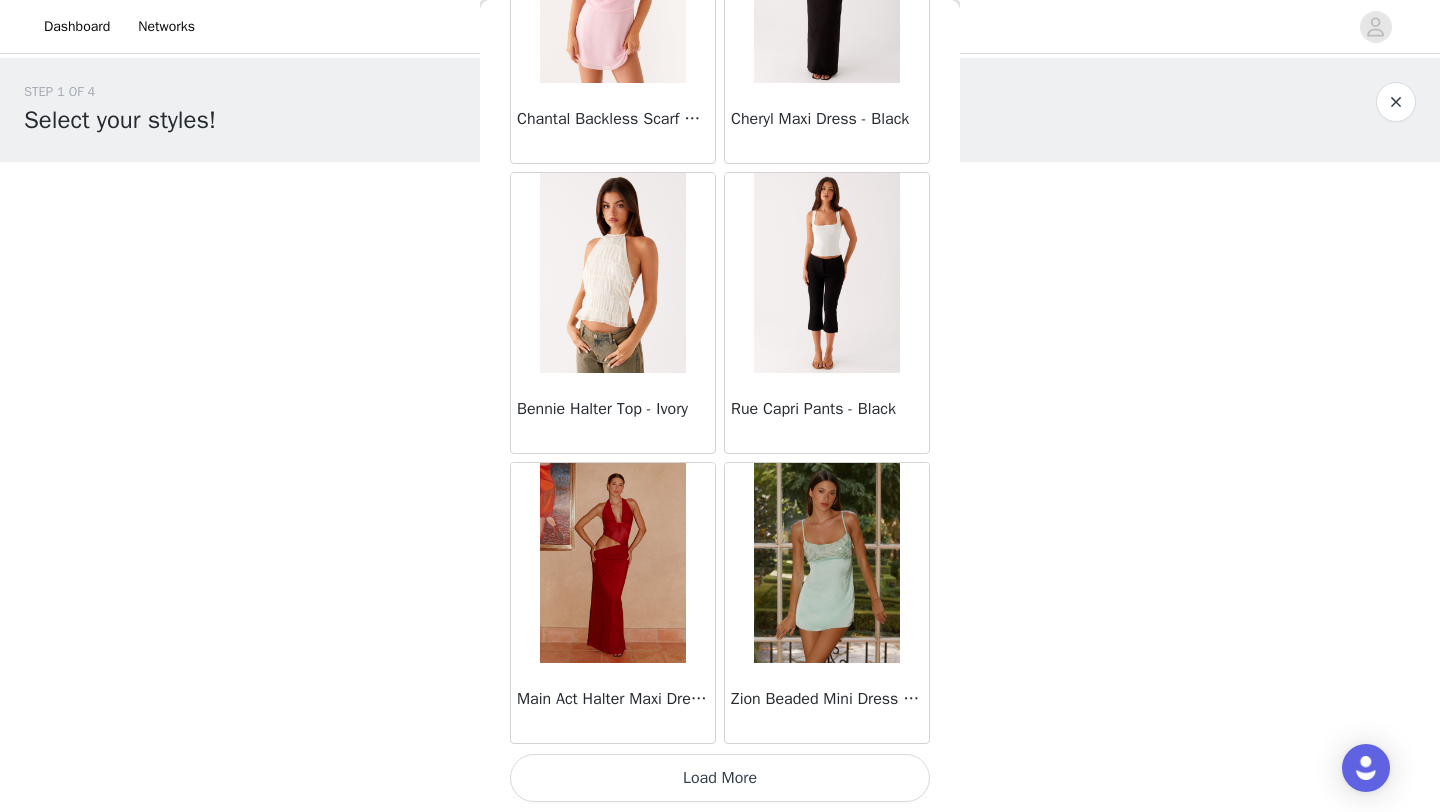 click on "Load More" at bounding box center [720, 778] 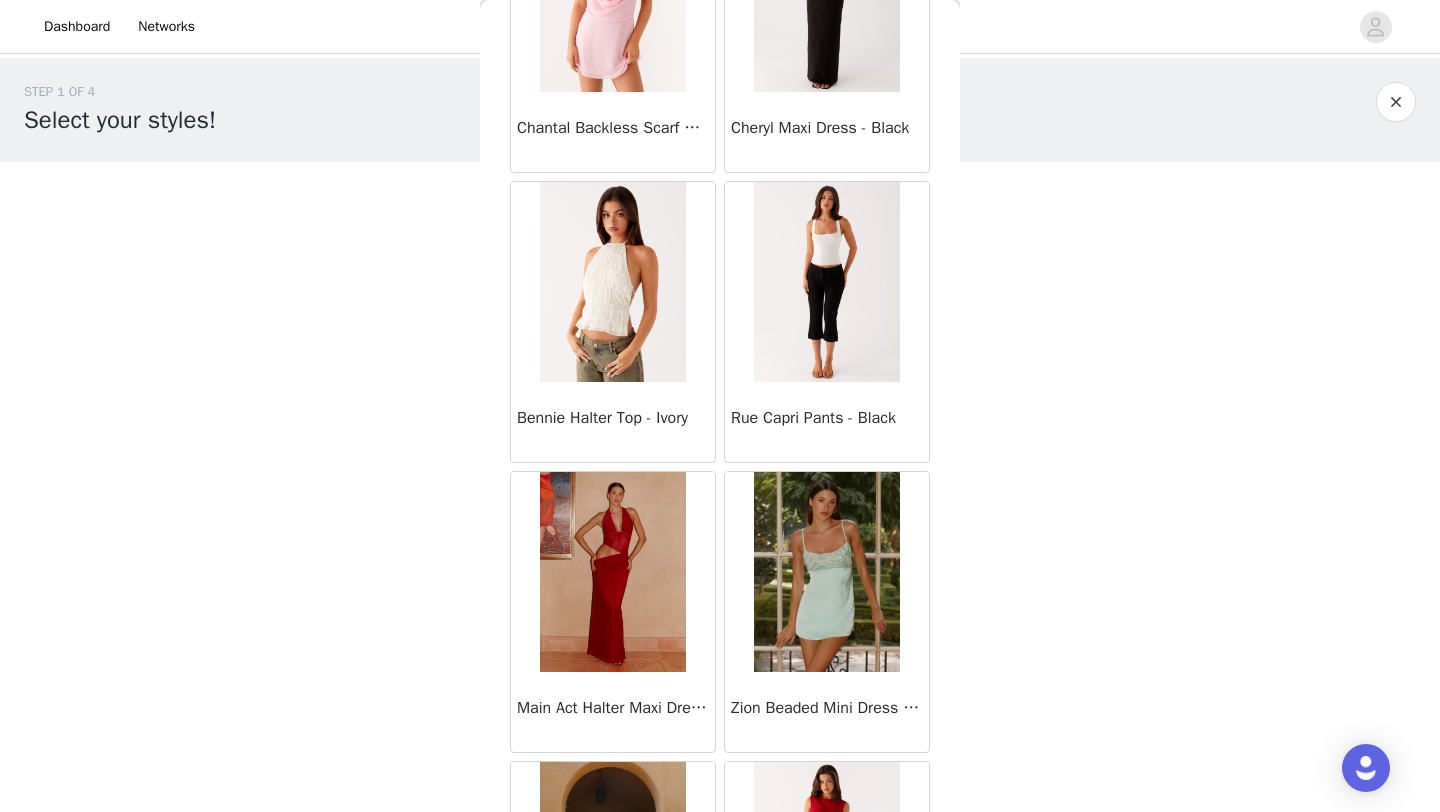 scroll, scrollTop: 8048, scrollLeft: 0, axis: vertical 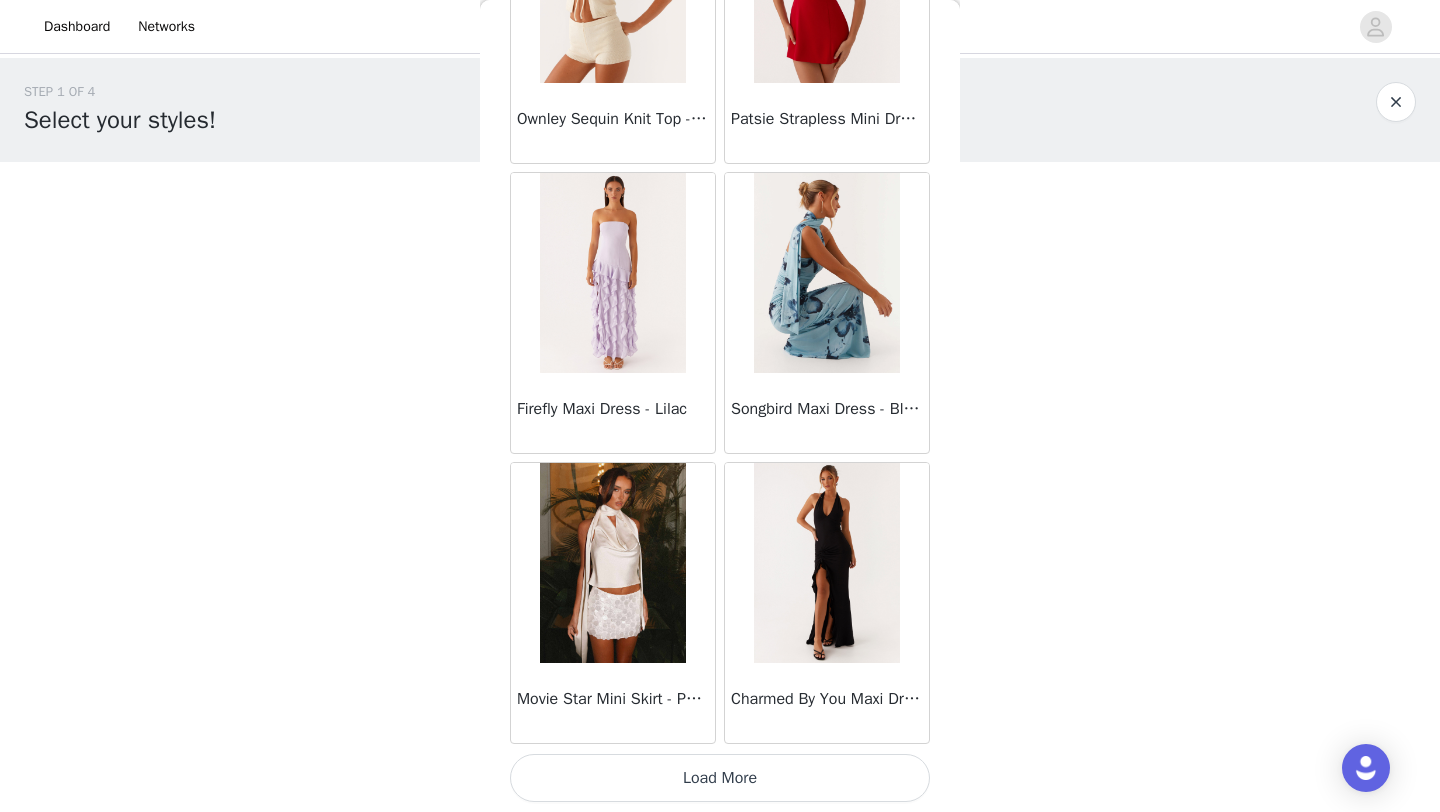 click on "Load More" at bounding box center [720, 778] 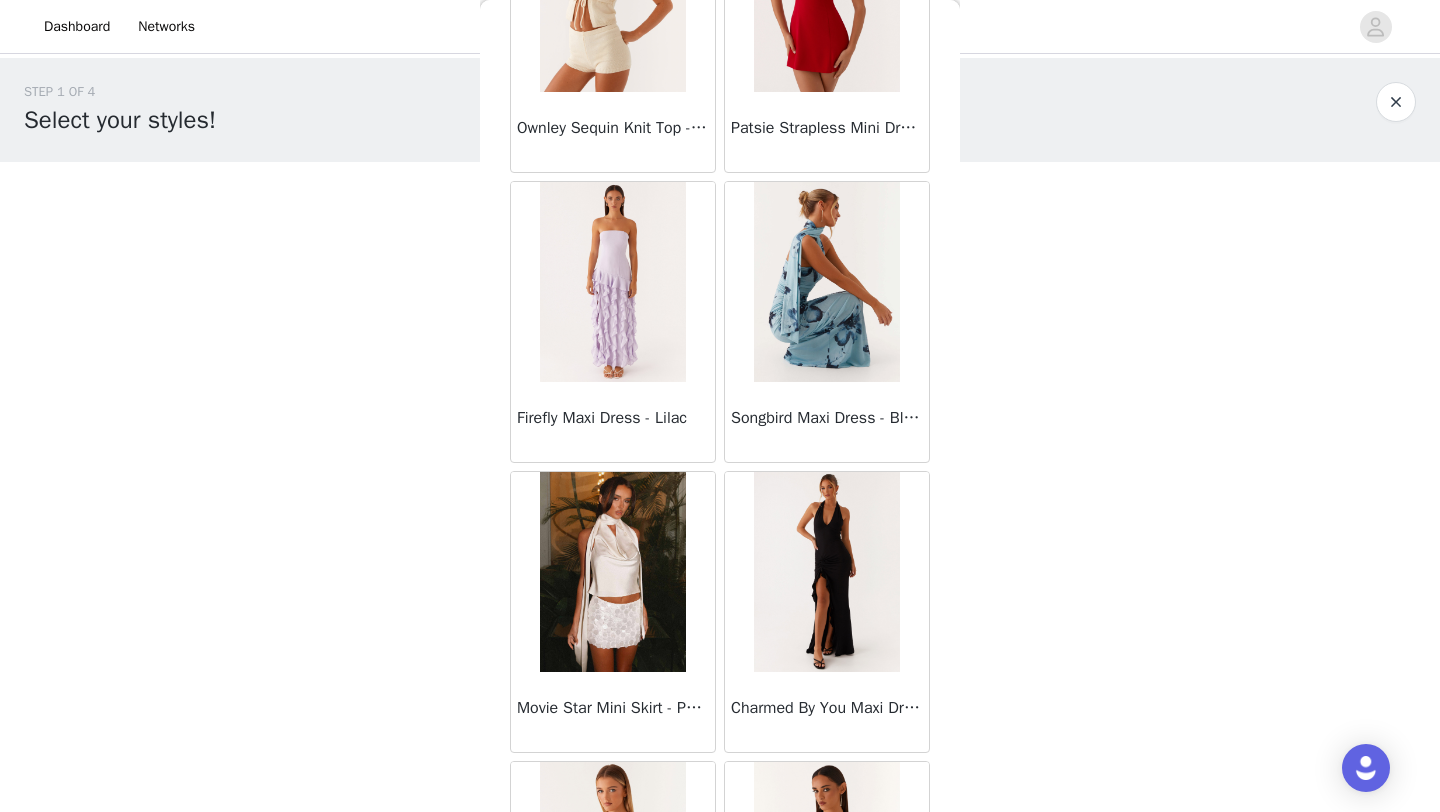 scroll, scrollTop: 10948, scrollLeft: 0, axis: vertical 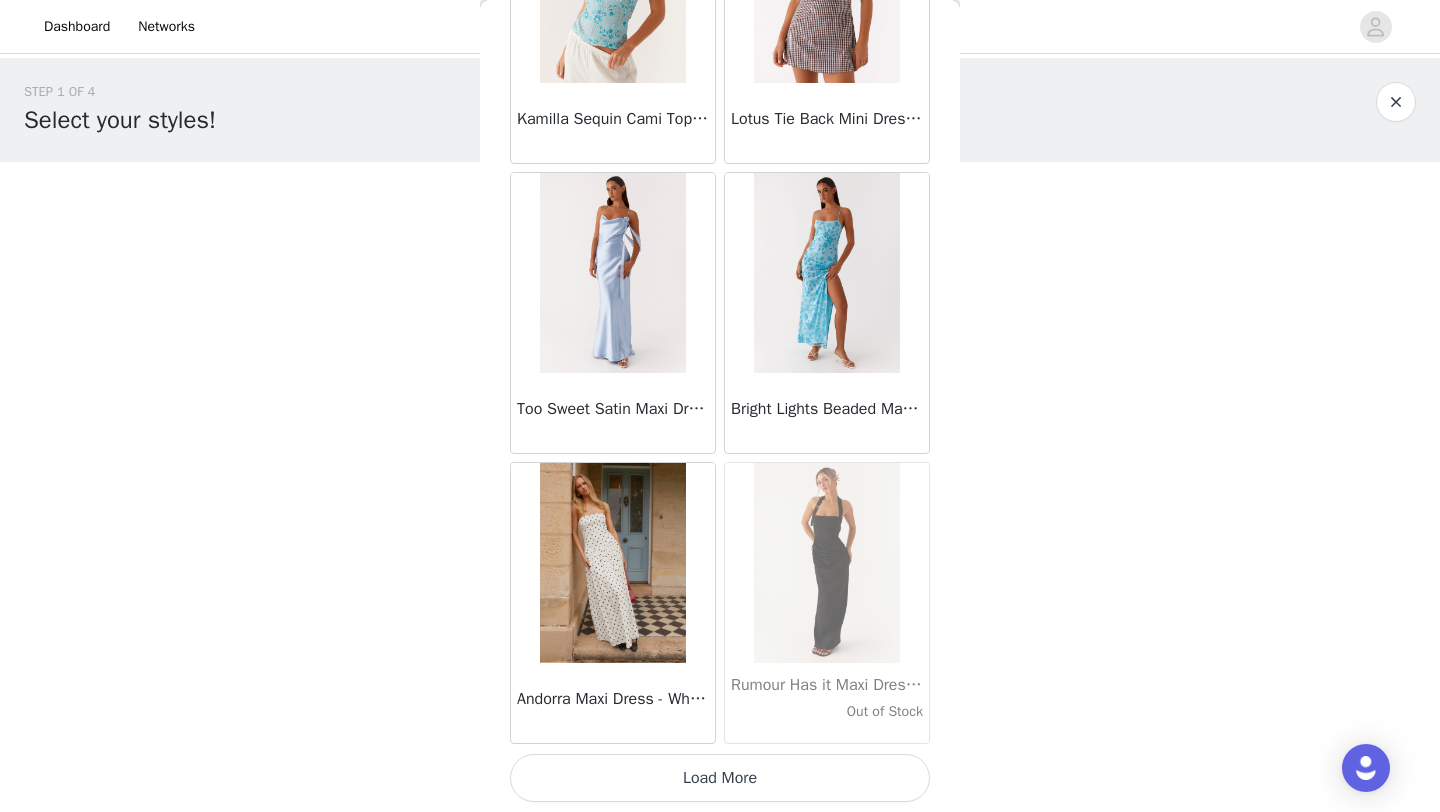 click on "Load More" at bounding box center (720, 778) 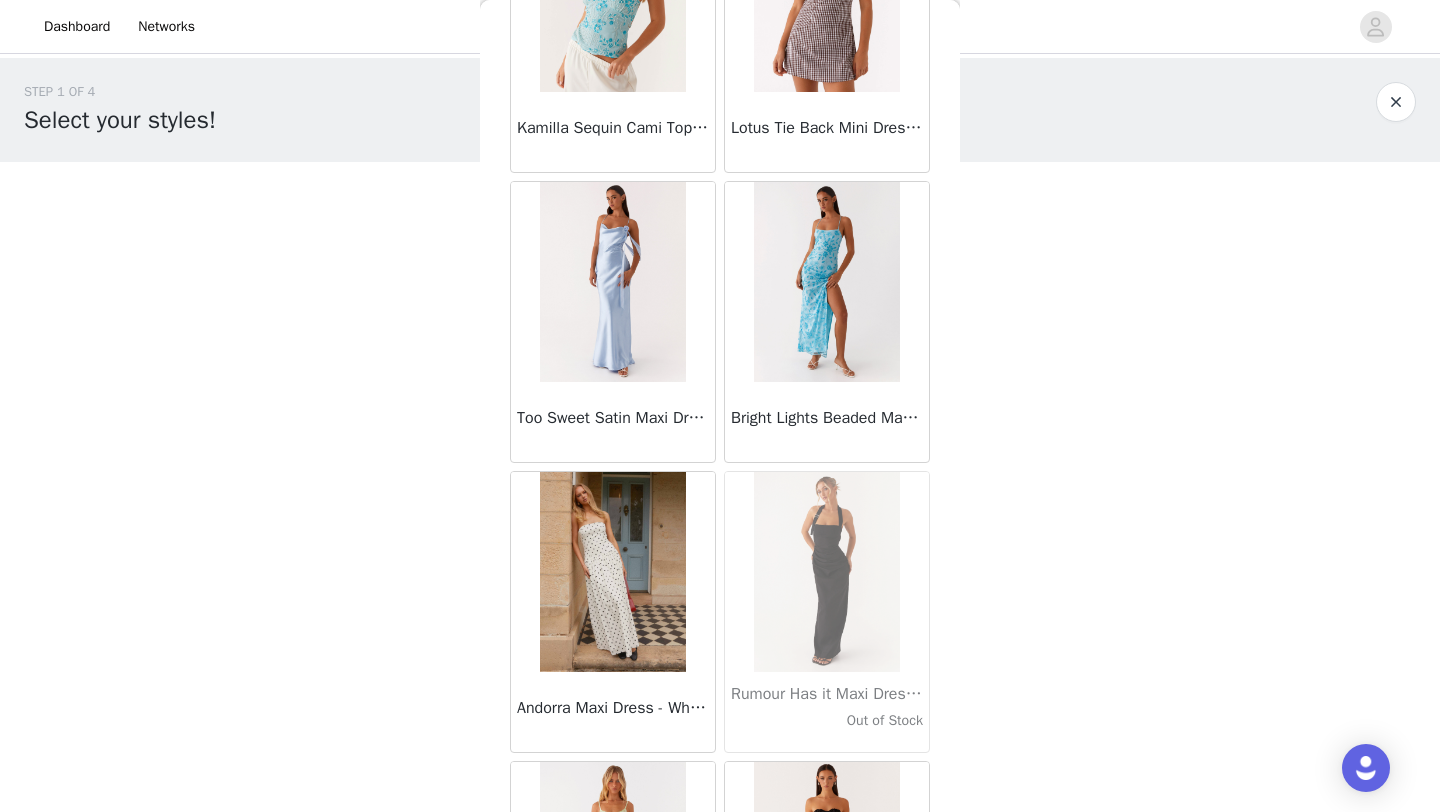 scroll, scrollTop: 13848, scrollLeft: 0, axis: vertical 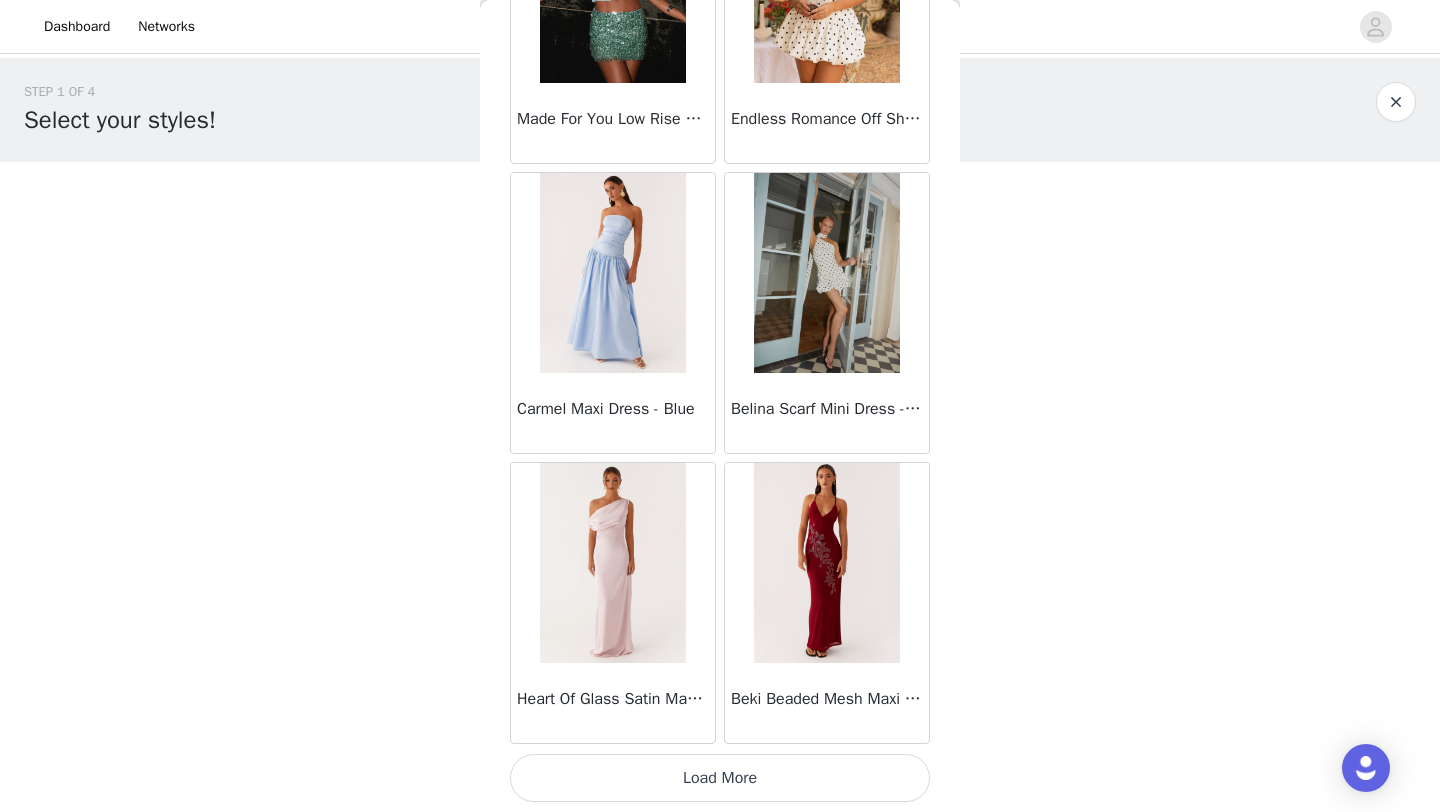 click on "Load More" at bounding box center [720, 778] 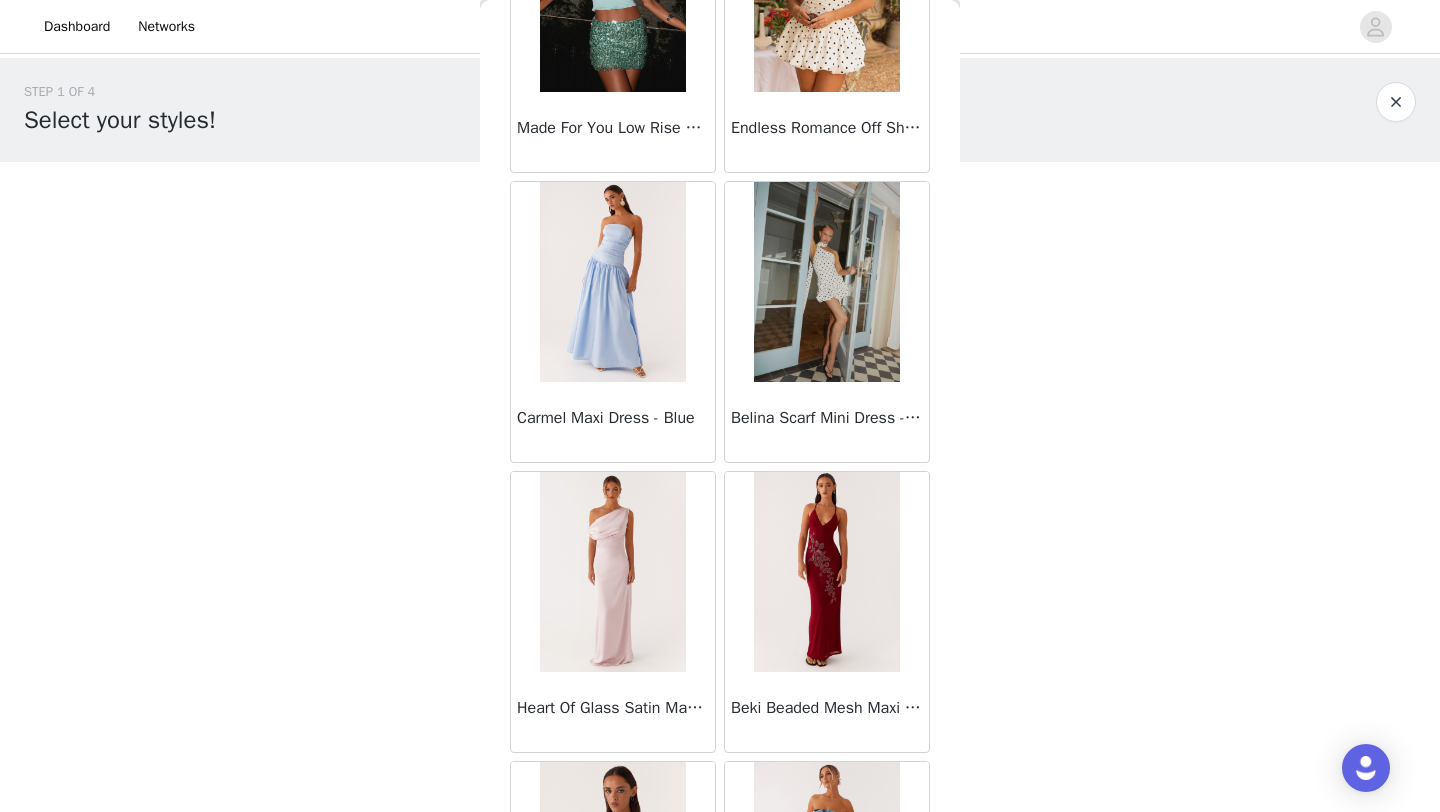 scroll, scrollTop: 16748, scrollLeft: 0, axis: vertical 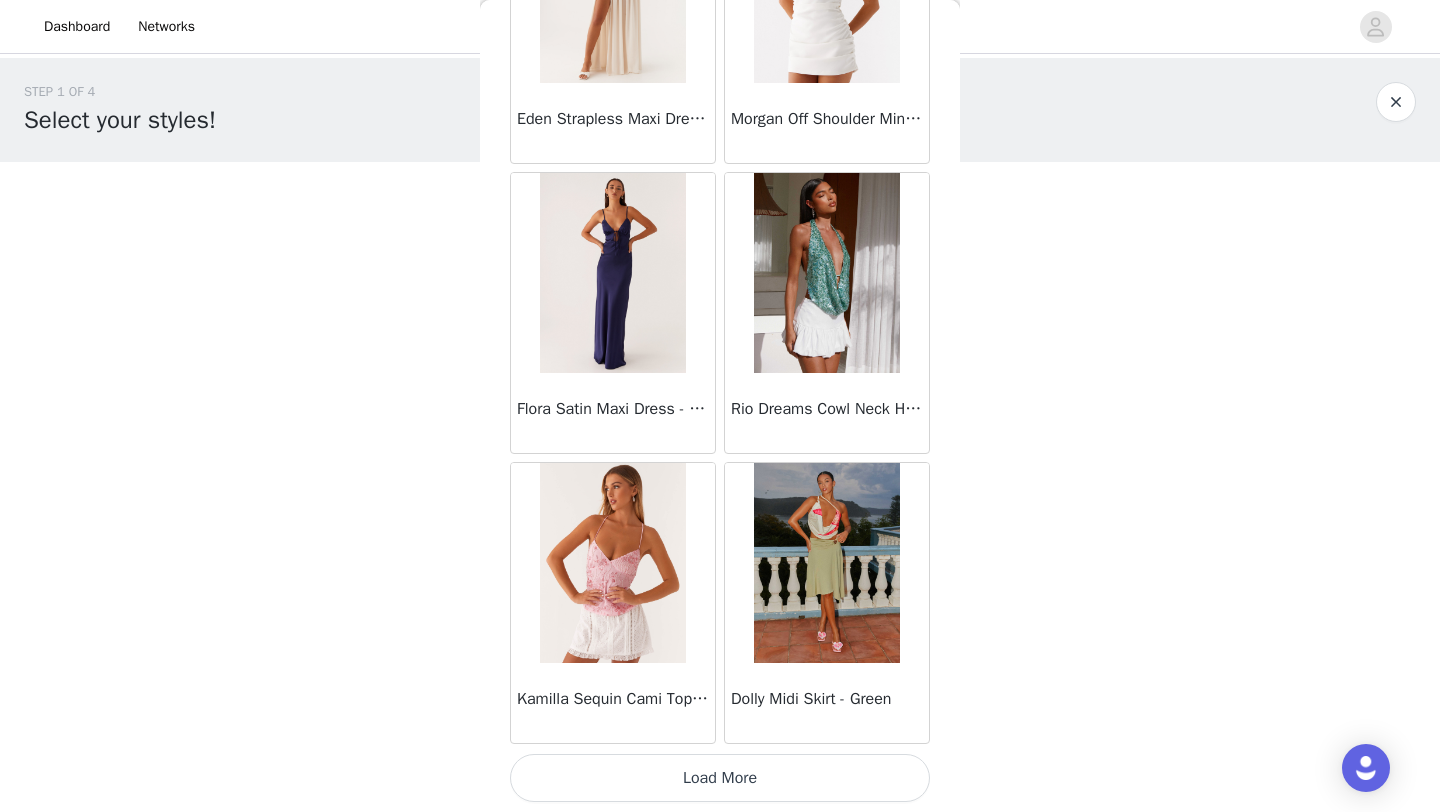 click on "Load More" at bounding box center (720, 778) 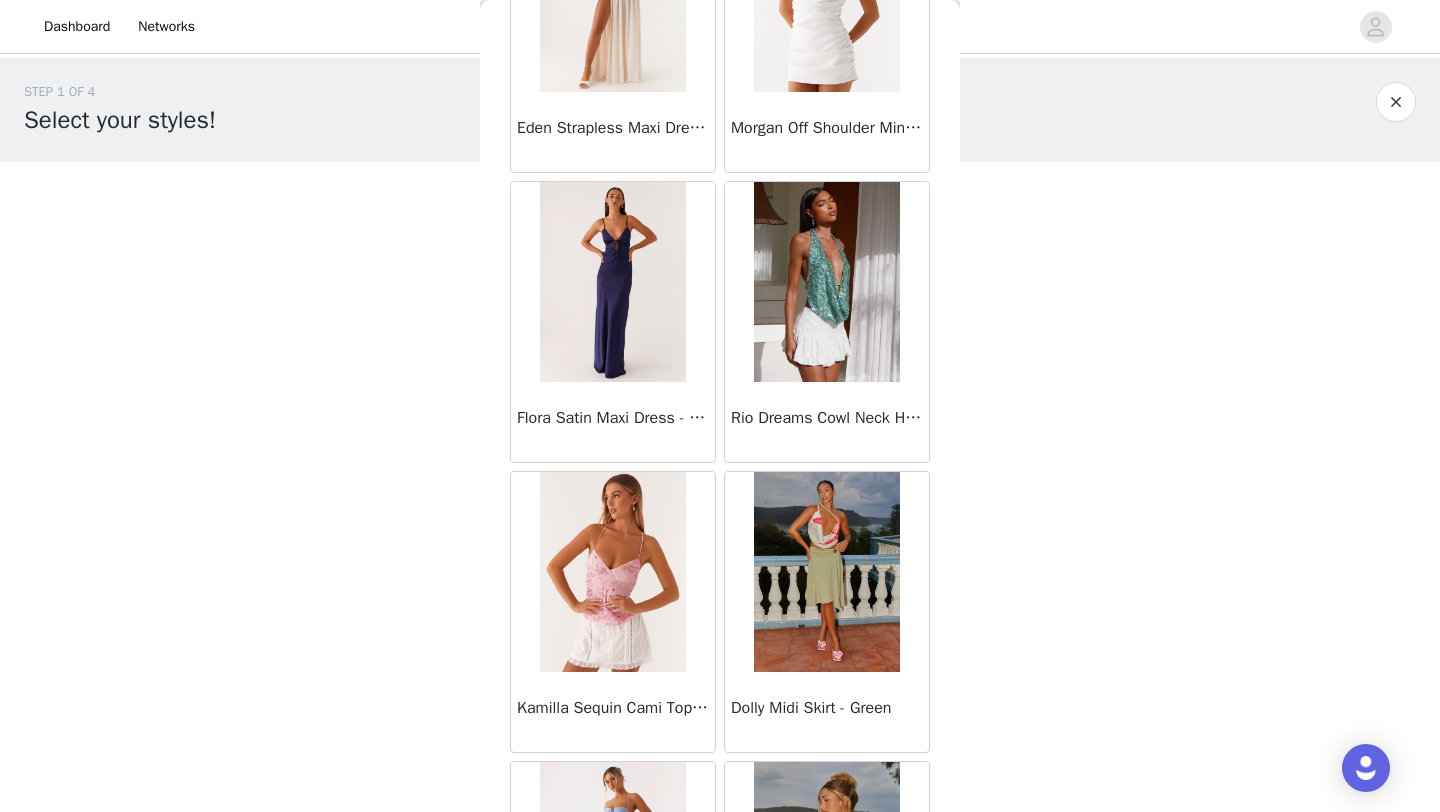 scroll, scrollTop: 19648, scrollLeft: 0, axis: vertical 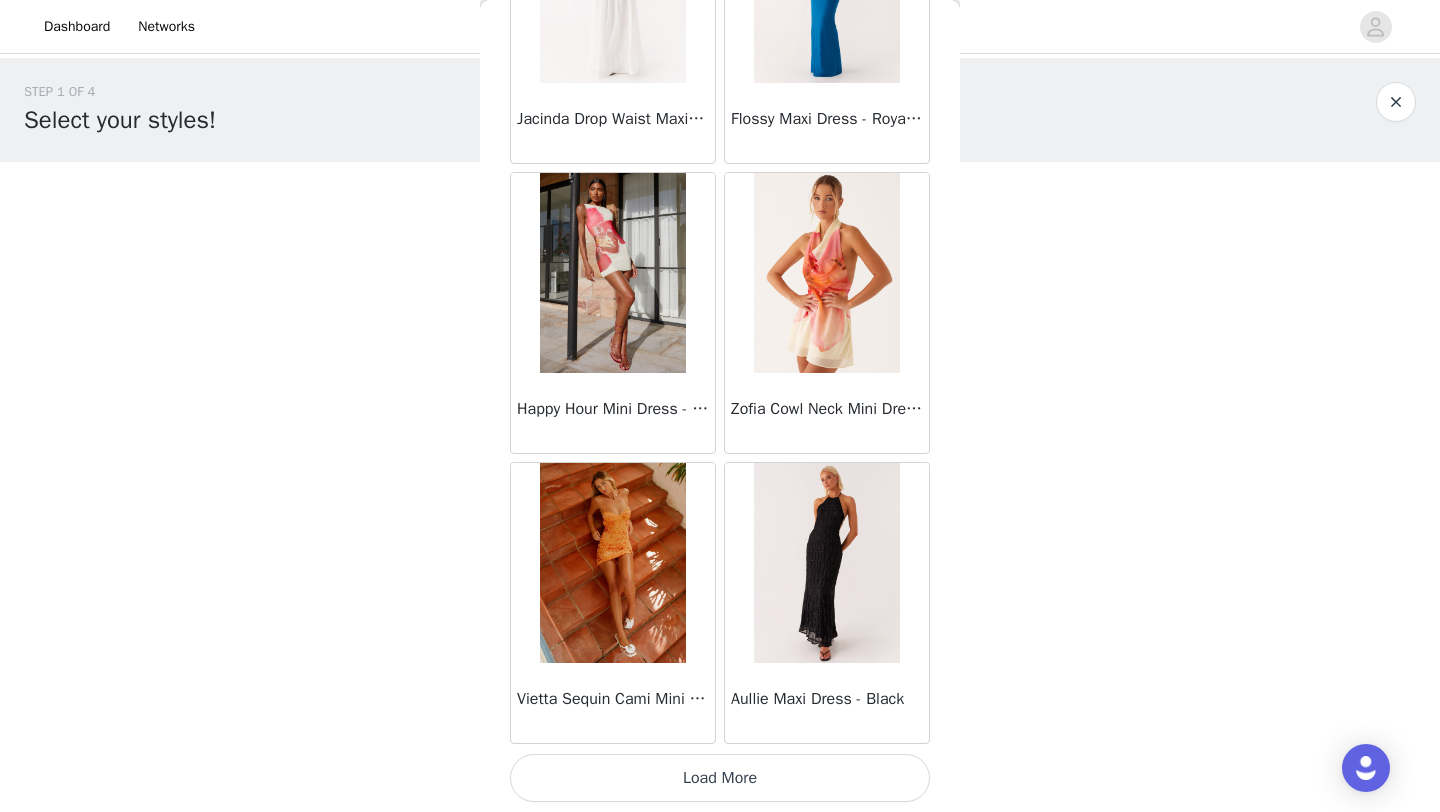 click on "Load More" at bounding box center [720, 778] 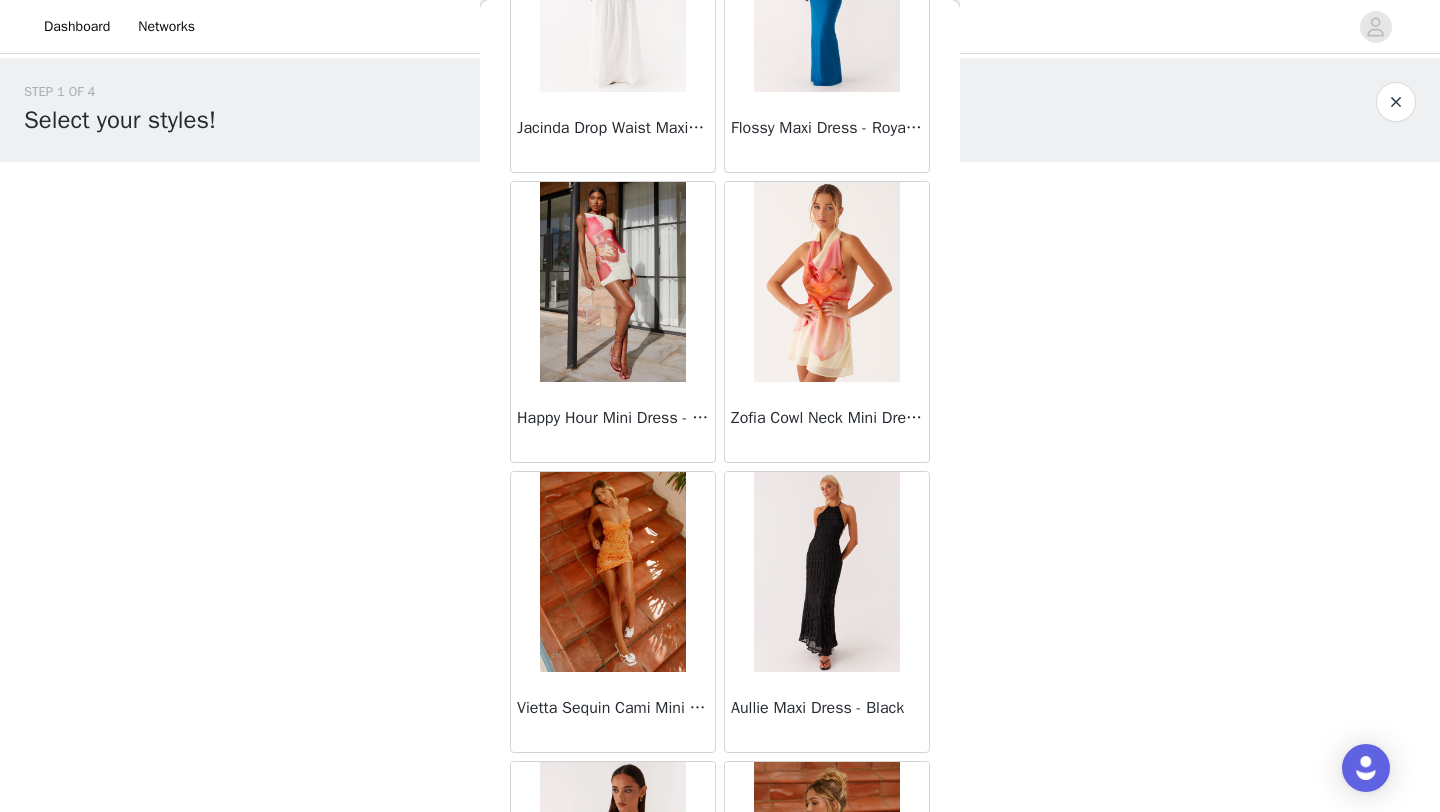 scroll, scrollTop: 22548, scrollLeft: 0, axis: vertical 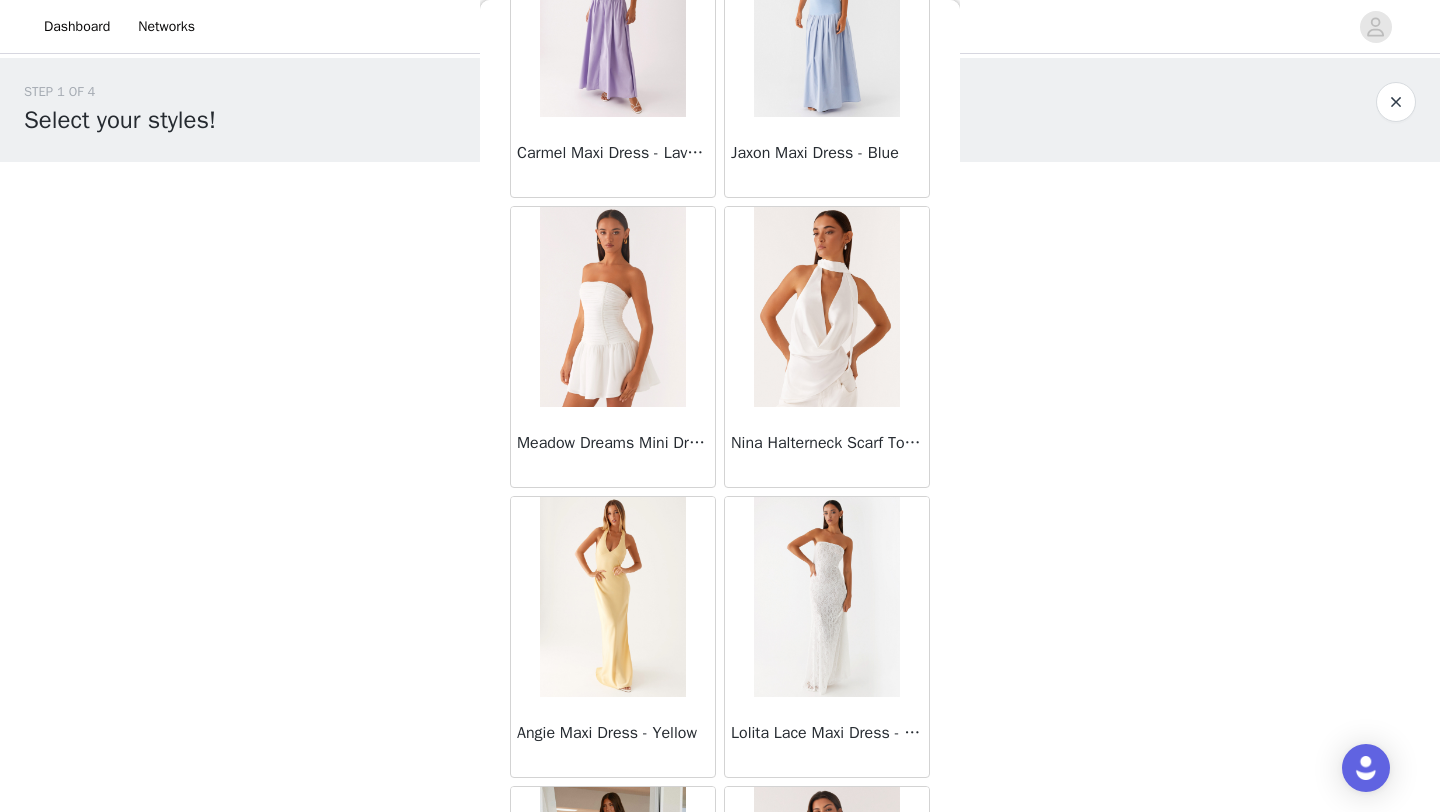 click at bounding box center [826, 307] 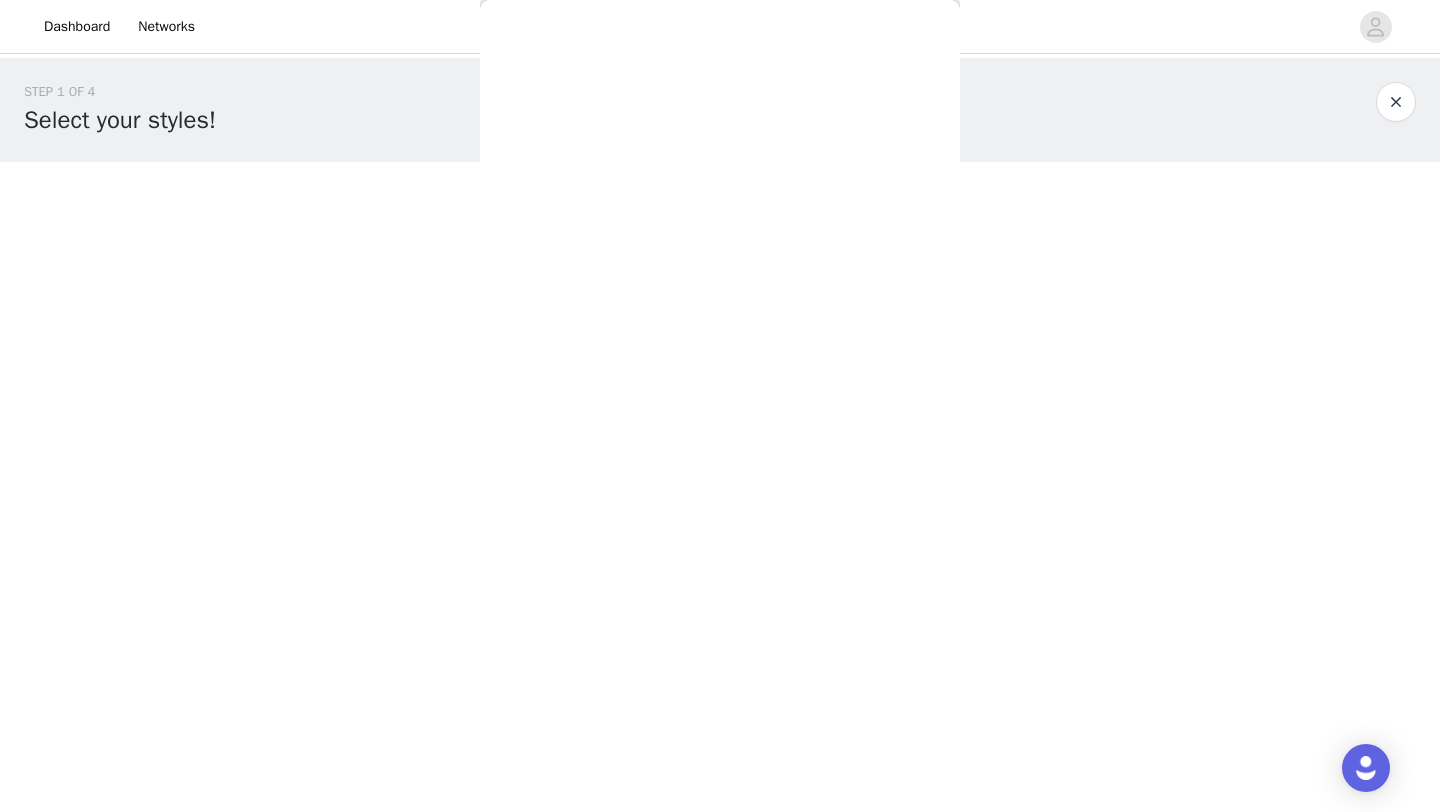 scroll, scrollTop: 0, scrollLeft: 0, axis: both 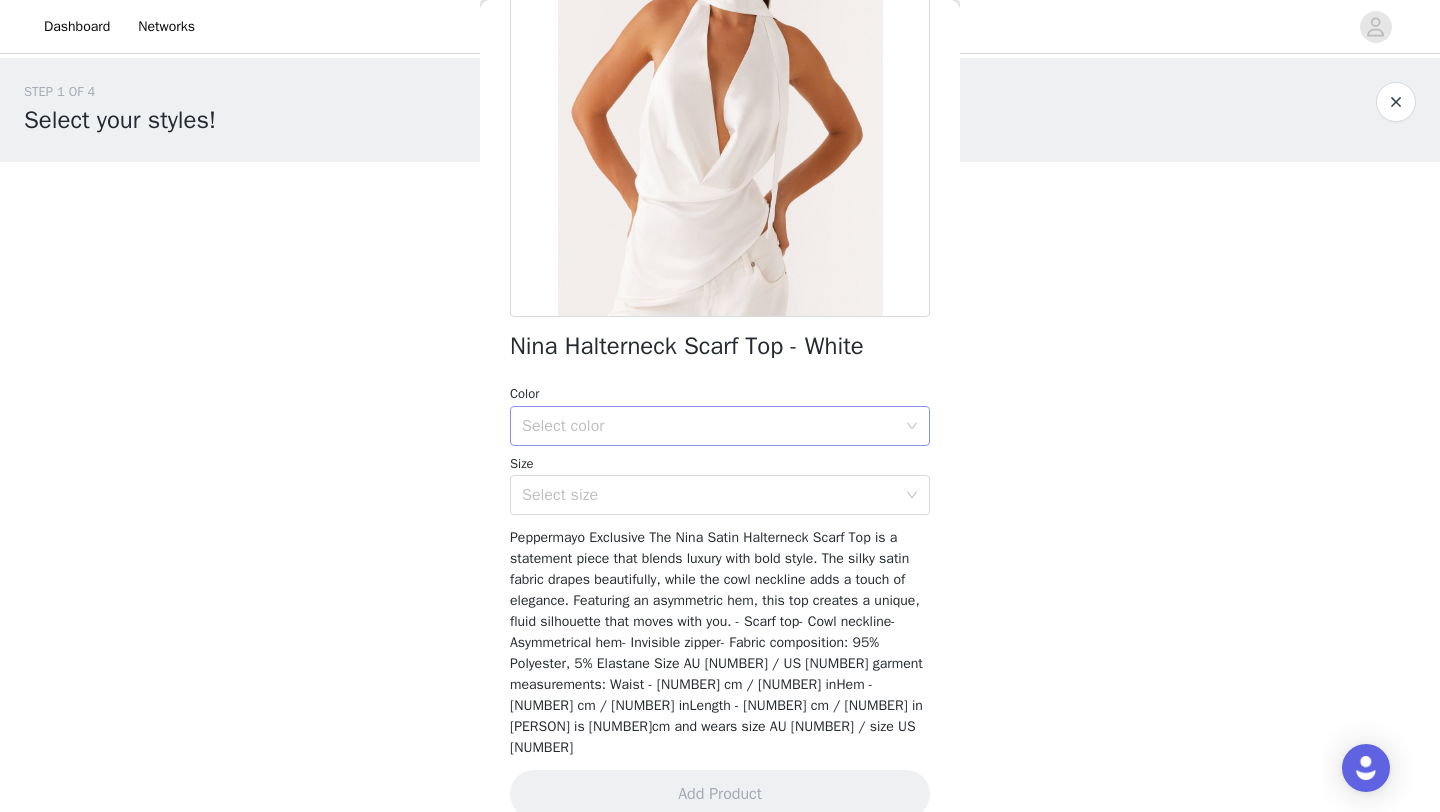click on "Select color" at bounding box center [709, 426] 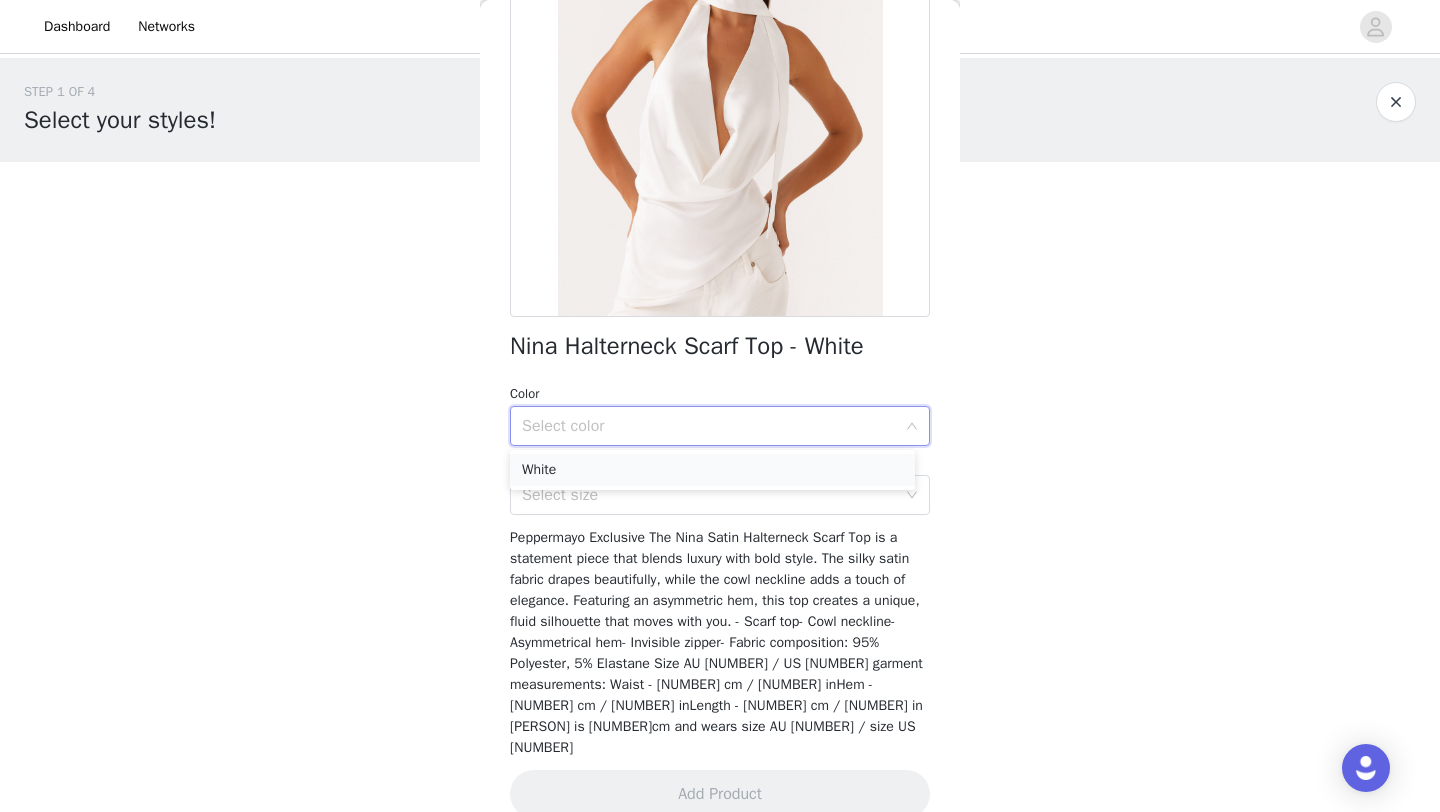 click on "White" at bounding box center (712, 470) 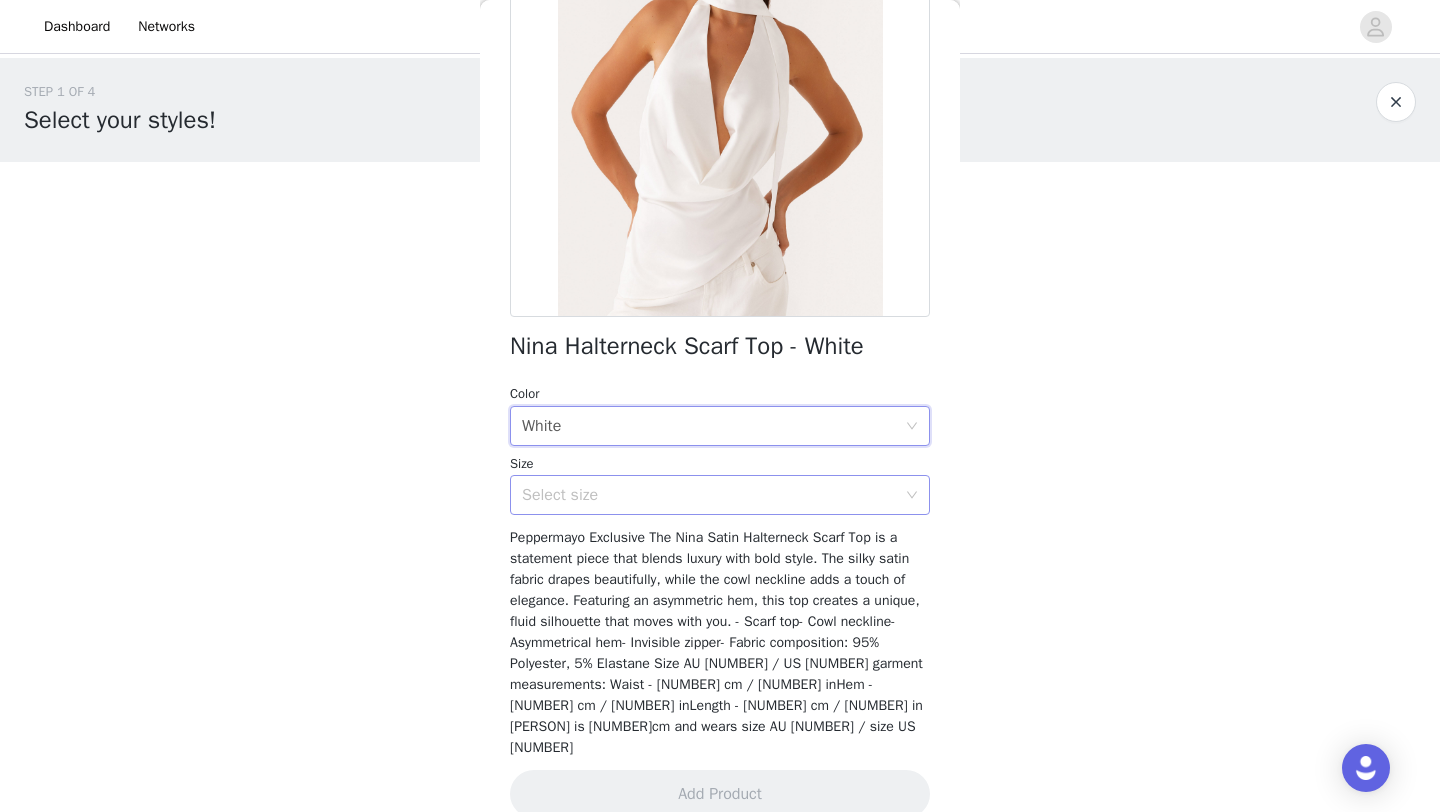 click on "Select size" at bounding box center (709, 495) 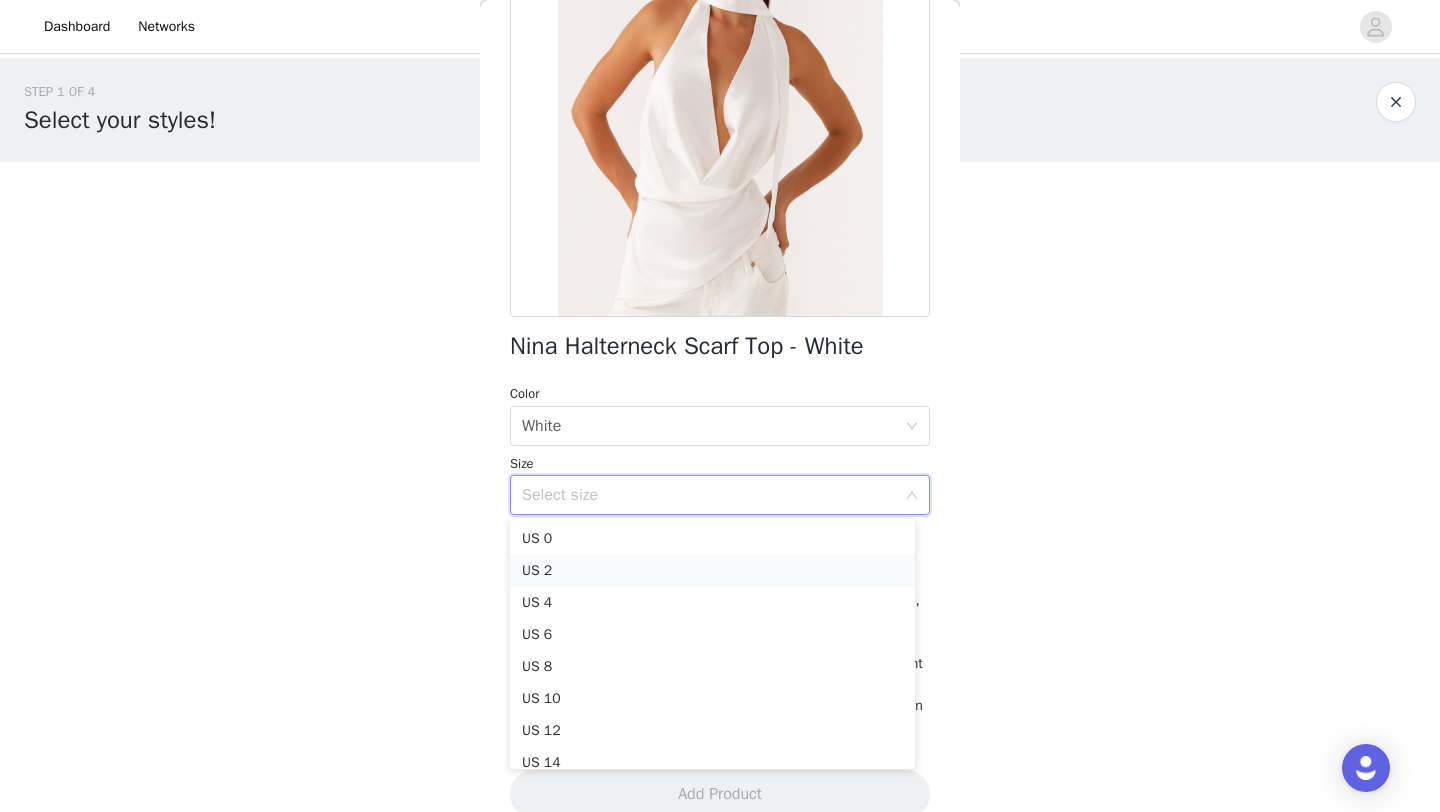 click on "US 2" at bounding box center (712, 571) 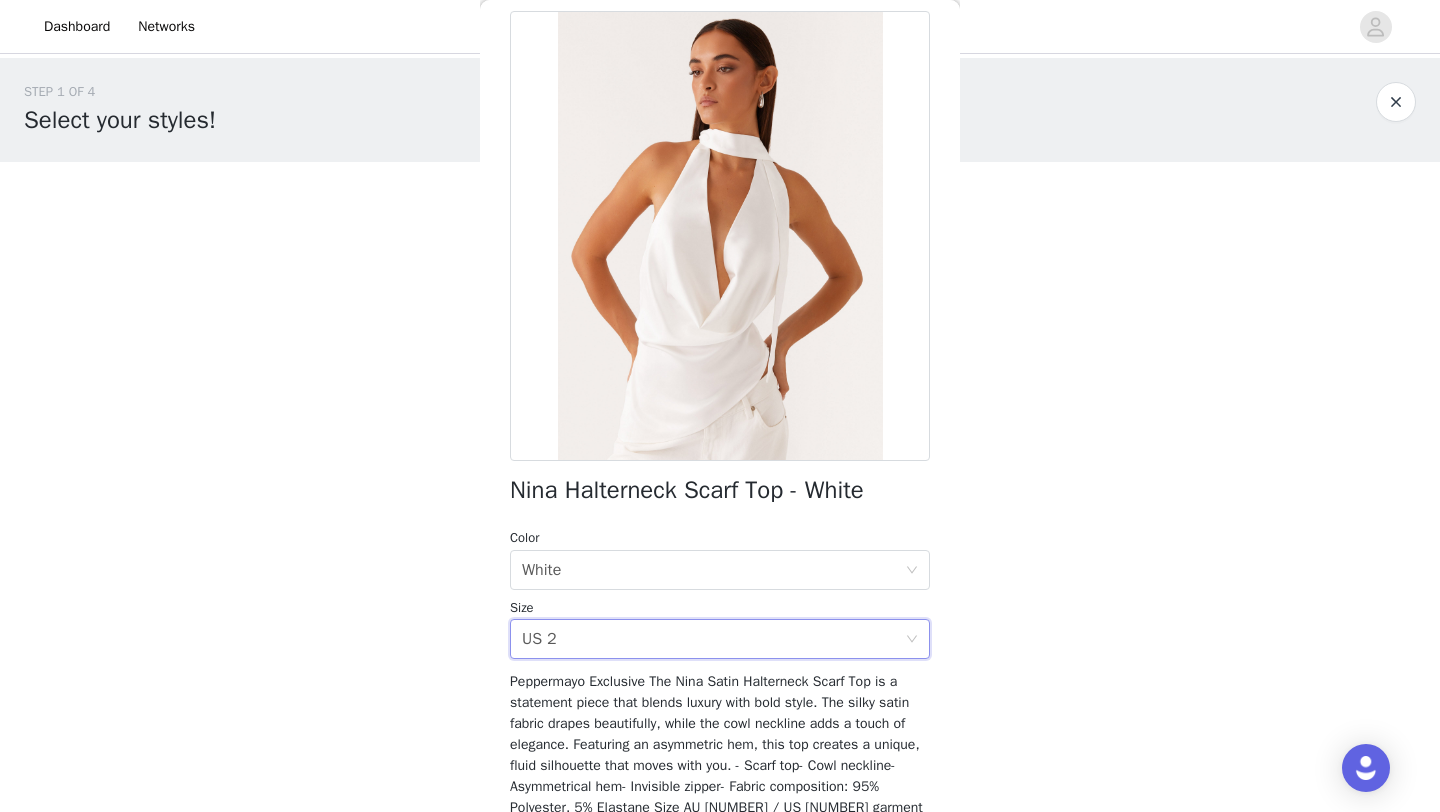 scroll, scrollTop: 88, scrollLeft: 0, axis: vertical 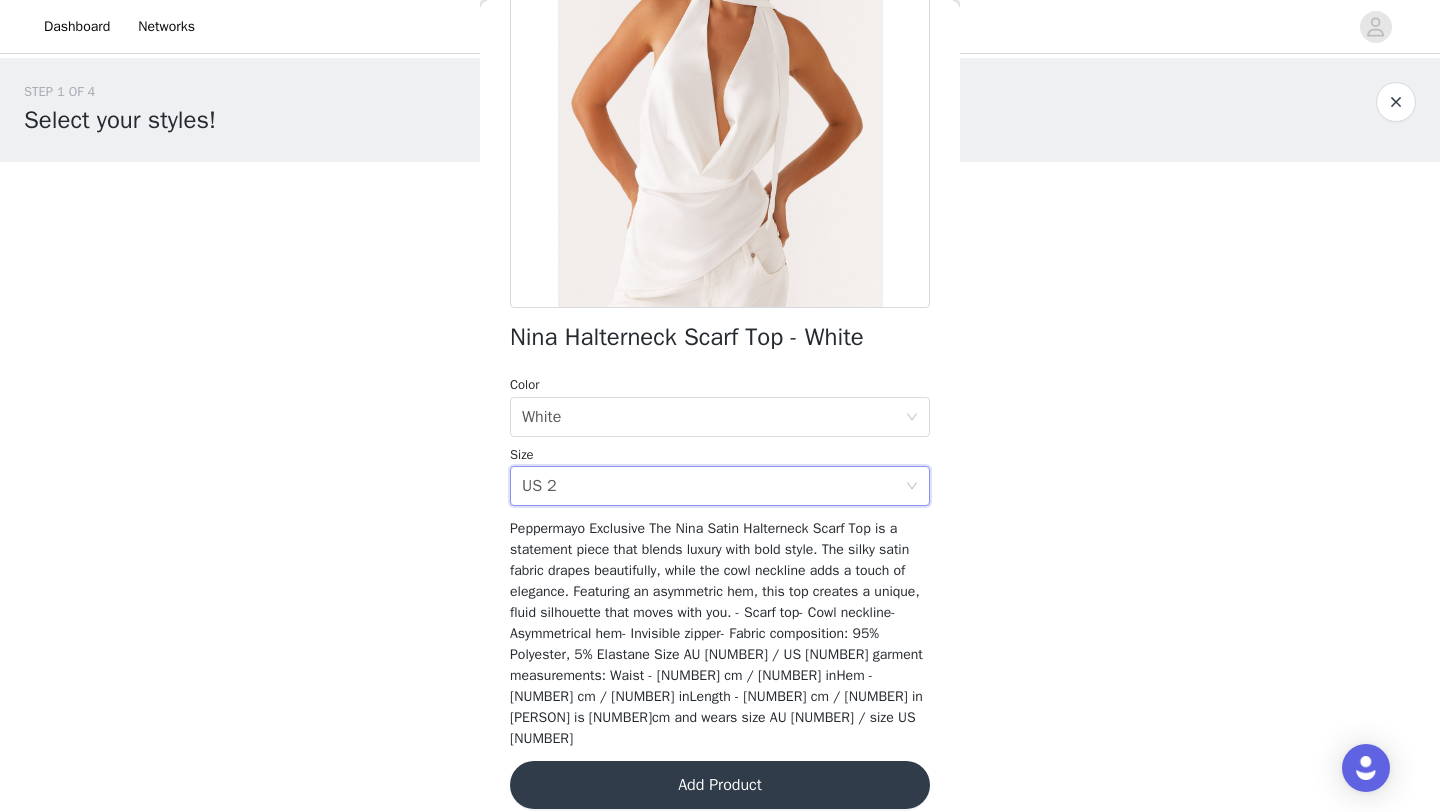 click on "Add Product" at bounding box center (720, 785) 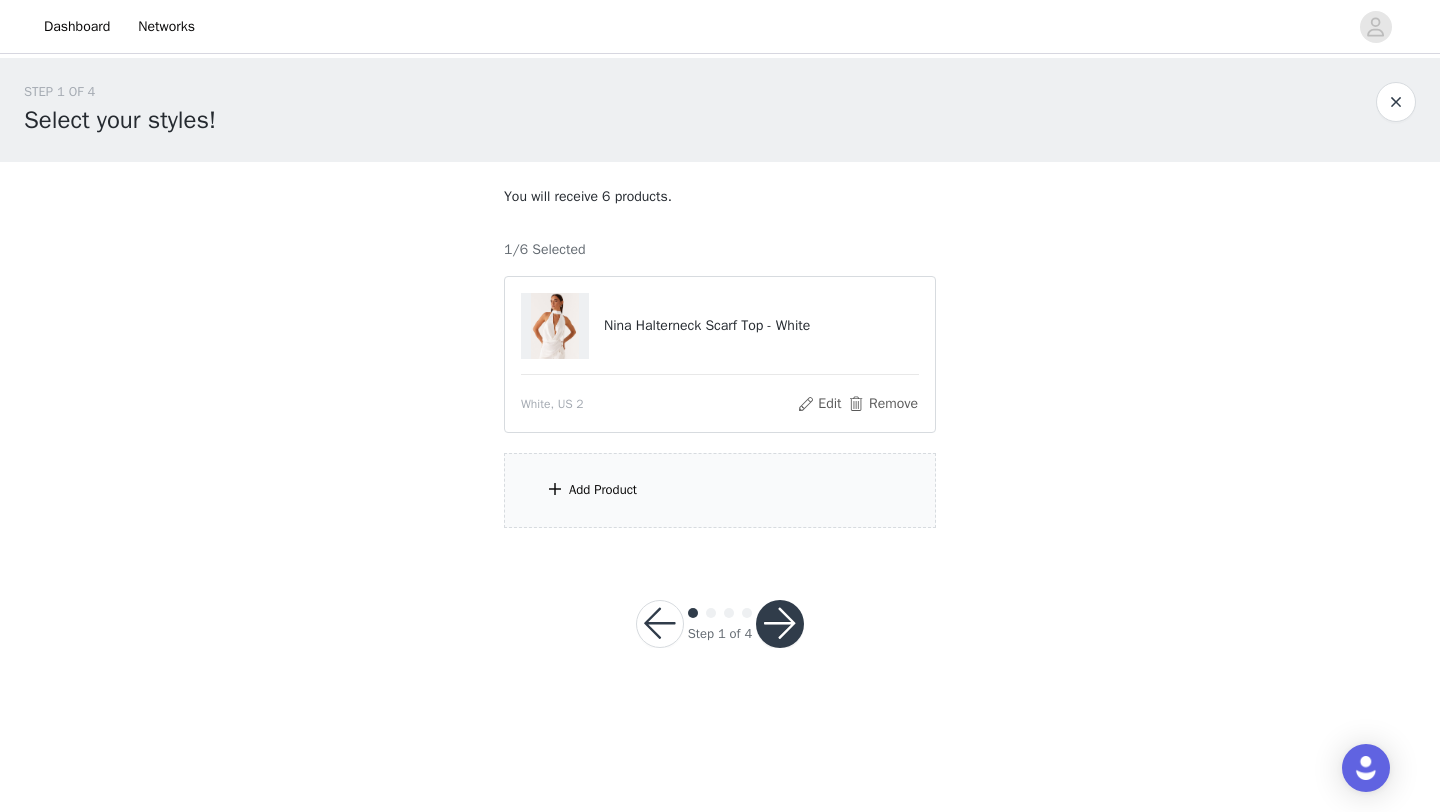 click on "Add Product" at bounding box center (720, 490) 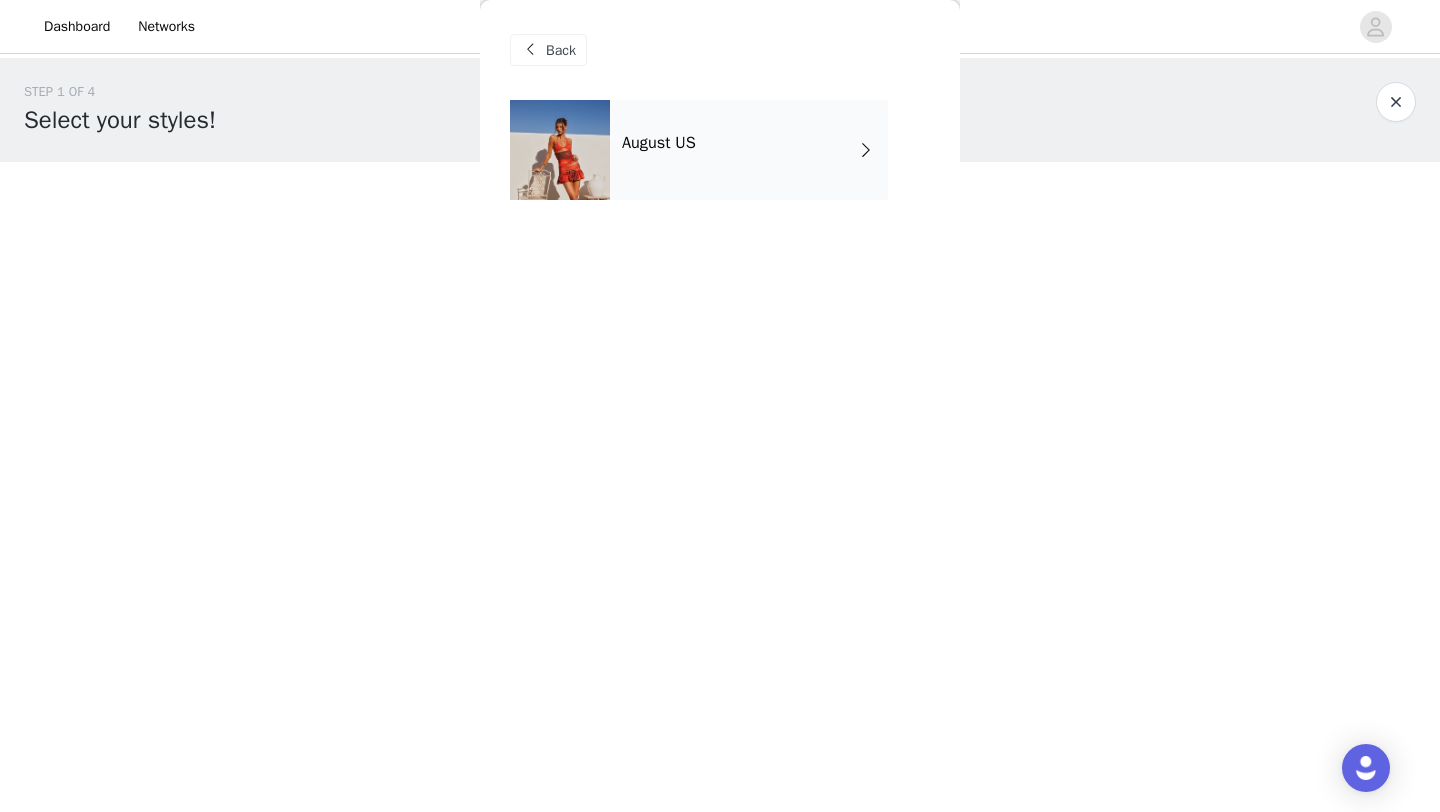 click on "August US" at bounding box center [749, 150] 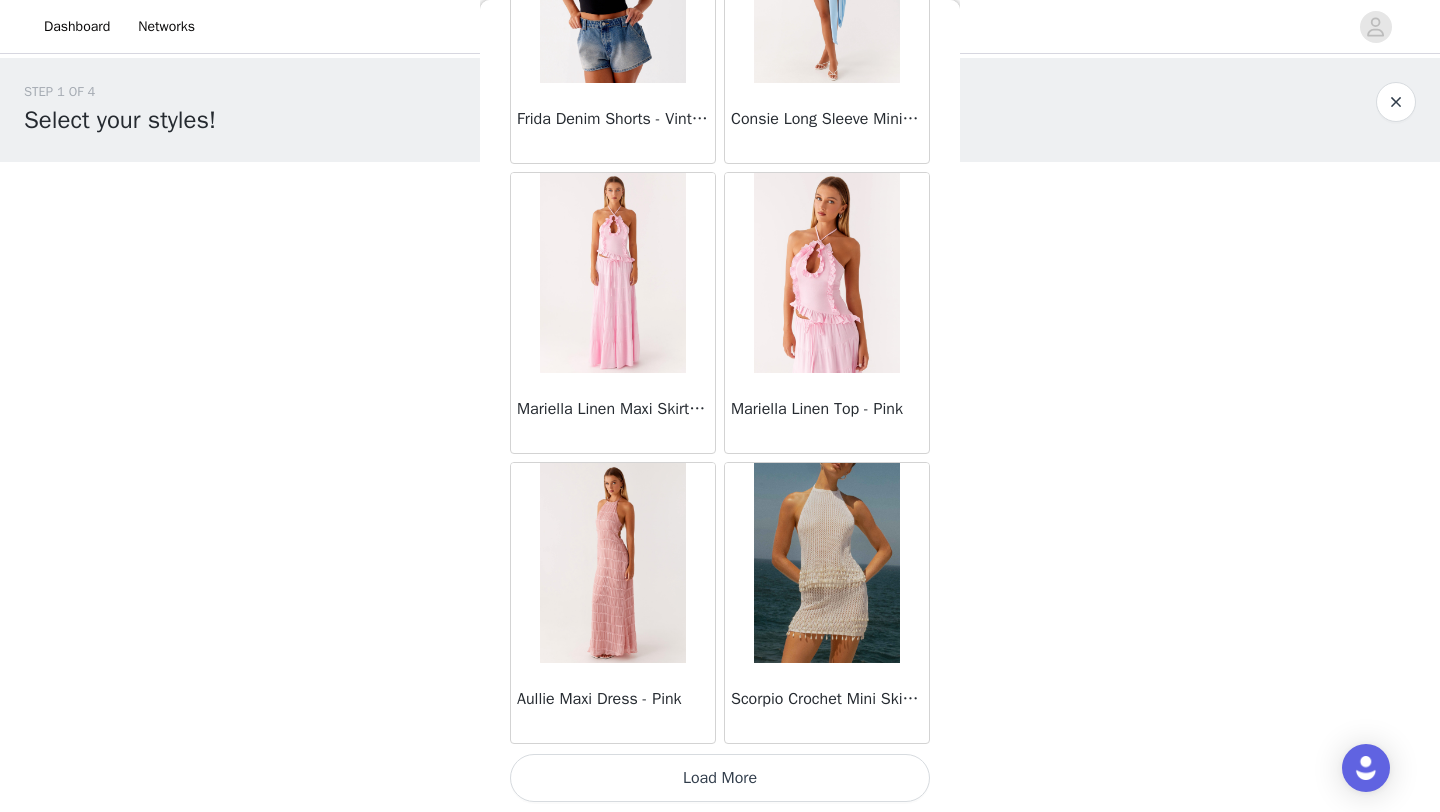 click on "Load More" at bounding box center [720, 778] 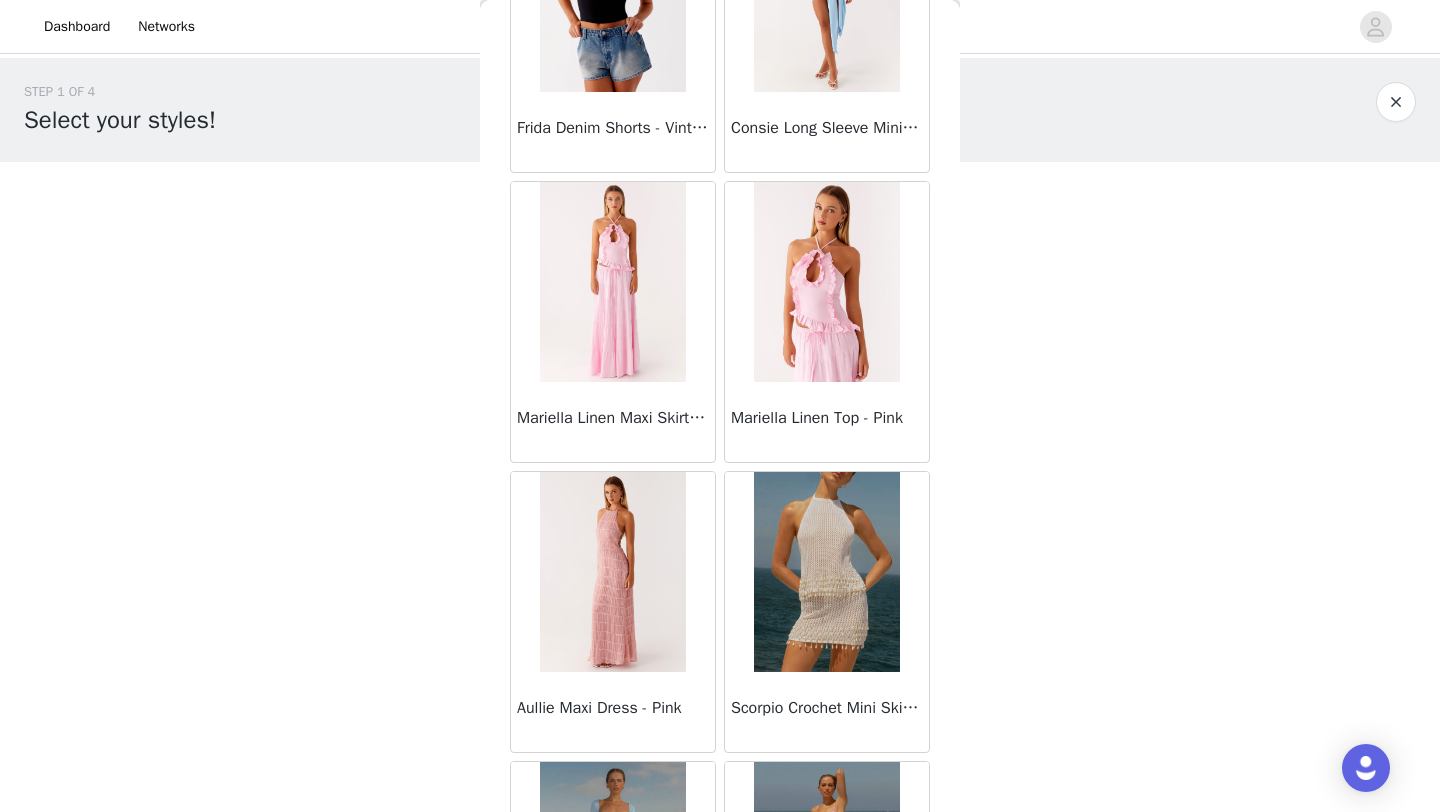 scroll, scrollTop: 2248, scrollLeft: 0, axis: vertical 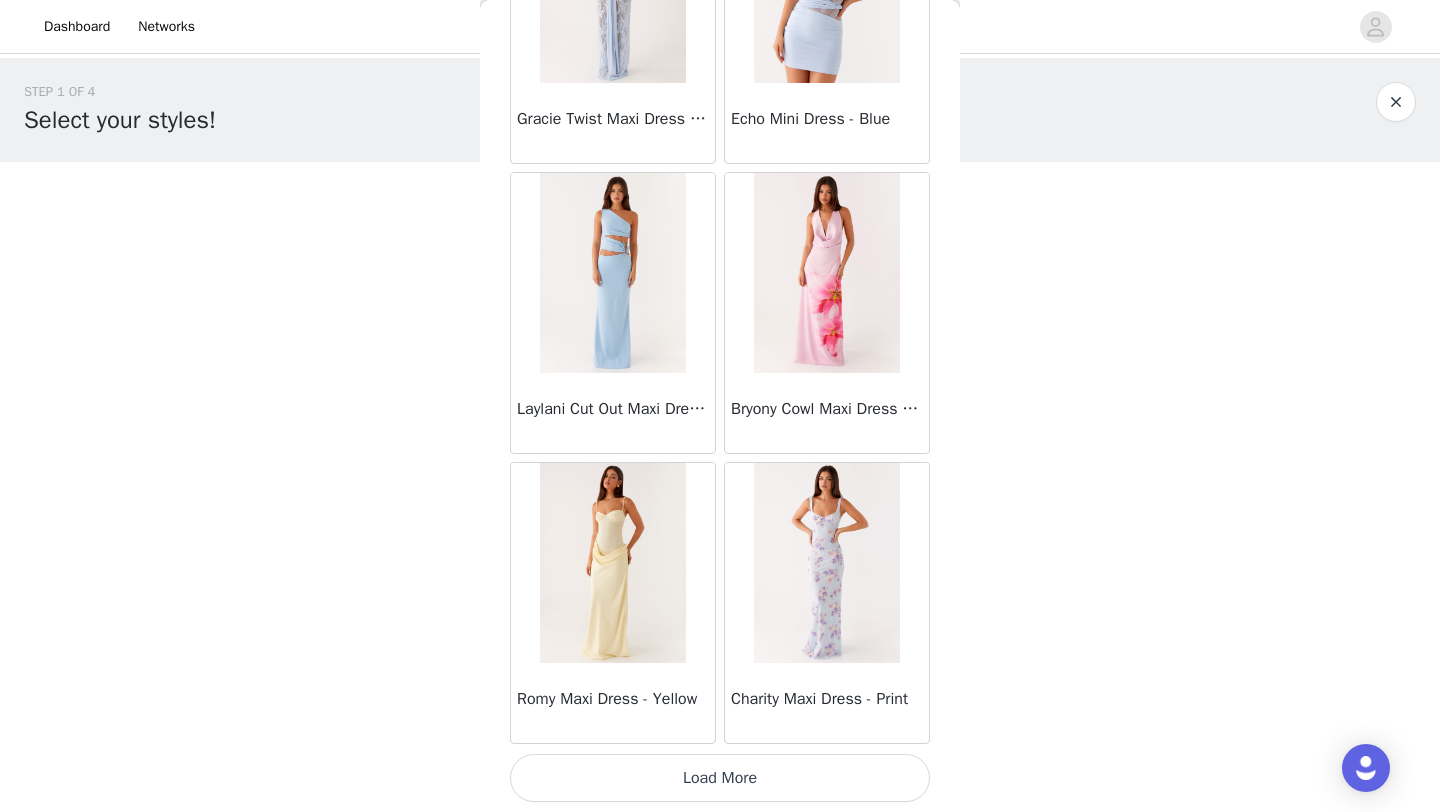 click on "Load More" at bounding box center (720, 778) 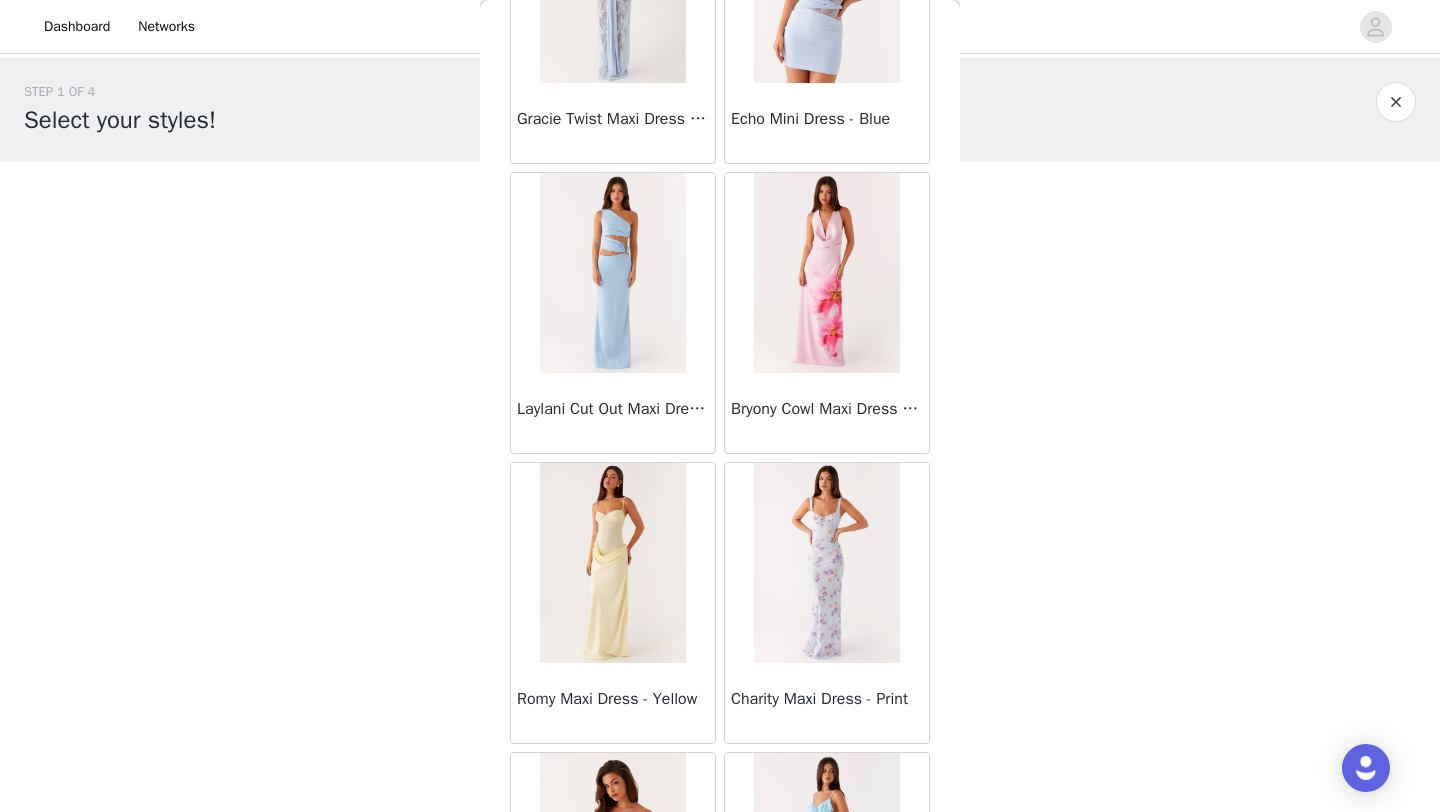 scroll, scrollTop: 8048, scrollLeft: 0, axis: vertical 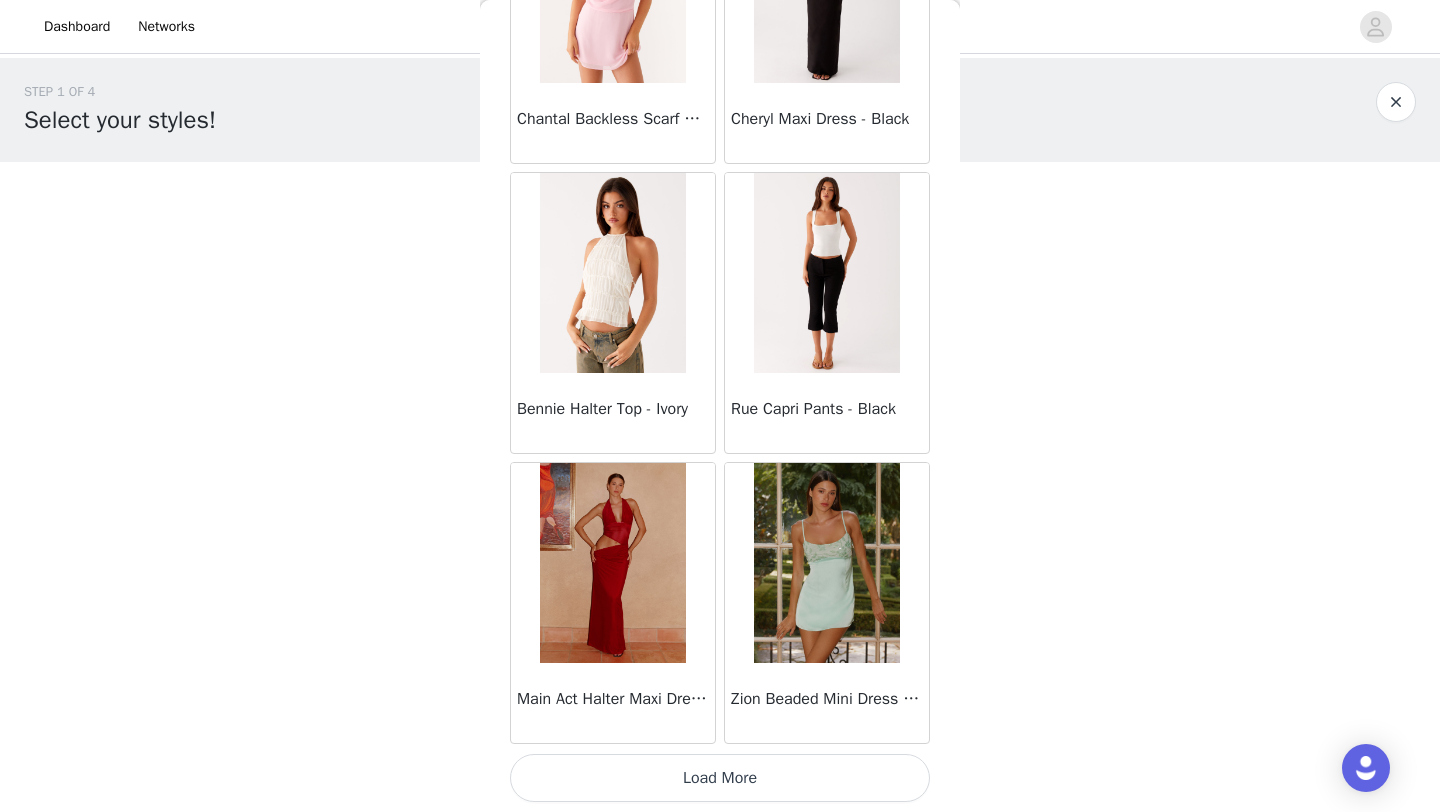 click on "Load More" at bounding box center [720, 778] 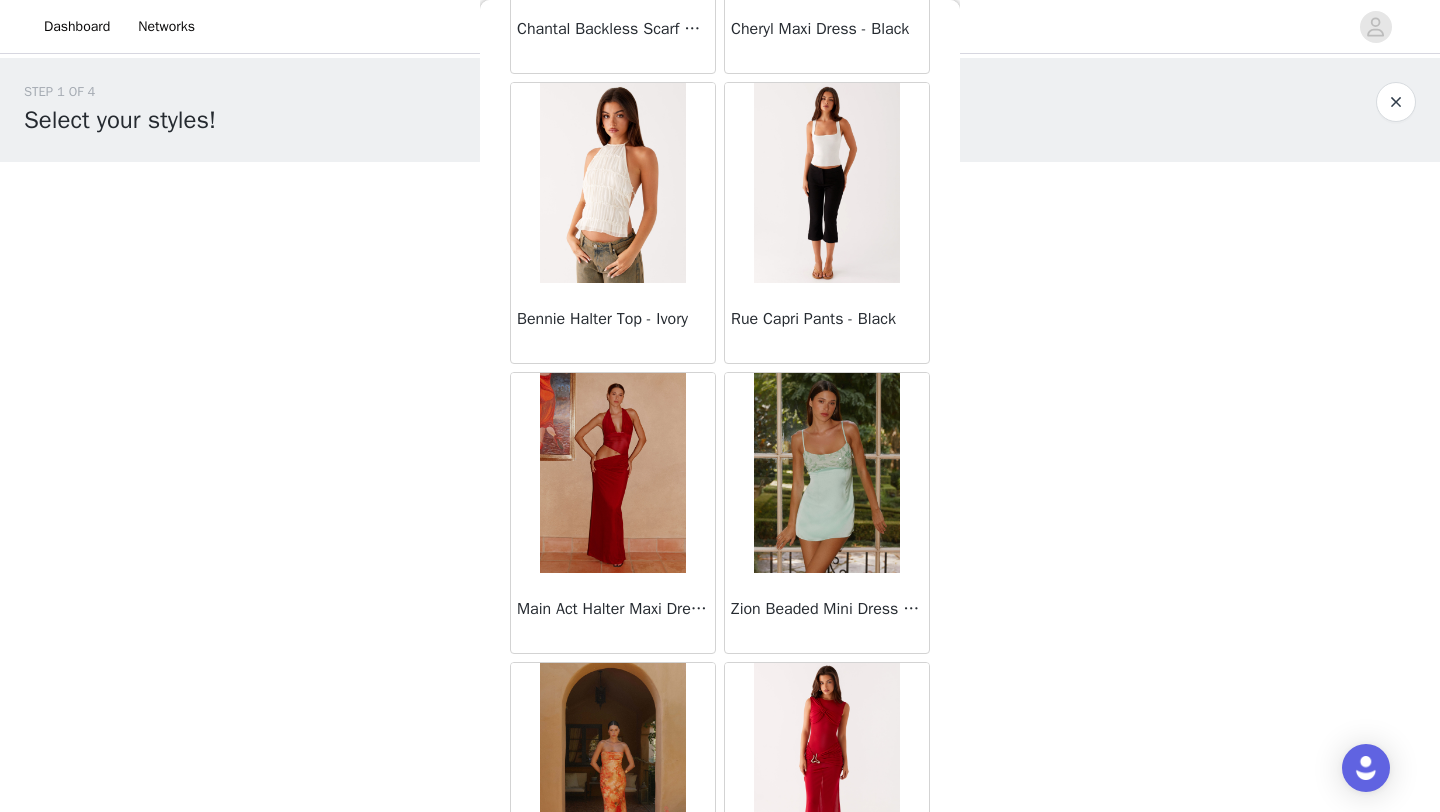 scroll, scrollTop: 10948, scrollLeft: 0, axis: vertical 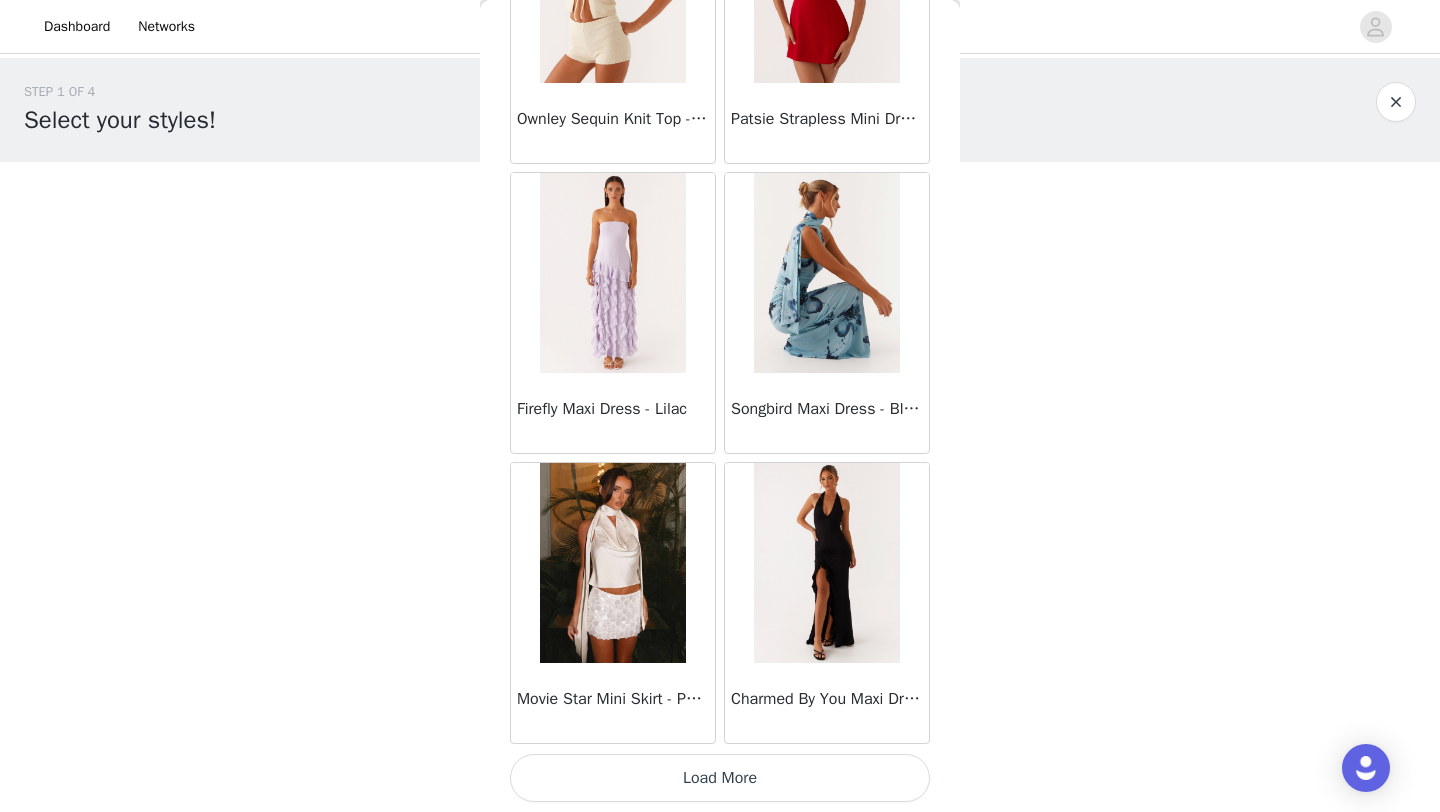 click on "Load More" at bounding box center (720, 778) 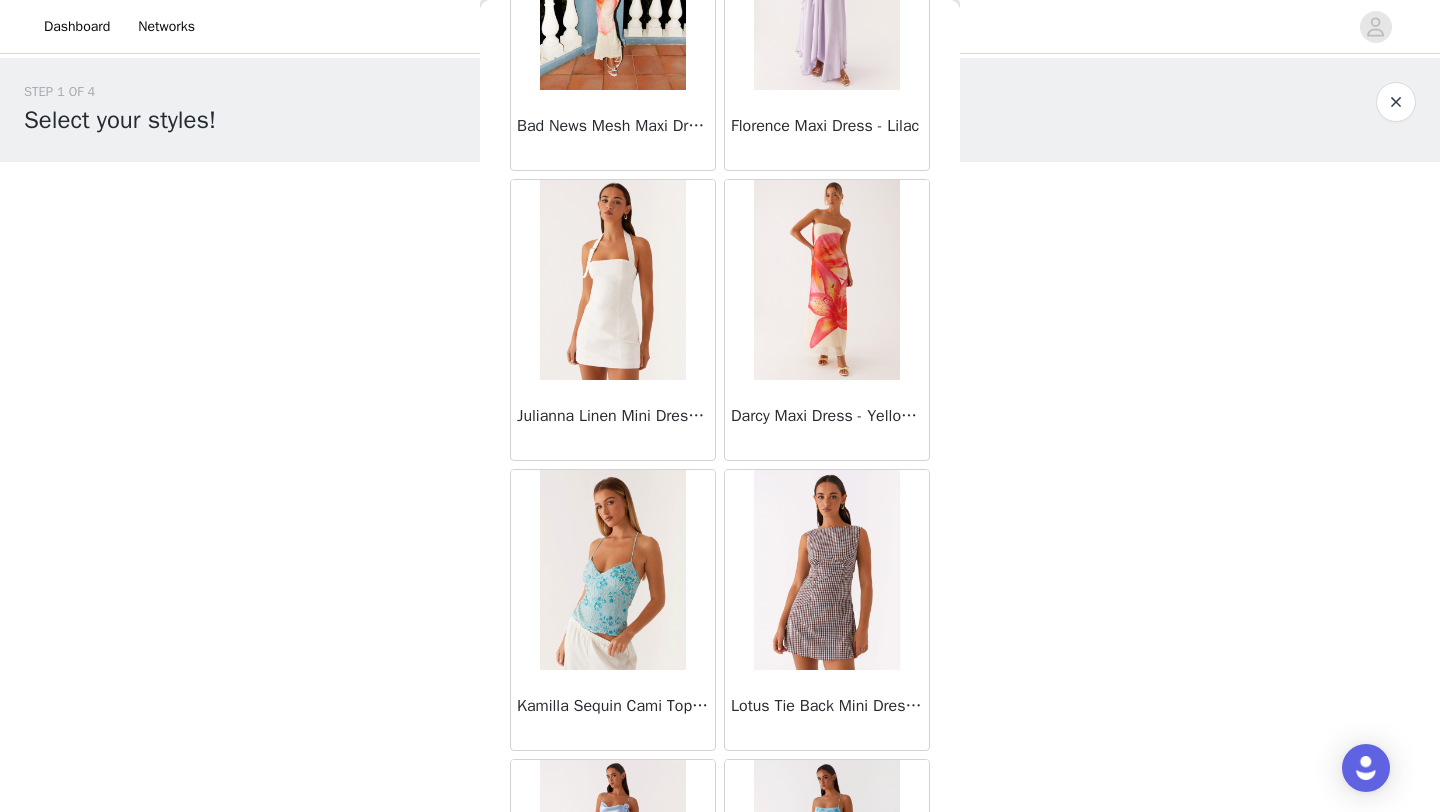 scroll, scrollTop: 13848, scrollLeft: 0, axis: vertical 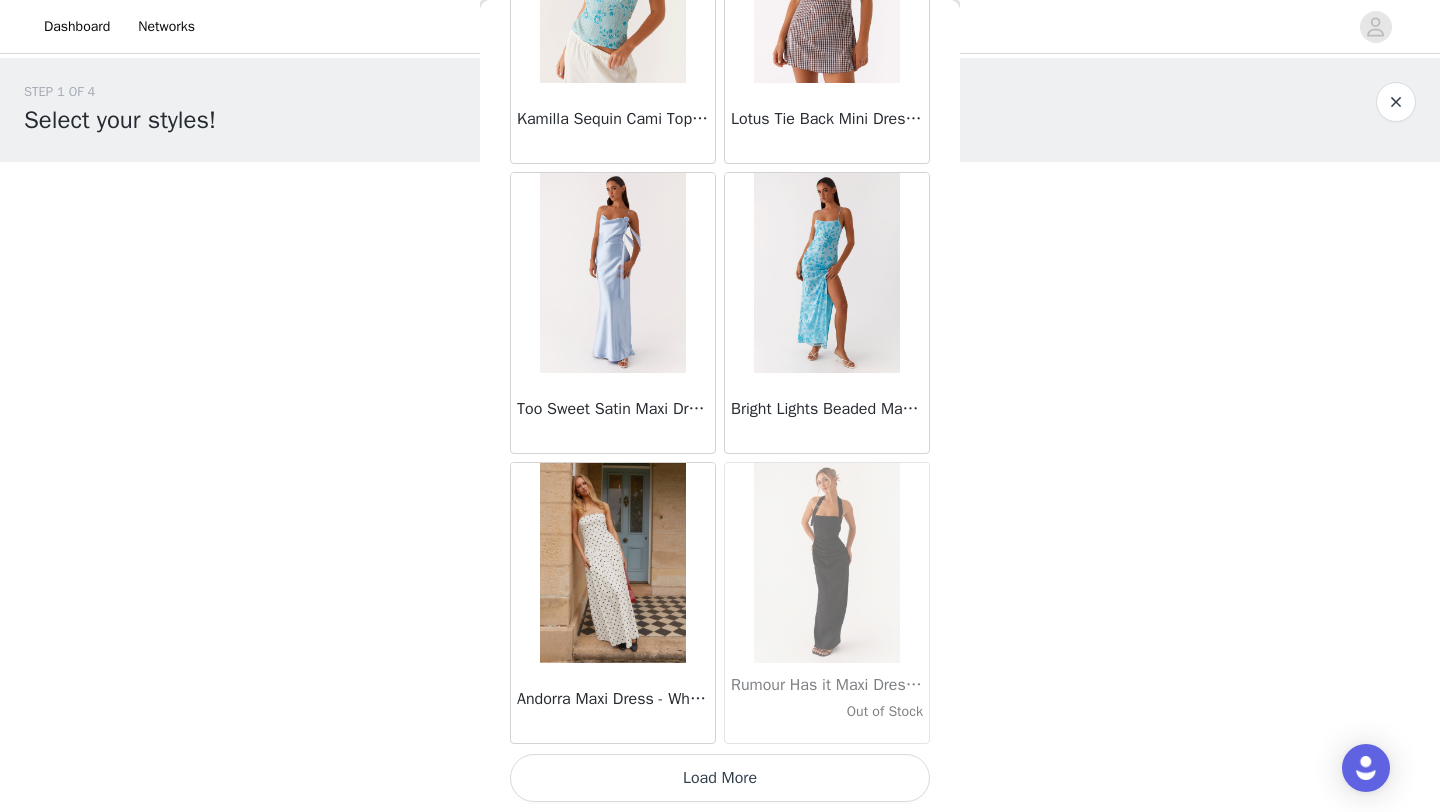 click on "Load More" at bounding box center [720, 778] 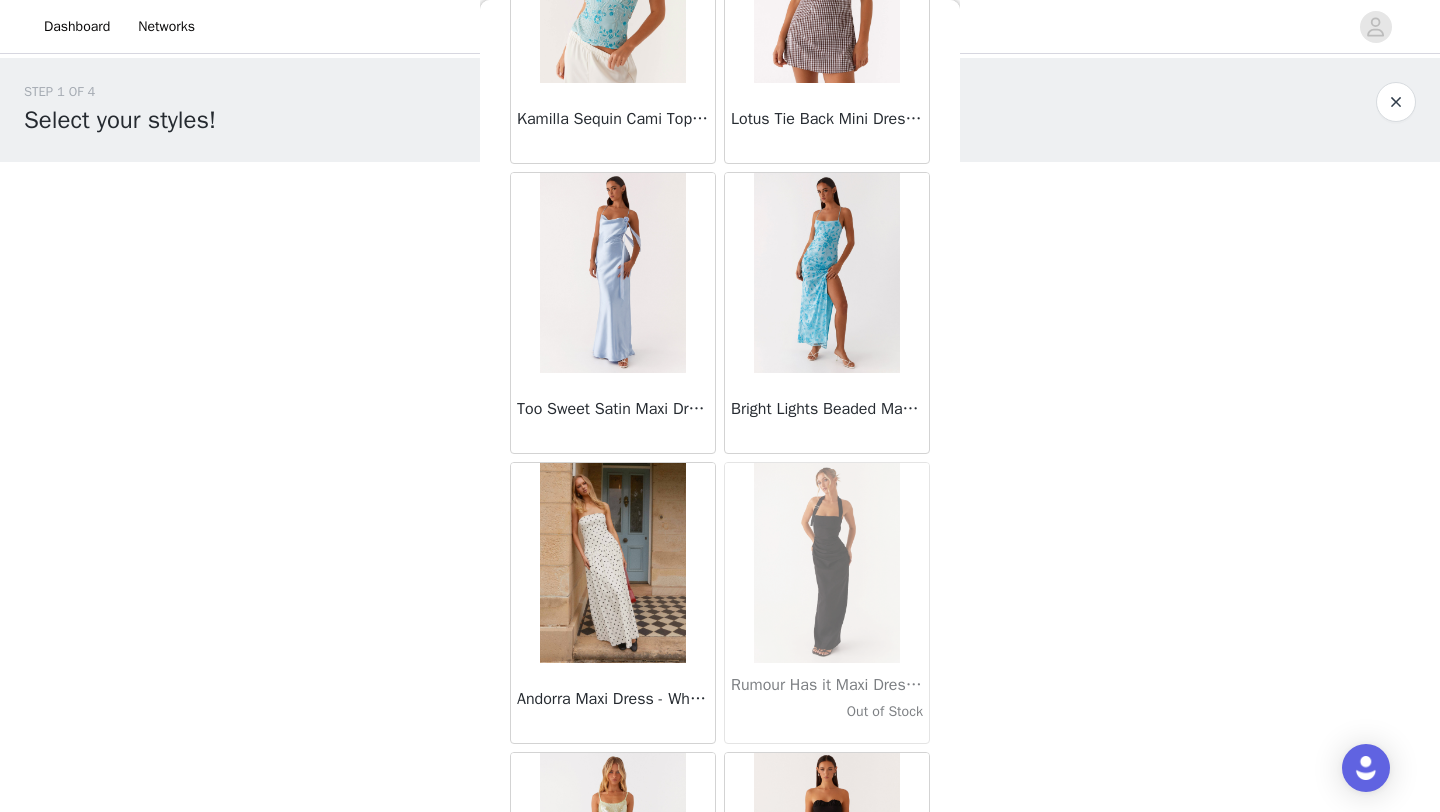scroll, scrollTop: 16748, scrollLeft: 0, axis: vertical 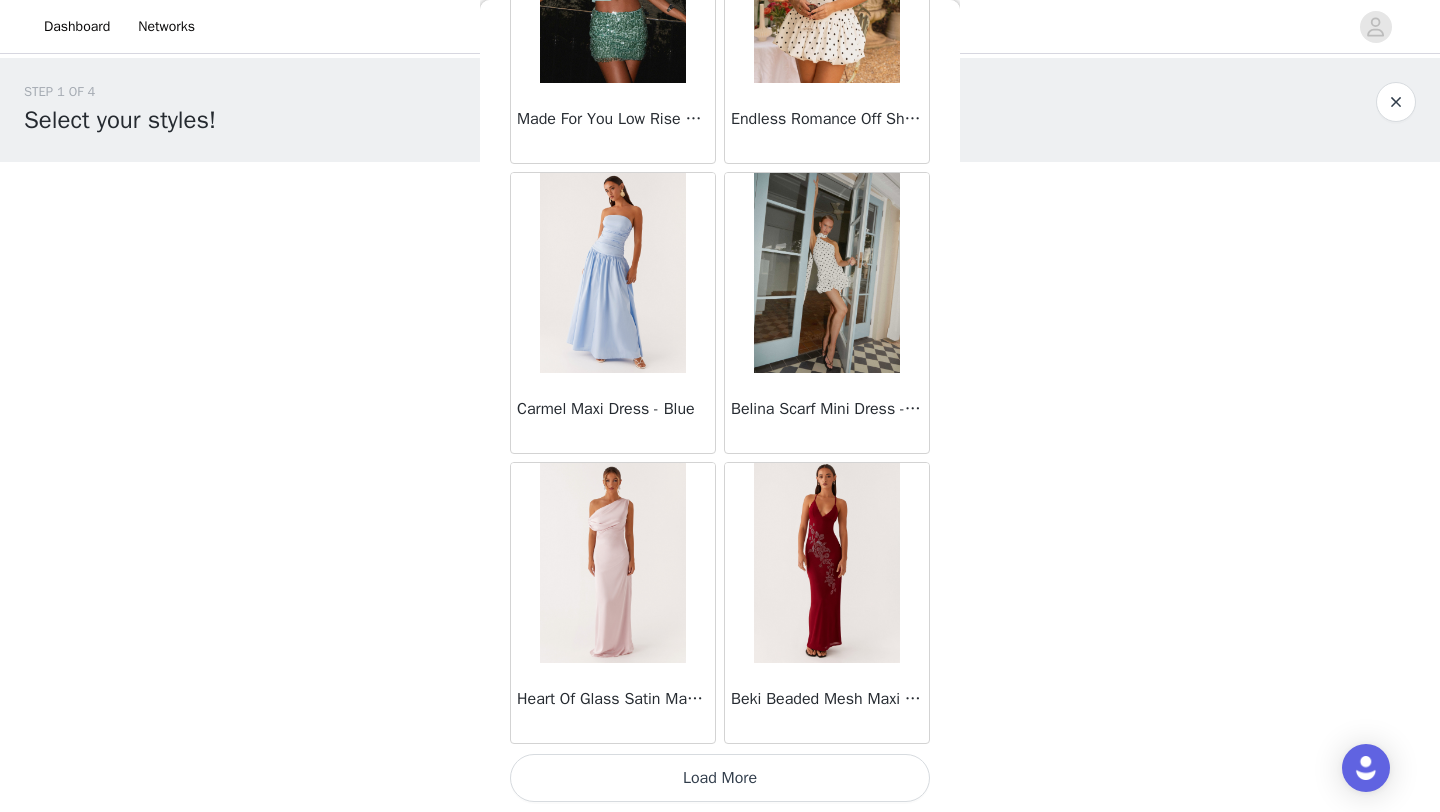 click on "Load More" at bounding box center [720, 778] 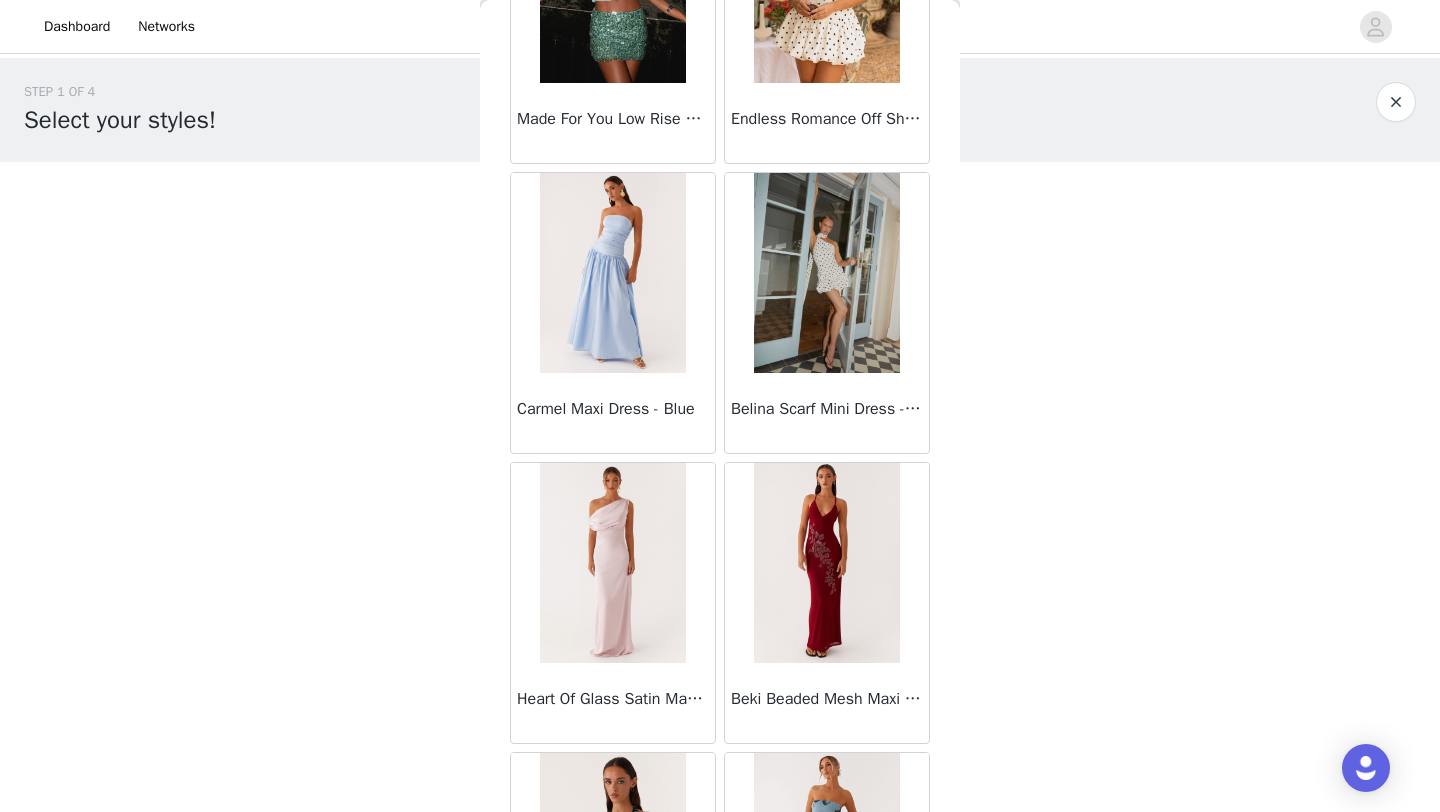 scroll, scrollTop: 19648, scrollLeft: 0, axis: vertical 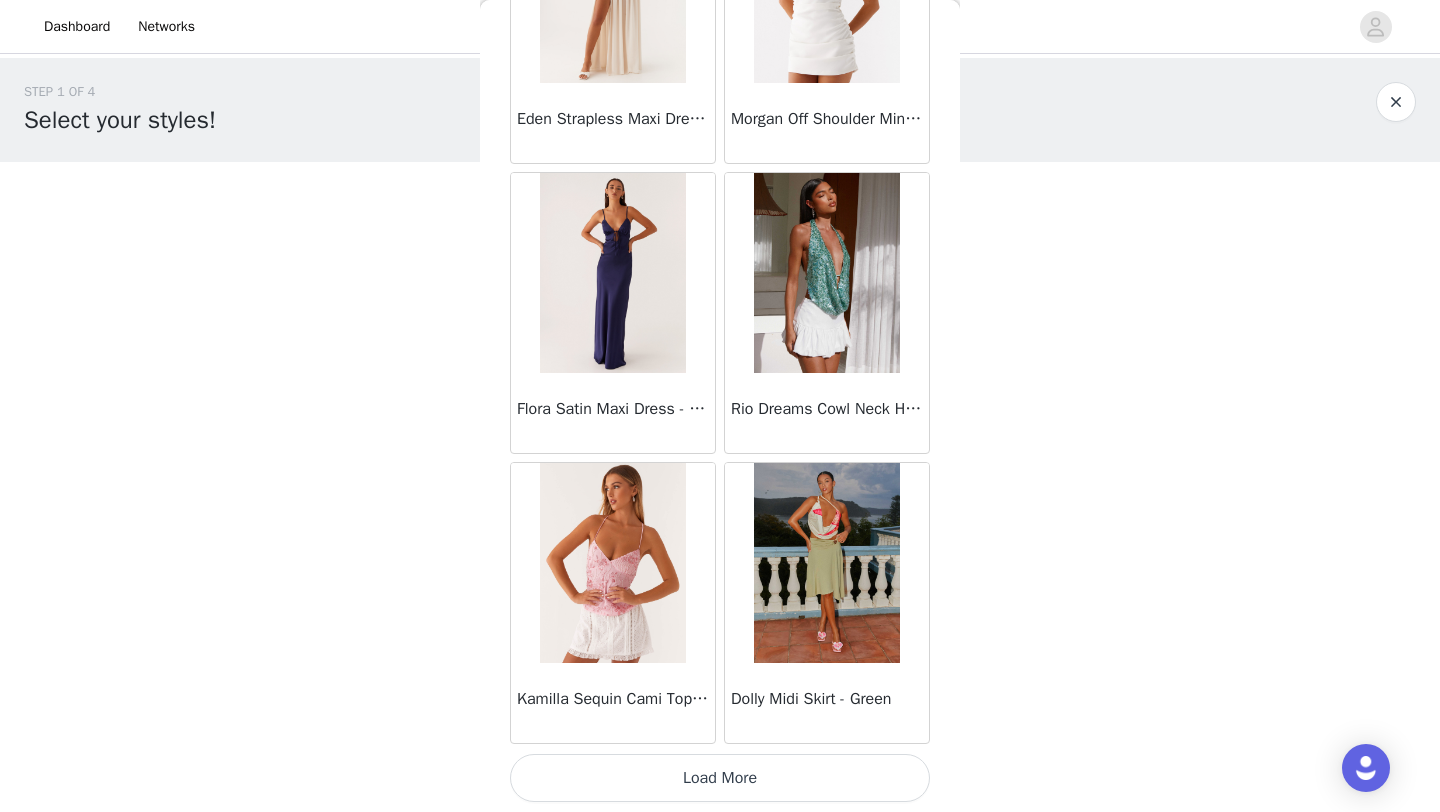 click on "Load More" at bounding box center [720, 778] 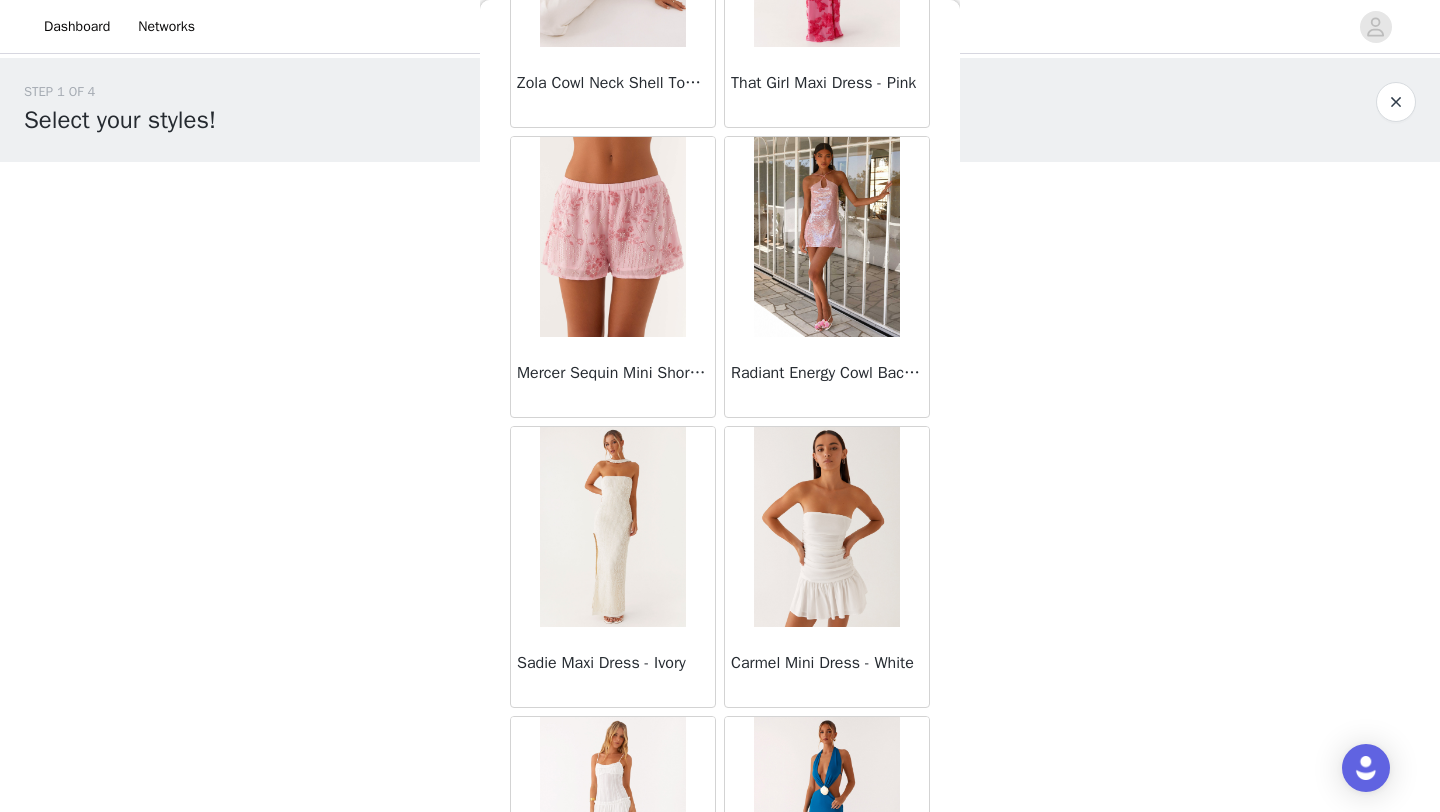 scroll, scrollTop: 22548, scrollLeft: 0, axis: vertical 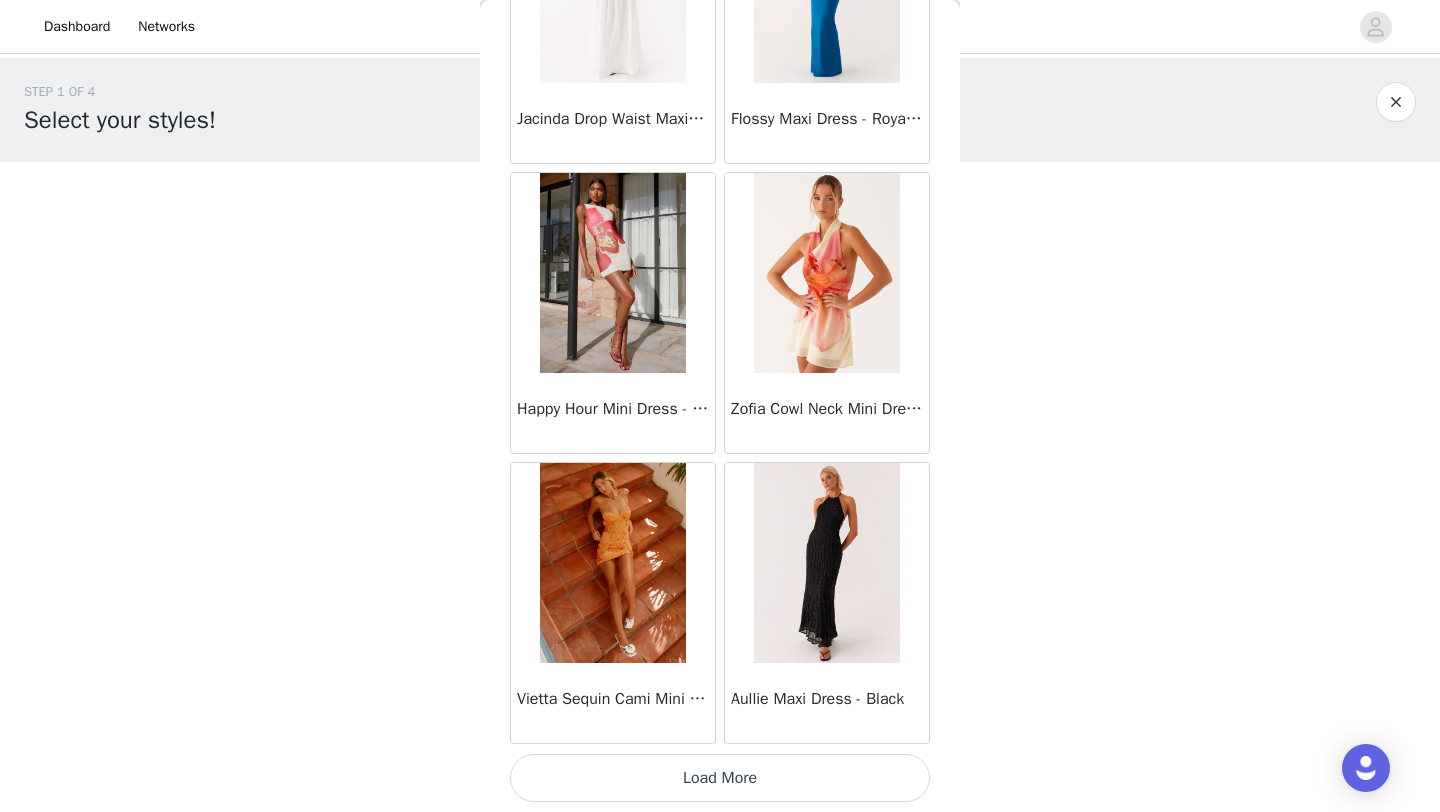 click on "Load More" at bounding box center [720, 778] 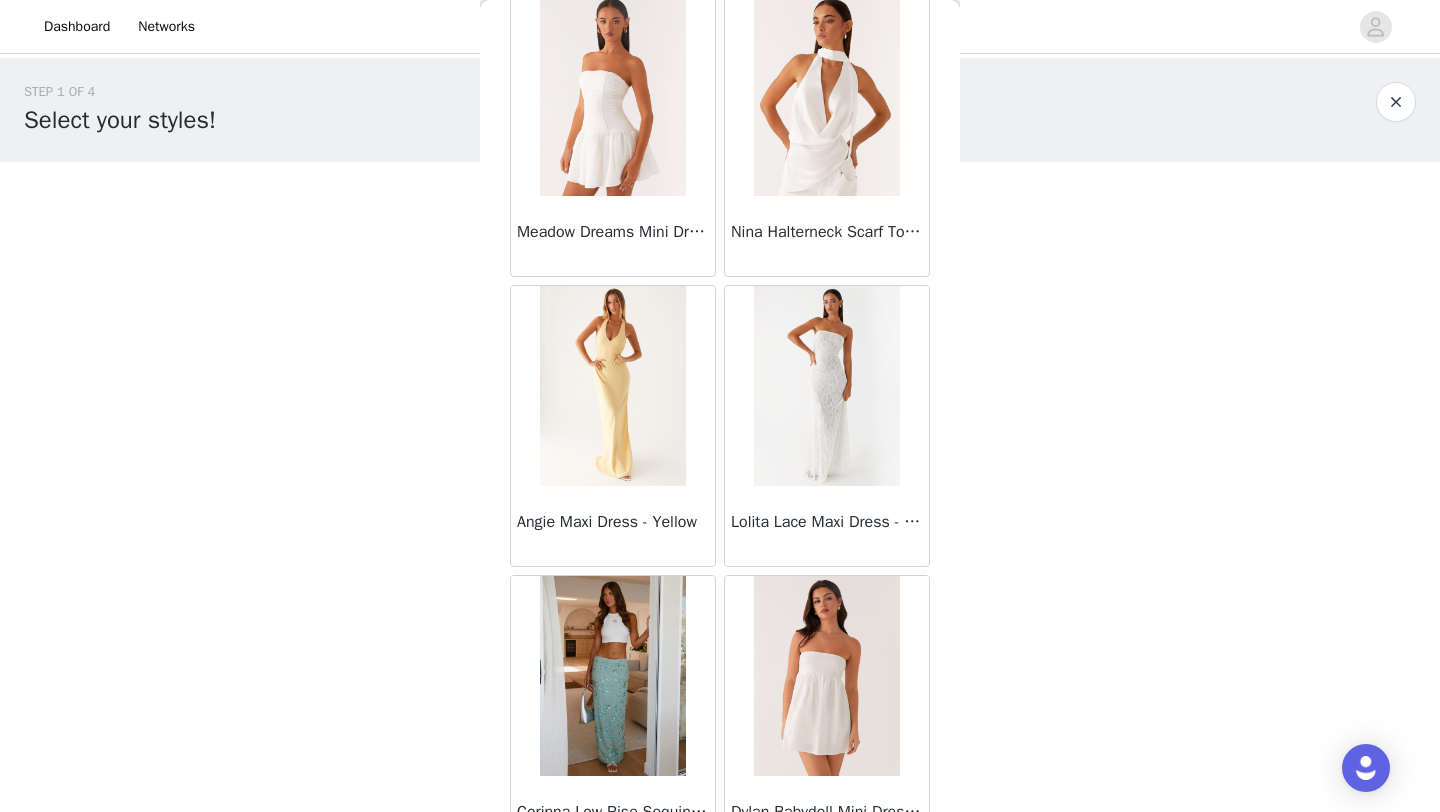 scroll, scrollTop: 25448, scrollLeft: 0, axis: vertical 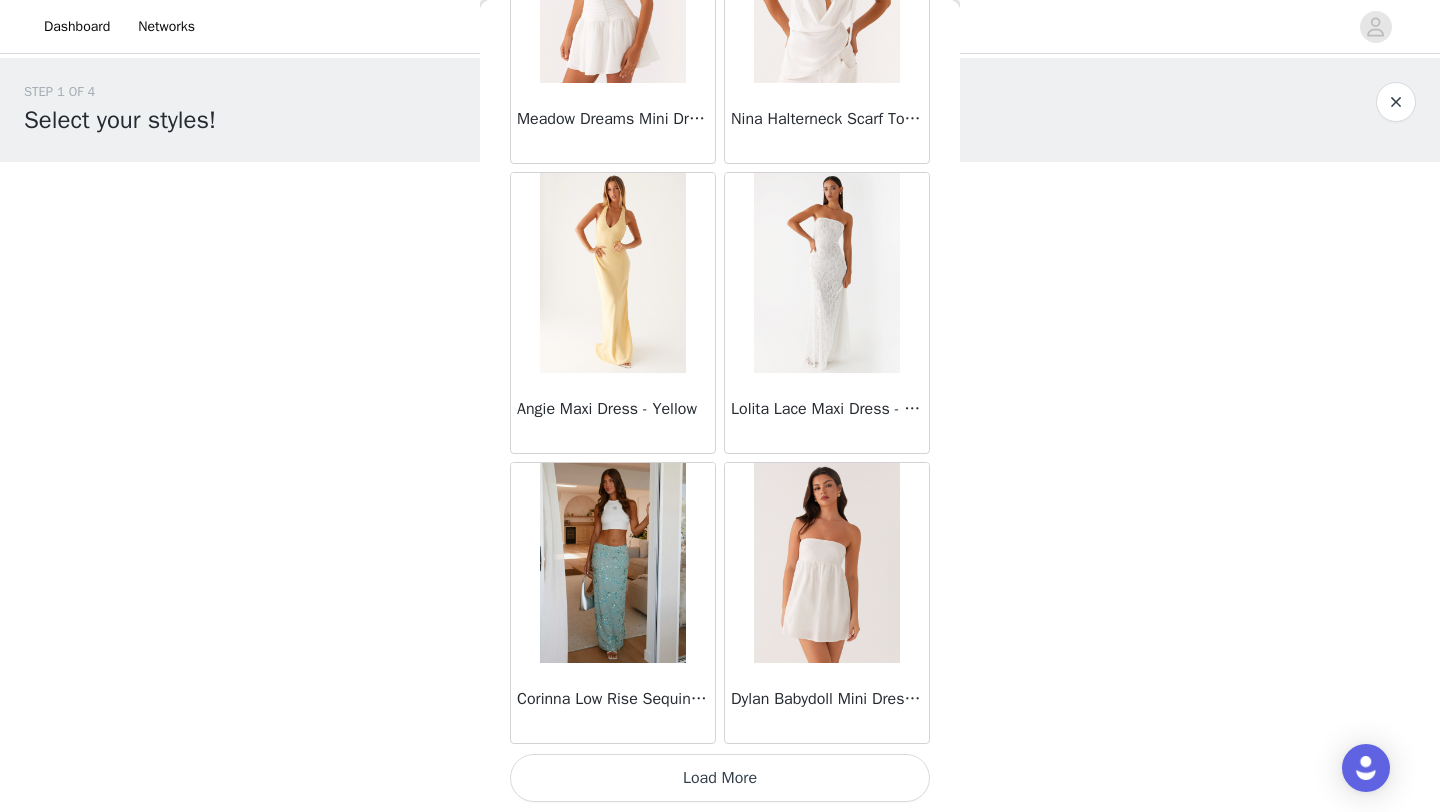 click on "Load More" at bounding box center [720, 778] 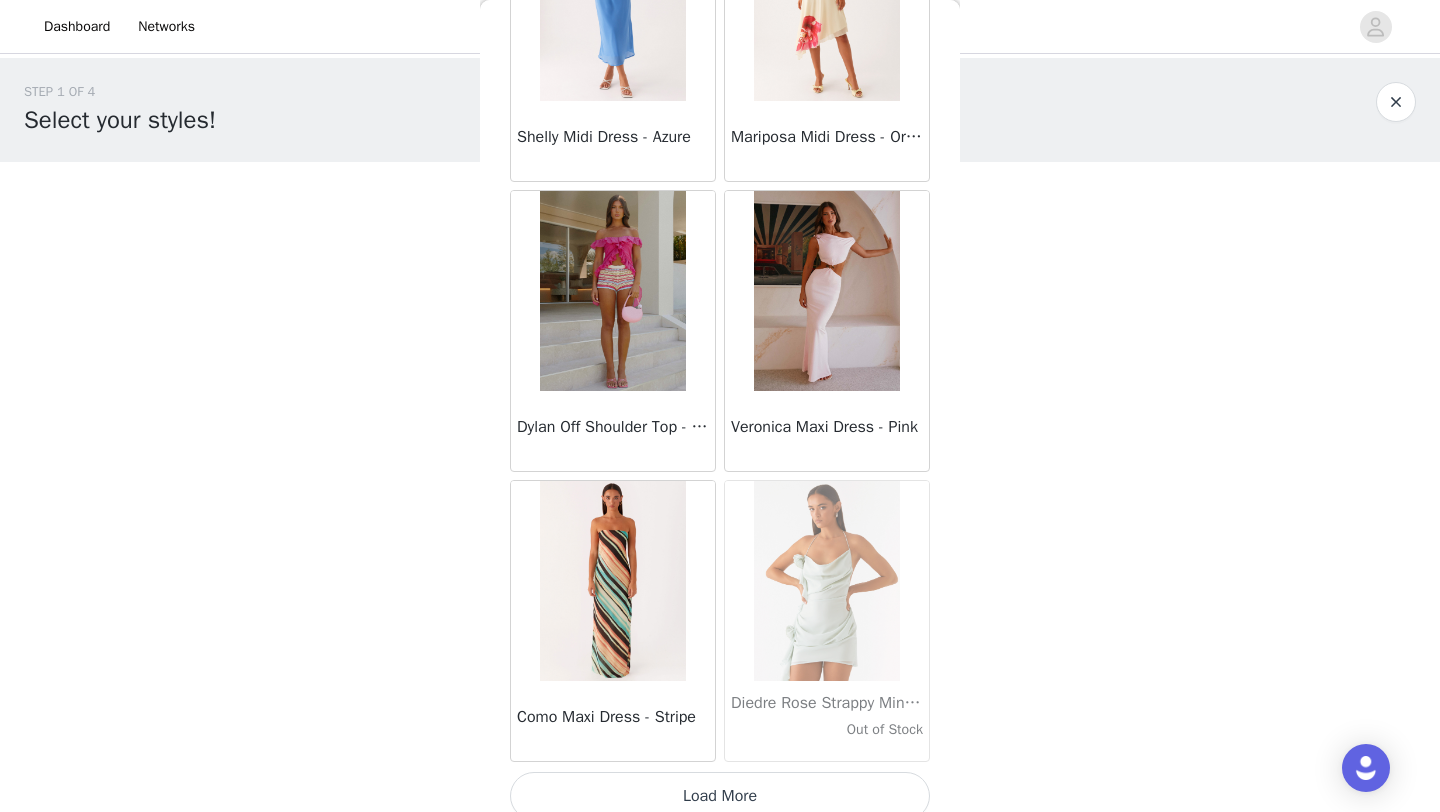 scroll, scrollTop: 28348, scrollLeft: 0, axis: vertical 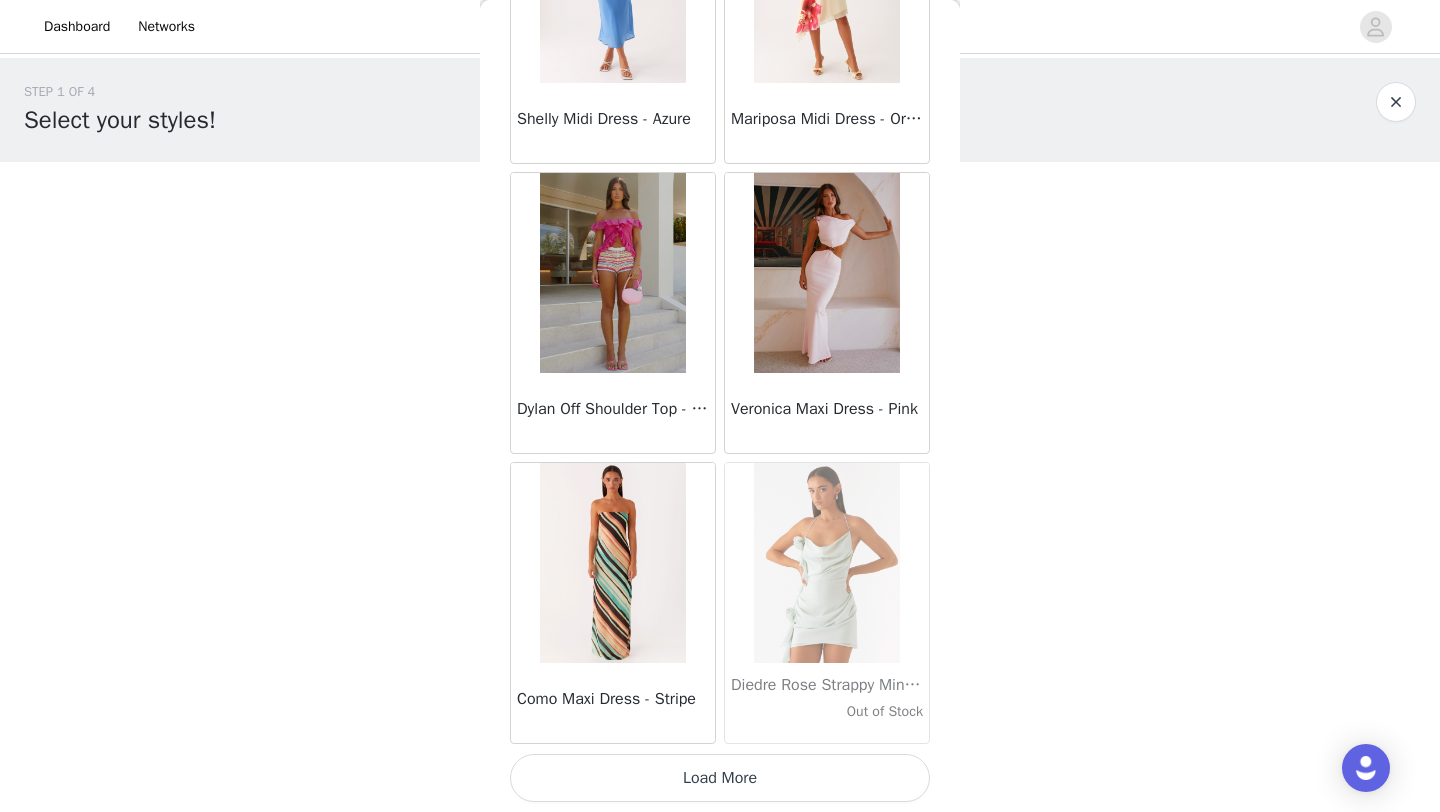 click on "Load More" at bounding box center (720, 778) 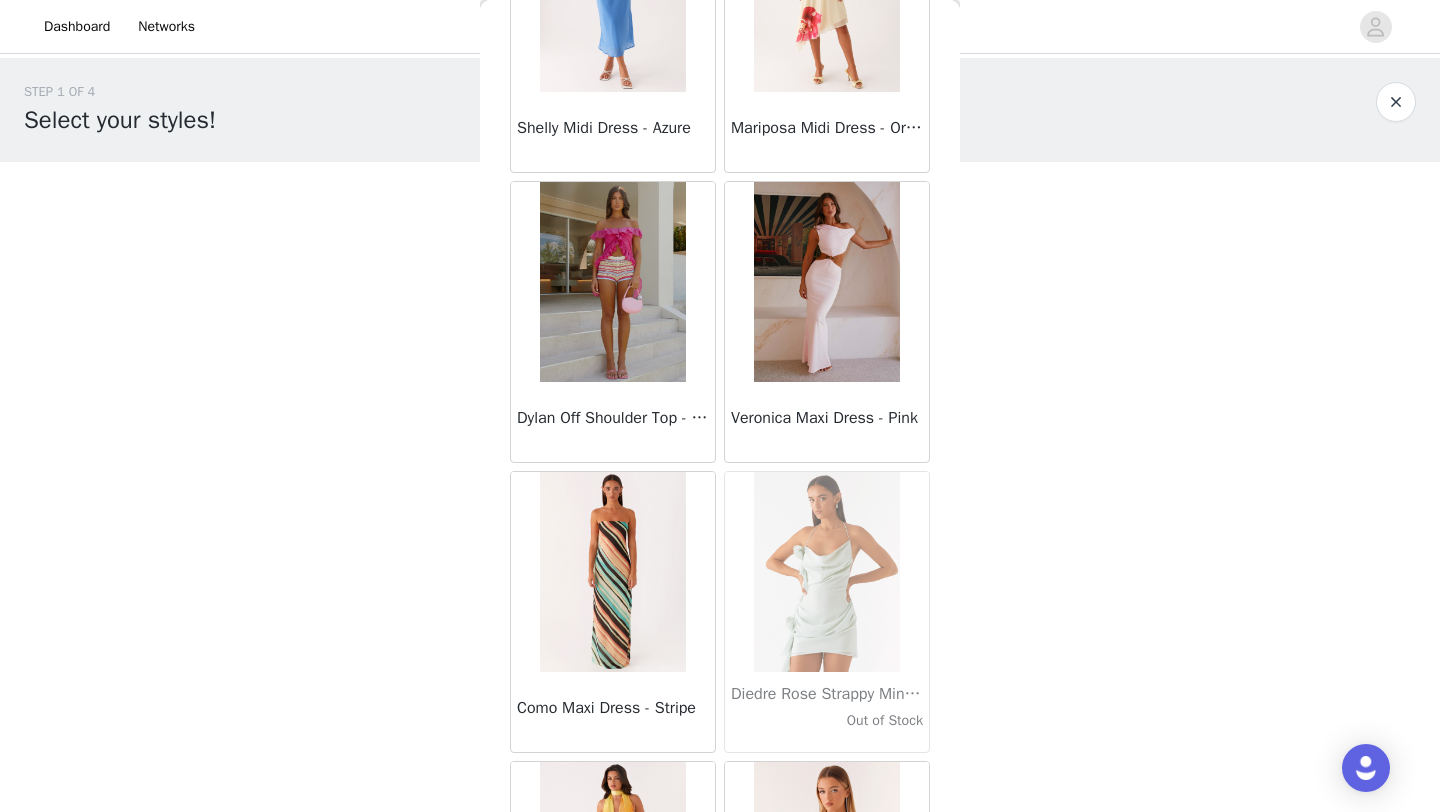 scroll, scrollTop: 28348, scrollLeft: 0, axis: vertical 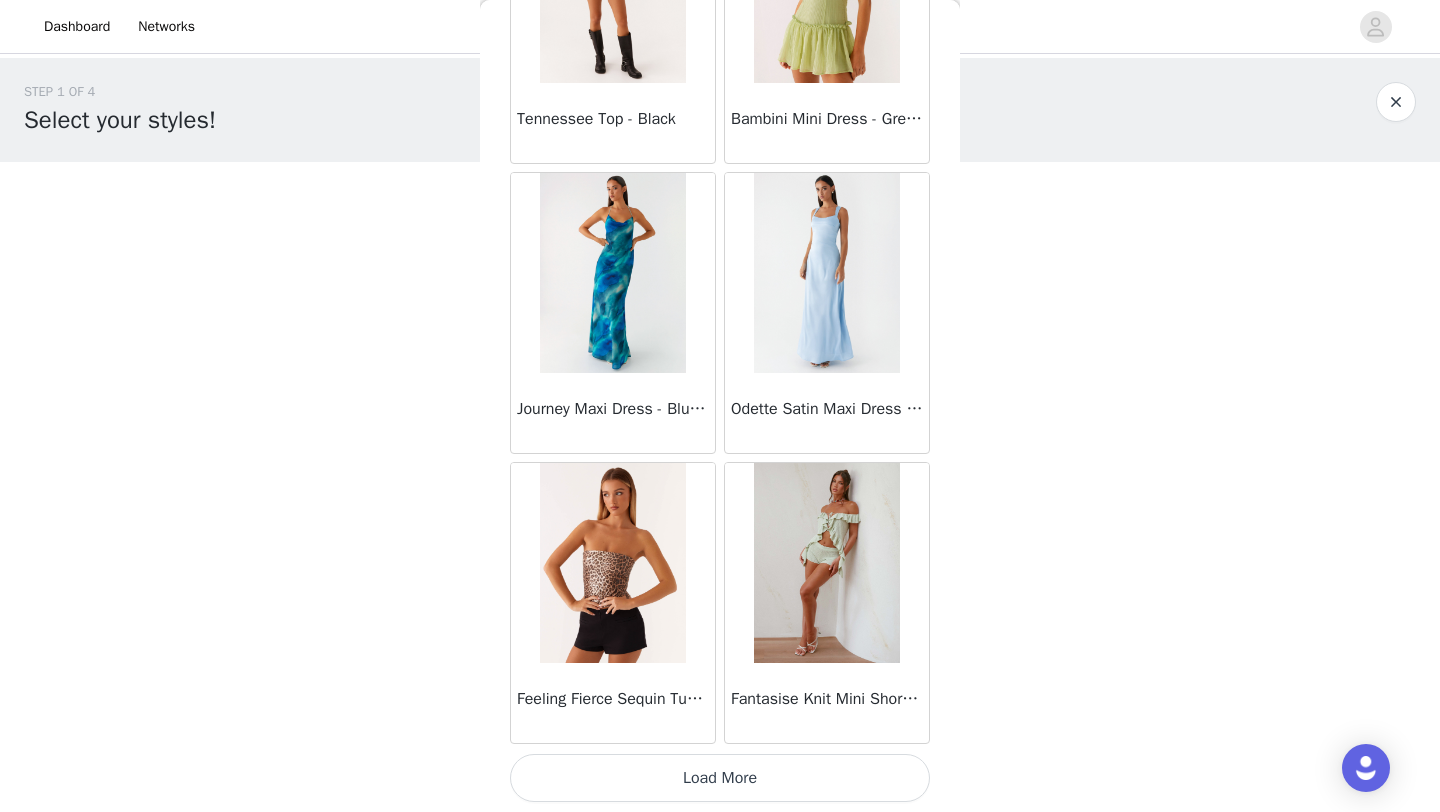click on "Load More" at bounding box center (720, 778) 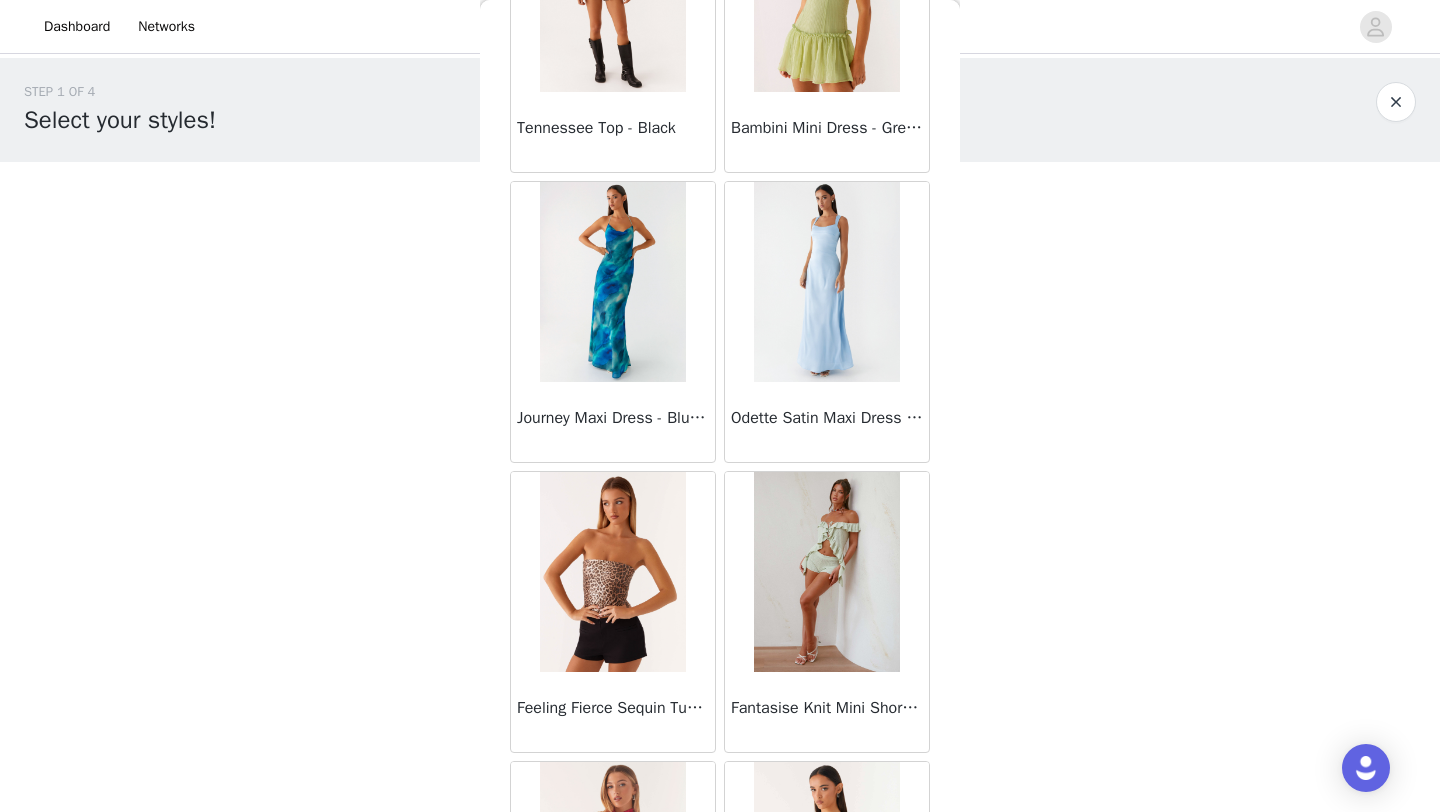 scroll, scrollTop: 31248, scrollLeft: 0, axis: vertical 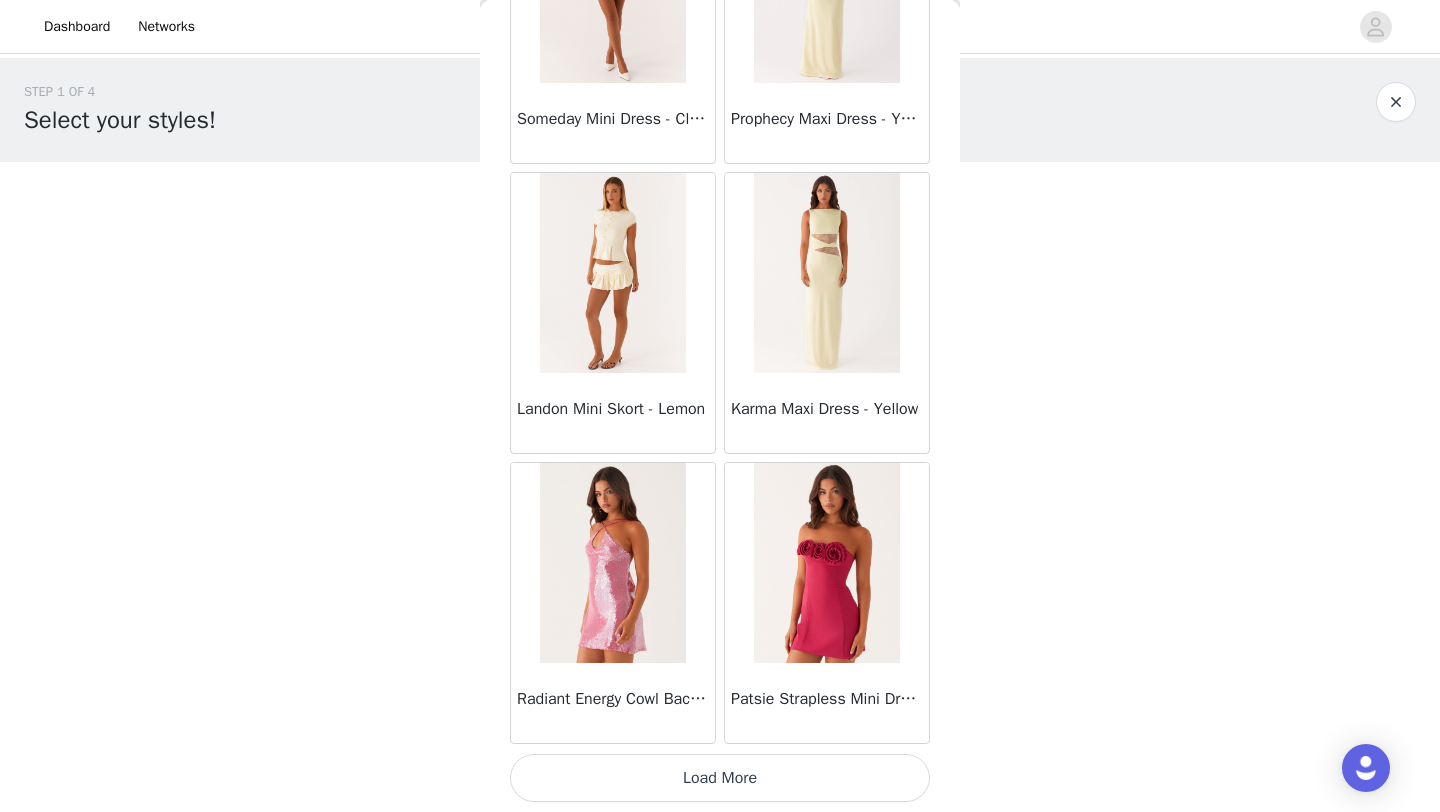 click on "Load More" at bounding box center [720, 778] 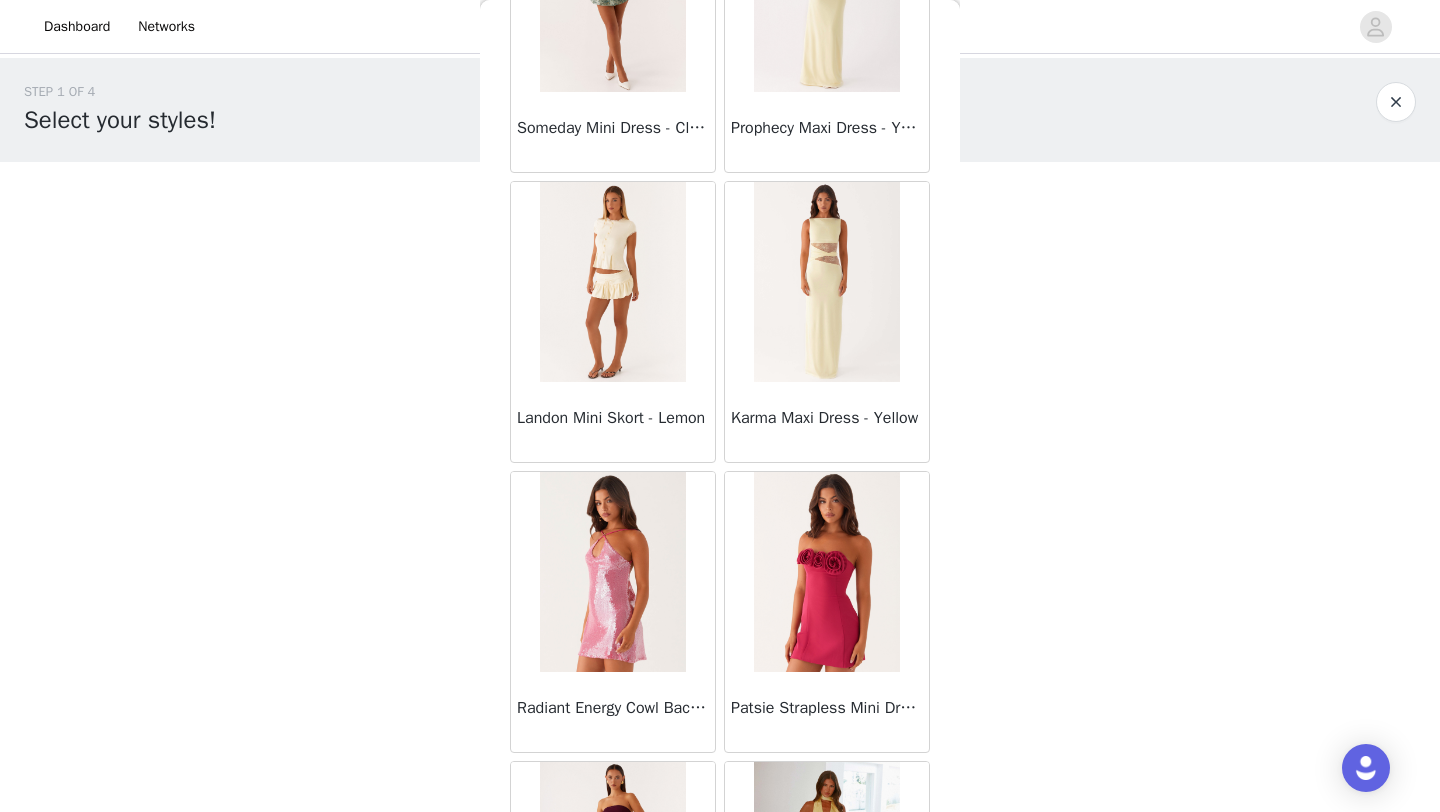 scroll, scrollTop: 34148, scrollLeft: 0, axis: vertical 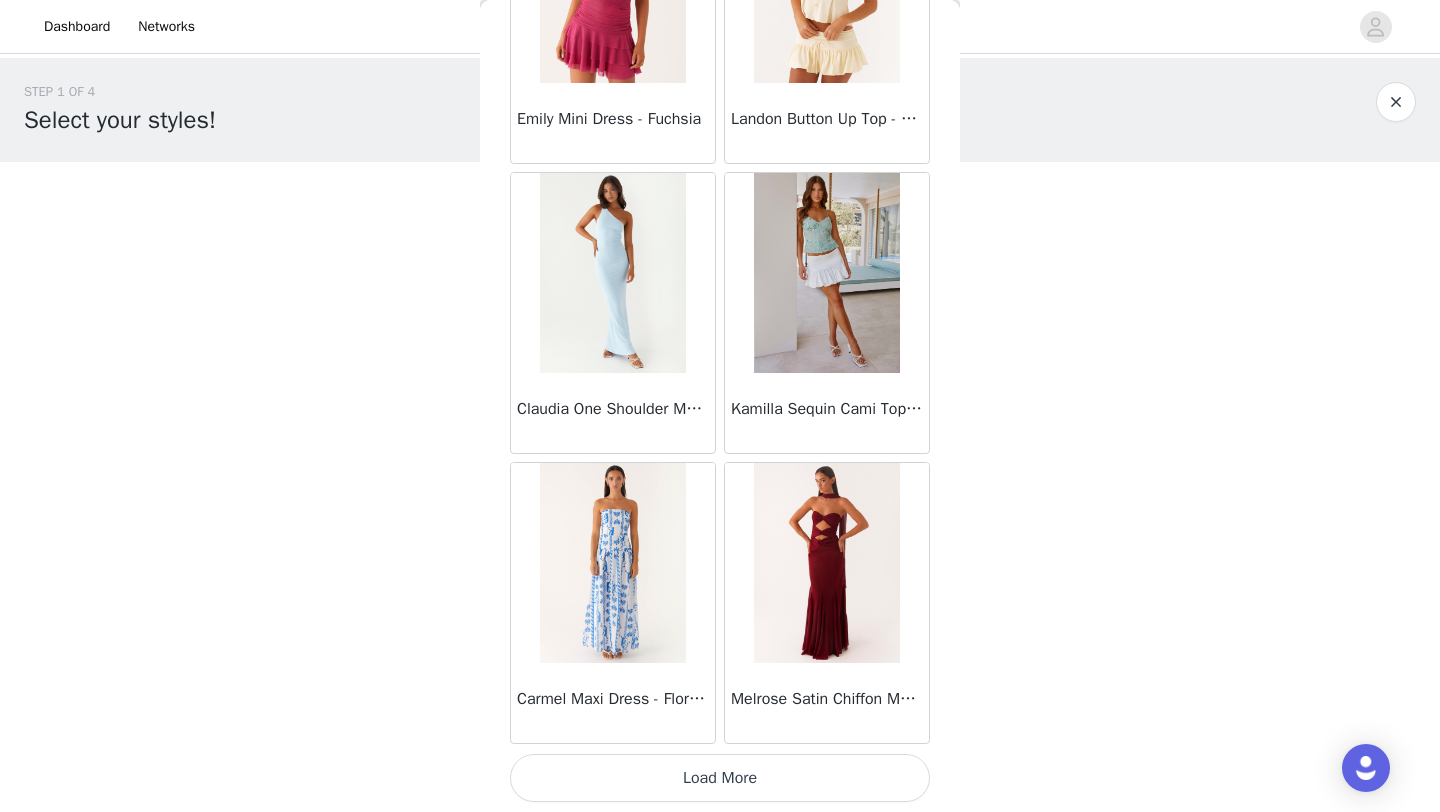 click on "Load More" at bounding box center [720, 778] 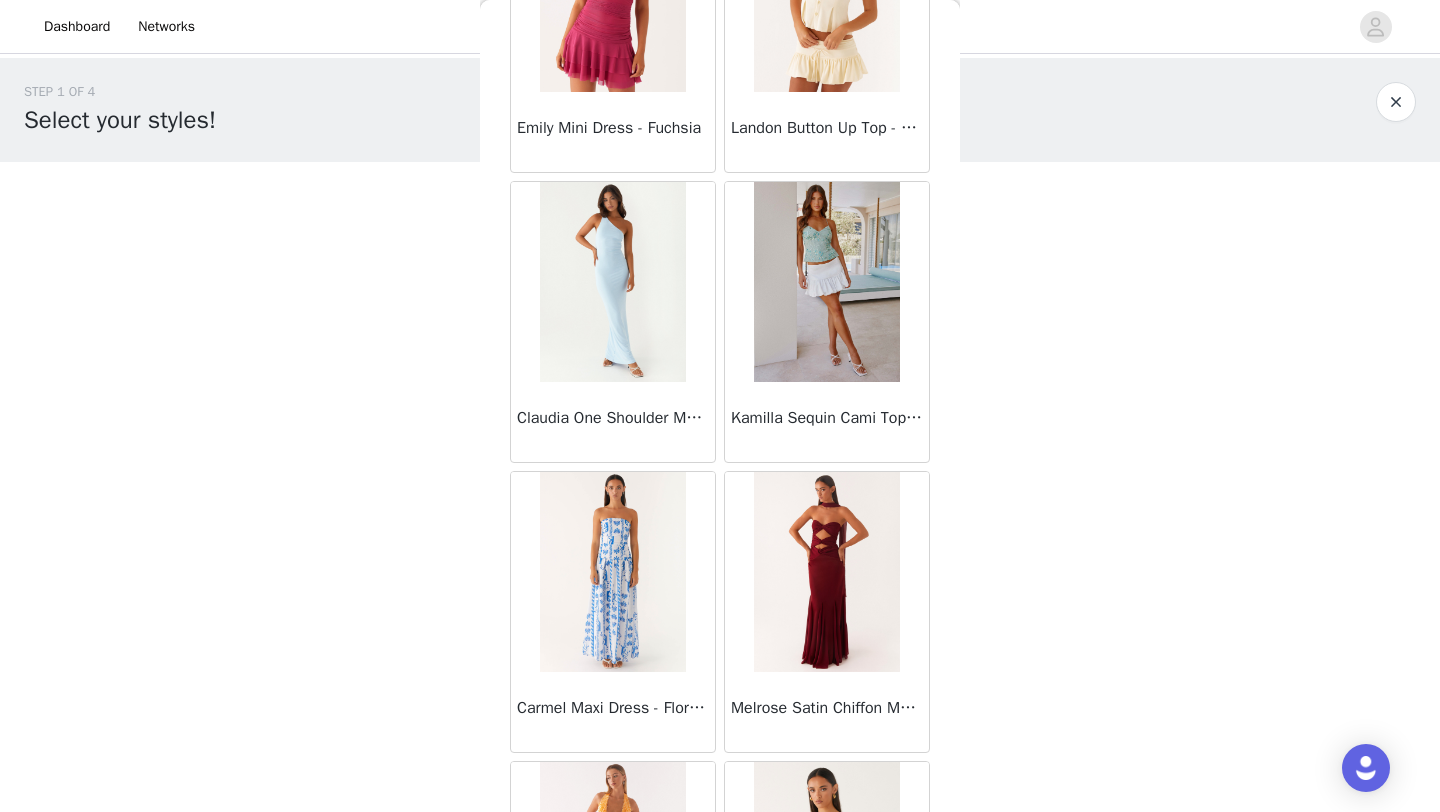 scroll, scrollTop: 37048, scrollLeft: 0, axis: vertical 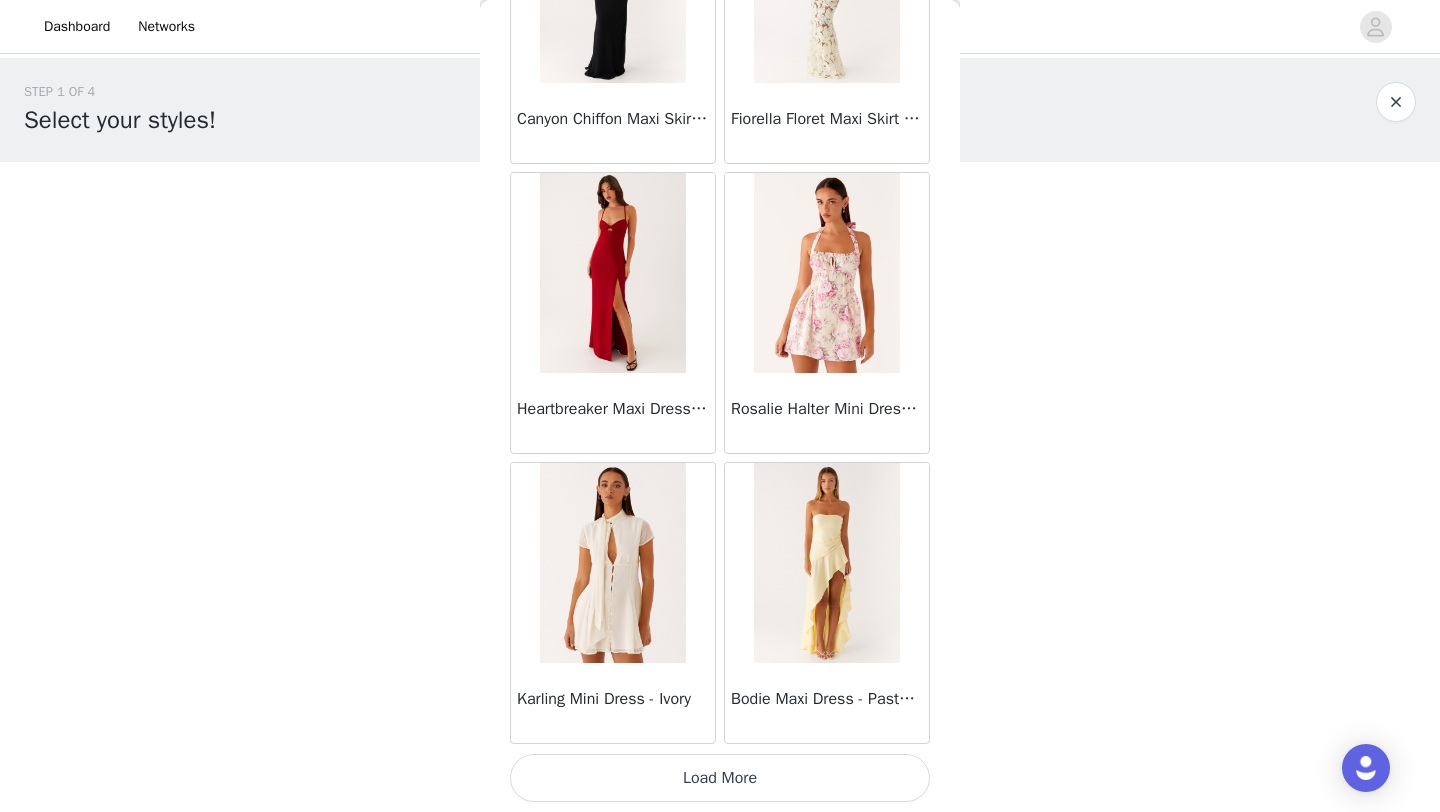click on "Load More" at bounding box center [720, 778] 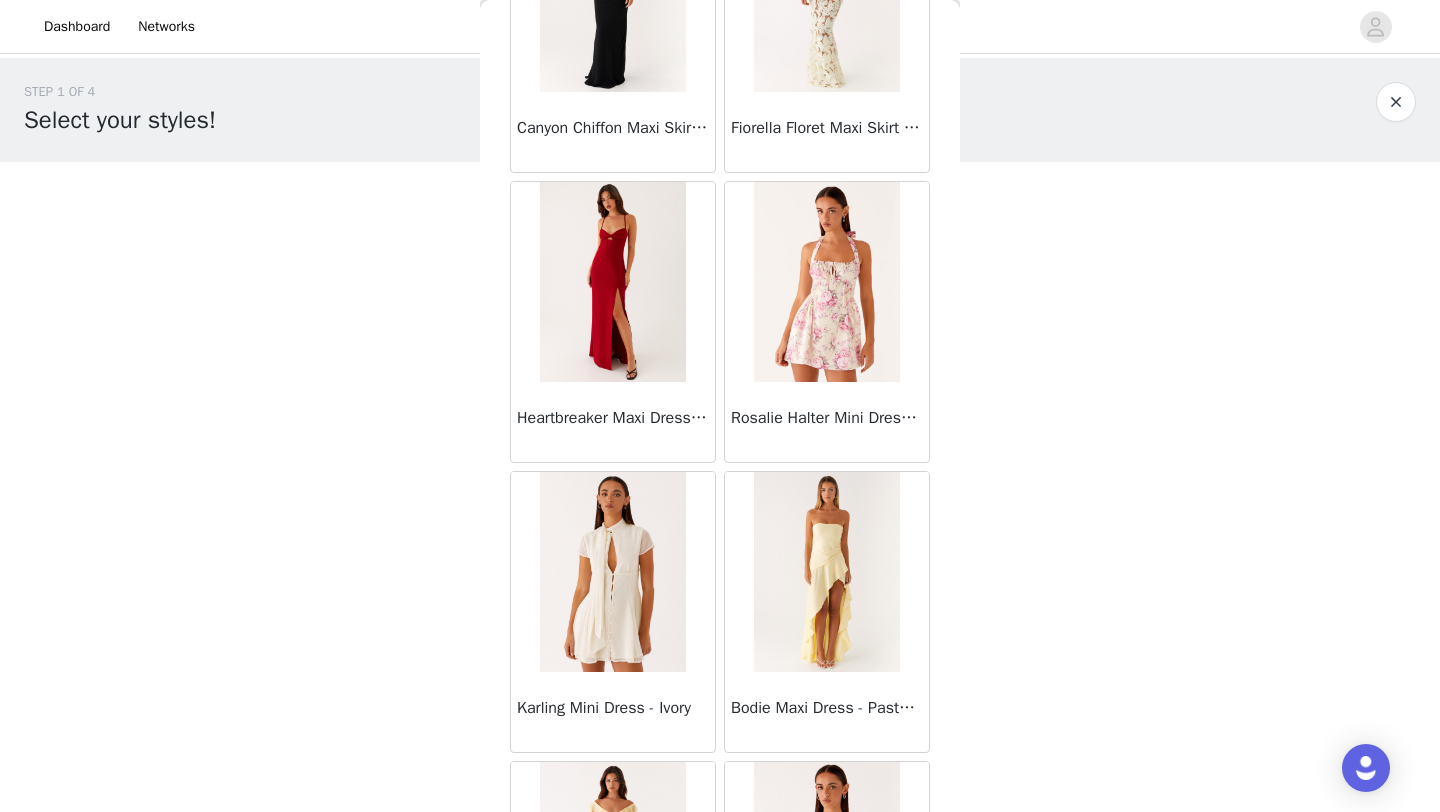 scroll, scrollTop: 39948, scrollLeft: 0, axis: vertical 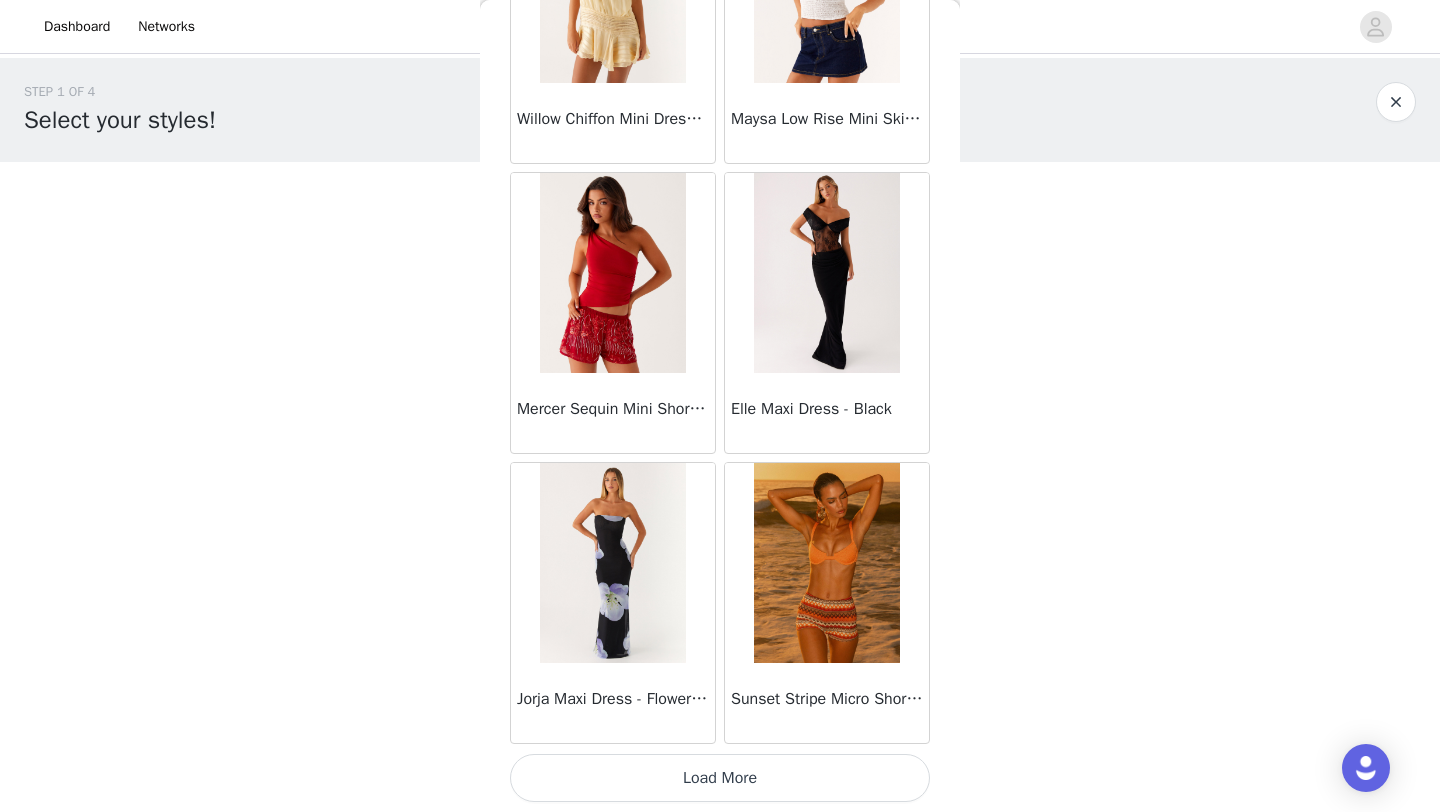 click on "Load More" at bounding box center (720, 778) 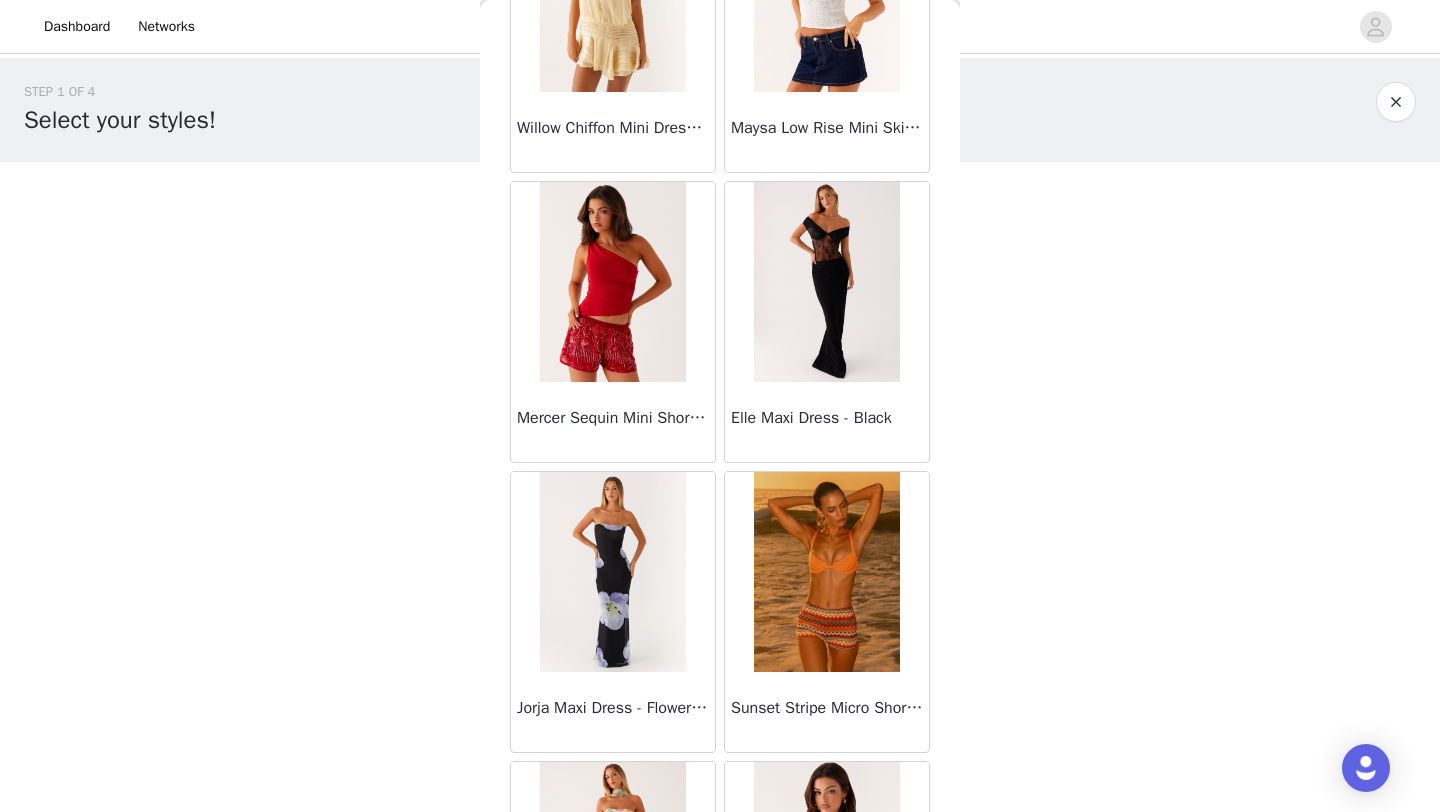 scroll, scrollTop: 42848, scrollLeft: 0, axis: vertical 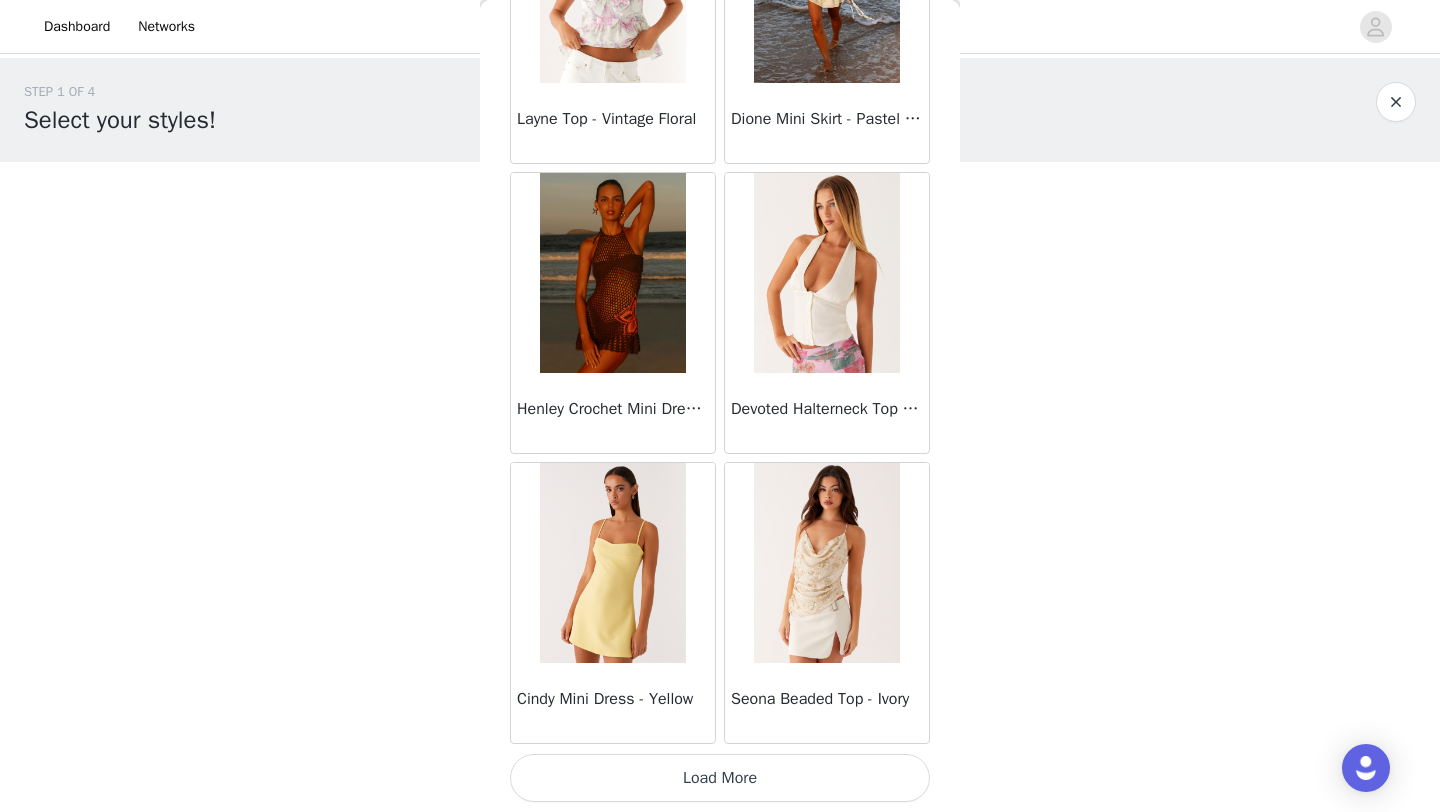 click on "Load More" at bounding box center [720, 778] 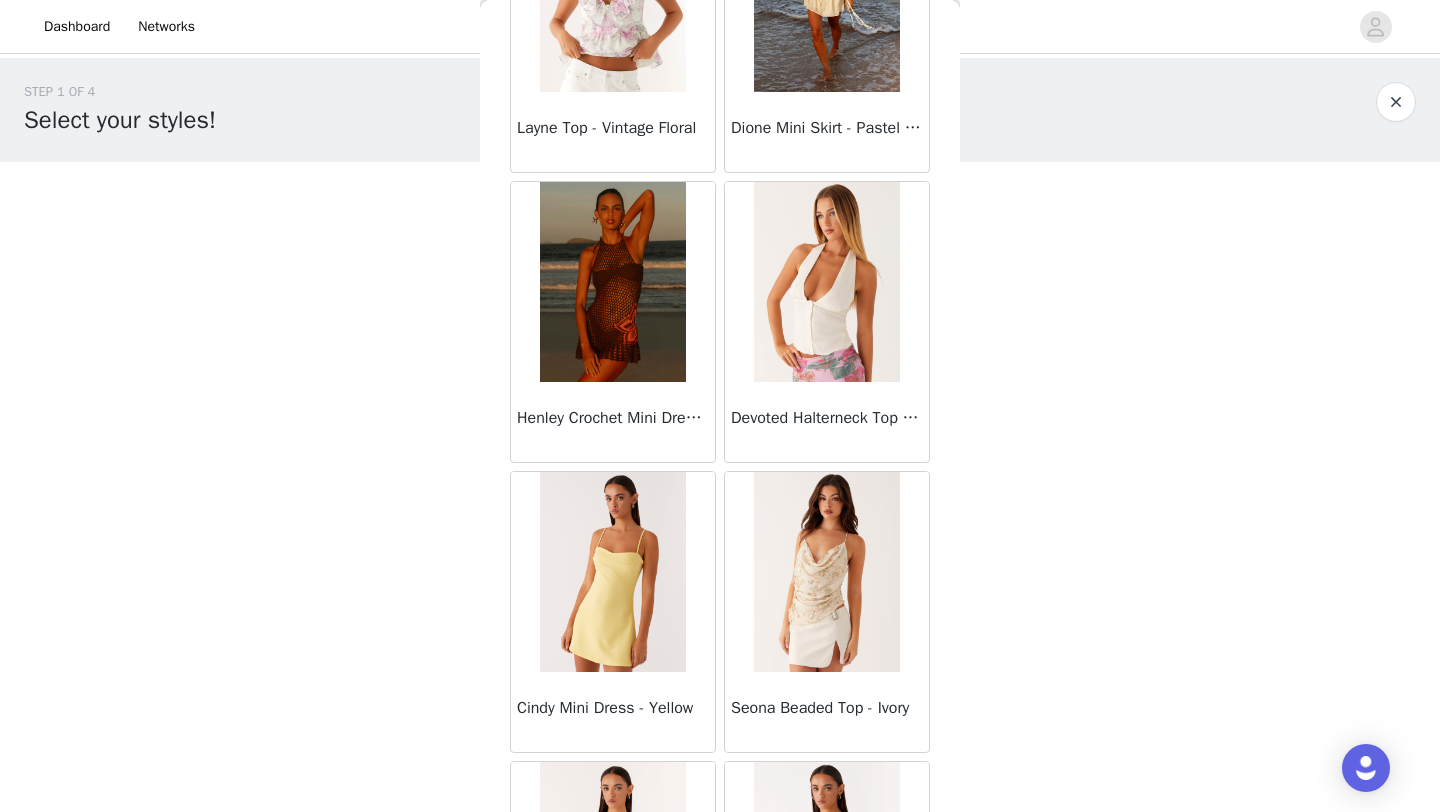 scroll, scrollTop: 45748, scrollLeft: 0, axis: vertical 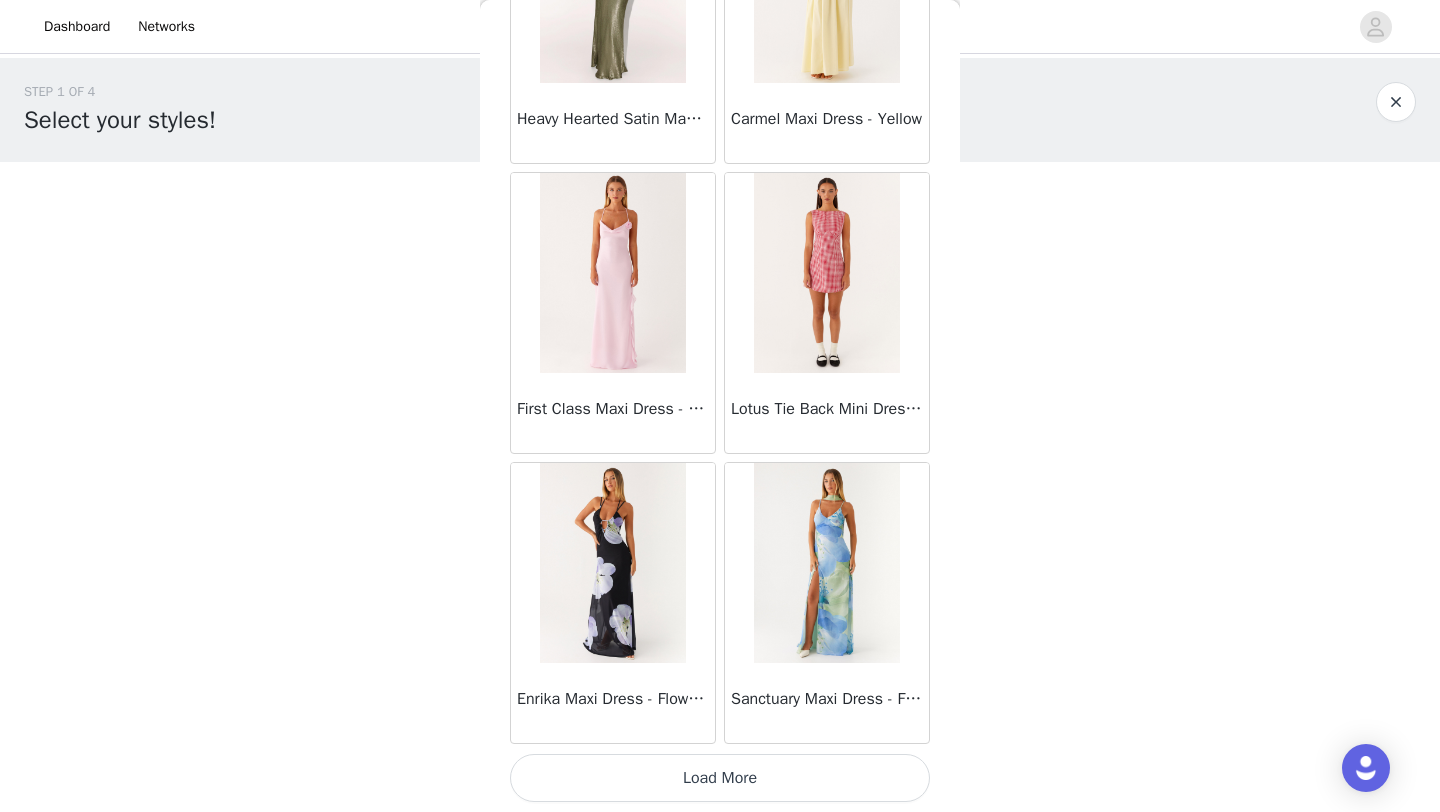 click on "Load More" at bounding box center [720, 778] 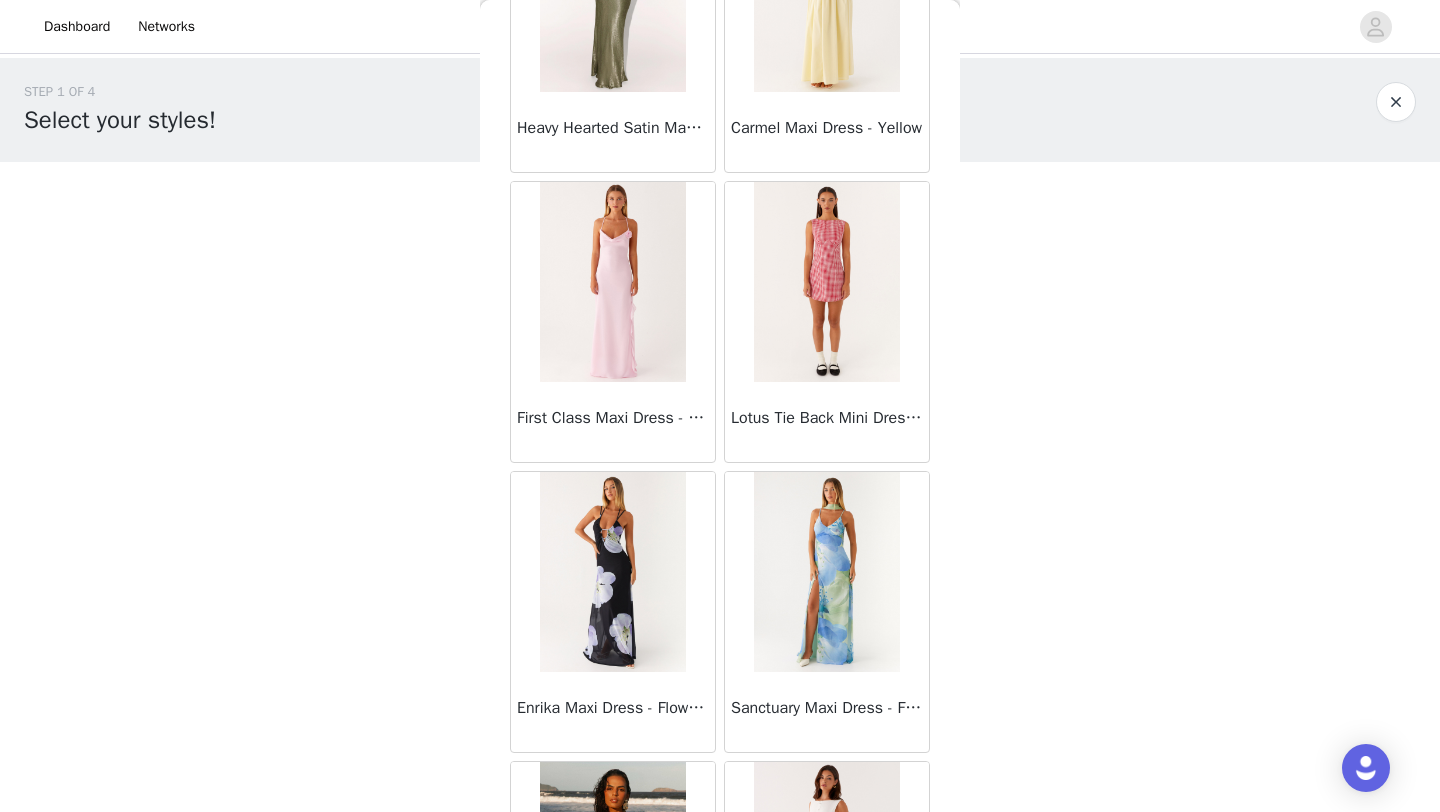 scroll, scrollTop: 48648, scrollLeft: 0, axis: vertical 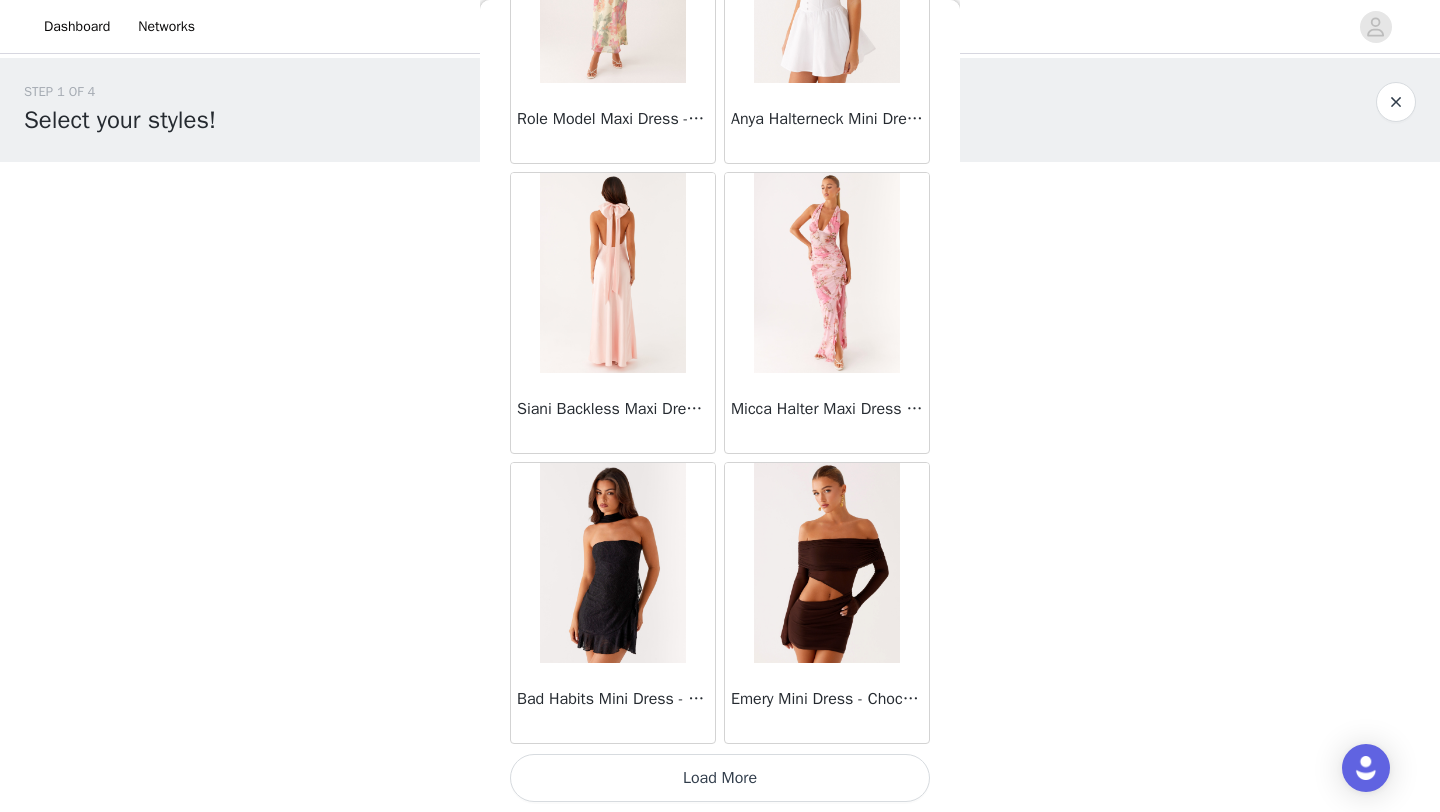 click on "Load More" at bounding box center [720, 778] 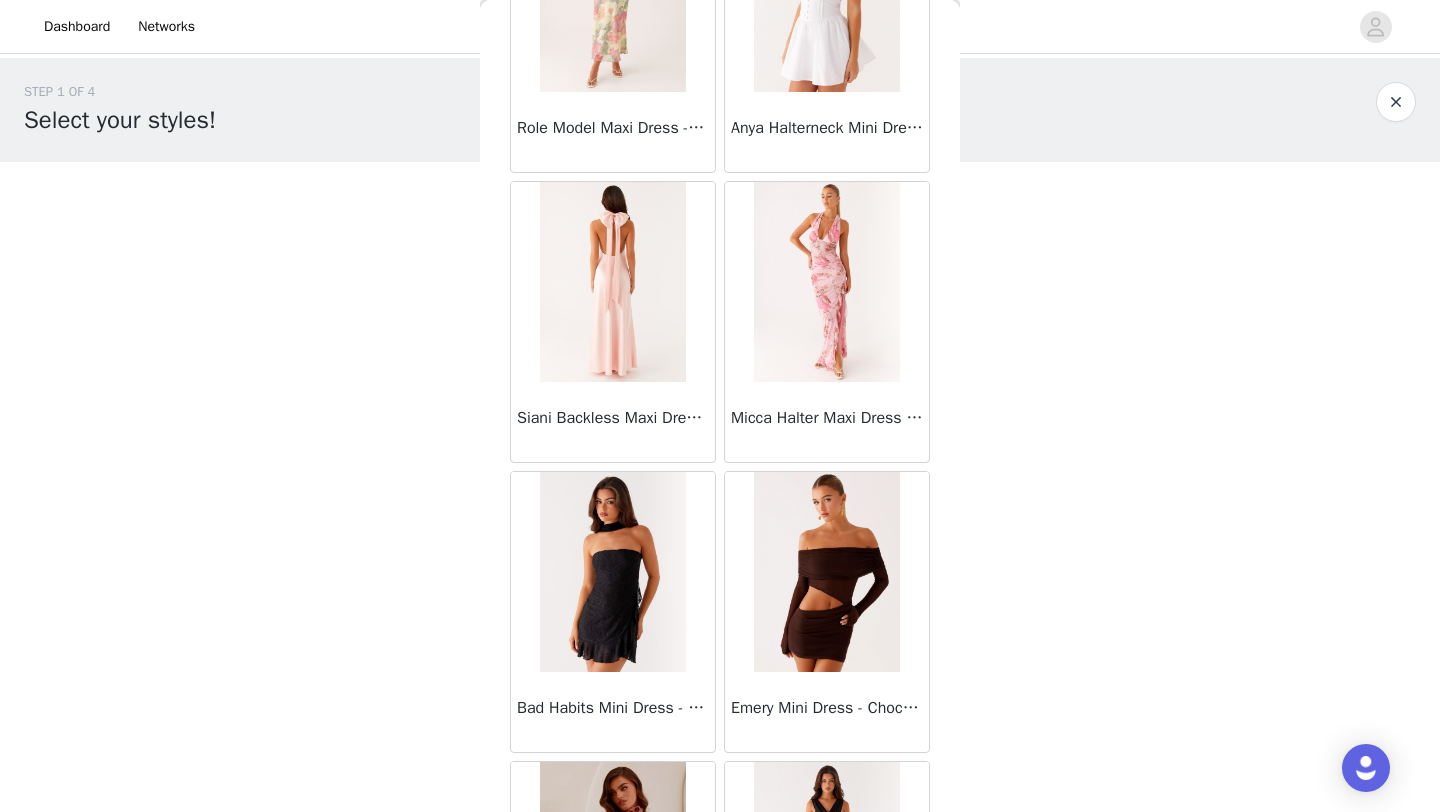 scroll, scrollTop: 51548, scrollLeft: 0, axis: vertical 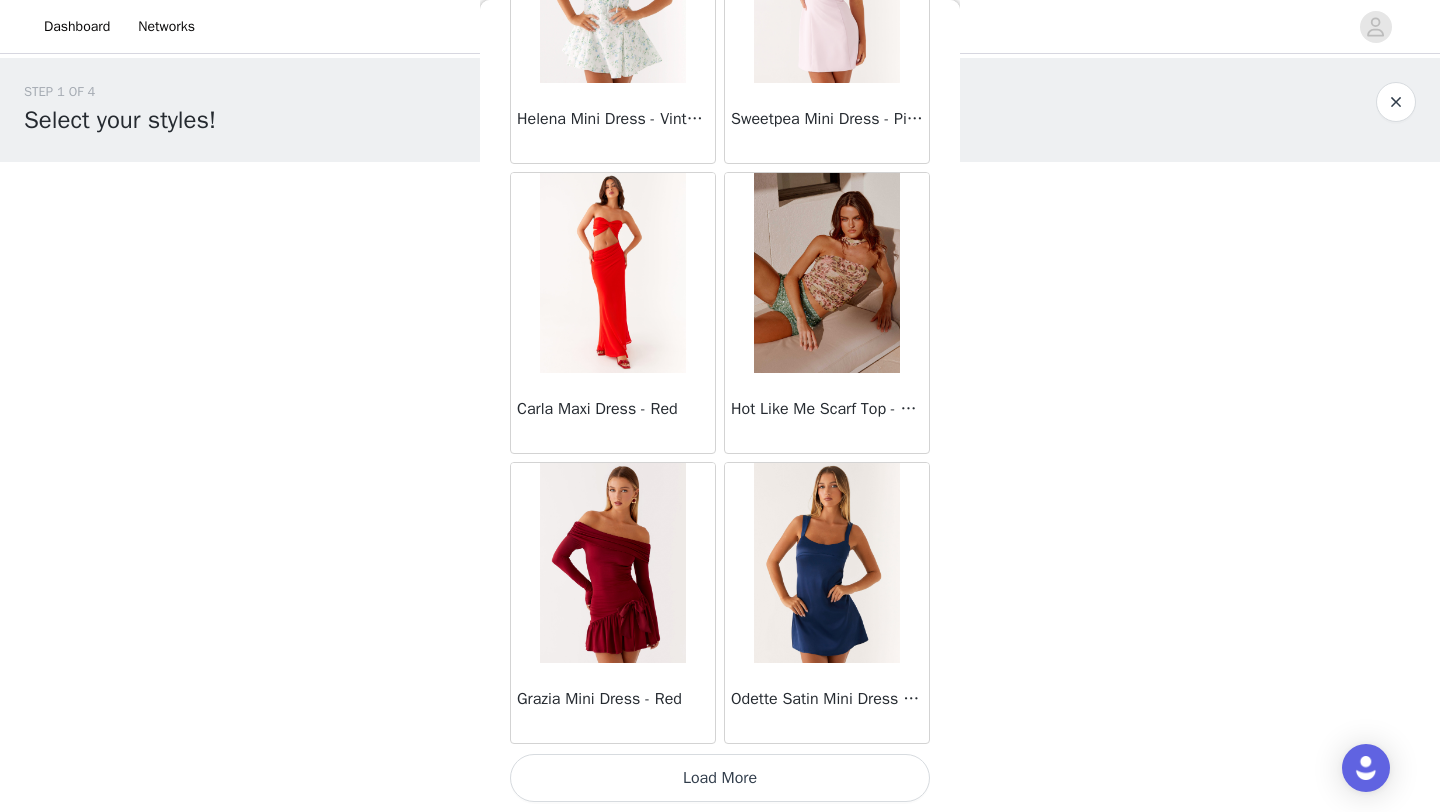 click on "Load More" at bounding box center [720, 778] 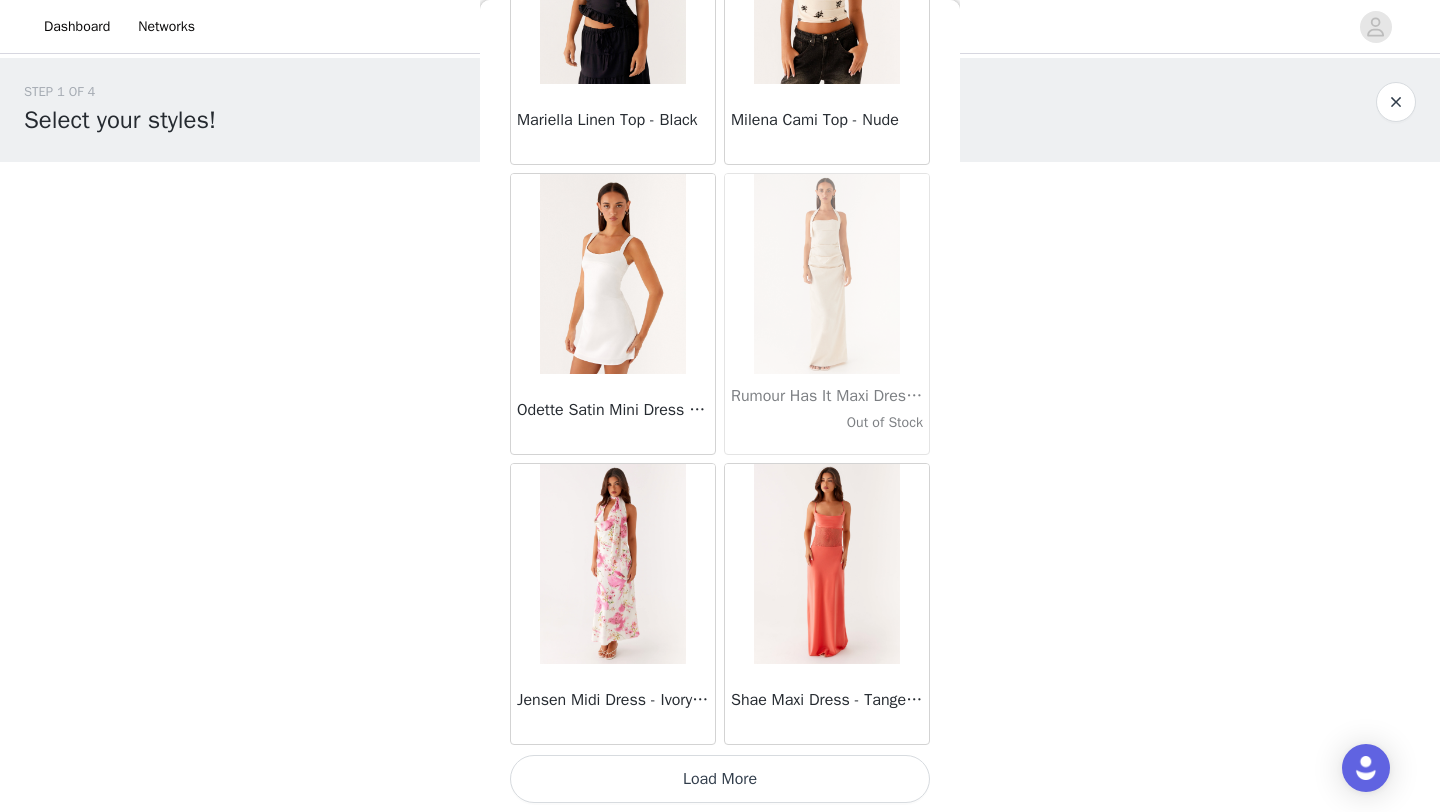 scroll, scrollTop: 57348, scrollLeft: 0, axis: vertical 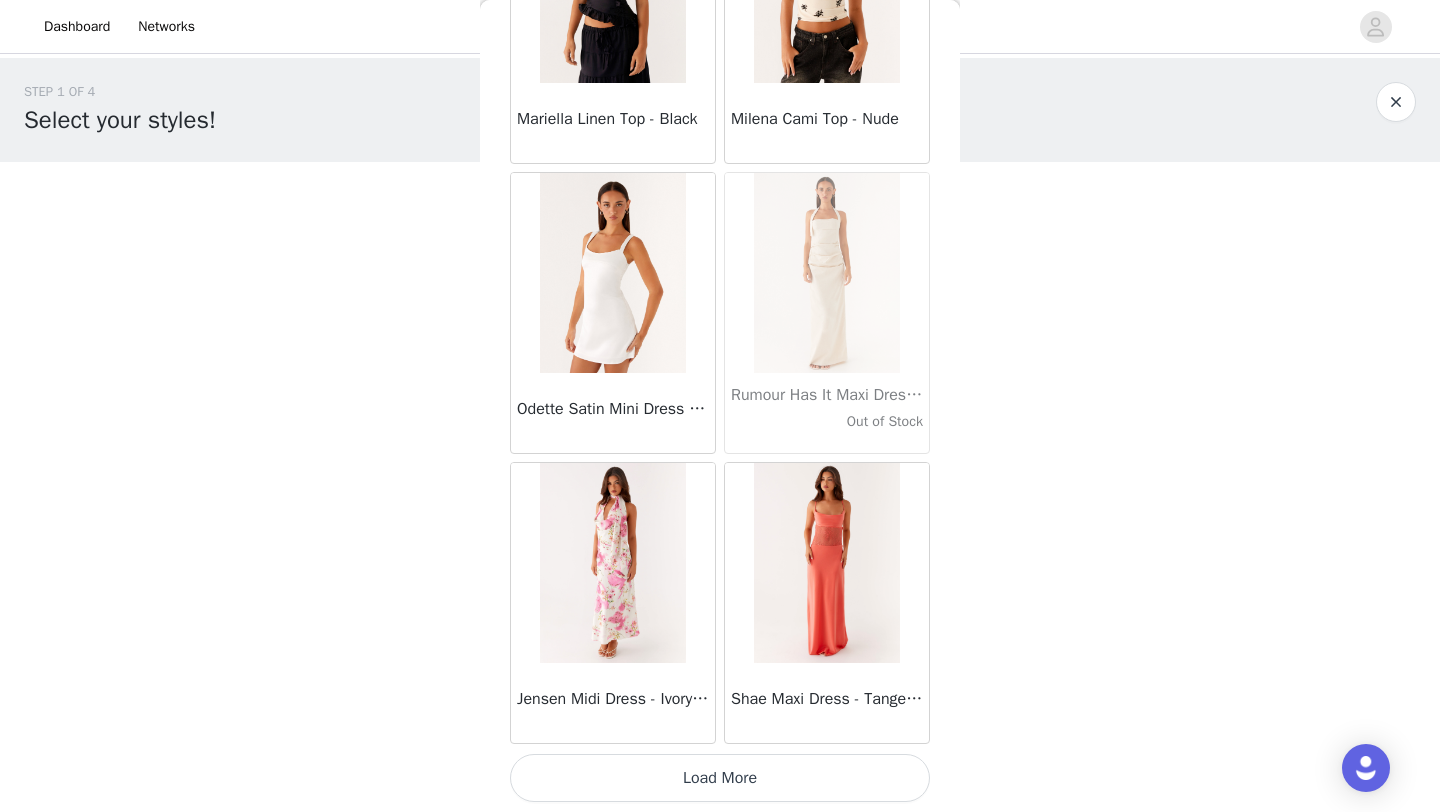 click on "Load More" at bounding box center [720, 778] 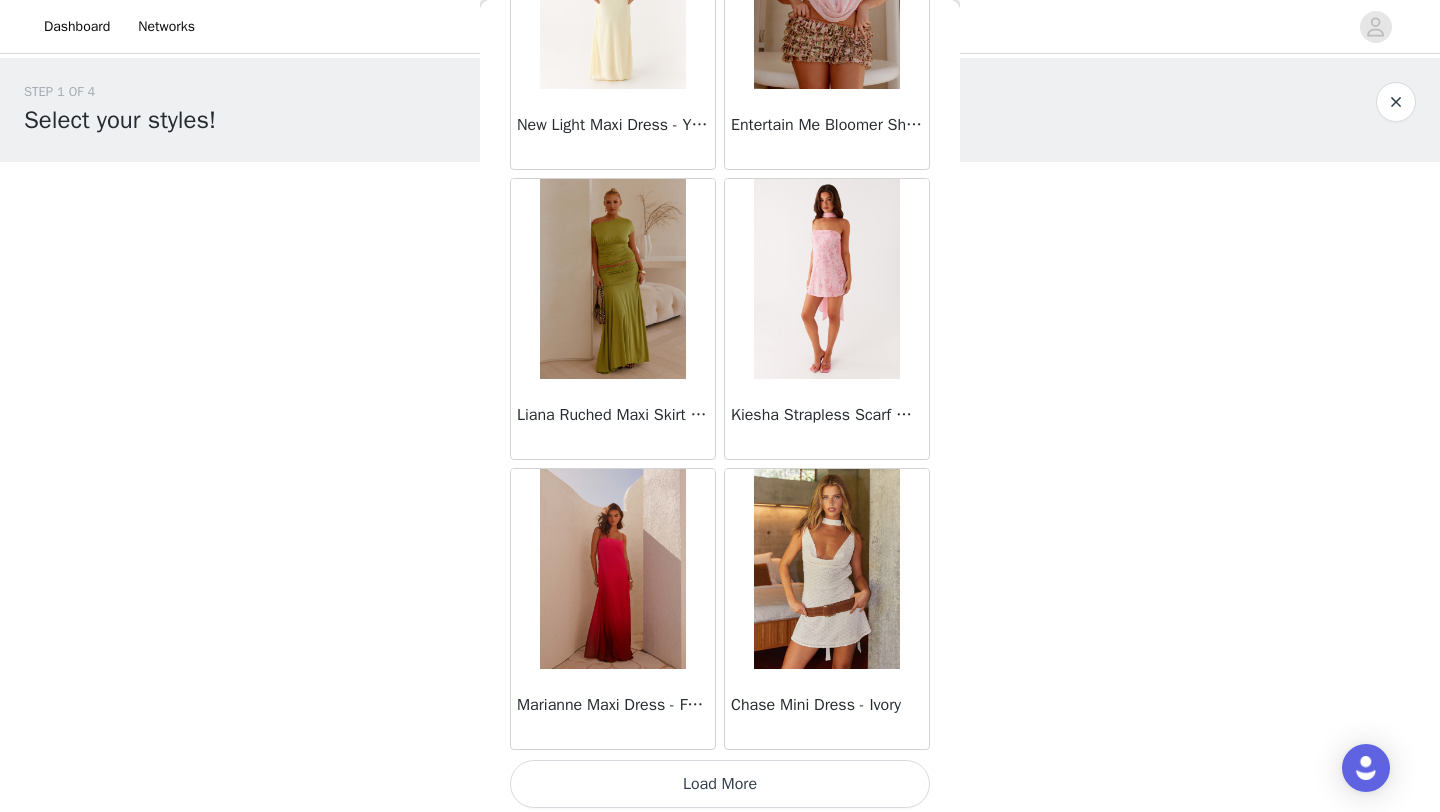 scroll, scrollTop: 60248, scrollLeft: 0, axis: vertical 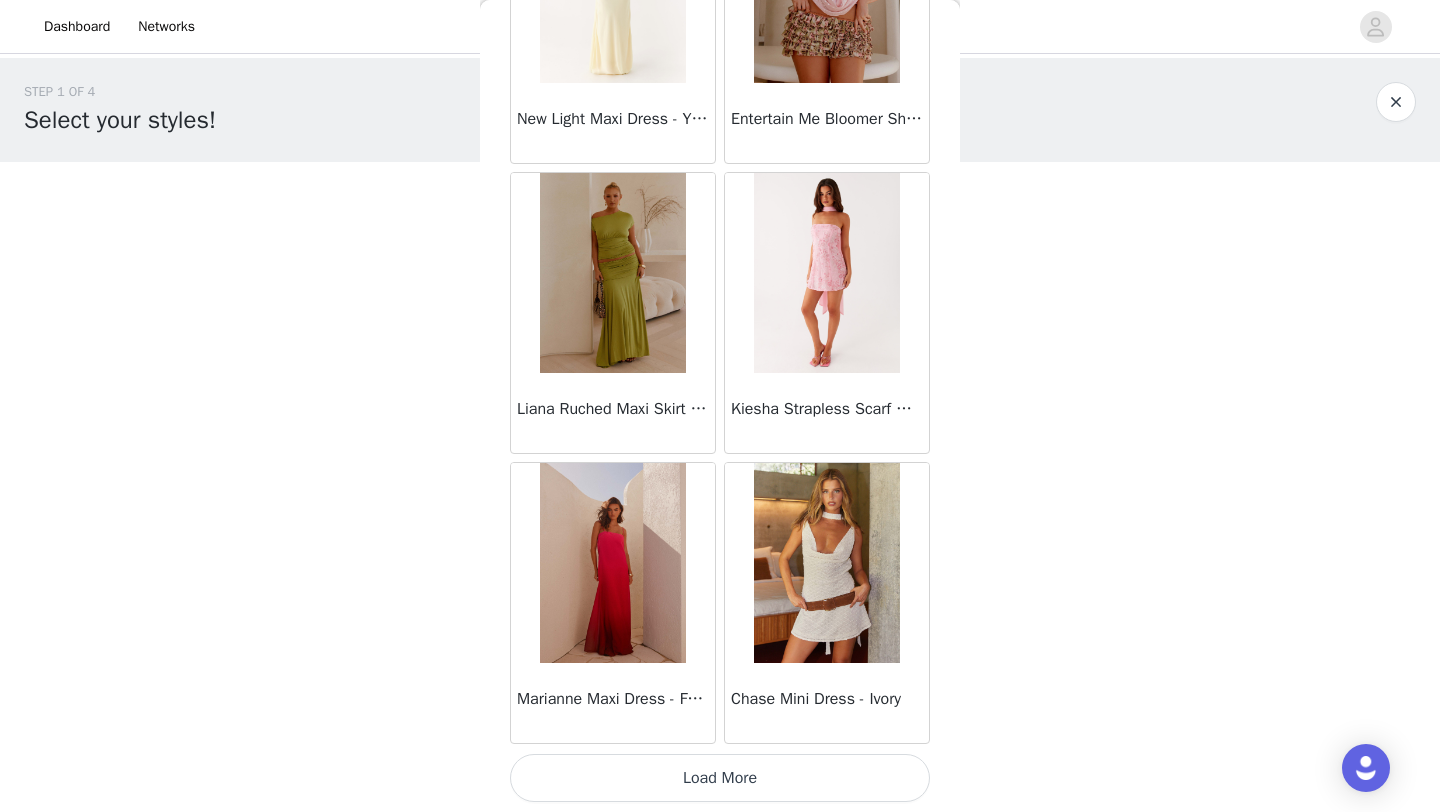 click on "Load More" at bounding box center (720, 778) 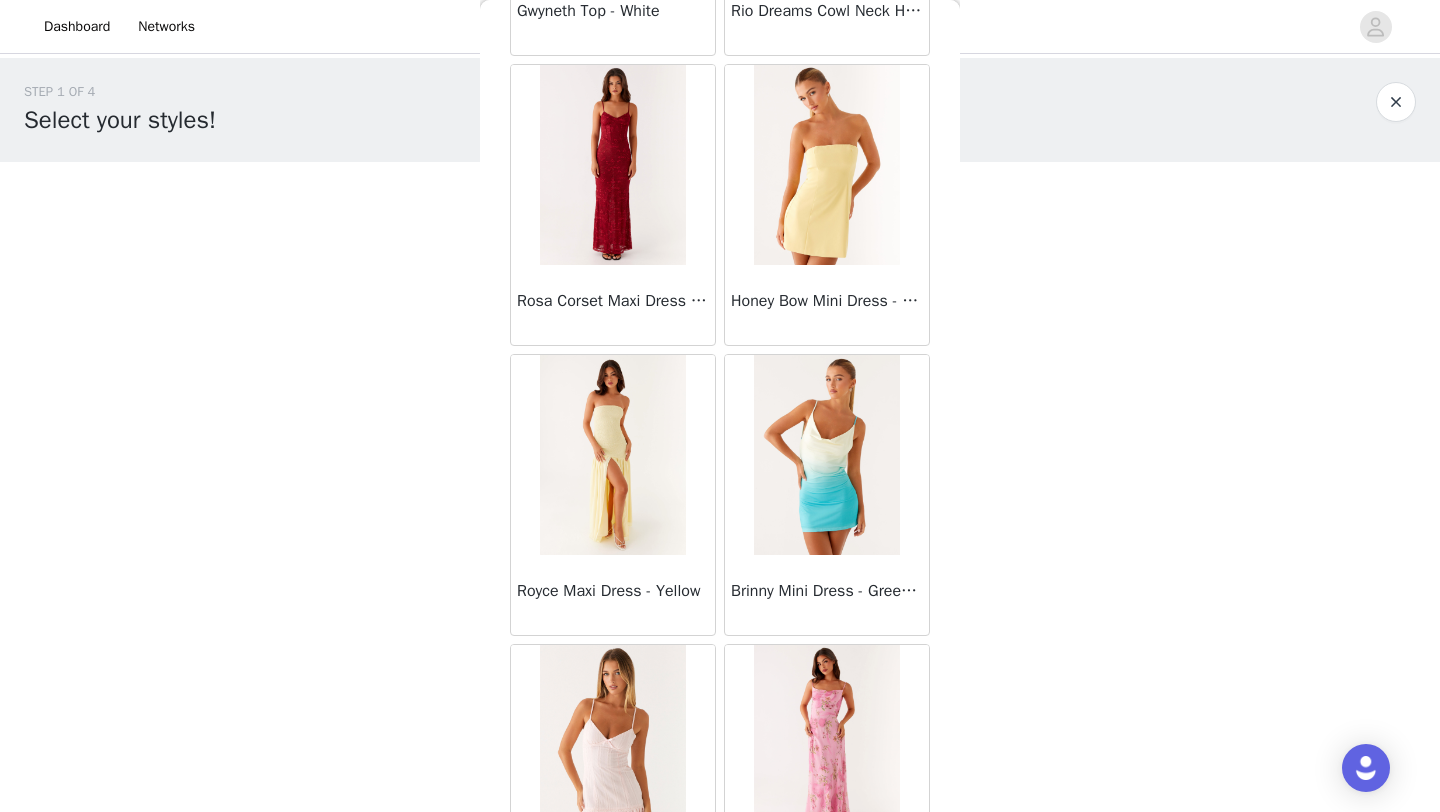 scroll, scrollTop: 61808, scrollLeft: 0, axis: vertical 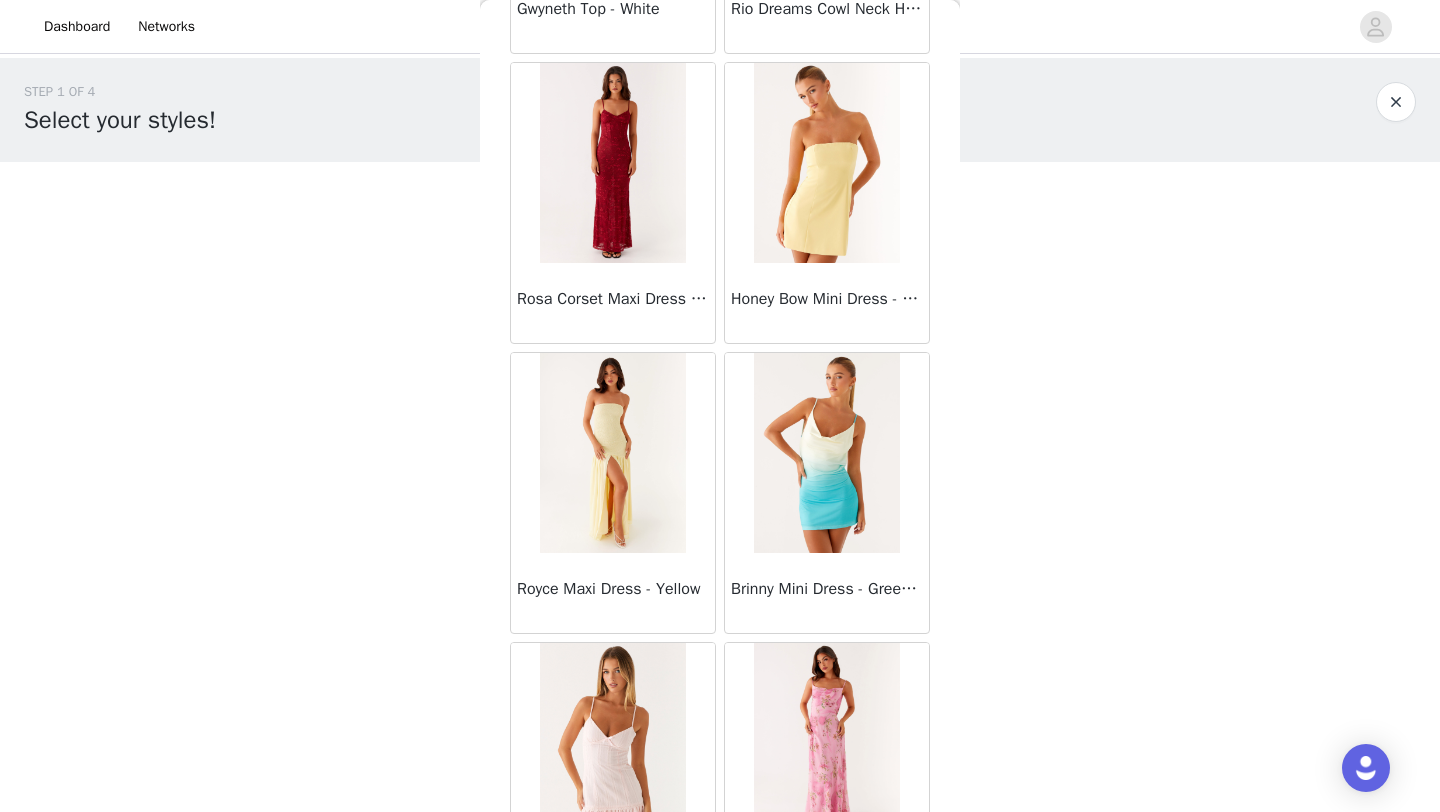 click on "STEP 1 OF 4
Select your styles!
You will receive 6 products.       1/6 Selected           Nina Halterneck Scarf Top - White           White, US 2       Edit   Remove     Add Product       Back       Manuka Ruffle Mini Dress - Yellow       Heart Of Glass Satin Maxi Dress - Blue       Ronnie Maxi Dress - Blue       Nicola Maxi Dress - Pink       Imani Maxi Dress - Pink       Liana Cowl Maxi Dress - Print       Cherry Skies Midi Dress - White       Crystal Clear Lace Midi Skirt - Ivory       Crystal Clear Lace Top - Ivory       Clayton Top - Black Gingham       Wish You Luck Denim Top - Dark Blue       Raphaela Mini Dress - Navy       Maloney Maxi Dress - White       Franco Tie Back Top - Blue       Frida Denim Shorts - Vintage Wash Blue       Consie Long Sleeve Mini Dress - Pale Blue       Mariella Linen Maxi Skirt - Pink       Mariella Linen Top - Pink       Aullie Maxi Dress - Pink" at bounding box center [720, 305] 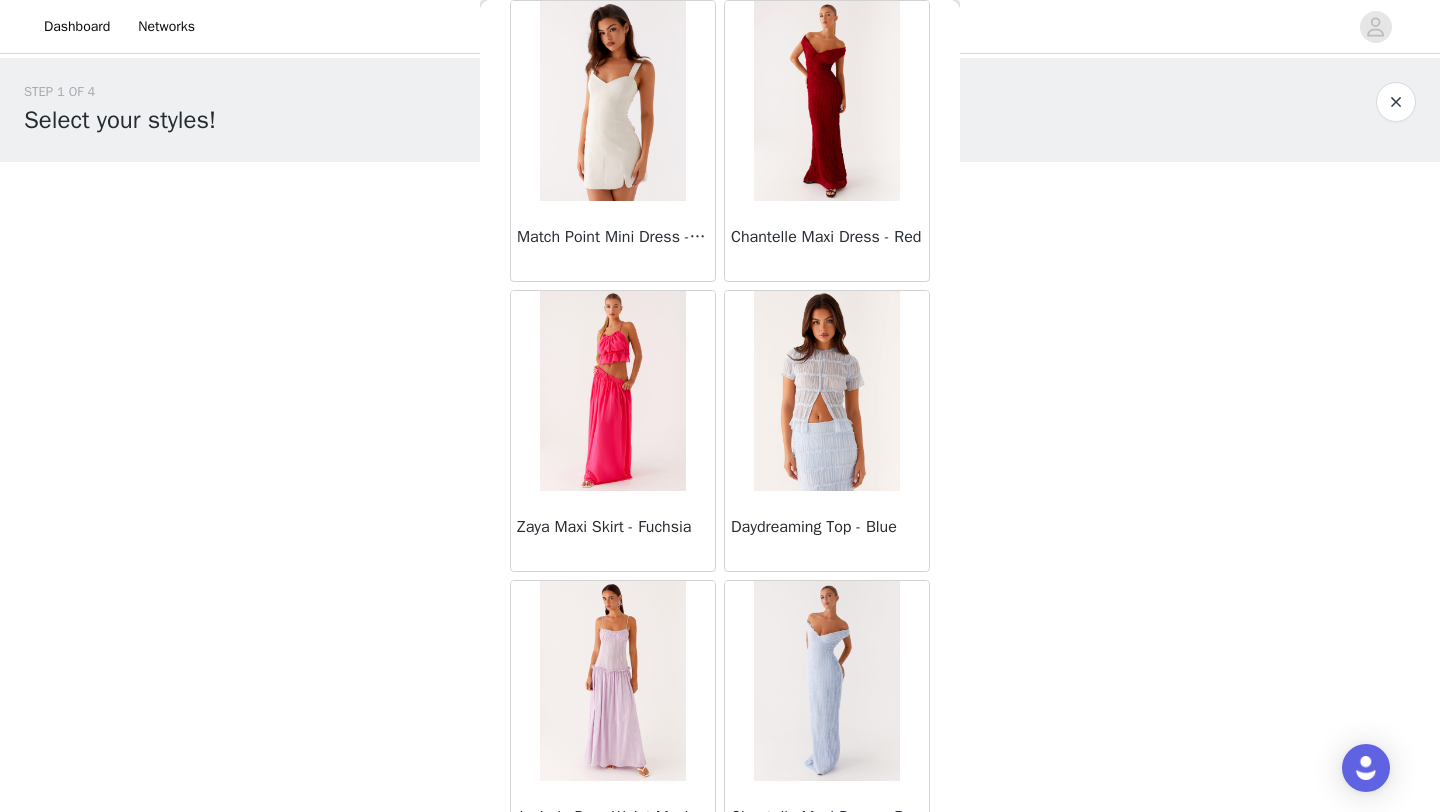 scroll, scrollTop: 63148, scrollLeft: 0, axis: vertical 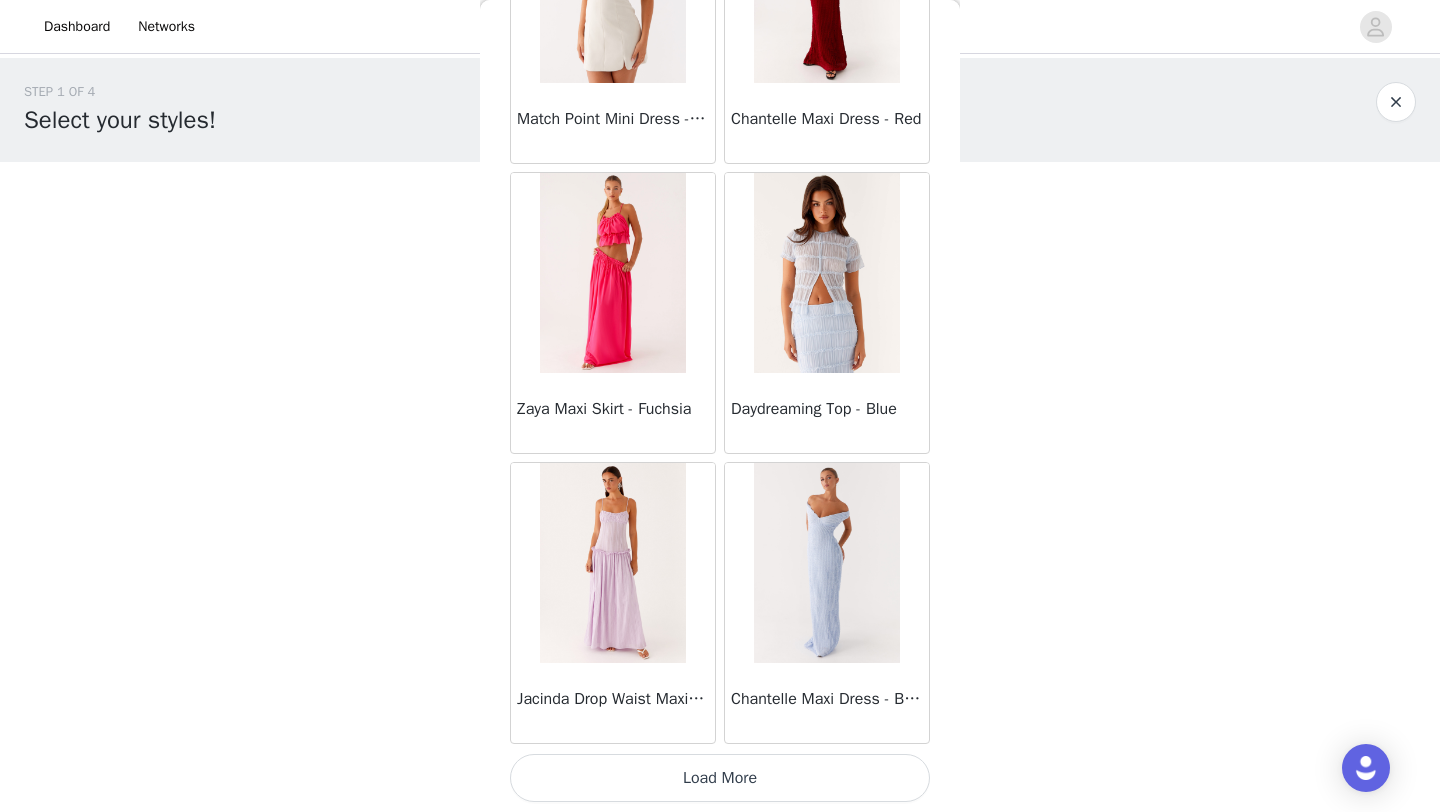 click on "Load More" at bounding box center (720, 778) 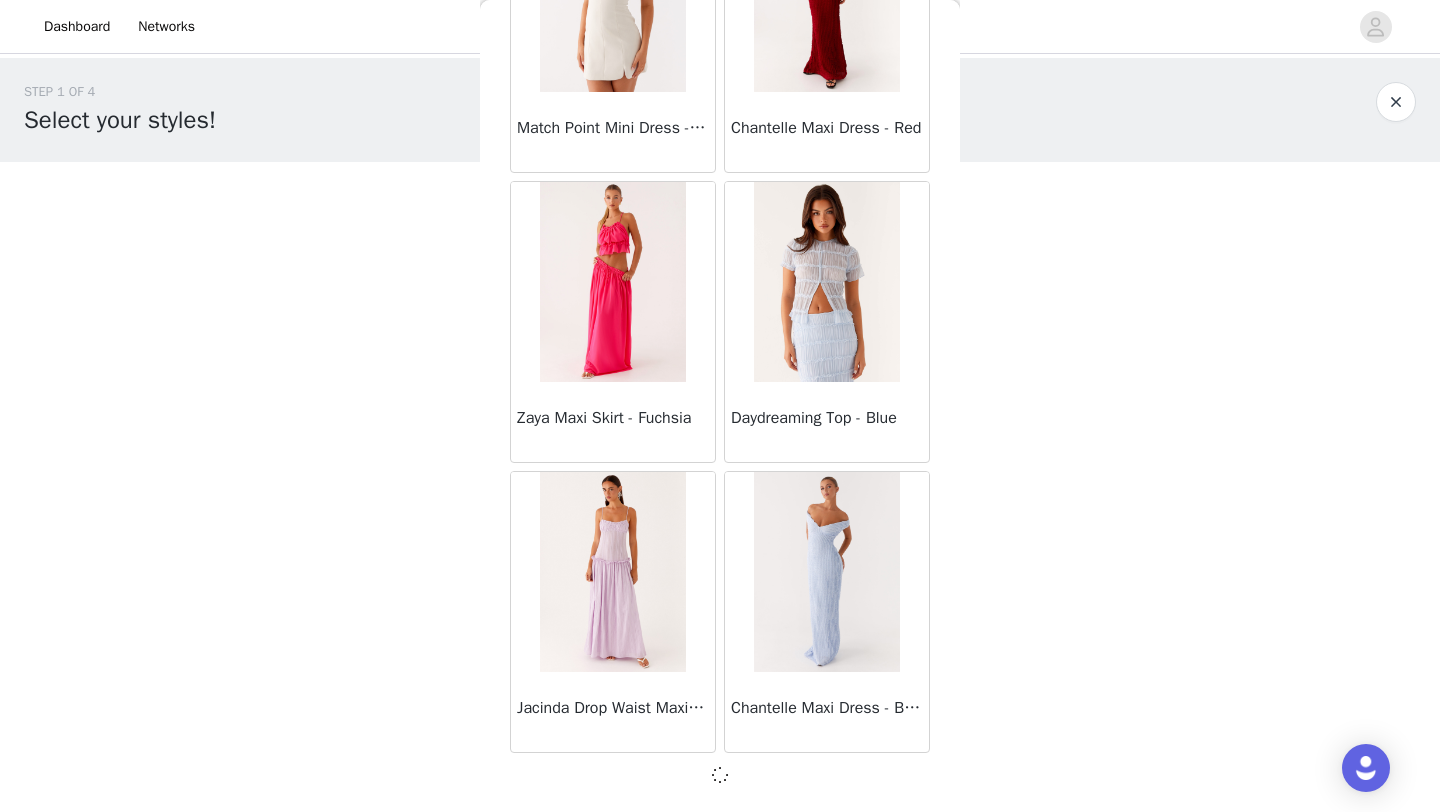scroll, scrollTop: 63139, scrollLeft: 0, axis: vertical 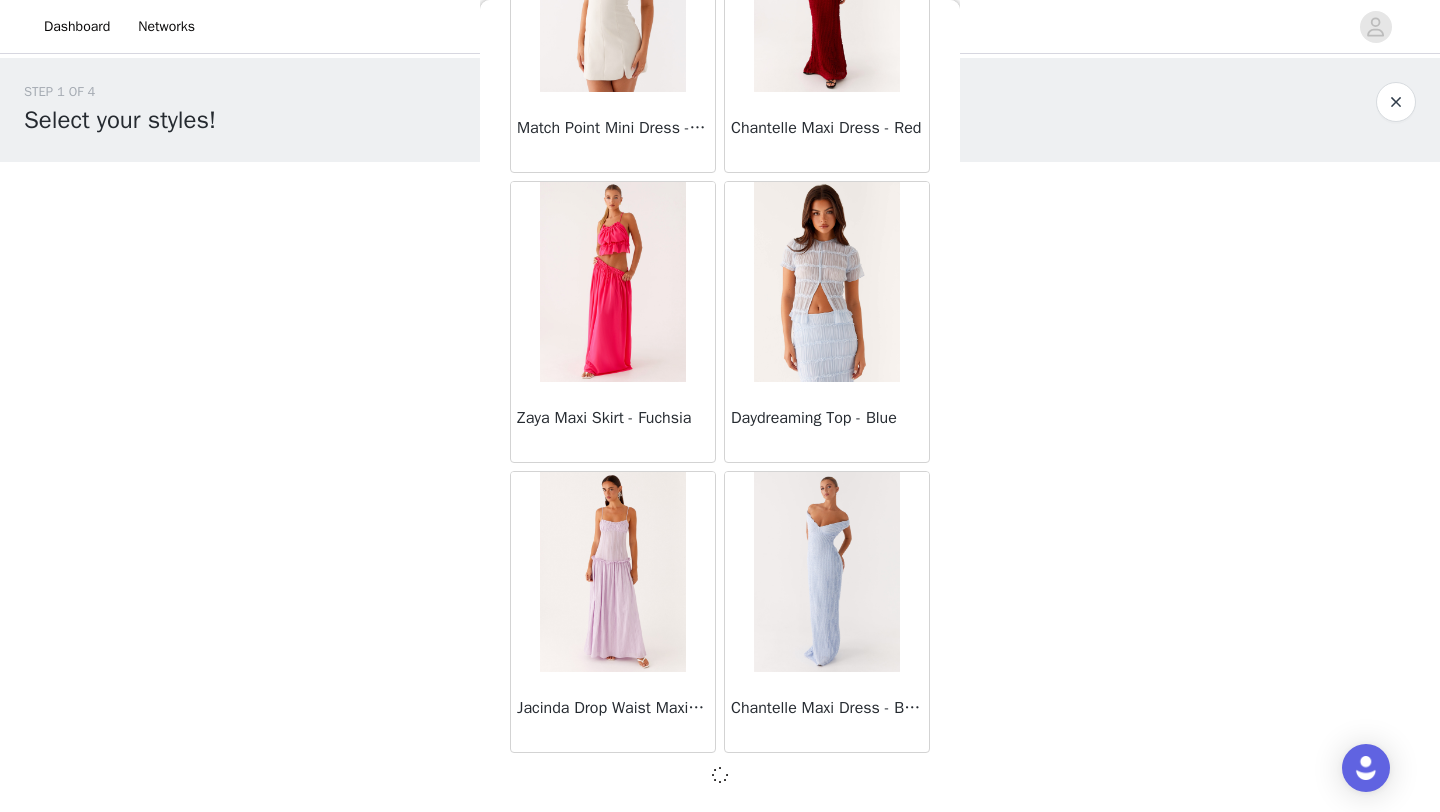 click on "Back       Manuka Ruffle Mini Dress - Yellow       Heart Of Glass Satin Maxi Dress - Blue       Ronnie Maxi Dress - Blue       Nicola Maxi Dress - Pink       Imani Maxi Dress - Pink       Liana Cowl Maxi Dress - Print       Cherry Skies Midi Dress - White       Crystal Clear Lace Midi Skirt - Ivory       Crystal Clear Lace Top - Ivory       Clayton Top - Black Gingham       Wish You Luck Denim Top - Dark Blue       Raphaela Mini Dress - Navy       Maloney Maxi Dress - White       Franco Tie Back Top - Blue       Frida Denim Shorts - Vintage Wash Blue       Consie Long Sleeve Mini Dress - Pale Blue       Mariella Linen Maxi Skirt - Pink       Mariella Linen Top - Pink       Aullie Maxi Dress - Pink       Scorpio Crochet Mini Skirt - Ivory       Carnation Long Sleeve Knit Maxi Dress - Blue       Tara Maxi Dress - Pink Print       Kandi Mini Skirt - Mint       Bohemian Bliss Mesh Mini Dress - Green Floral       Carpe Diem Crochet Mini Dress - Ivory       Calissa Haltherneck Mini Dress - Pink" at bounding box center [720, 406] 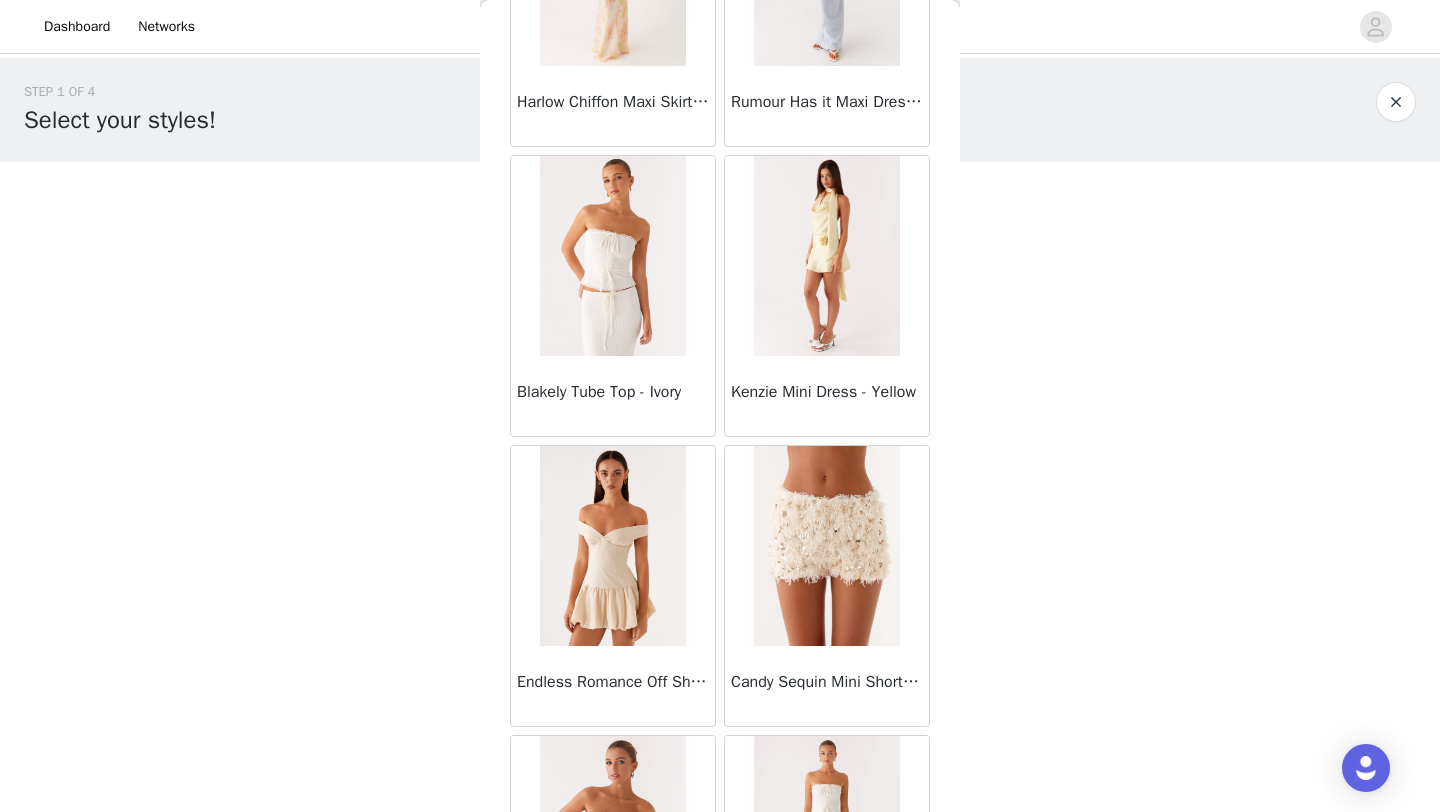 scroll, scrollTop: 64619, scrollLeft: 0, axis: vertical 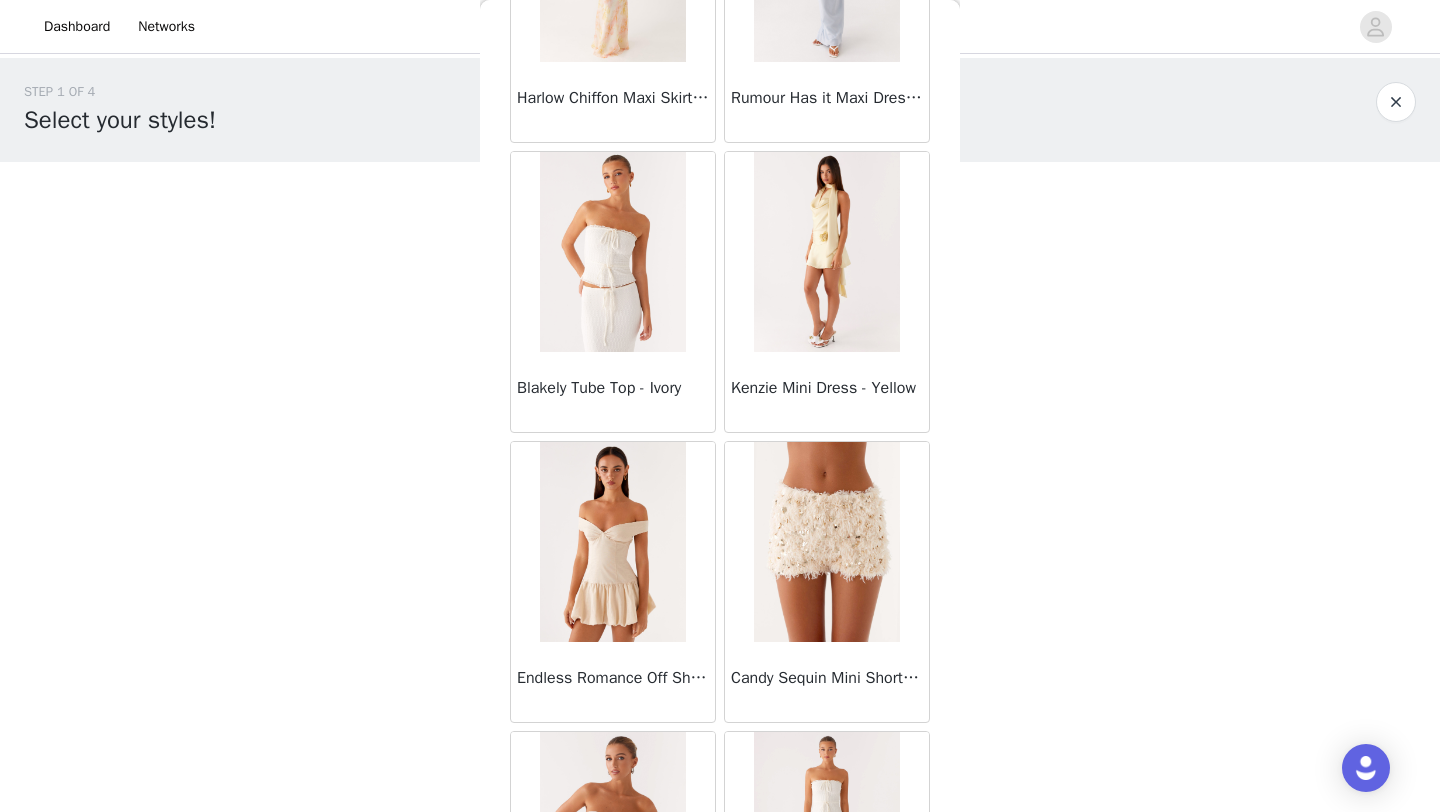 click on "Back       Manuka Ruffle Mini Dress - Yellow       Heart Of Glass Satin Maxi Dress - Blue       Ronnie Maxi Dress - Blue       Nicola Maxi Dress - Pink       Imani Maxi Dress - Pink       Liana Cowl Maxi Dress - Print       Cherry Skies Midi Dress - White       Crystal Clear Lace Midi Skirt - Ivory       Crystal Clear Lace Top - Ivory       Clayton Top - Black Gingham       Wish You Luck Denim Top - Dark Blue       Raphaela Mini Dress - Navy       Maloney Maxi Dress - White       Franco Tie Back Top - Blue       Frida Denim Shorts - Vintage Wash Blue       Consie Long Sleeve Mini Dress - Pale Blue       Mariella Linen Maxi Skirt - Pink       Mariella Linen Top - Pink       Aullie Maxi Dress - Pink       Scorpio Crochet Mini Skirt - Ivory       Carnation Long Sleeve Knit Maxi Dress - Blue       Tara Maxi Dress - Pink Print       Kandi Mini Skirt - Mint       Bohemian Bliss Mesh Mini Dress - Green Floral       Carpe Diem Crochet Mini Dress - Ivory       Calissa Haltherneck Mini Dress - Pink" at bounding box center (720, 406) 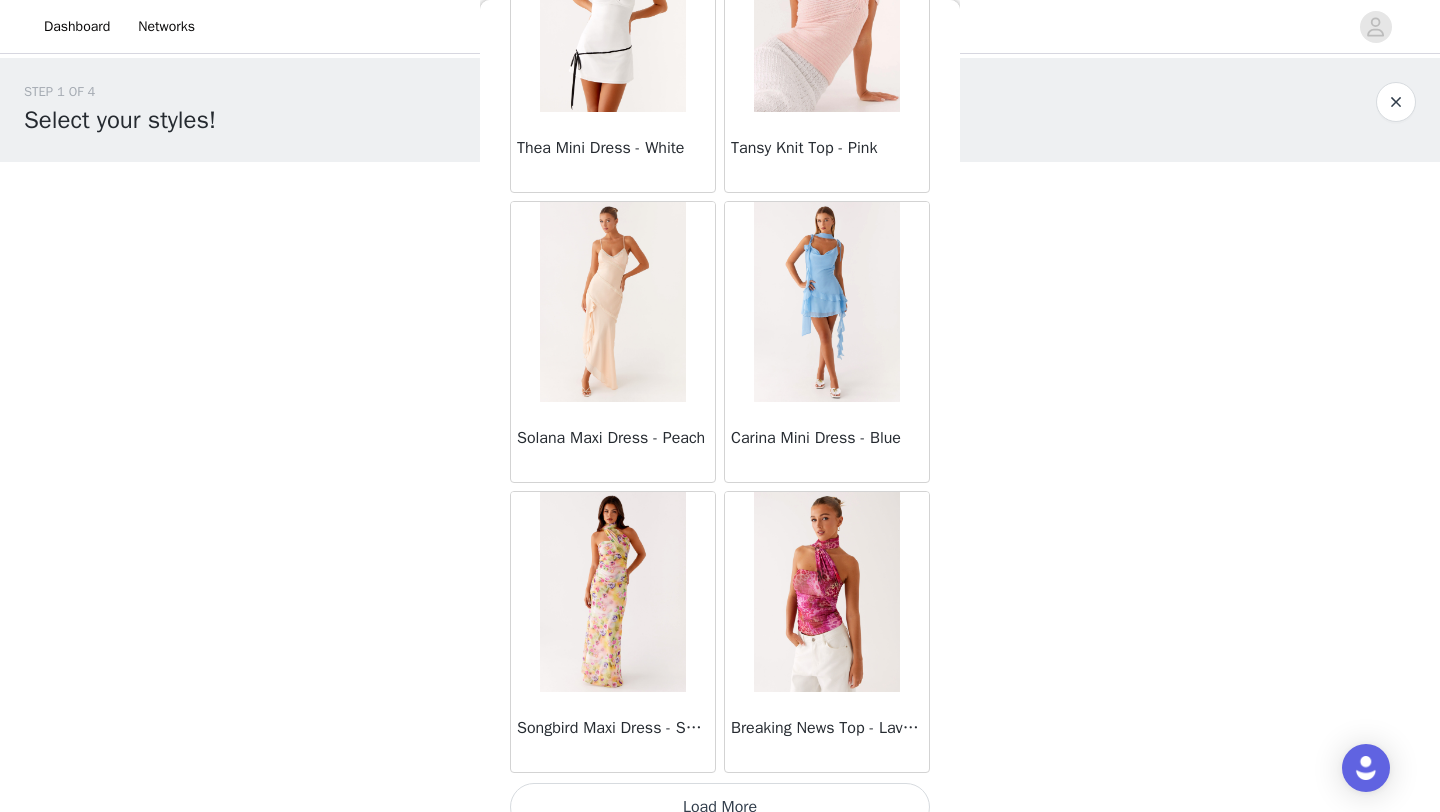 scroll, scrollTop: 66048, scrollLeft: 0, axis: vertical 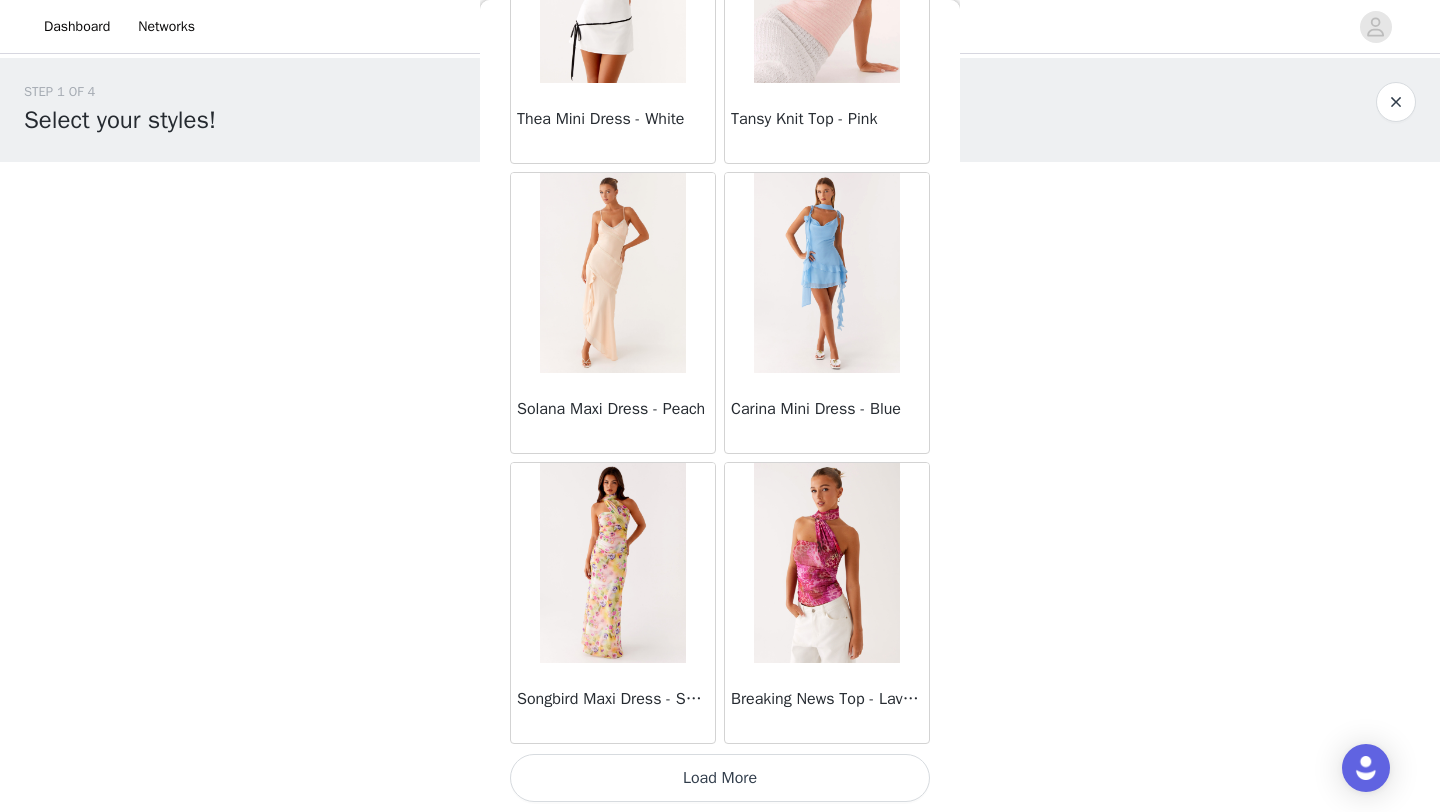 click on "Load More" at bounding box center (720, 778) 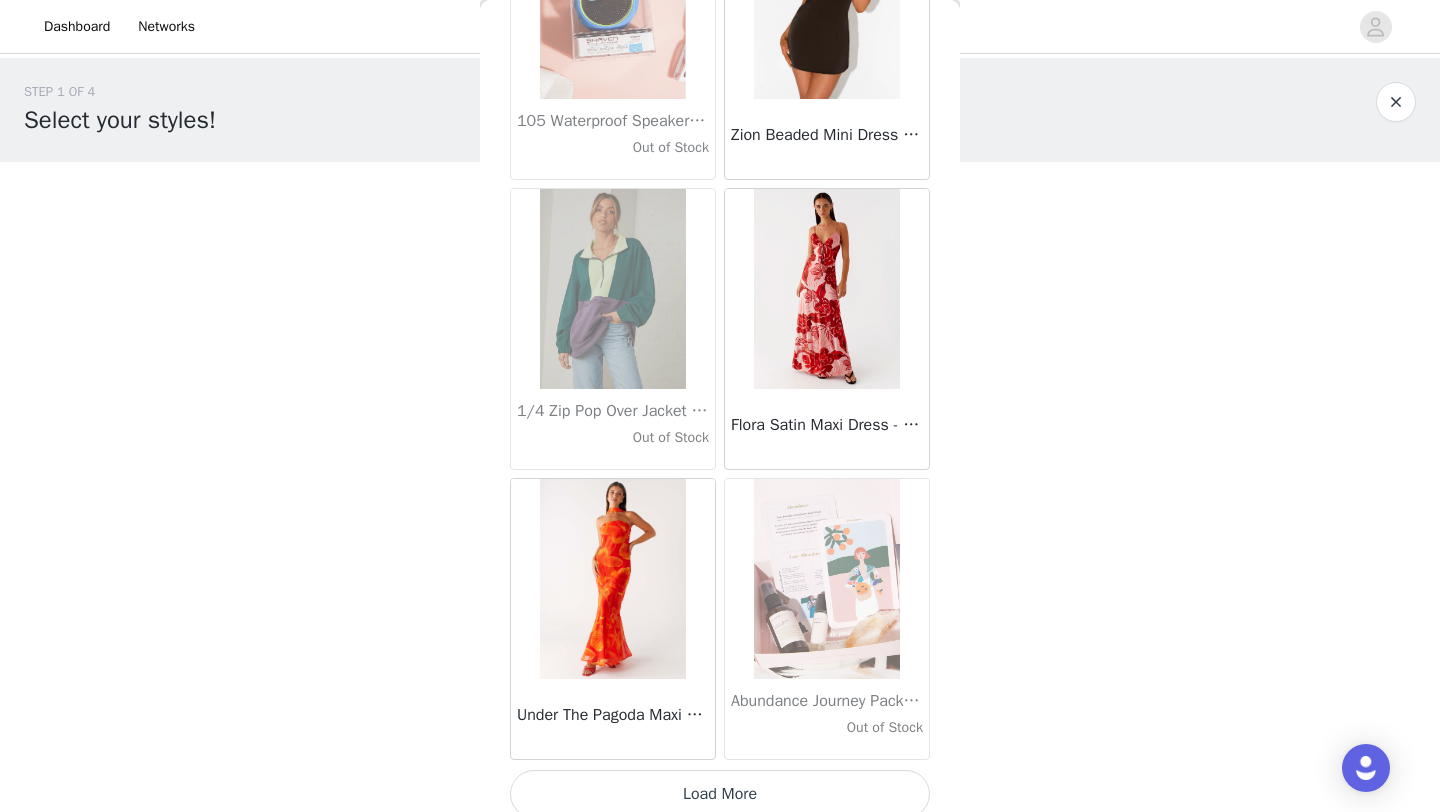 scroll, scrollTop: 68948, scrollLeft: 0, axis: vertical 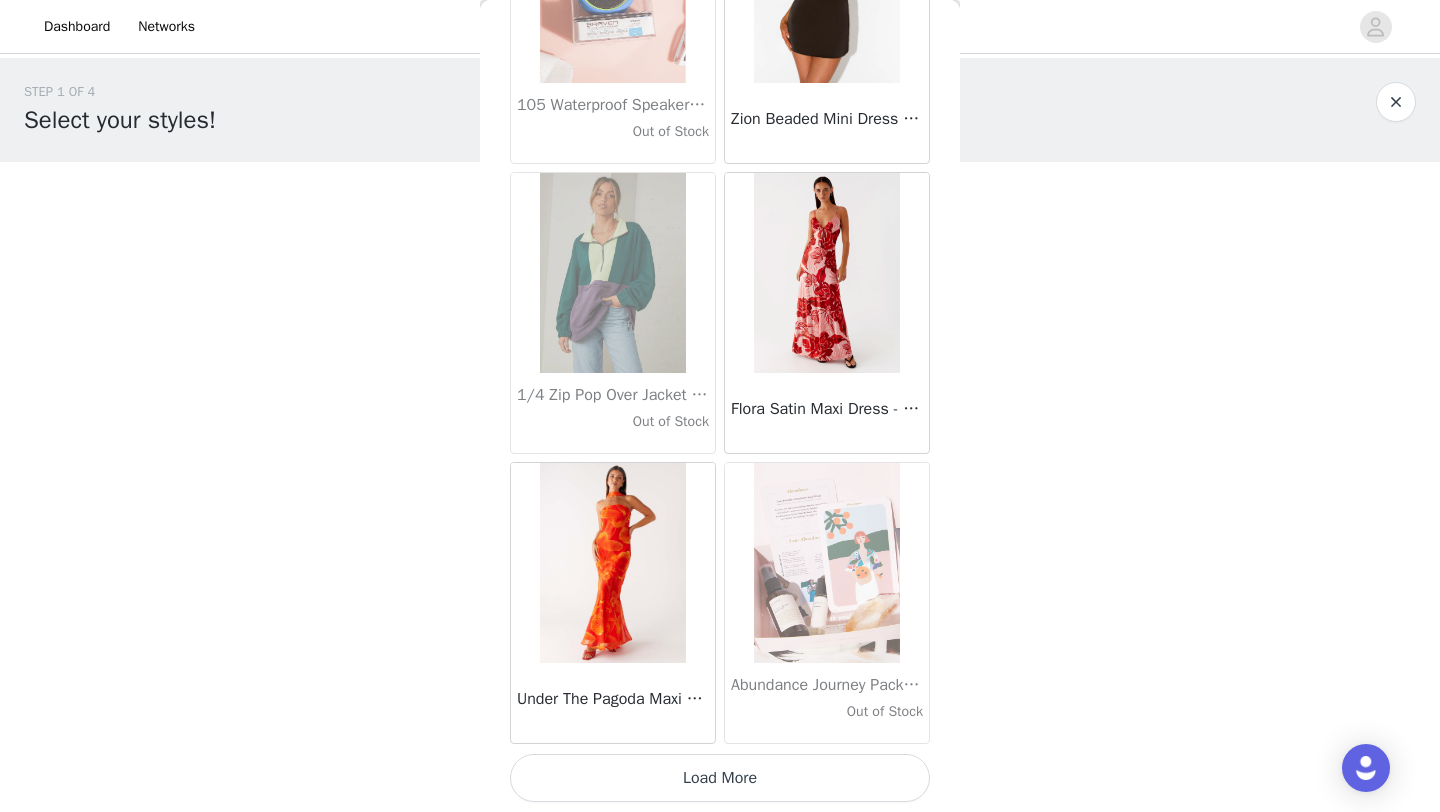 click on "Load More" at bounding box center [720, 778] 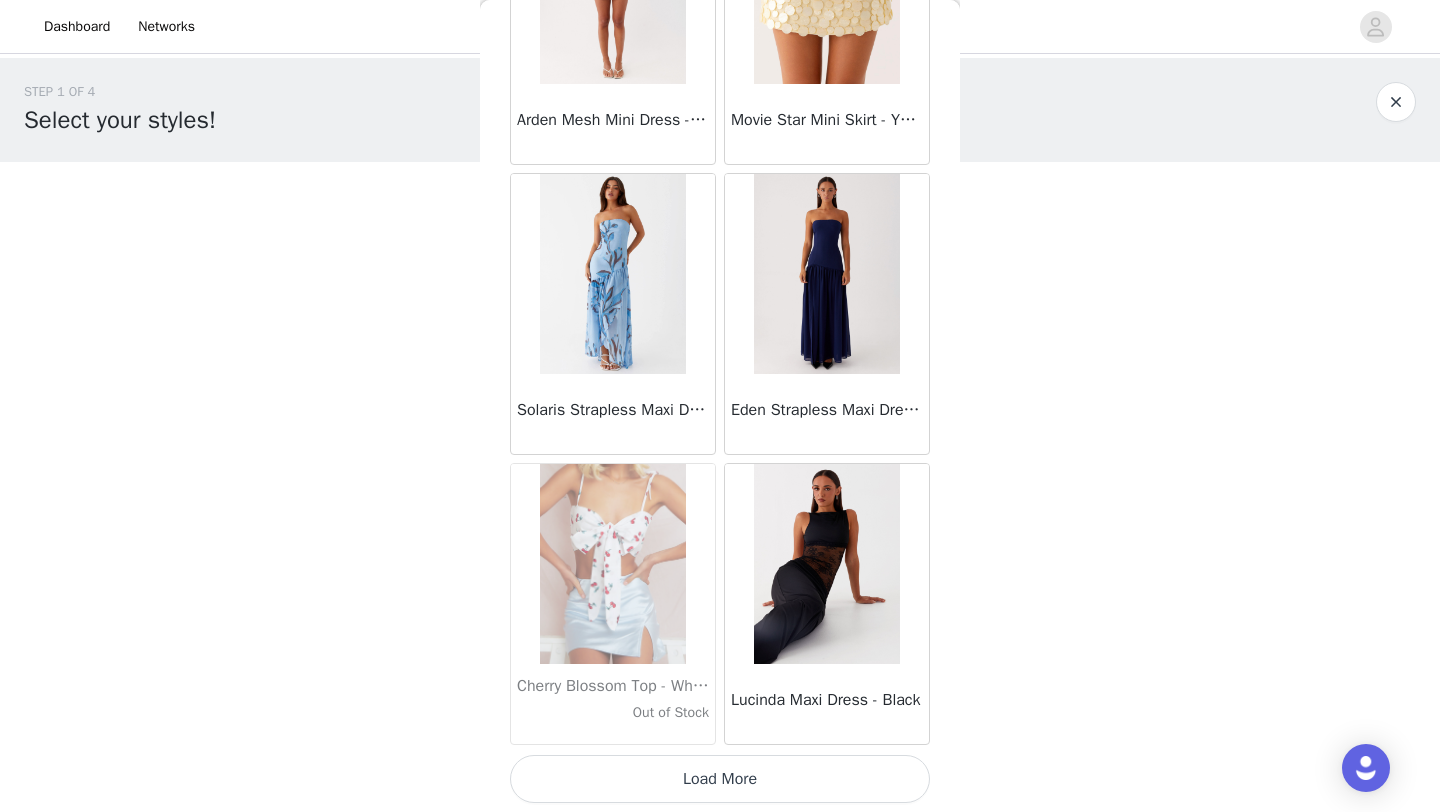 scroll, scrollTop: 71848, scrollLeft: 0, axis: vertical 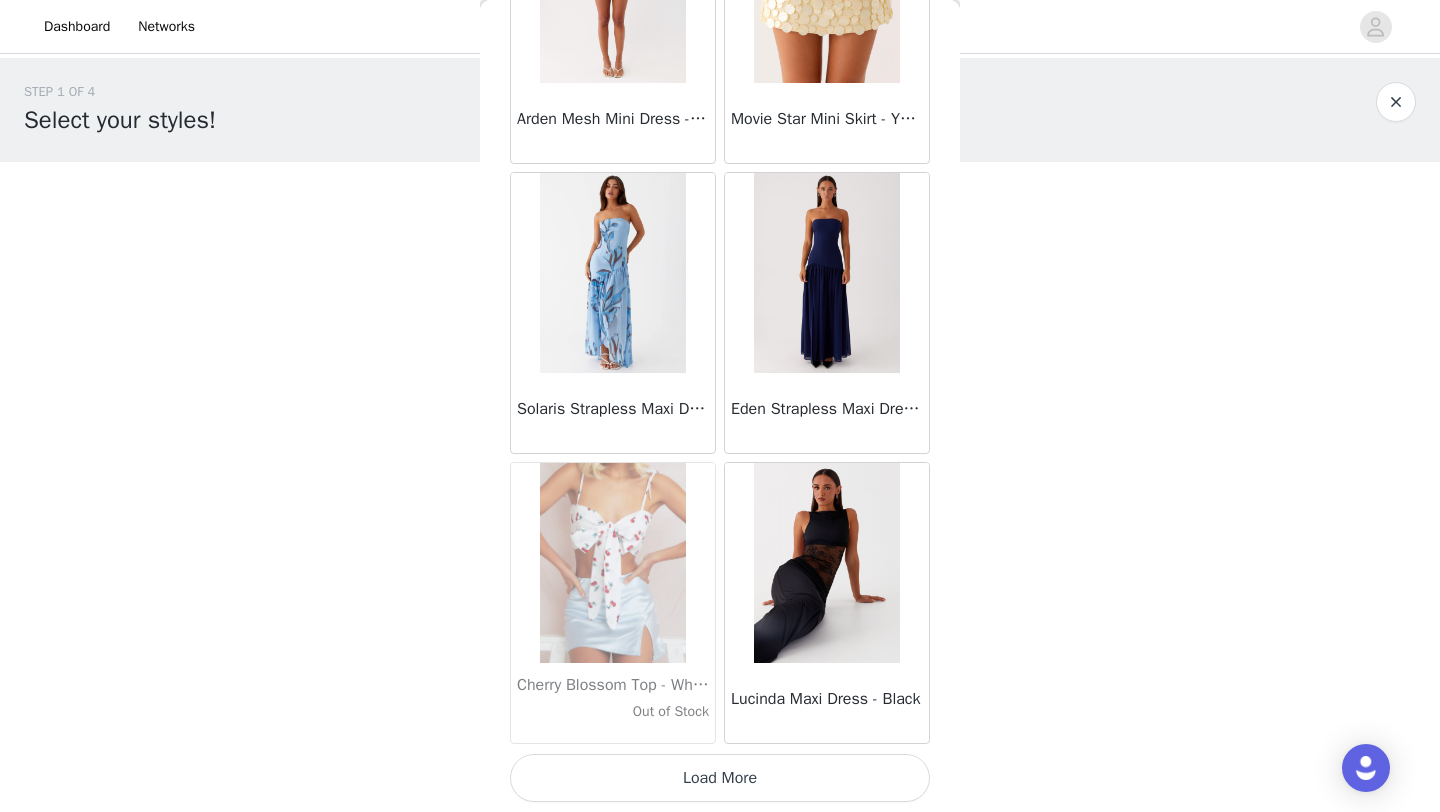 click on "Load More" at bounding box center (720, 778) 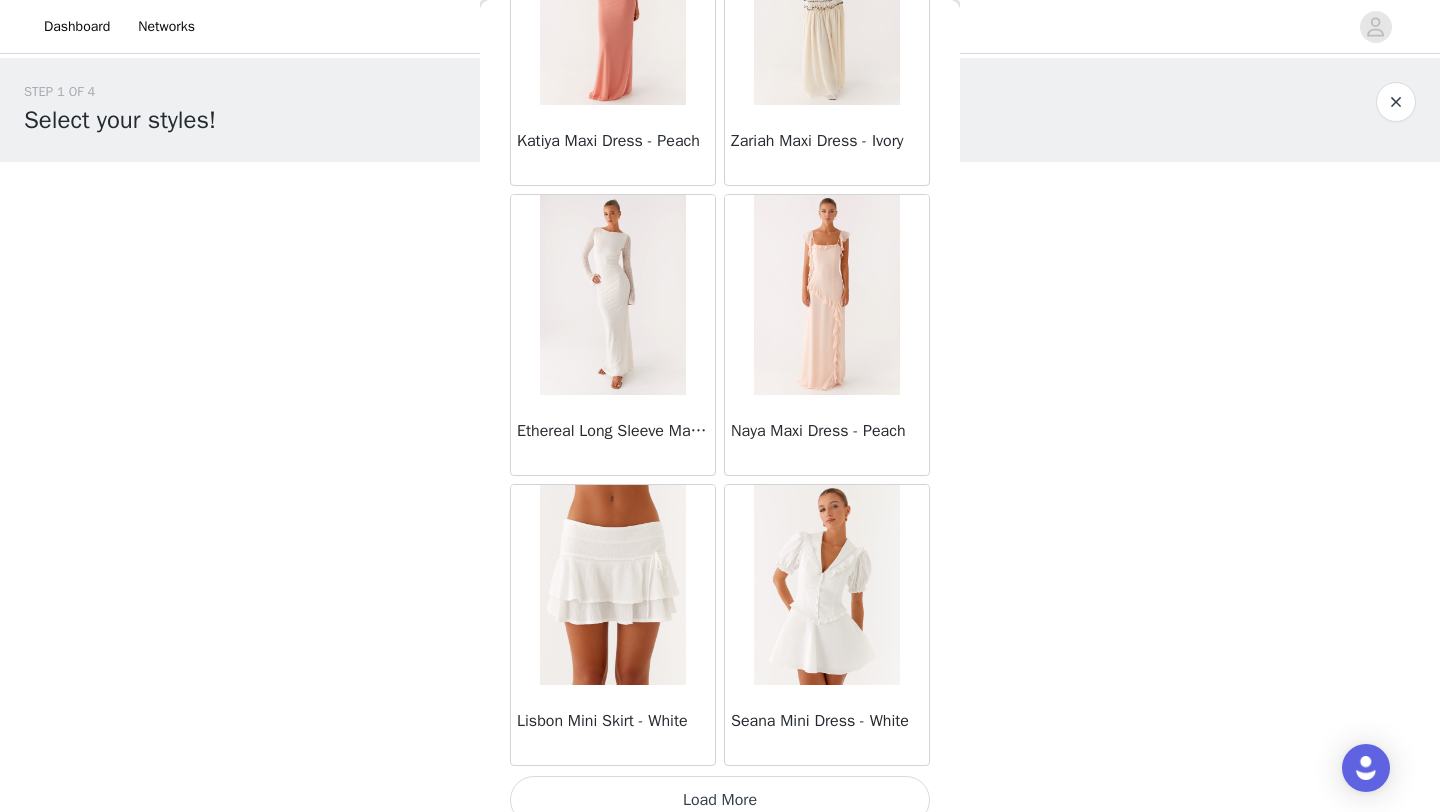 scroll, scrollTop: 74748, scrollLeft: 0, axis: vertical 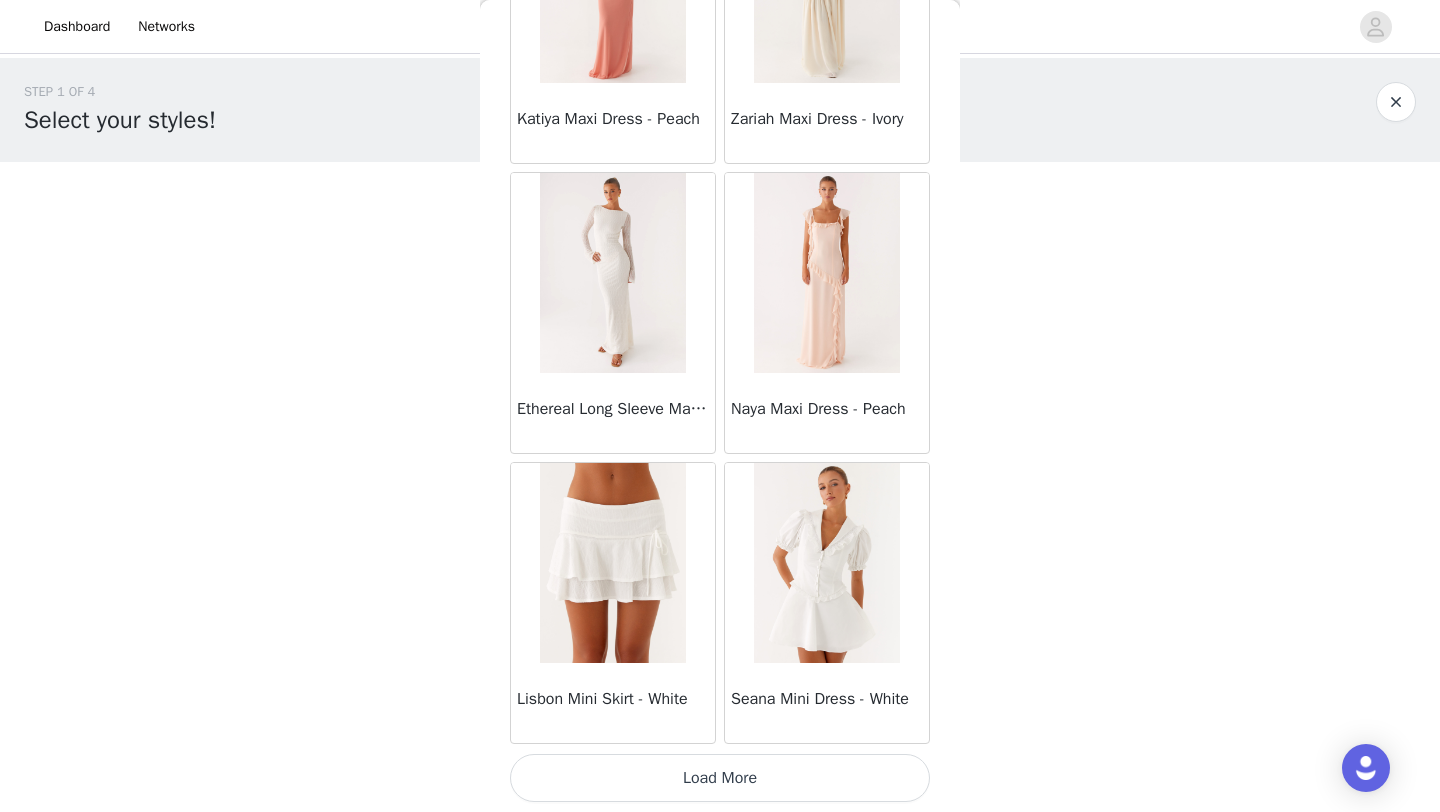 click on "Load More" at bounding box center [720, 778] 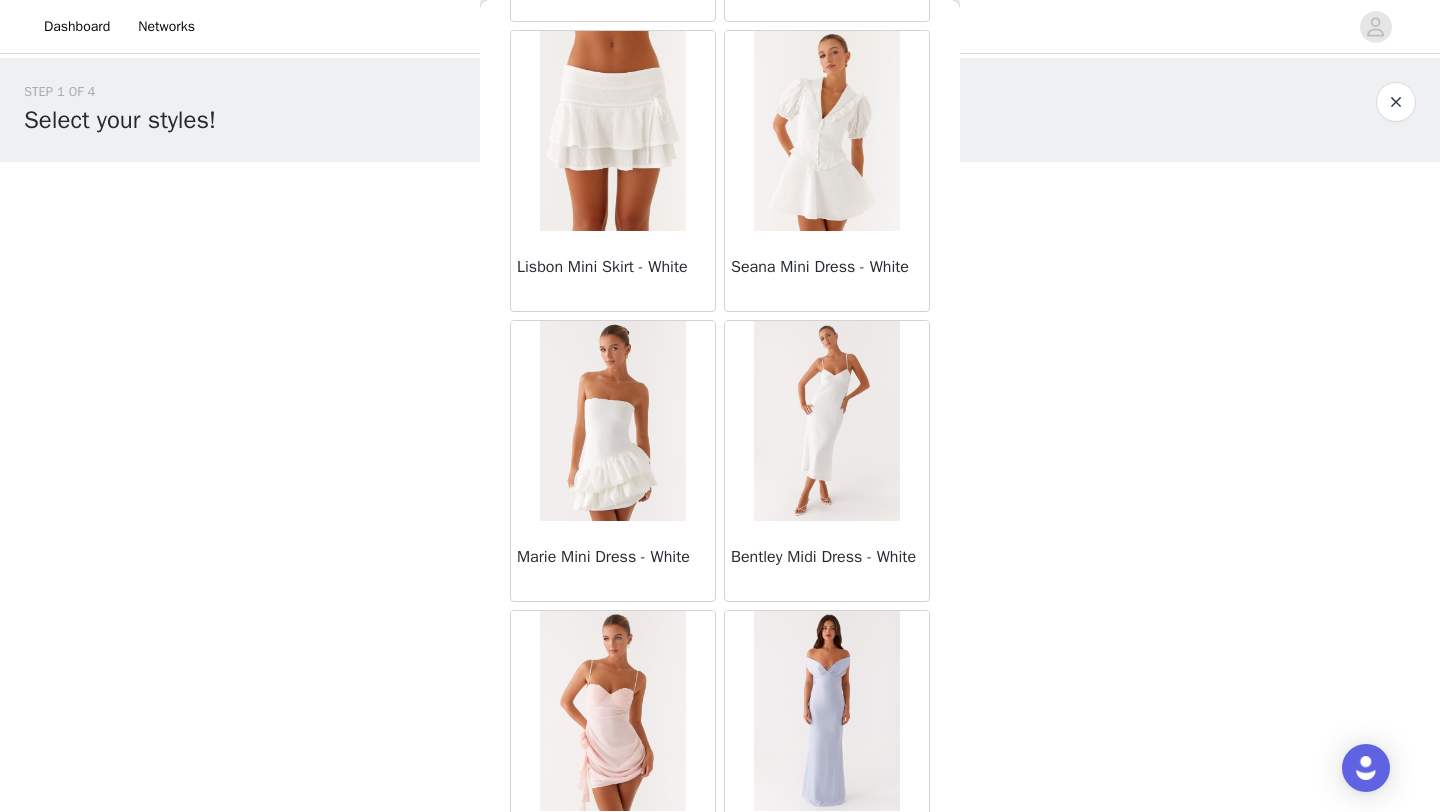 scroll, scrollTop: 75188, scrollLeft: 0, axis: vertical 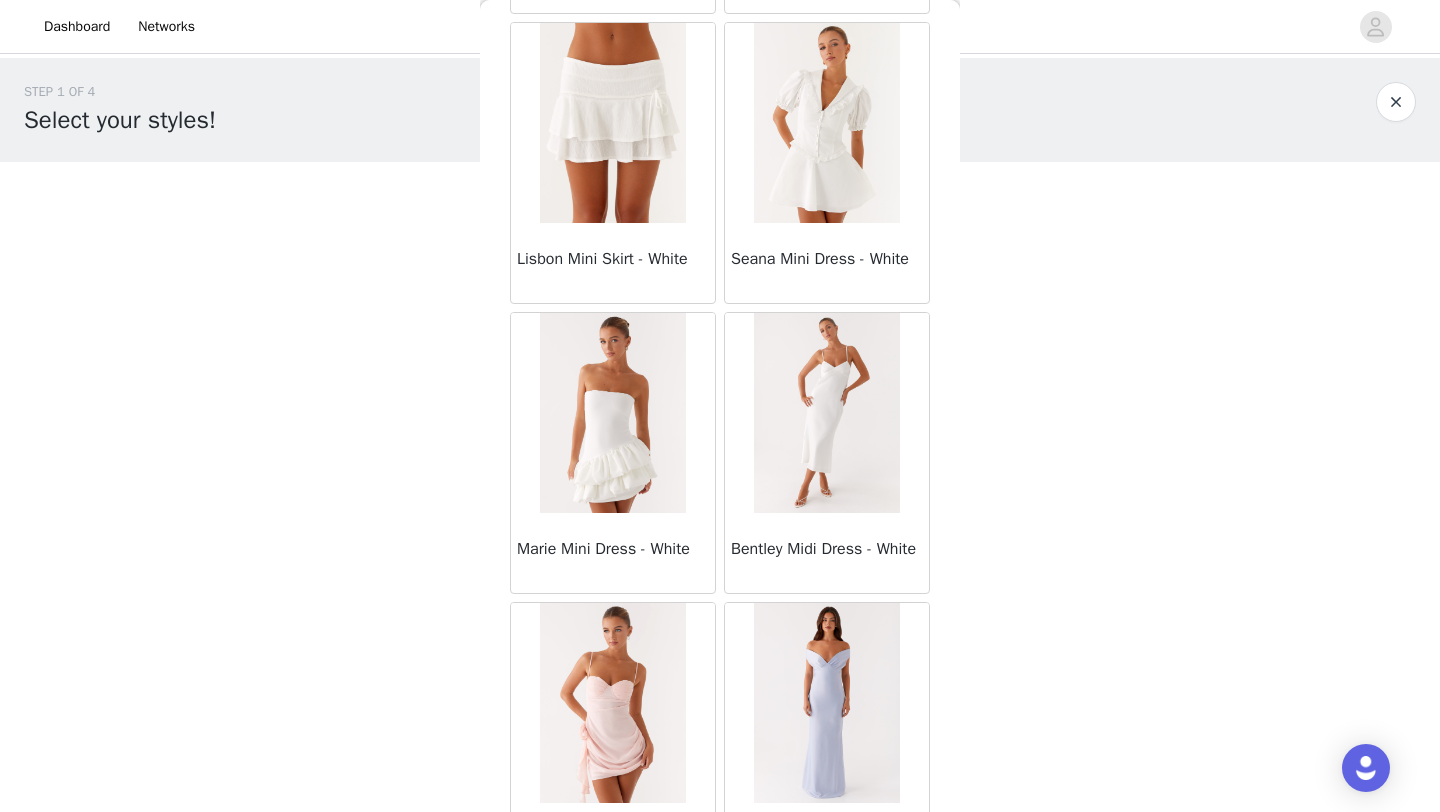 click on "Back       Manuka Ruffle Mini Dress - Yellow       Heart Of Glass Satin Maxi Dress - Blue       Ronnie Maxi Dress - Blue       Nicola Maxi Dress - Pink       Imani Maxi Dress - Pink       Liana Cowl Maxi Dress - Print       Cherry Skies Midi Dress - White       Crystal Clear Lace Midi Skirt - Ivory       Crystal Clear Lace Top - Ivory       Clayton Top - Black Gingham       Wish You Luck Denim Top - Dark Blue       Raphaela Mini Dress - Navy       Maloney Maxi Dress - White       Franco Tie Back Top - Blue       Frida Denim Shorts - Vintage Wash Blue       Consie Long Sleeve Mini Dress - Pale Blue       Mariella Linen Maxi Skirt - Pink       Mariella Linen Top - Pink       Aullie Maxi Dress - Pink       Scorpio Crochet Mini Skirt - Ivory       Carnation Long Sleeve Knit Maxi Dress - Blue       Tara Maxi Dress - Pink Print       Kandi Mini Skirt - Mint       Bohemian Bliss Mesh Mini Dress - Green Floral       Carpe Diem Crochet Mini Dress - Ivory       Calissa Haltherneck Mini Dress - Pink" at bounding box center [720, 406] 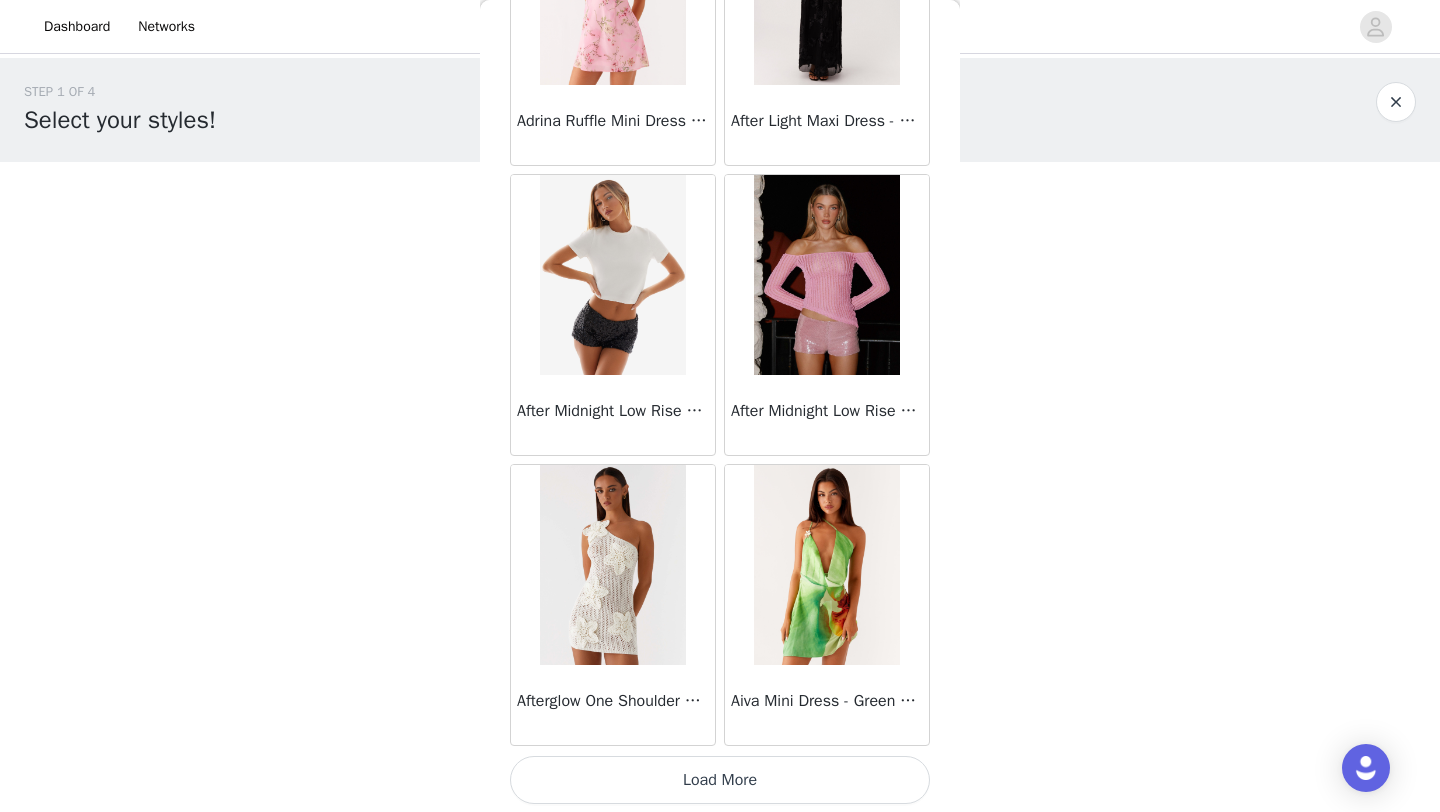 scroll, scrollTop: 77648, scrollLeft: 0, axis: vertical 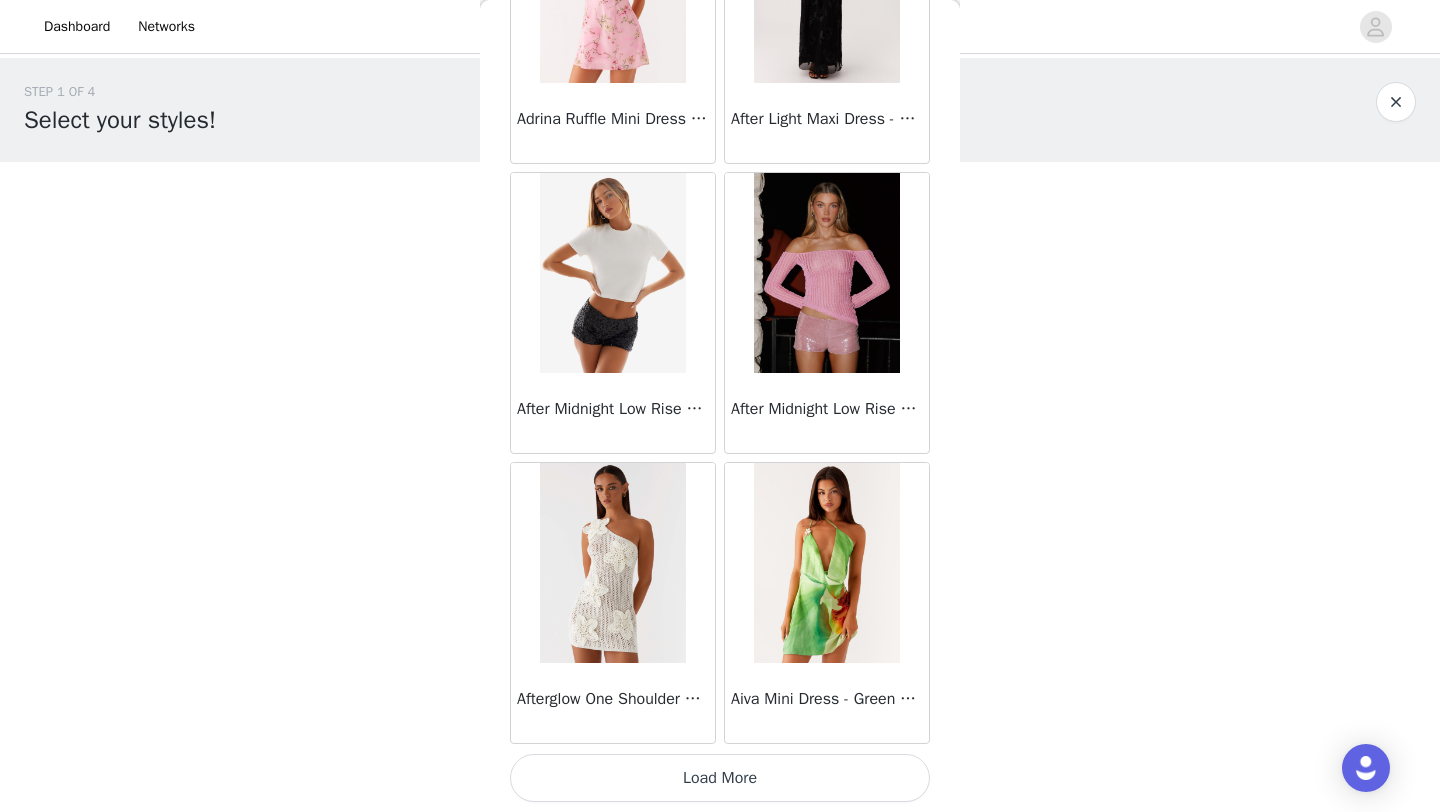 click on "Load More" at bounding box center [720, 778] 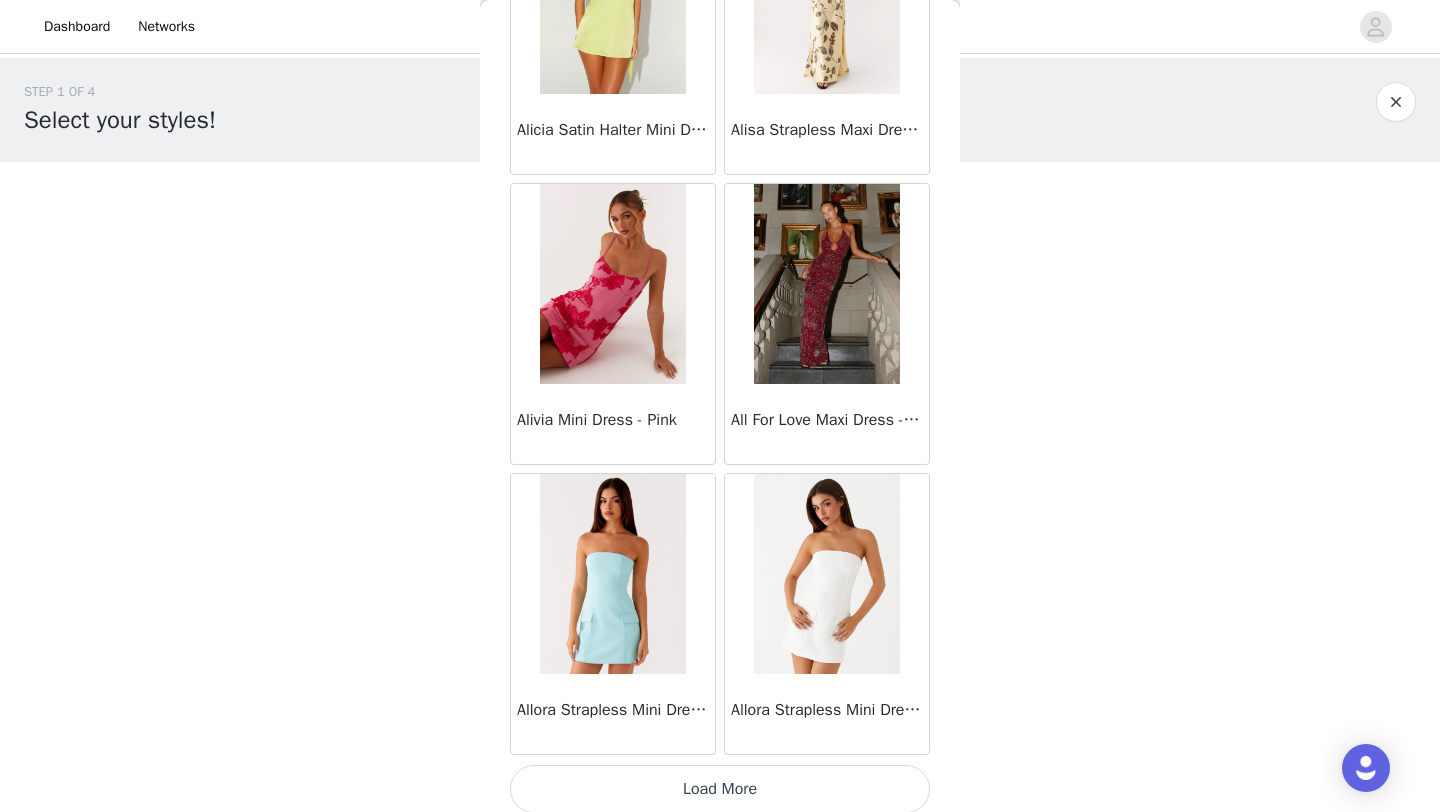 scroll, scrollTop: 80548, scrollLeft: 0, axis: vertical 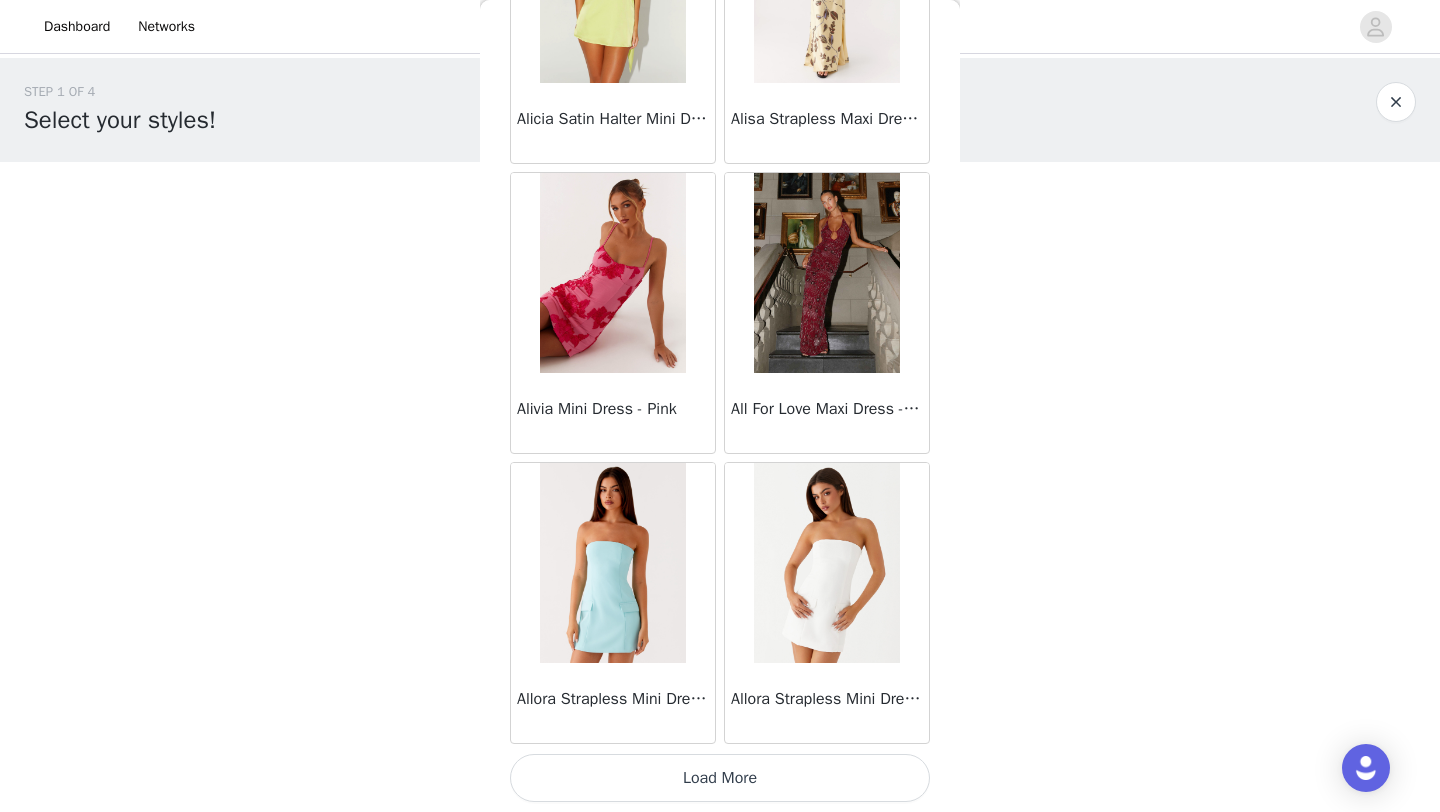 click on "Load More" at bounding box center (720, 778) 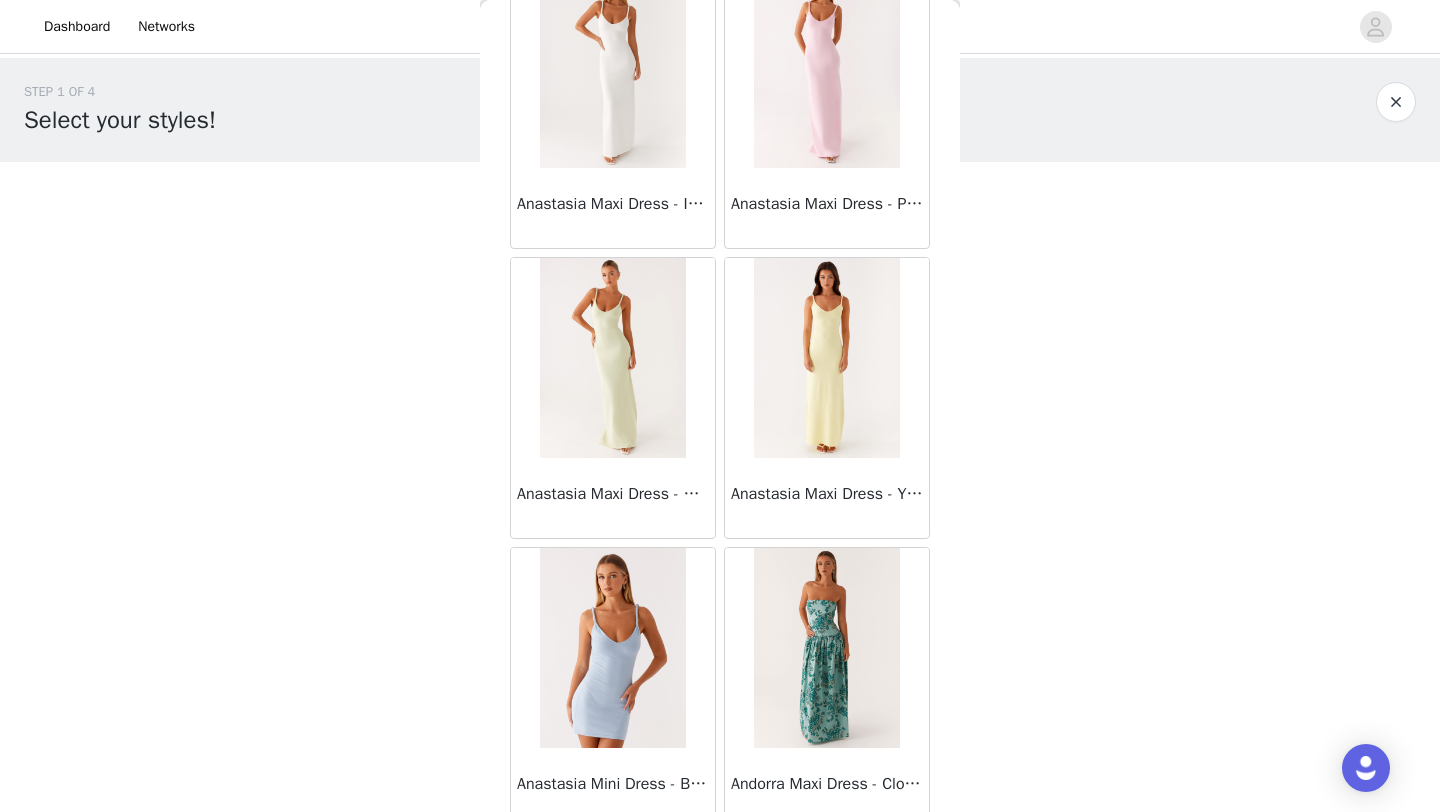 scroll, scrollTop: 83384, scrollLeft: 0, axis: vertical 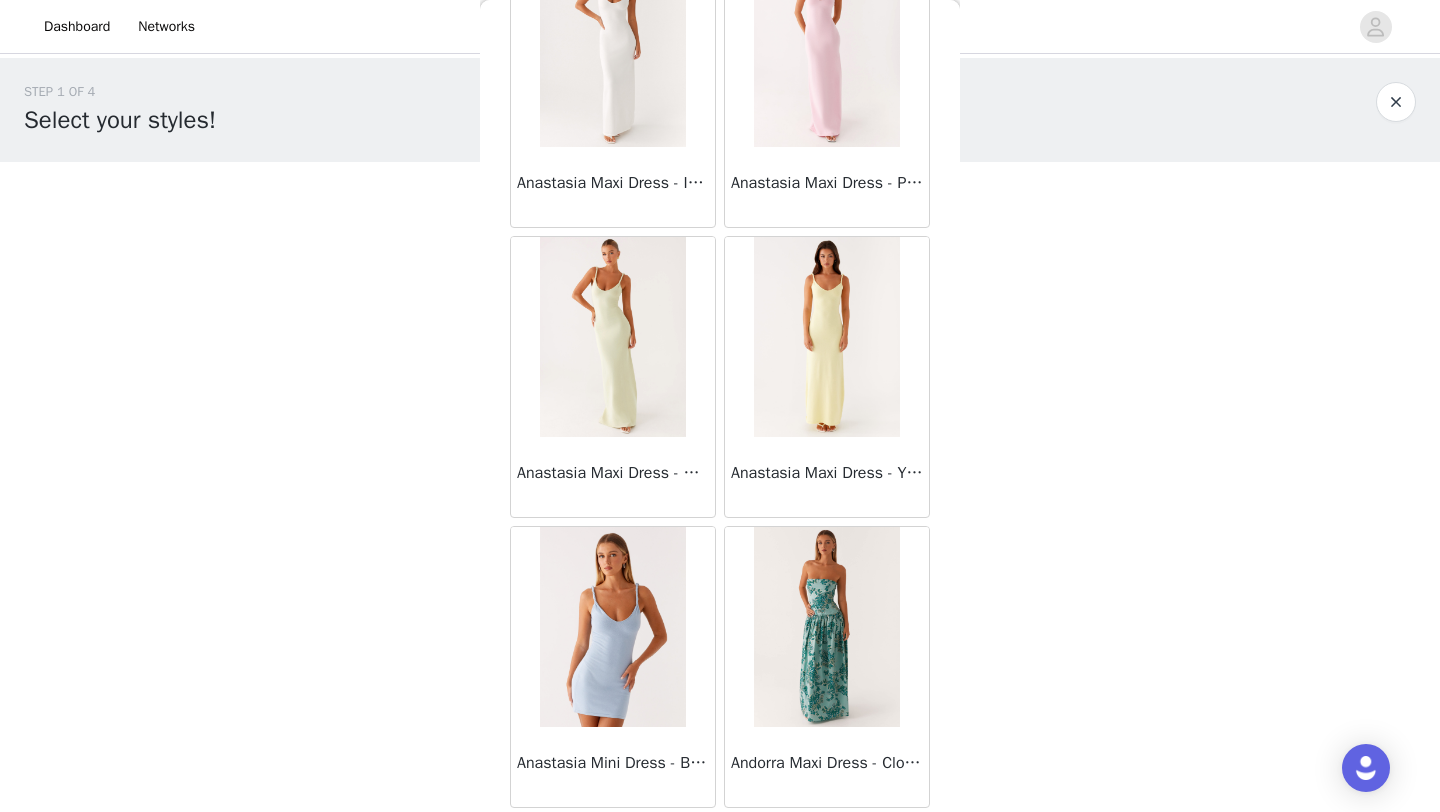 click on "STEP 1 OF 4
Select your styles!
You will receive 6 products.       1/6 Selected           Nina Halterneck Scarf Top - White           White, US 2       Edit   Remove     Add Product       Back       Manuka Ruffle Mini Dress - Yellow       Heart Of Glass Satin Maxi Dress - Blue       Ronnie Maxi Dress - Blue       Nicola Maxi Dress - Pink       Imani Maxi Dress - Pink       Liana Cowl Maxi Dress - Print       Cherry Skies Midi Dress - White       Crystal Clear Lace Midi Skirt - Ivory       Crystal Clear Lace Top - Ivory       Clayton Top - Black Gingham       Wish You Luck Denim Top - Dark Blue       Raphaela Mini Dress - Navy       Maloney Maxi Dress - White       Franco Tie Back Top - Blue       Frida Denim Shorts - Vintage Wash Blue       Consie Long Sleeve Mini Dress - Pale Blue       Mariella Linen Maxi Skirt - Pink       Mariella Linen Top - Pink       Aullie Maxi Dress - Pink" at bounding box center (720, 305) 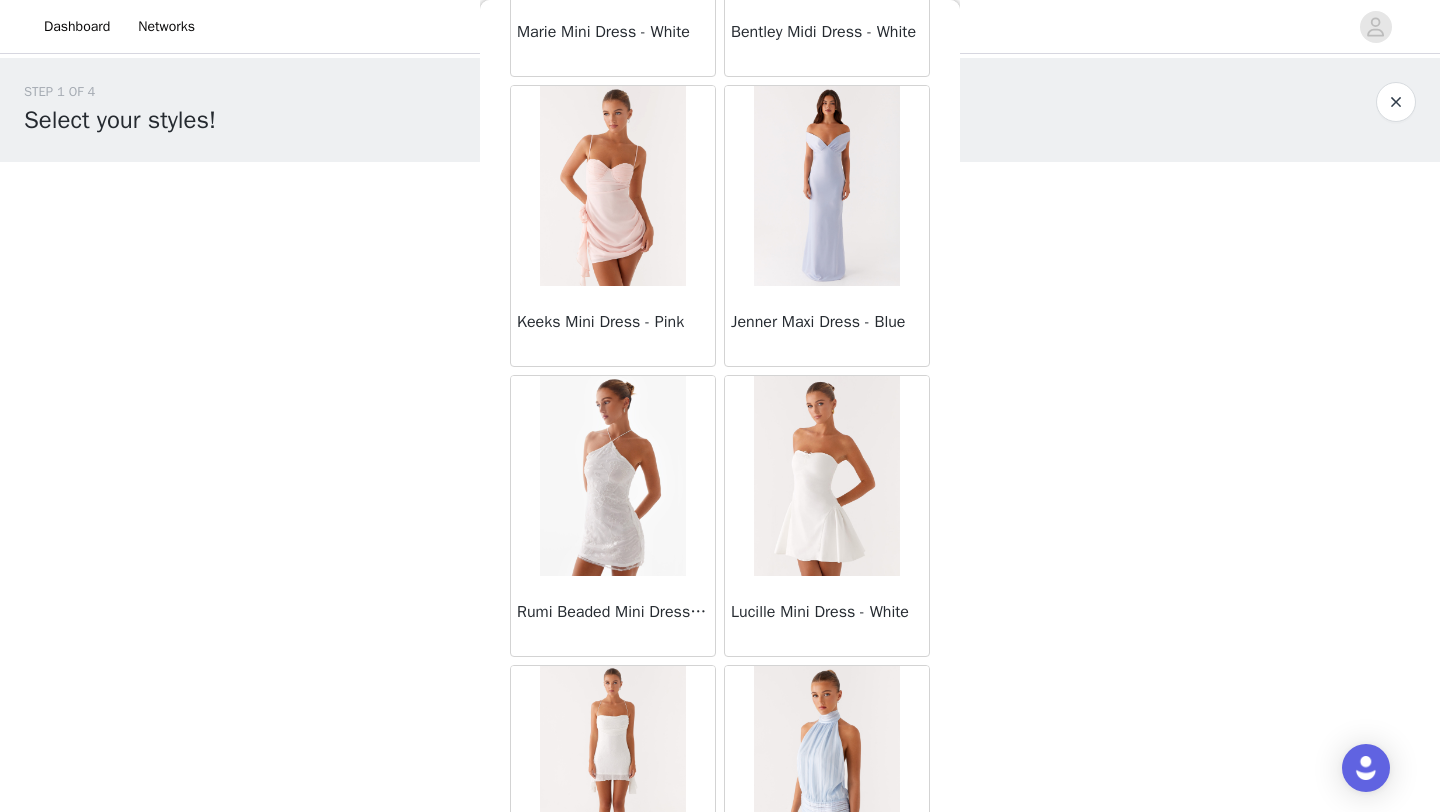 scroll, scrollTop: 75664, scrollLeft: 0, axis: vertical 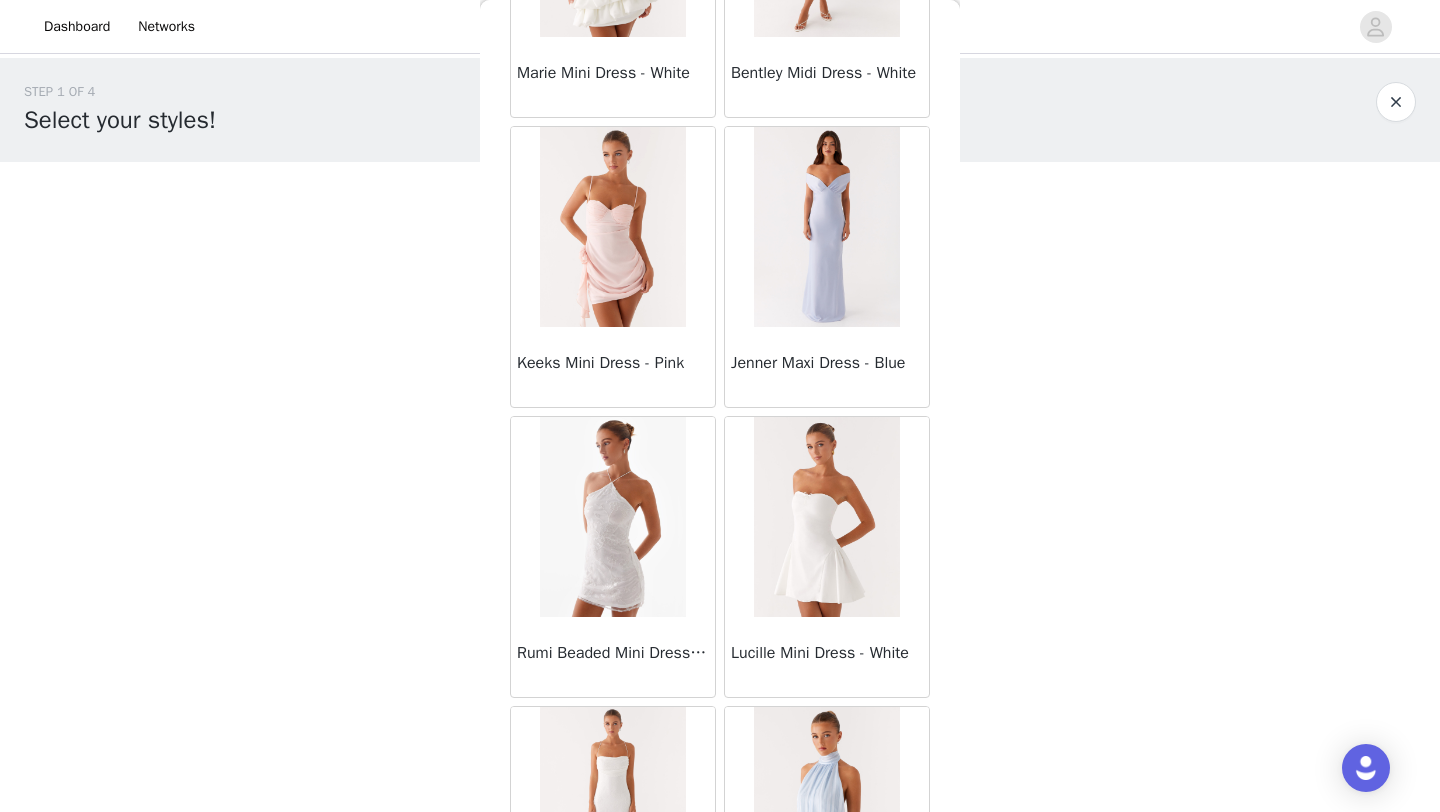 click on "STEP 1 OF 4
Select your styles!
You will receive 6 products.       1/6 Selected           Nina Halterneck Scarf Top - White           White, US 2       Edit   Remove     Add Product       Back       Manuka Ruffle Mini Dress - Yellow       Heart Of Glass Satin Maxi Dress - Blue       Ronnie Maxi Dress - Blue       Nicola Maxi Dress - Pink       Imani Maxi Dress - Pink       Liana Cowl Maxi Dress - Print       Cherry Skies Midi Dress - White       Crystal Clear Lace Midi Skirt - Ivory       Crystal Clear Lace Top - Ivory       Clayton Top - Black Gingham       Wish You Luck Denim Top - Dark Blue       Raphaela Mini Dress - Navy       Maloney Maxi Dress - White       Franco Tie Back Top - Blue       Frida Denim Shorts - Vintage Wash Blue       Consie Long Sleeve Mini Dress - Pale Blue       Mariella Linen Maxi Skirt - Pink       Mariella Linen Top - Pink       Aullie Maxi Dress - Pink" at bounding box center [720, 305] 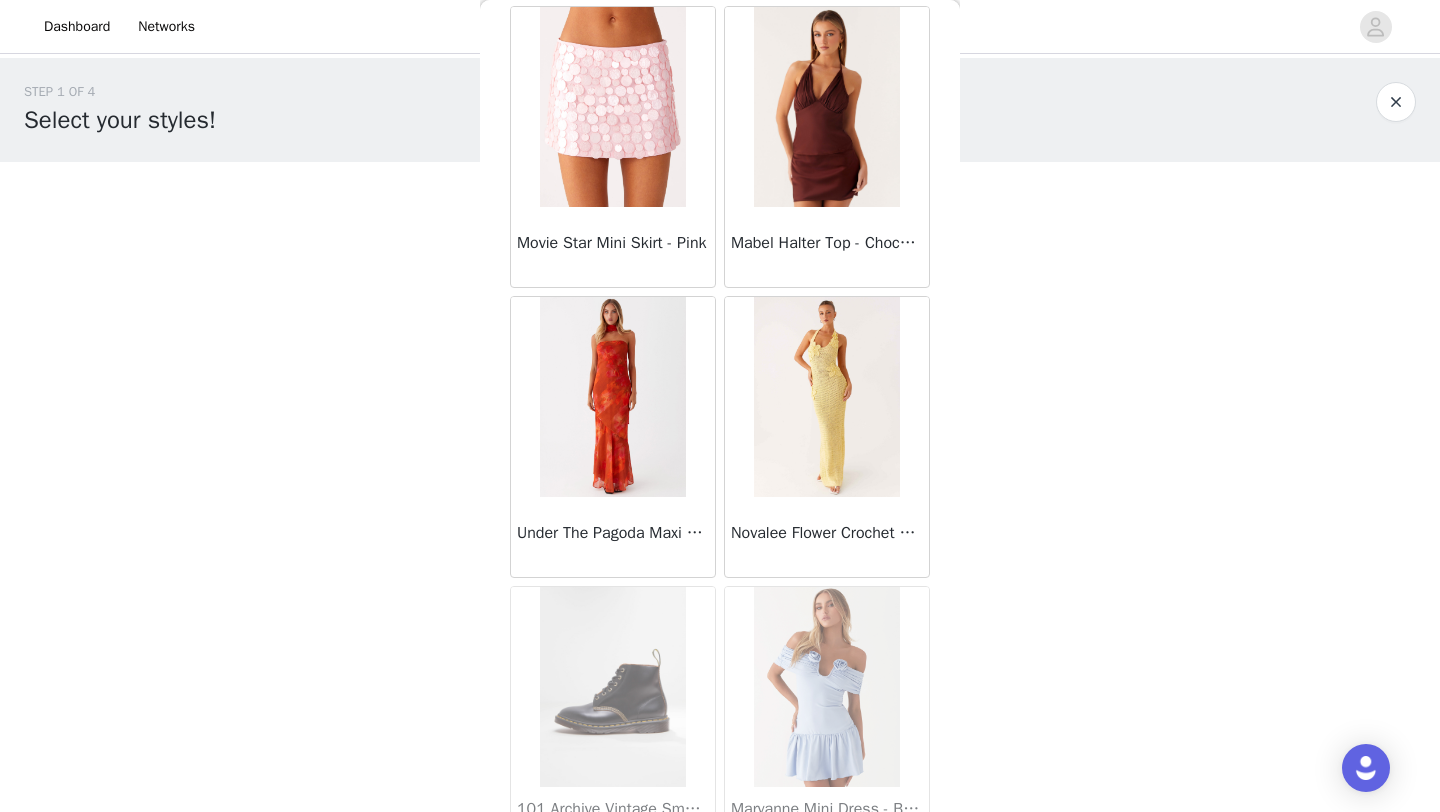 scroll, scrollTop: 70784, scrollLeft: 0, axis: vertical 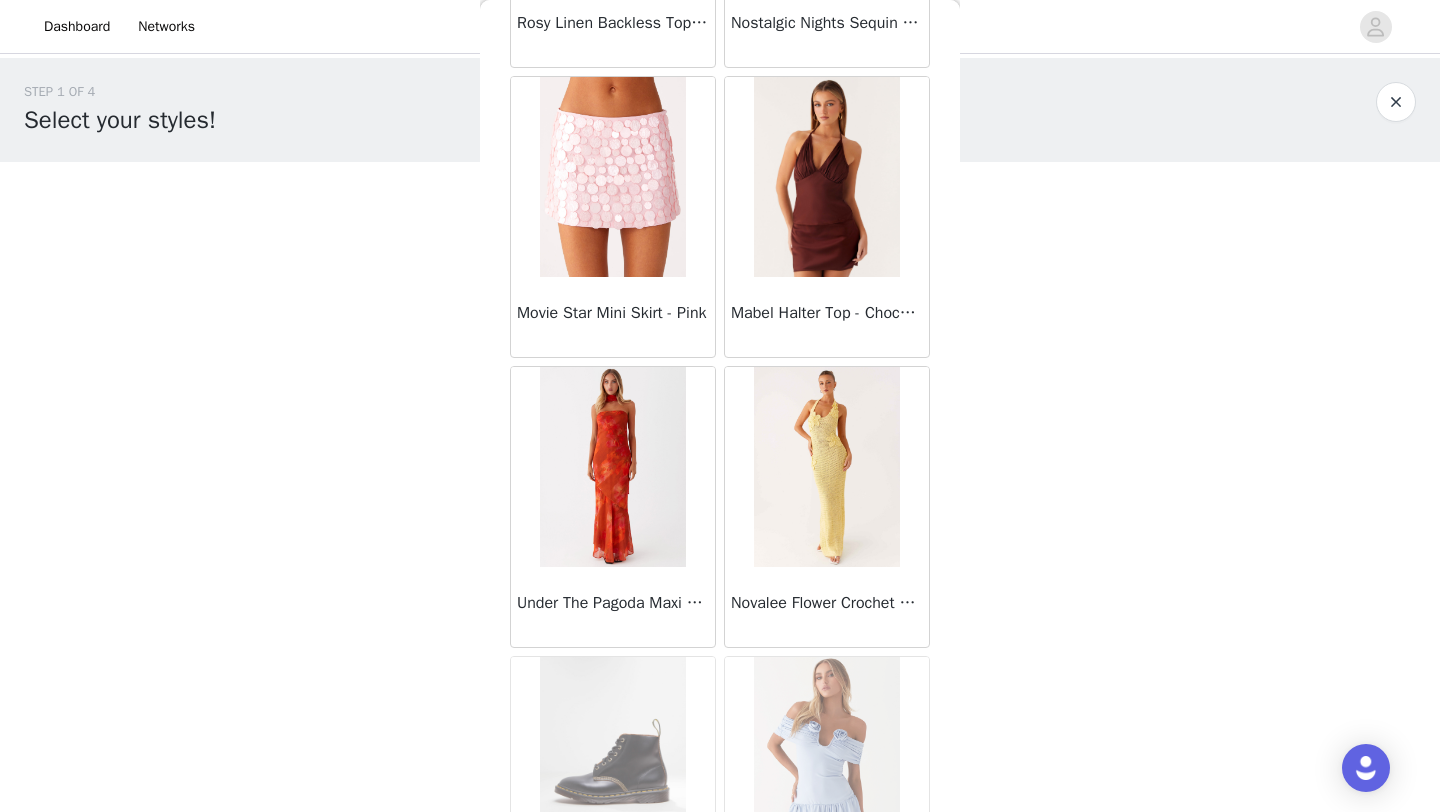 click at bounding box center [826, 467] 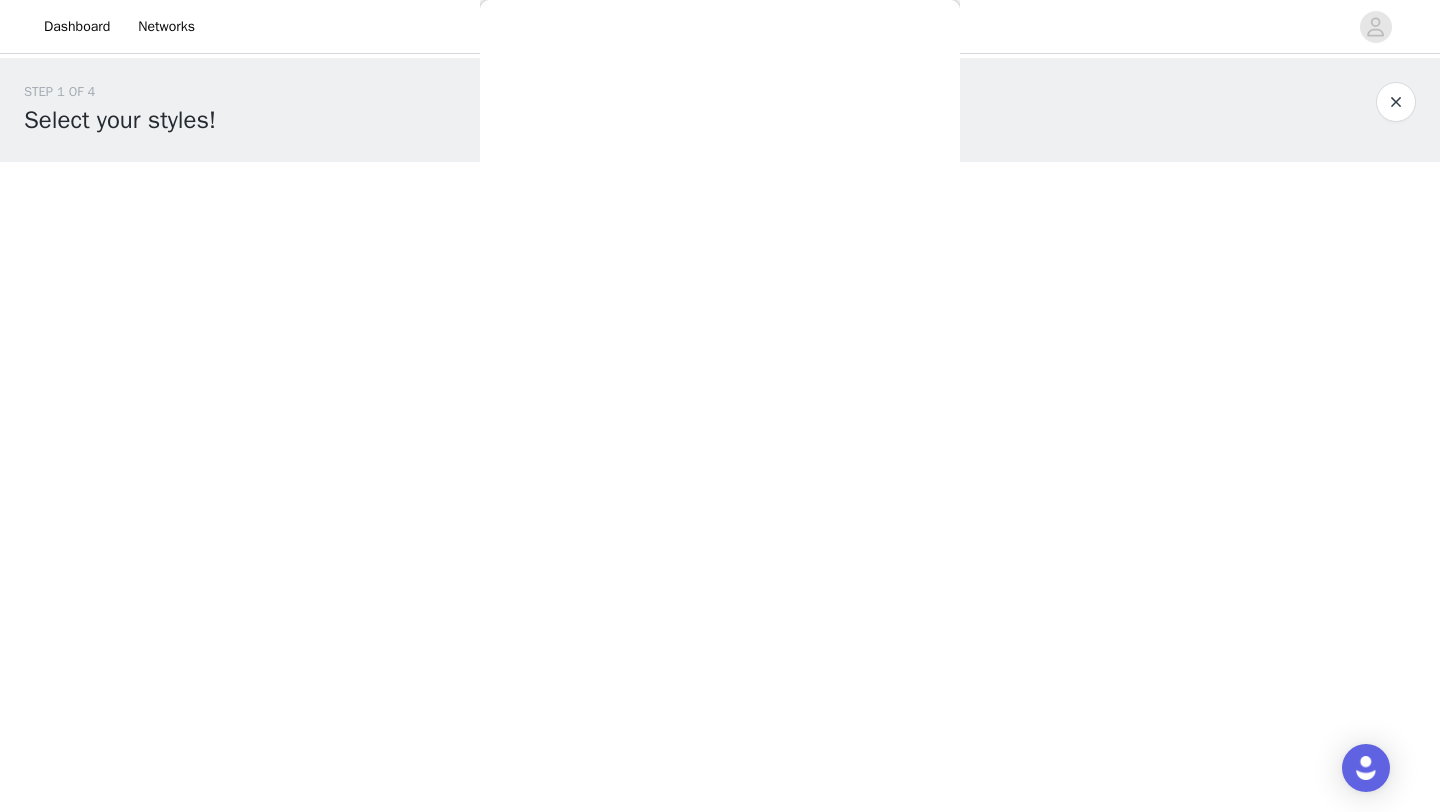 scroll, scrollTop: 0, scrollLeft: 0, axis: both 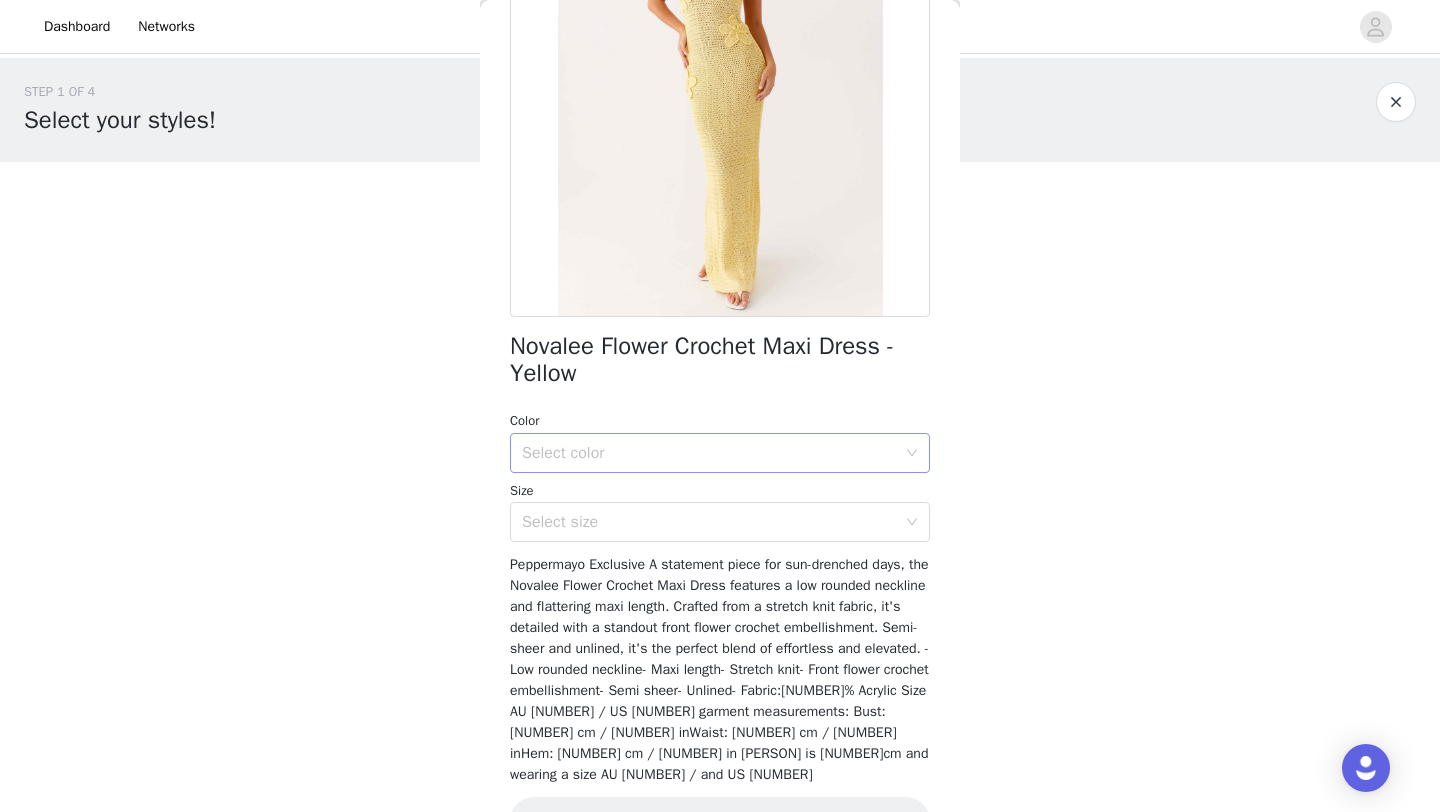 click on "Select color" at bounding box center [709, 453] 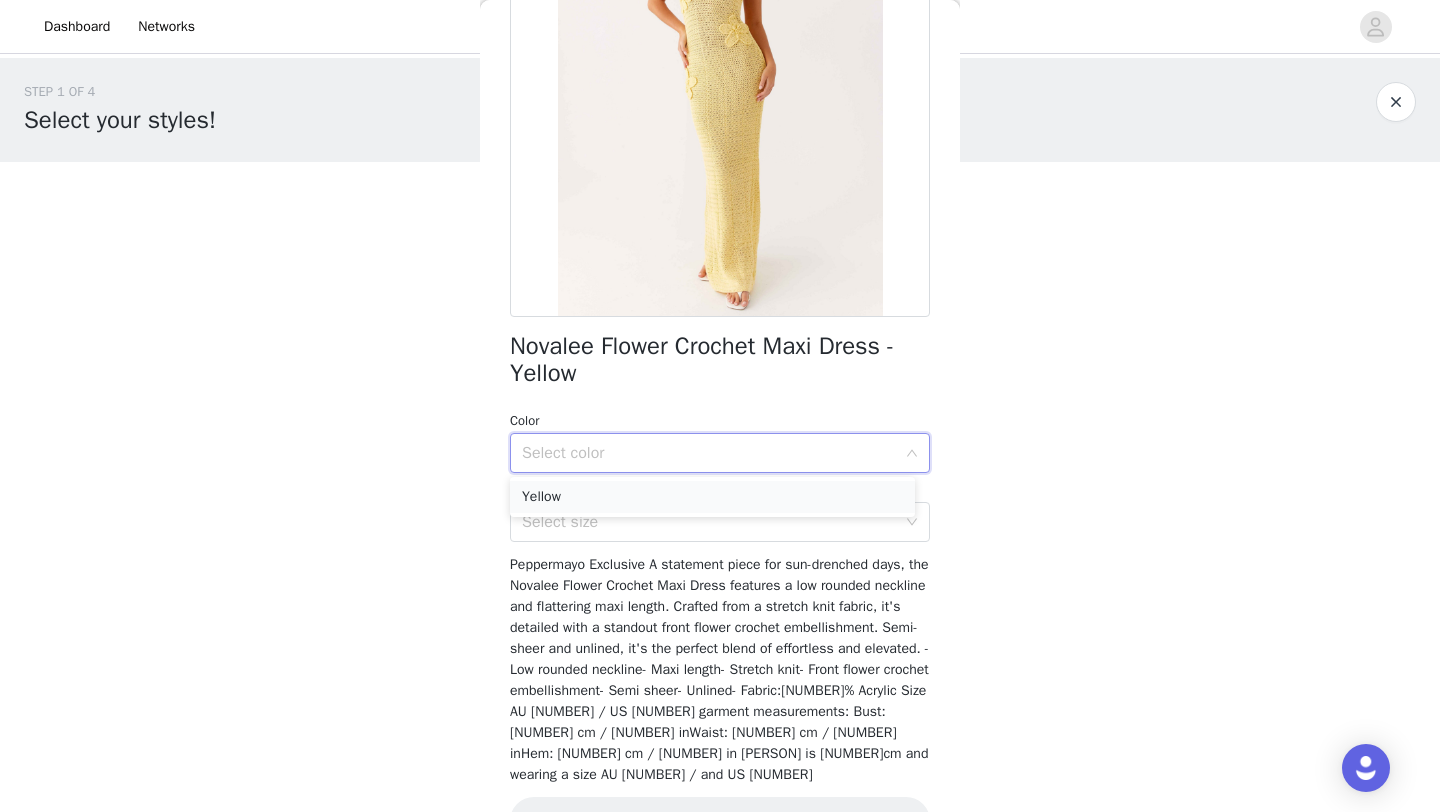 click on "Yellow" at bounding box center (712, 497) 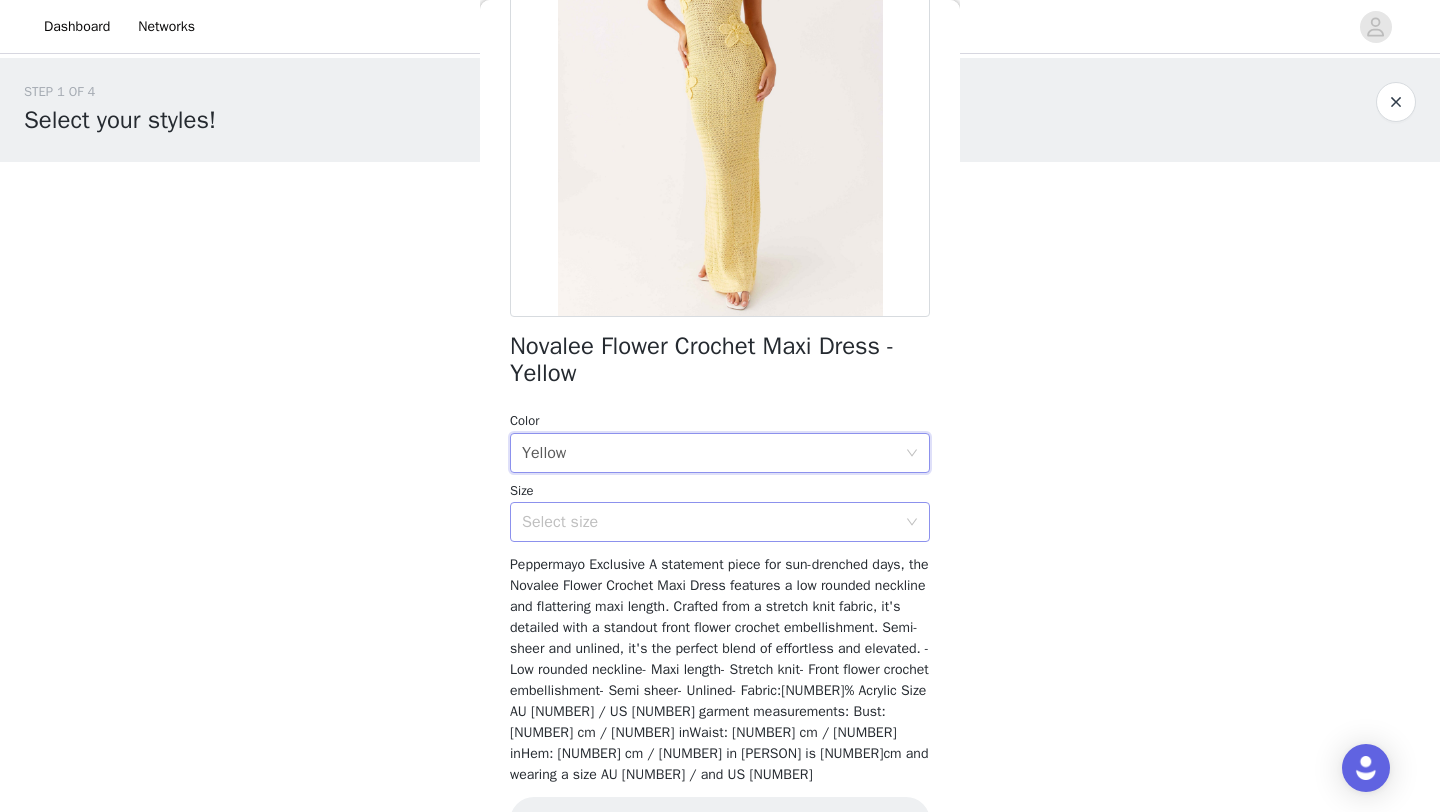 click on "Select size" at bounding box center [709, 522] 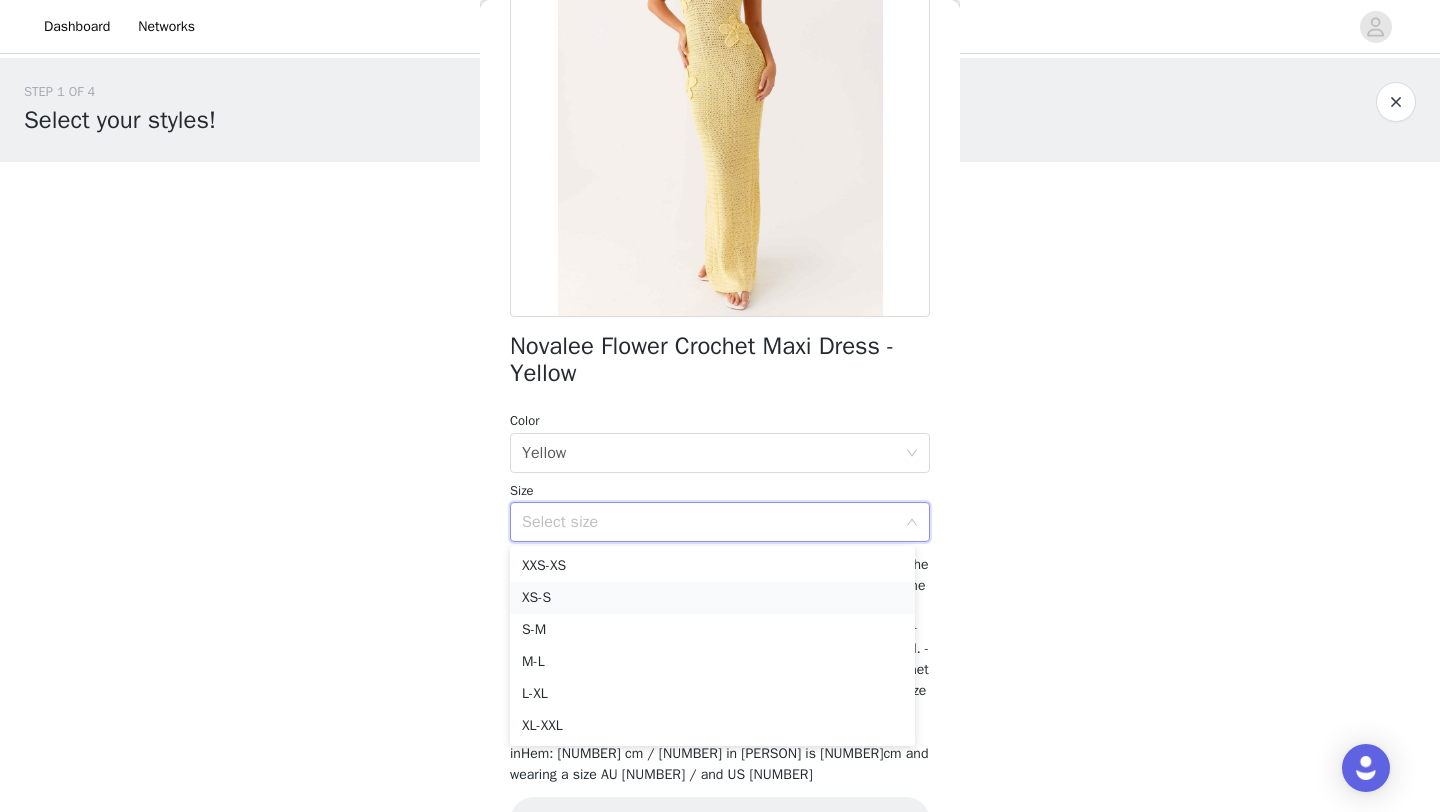 click on "XS-S" at bounding box center (712, 598) 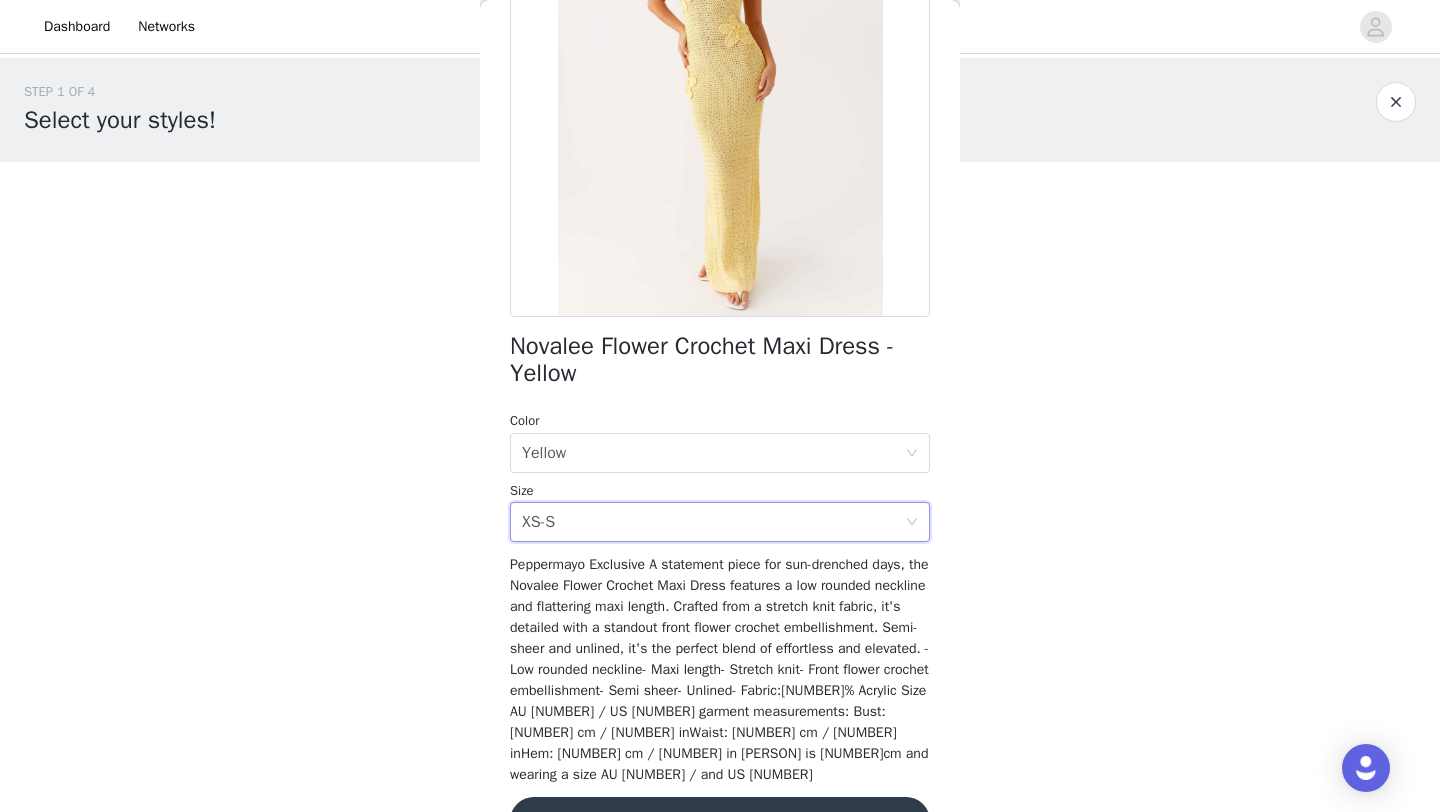 scroll, scrollTop: 290, scrollLeft: 0, axis: vertical 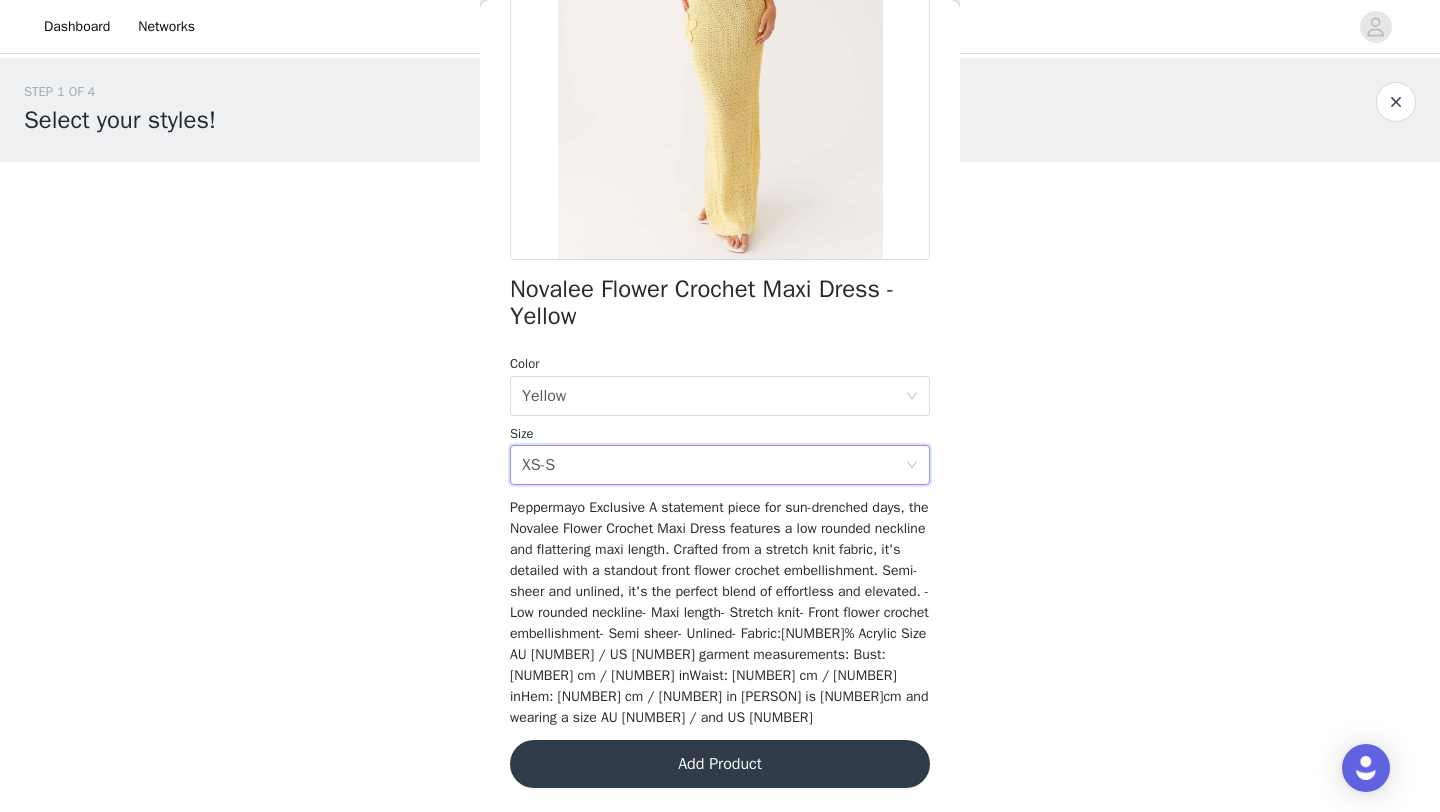 click on "Add Product" at bounding box center [720, 764] 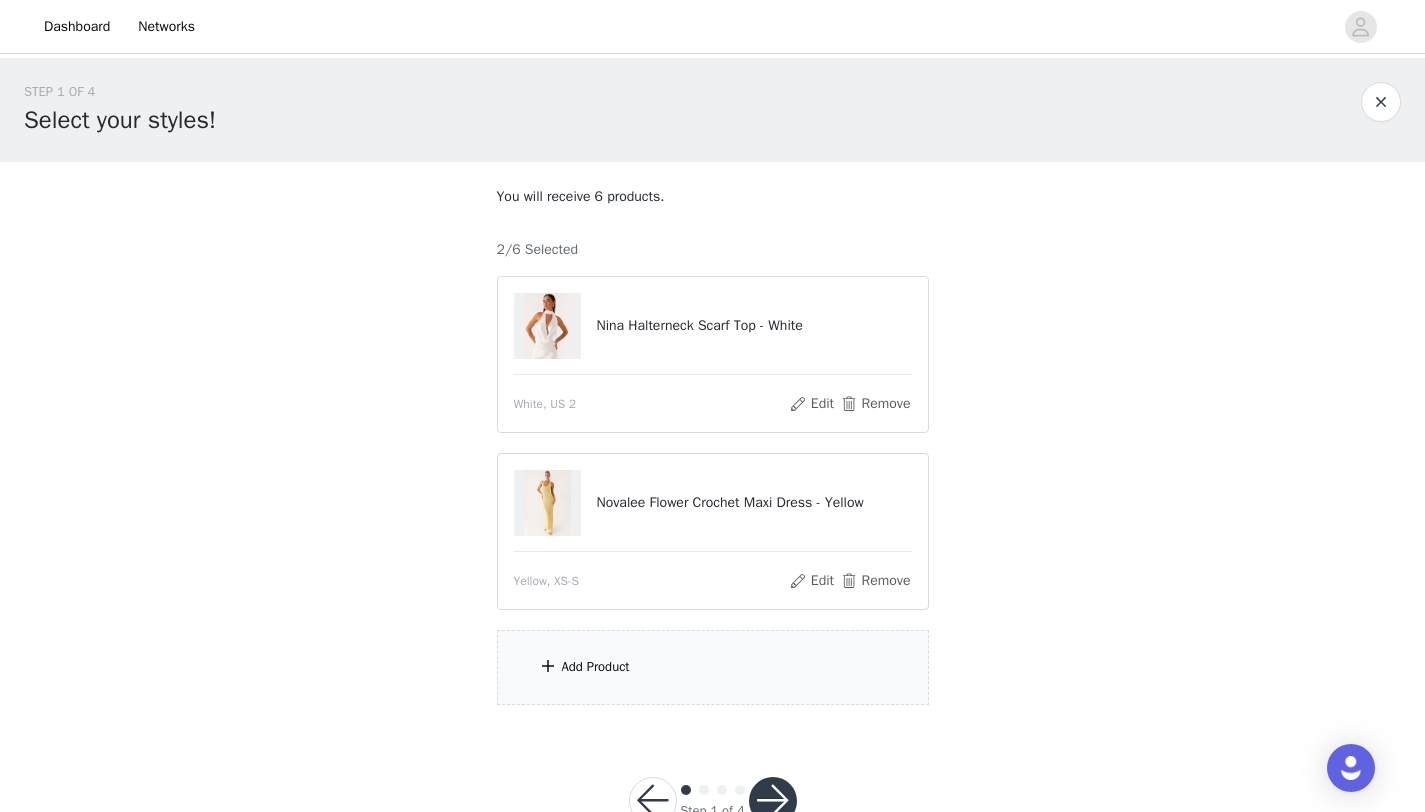 click on "Add Product" at bounding box center [713, 667] 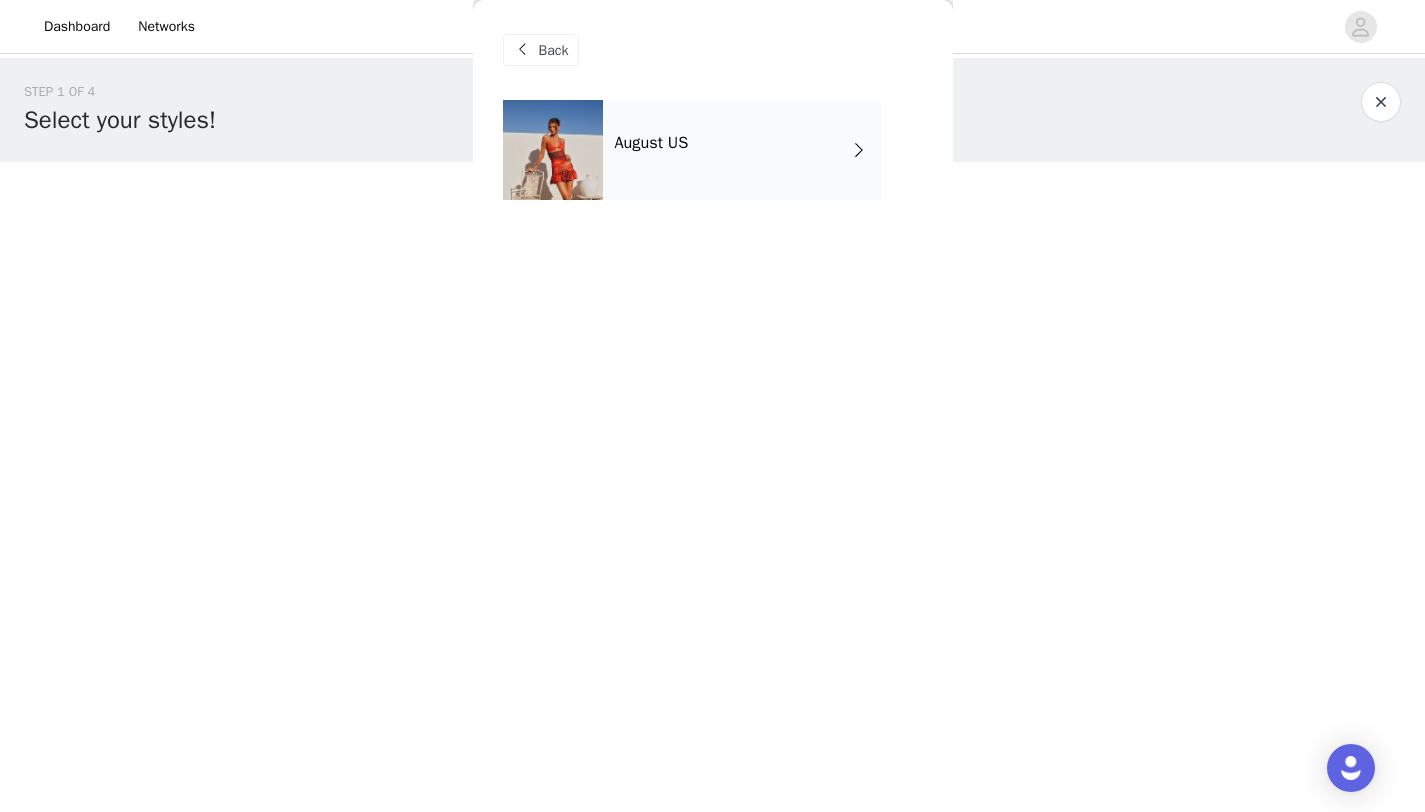 click at bounding box center [859, 150] 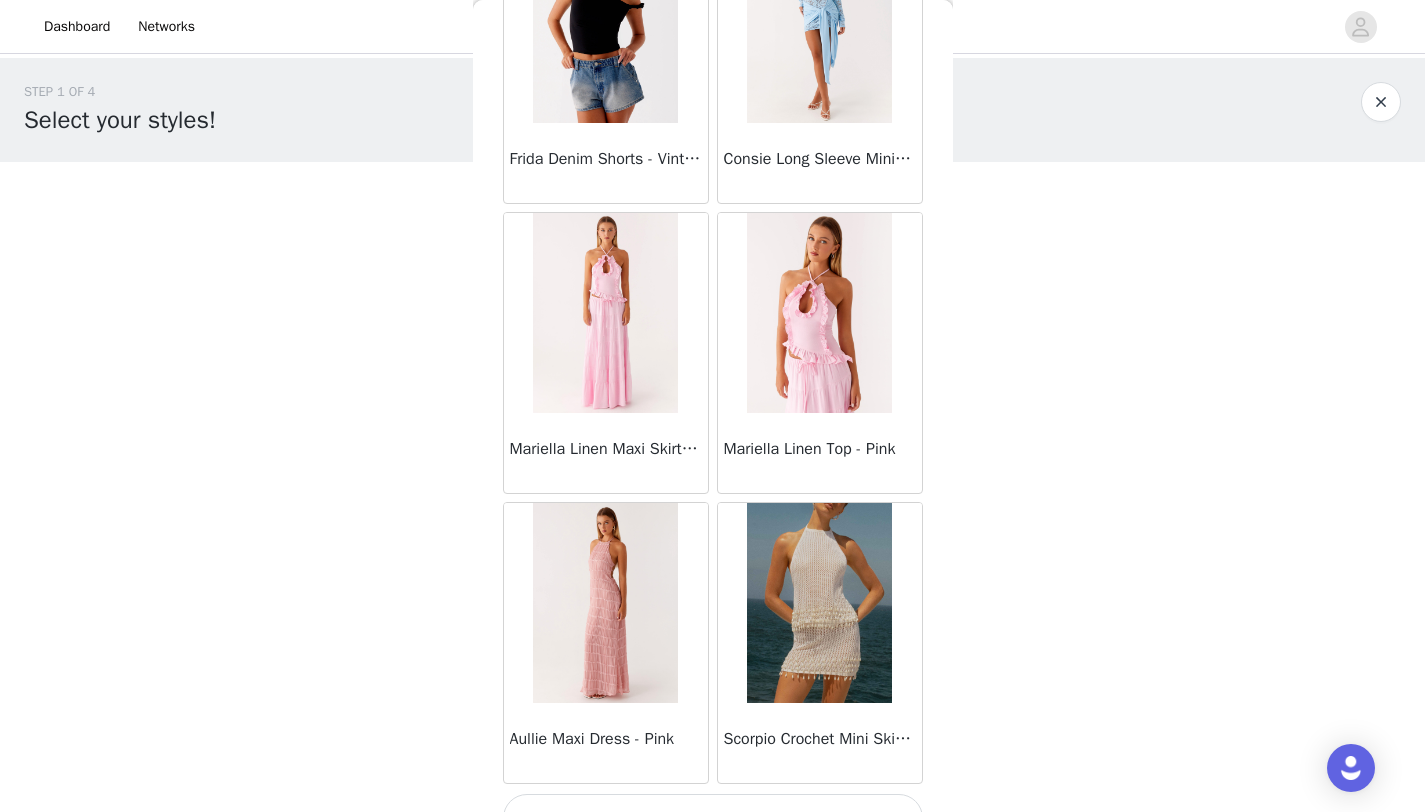 scroll, scrollTop: 2248, scrollLeft: 0, axis: vertical 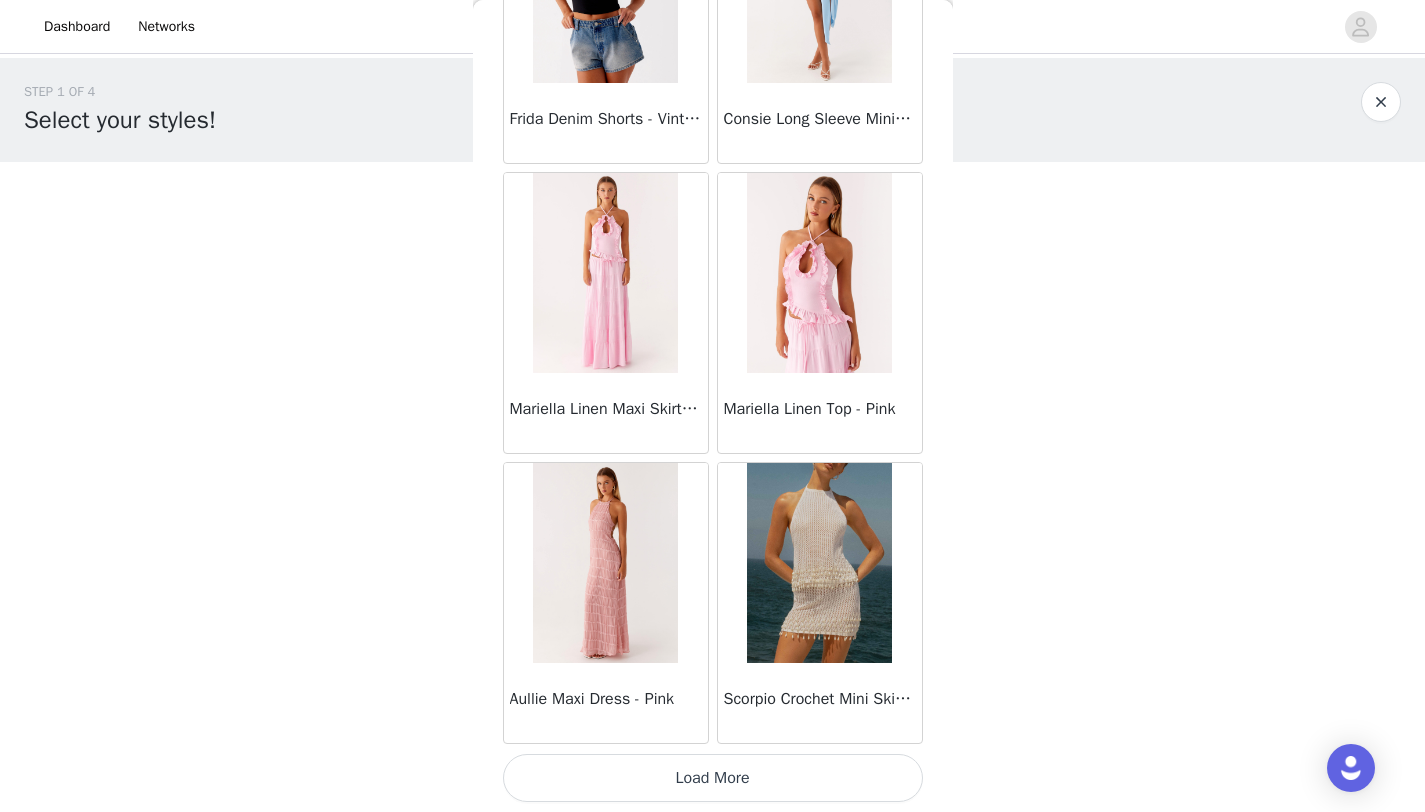 click on "Load More" at bounding box center (713, 778) 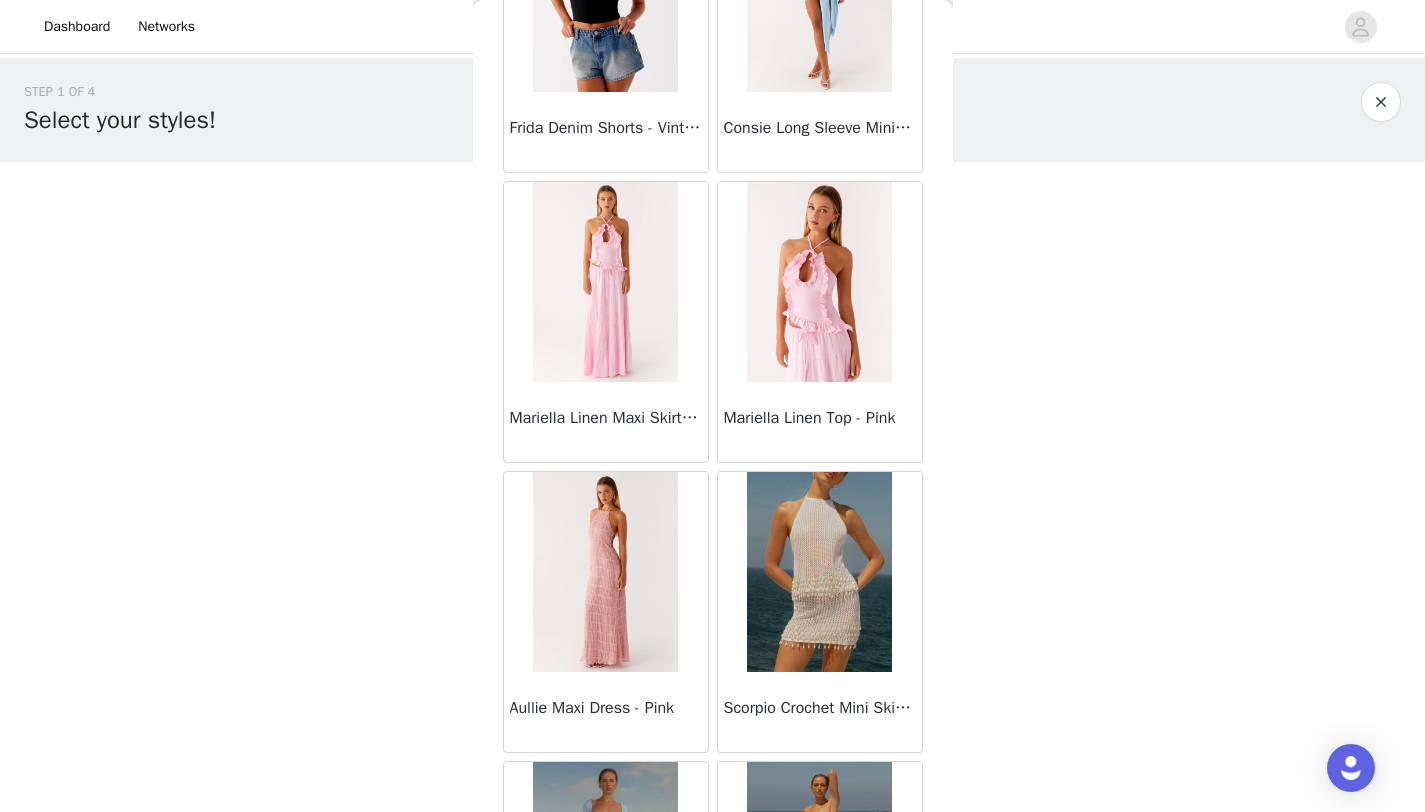 scroll, scrollTop: 2248, scrollLeft: 0, axis: vertical 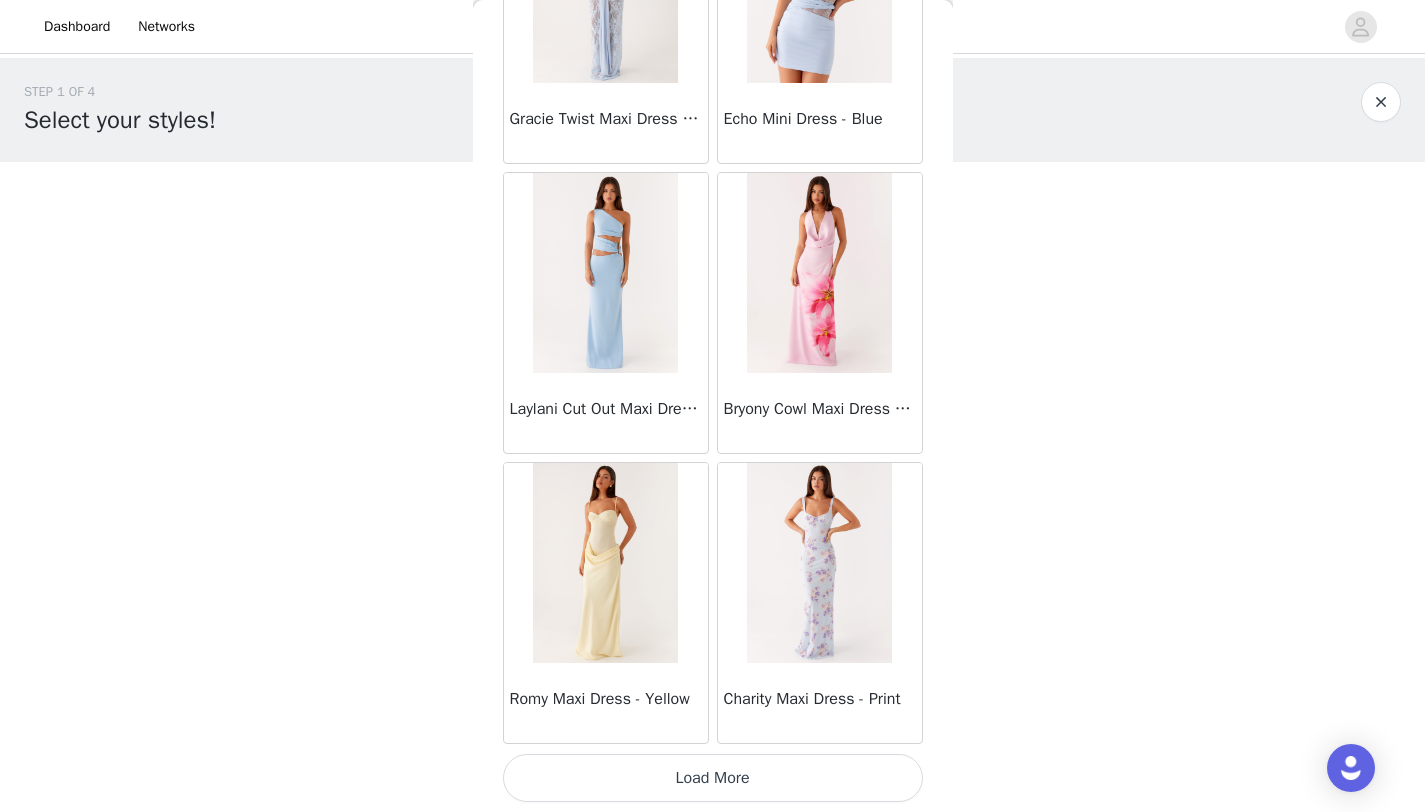 click on "Load More" at bounding box center (713, 778) 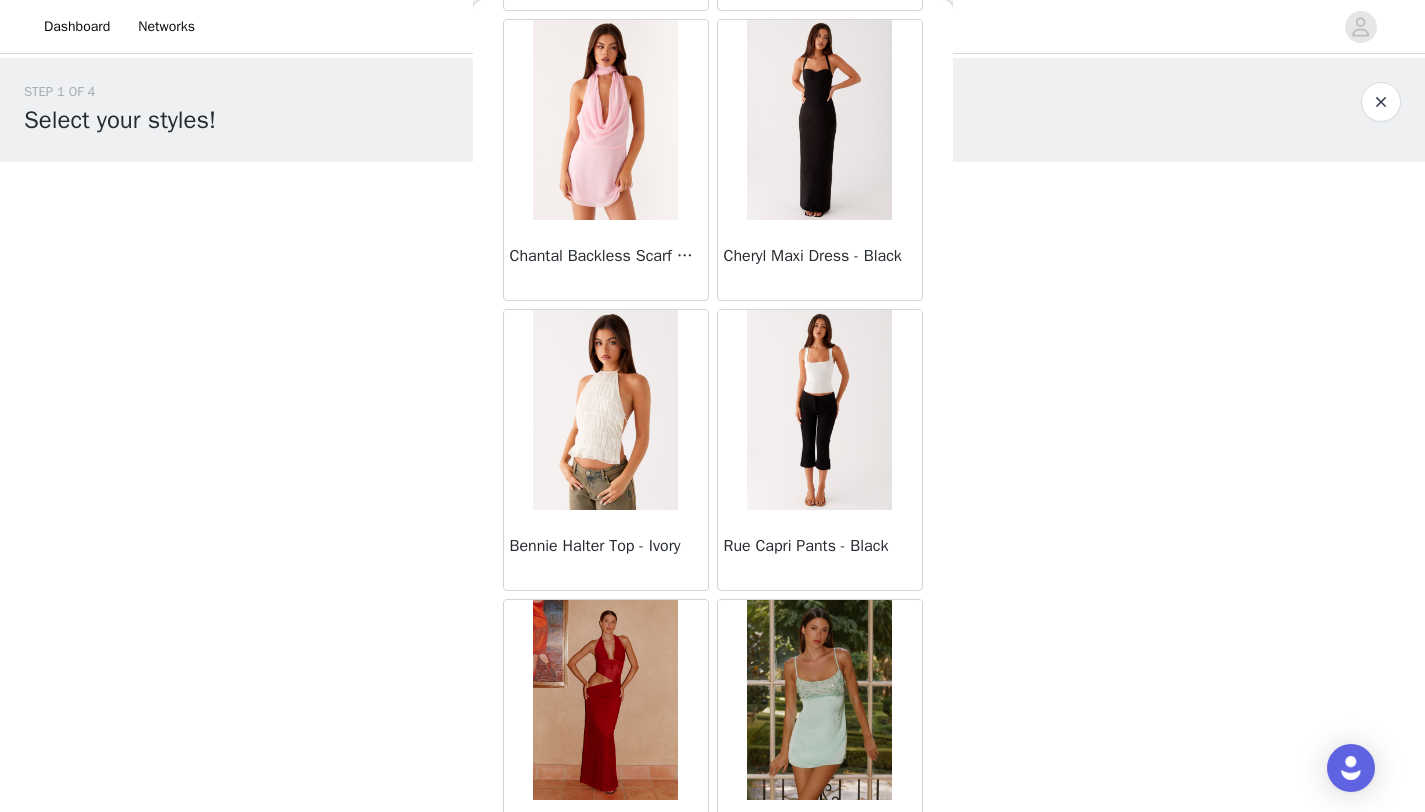 scroll, scrollTop: 8048, scrollLeft: 0, axis: vertical 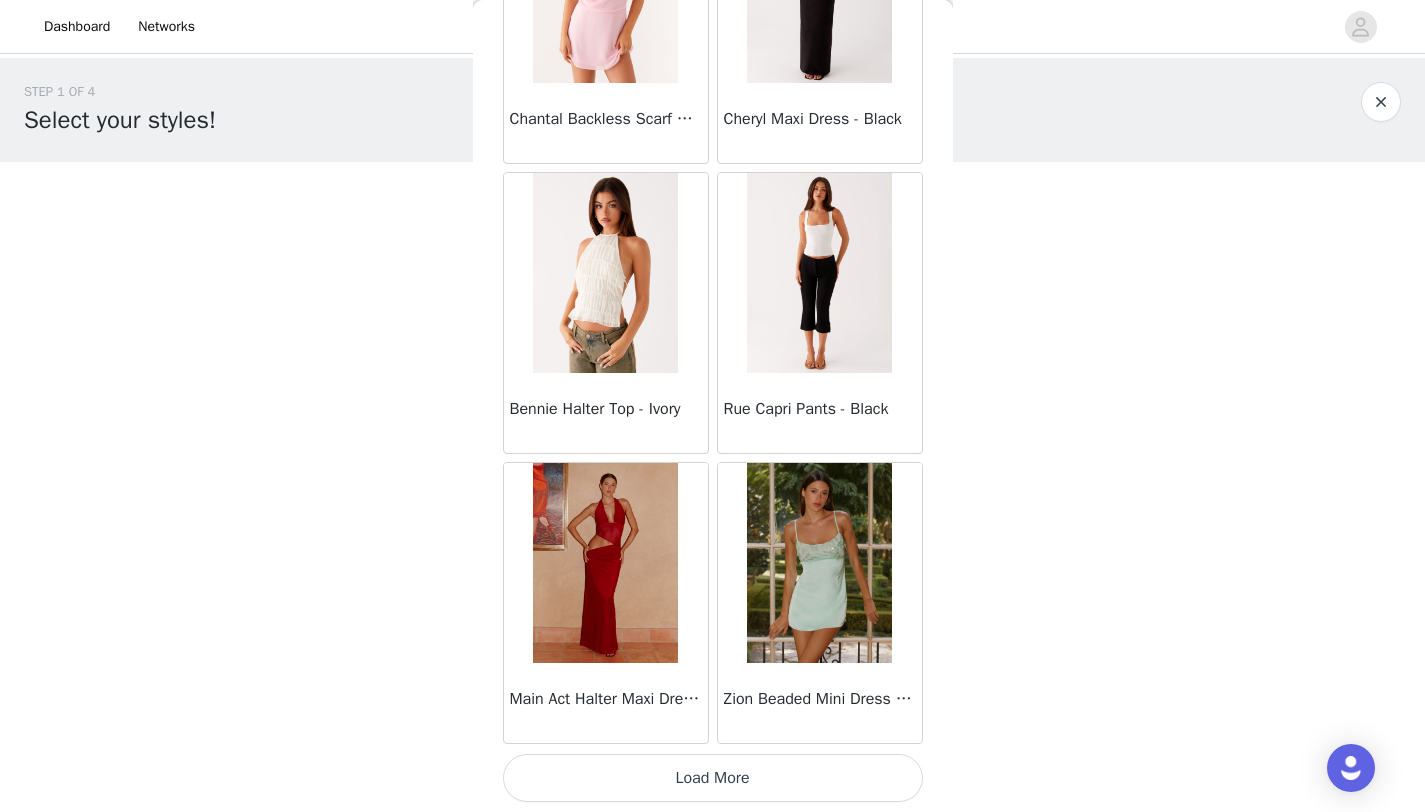 click on "Load More" at bounding box center (713, 778) 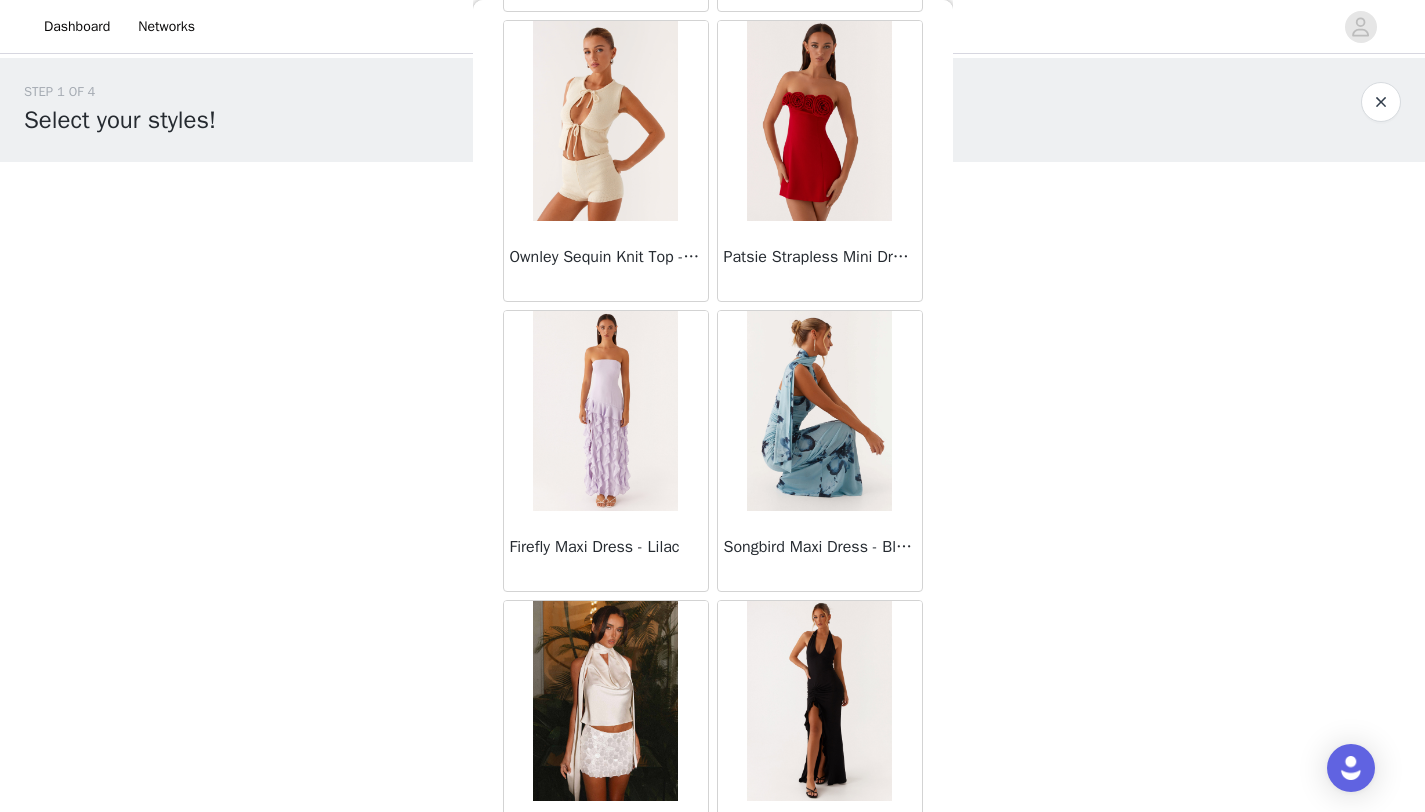 scroll, scrollTop: 10948, scrollLeft: 0, axis: vertical 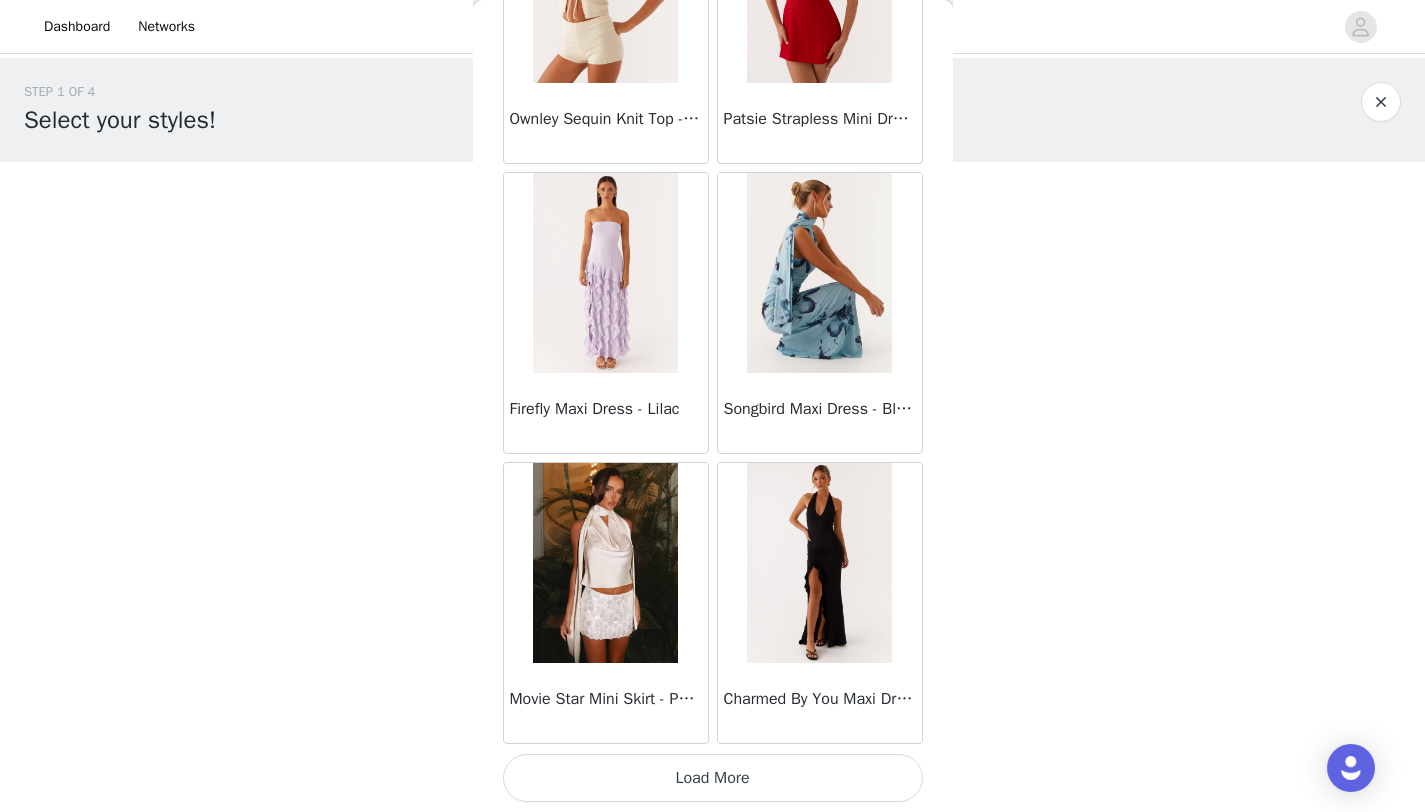 click on "Load More" at bounding box center [713, 778] 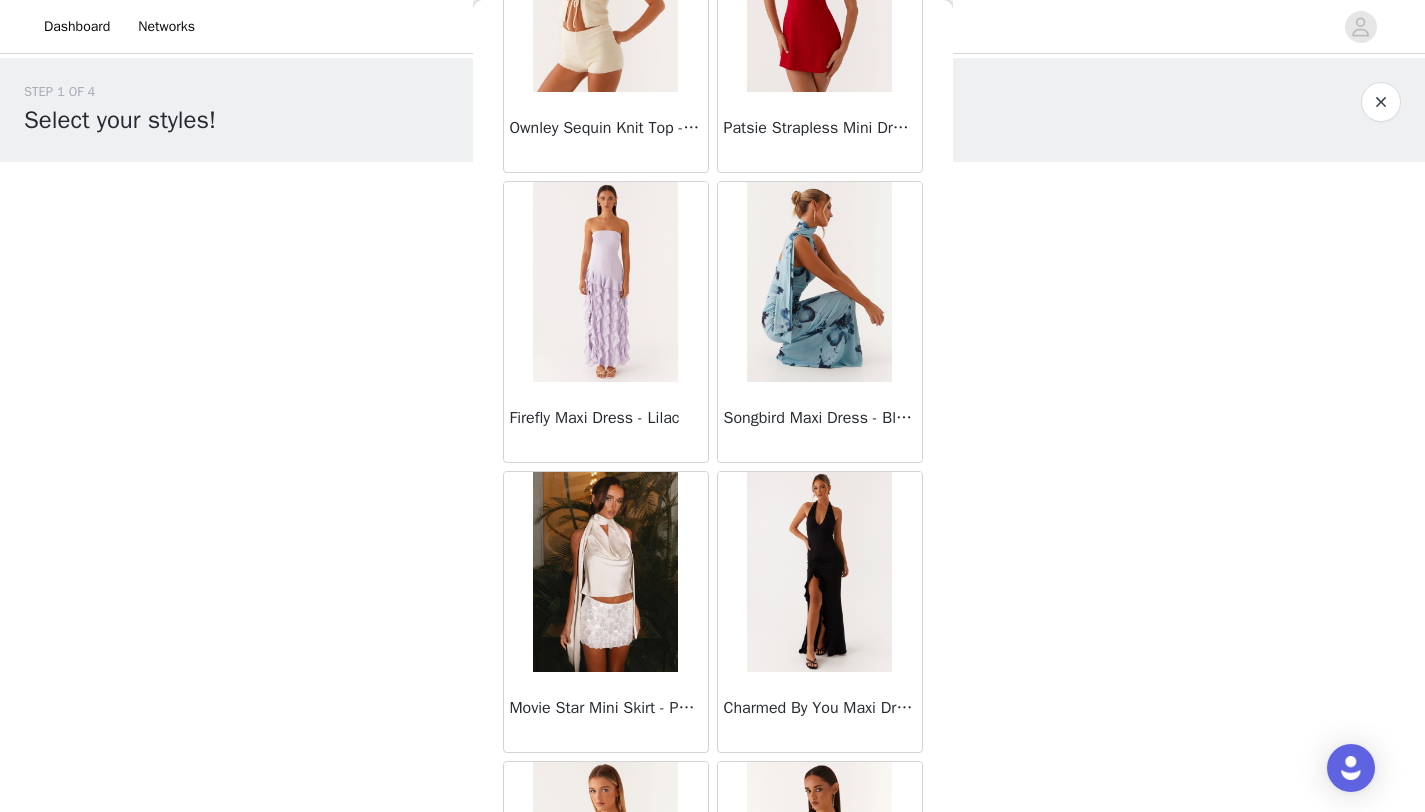 scroll, scrollTop: 10948, scrollLeft: 0, axis: vertical 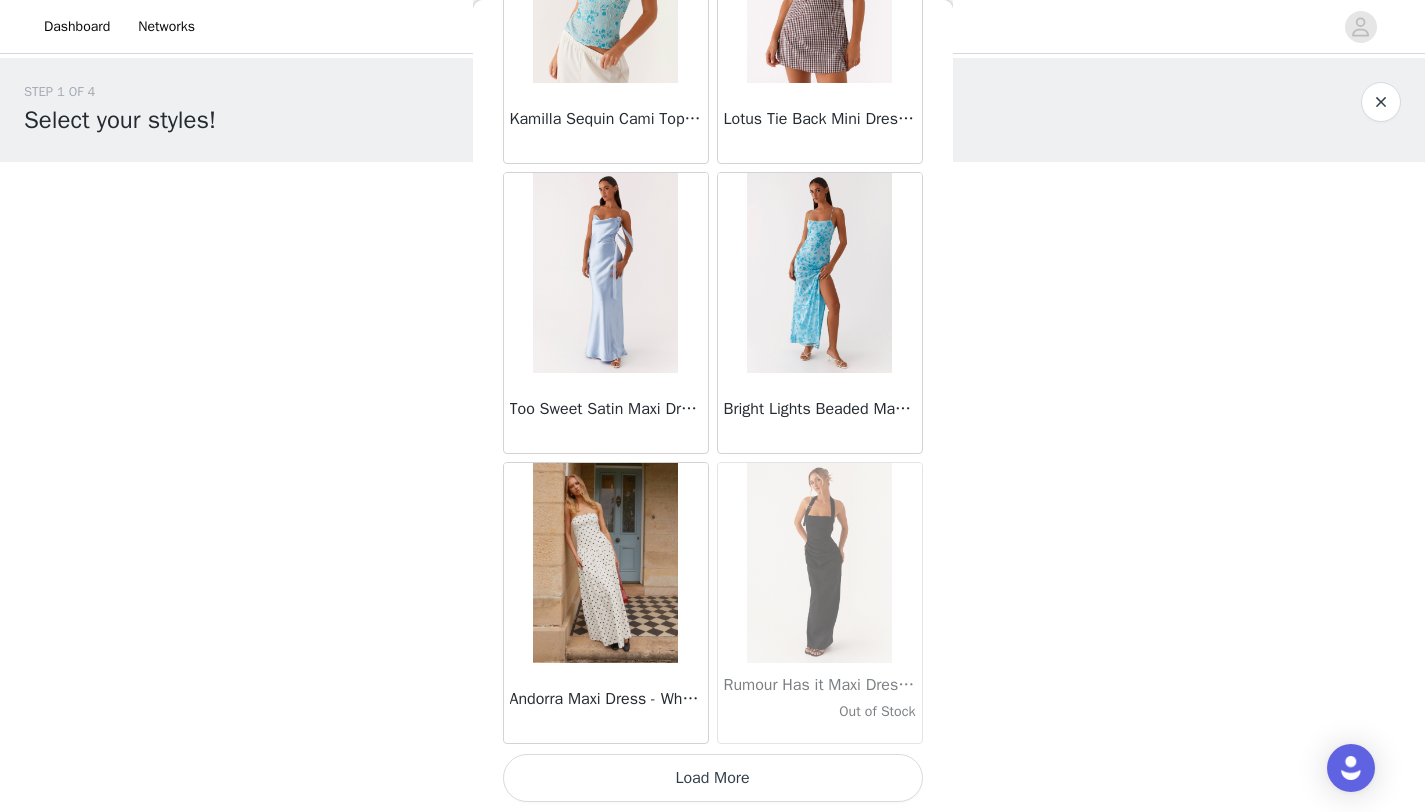 click on "Load More" at bounding box center (713, 778) 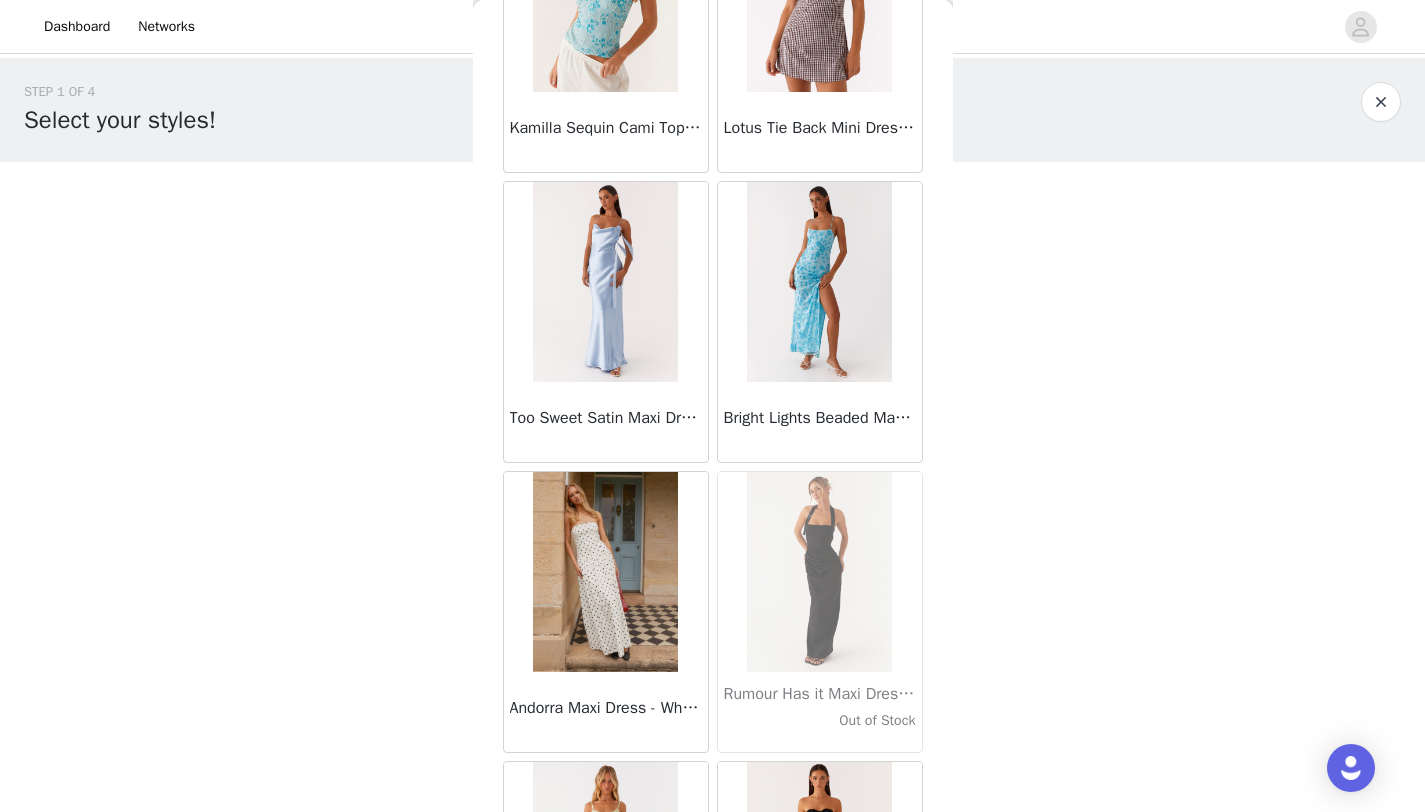 scroll, scrollTop: 13848, scrollLeft: 0, axis: vertical 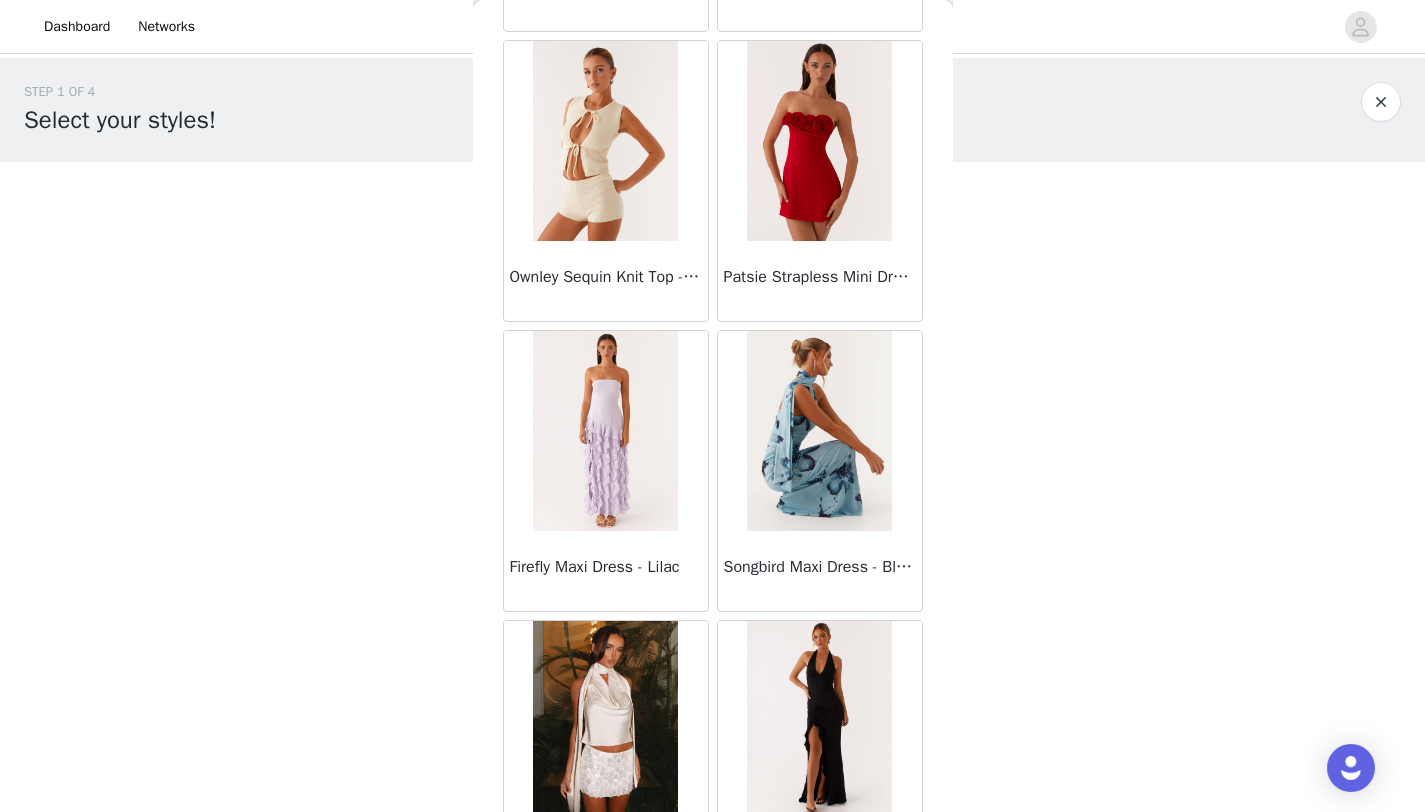 click at bounding box center (819, 431) 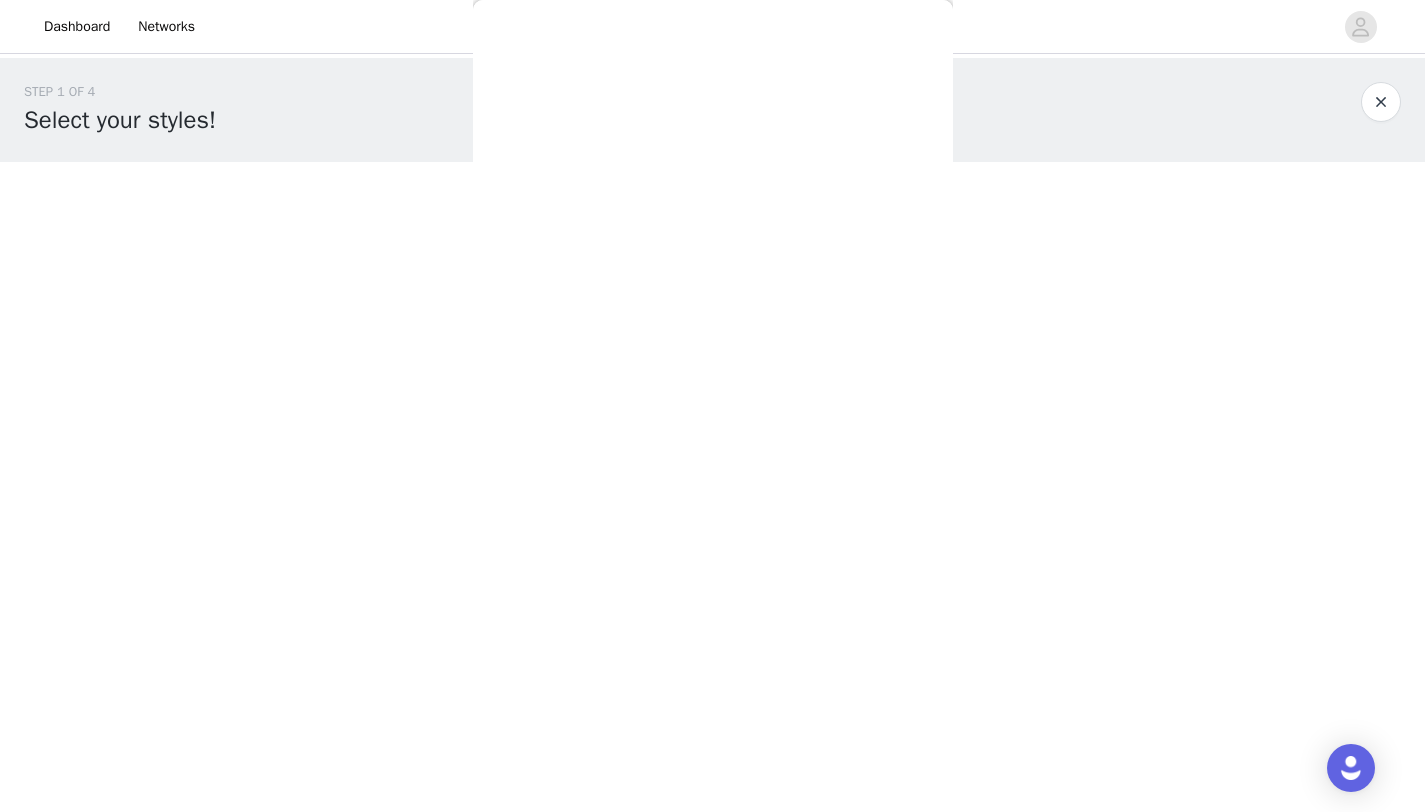 scroll, scrollTop: 0, scrollLeft: 0, axis: both 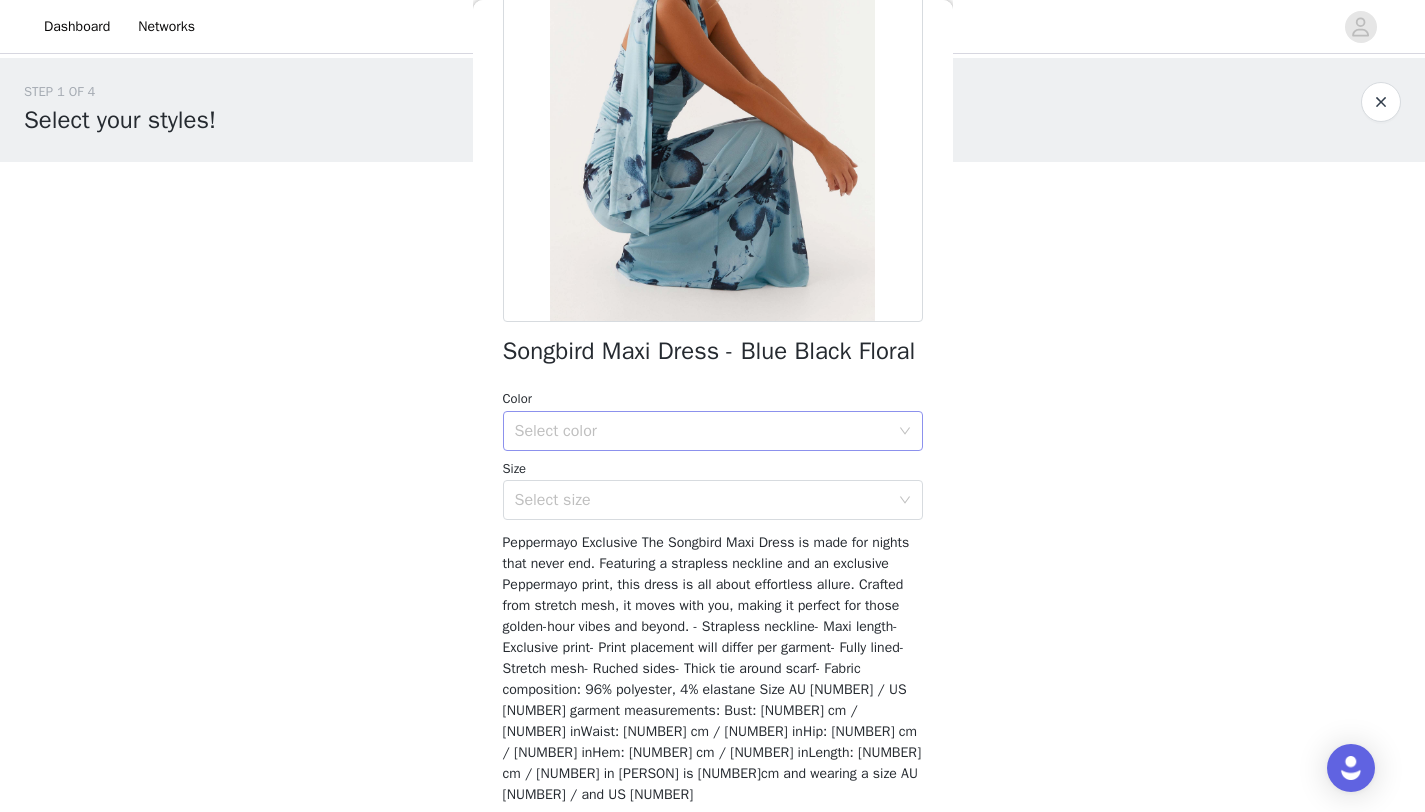 click on "Select color" at bounding box center [702, 431] 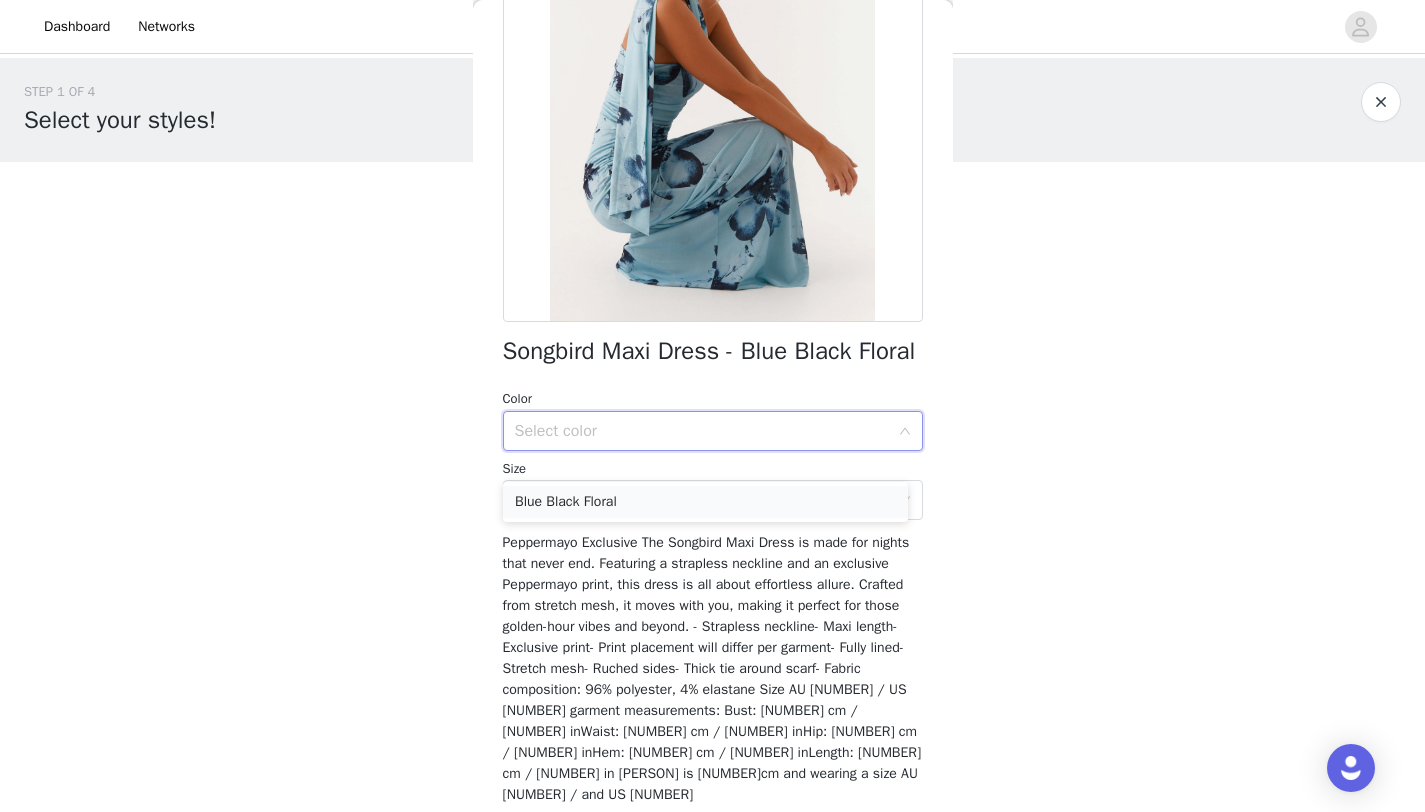 click on "Blue Black Floral" at bounding box center [705, 502] 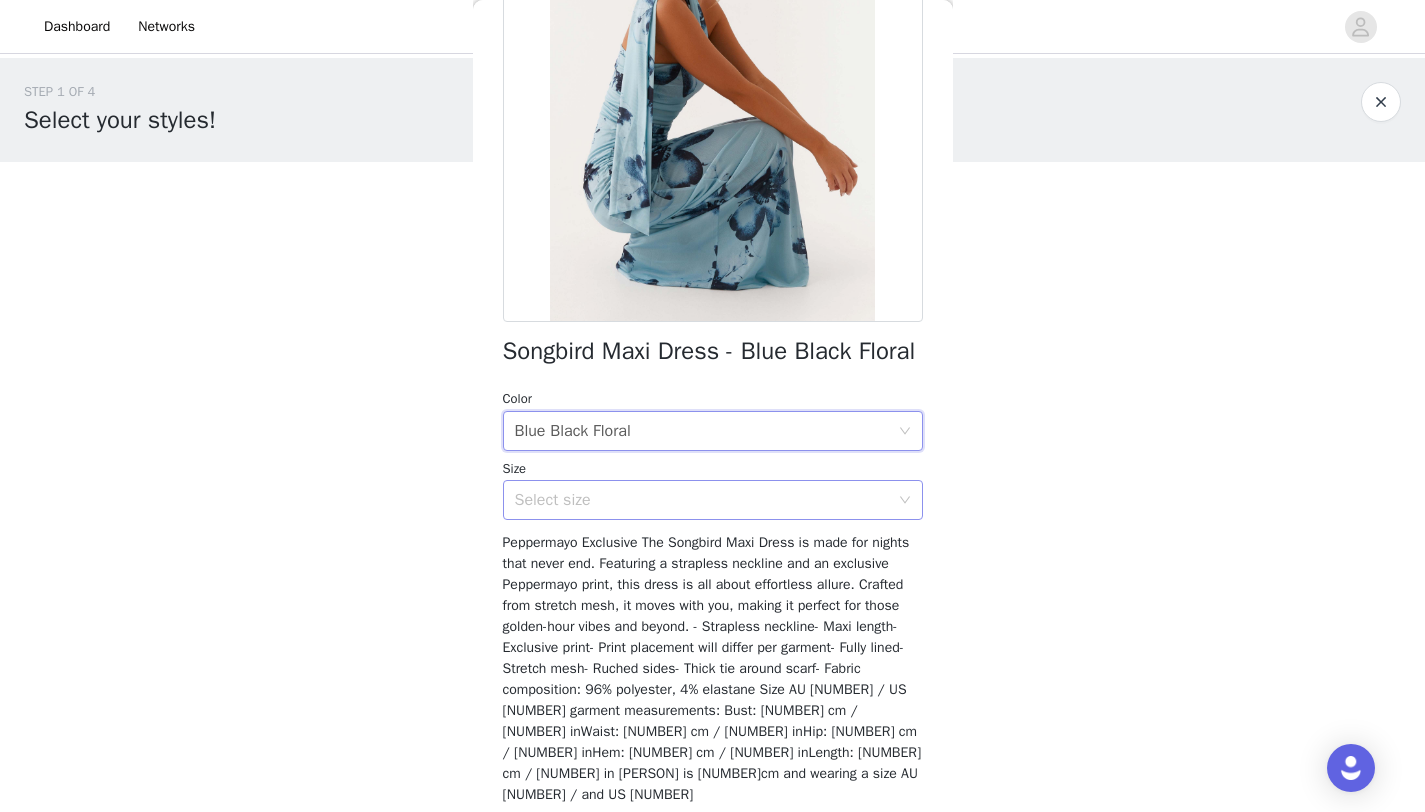 click on "Select size" at bounding box center (702, 500) 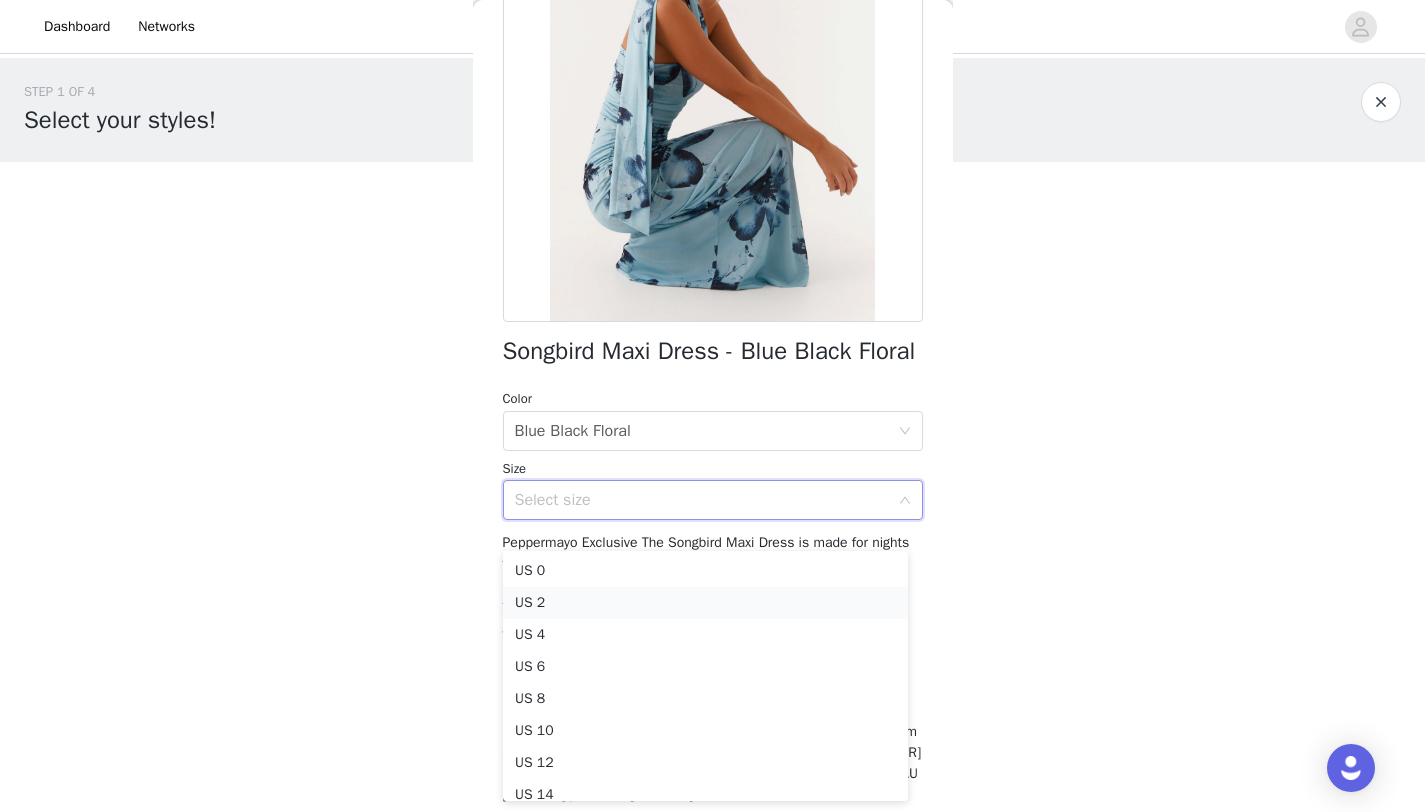 click on "US 2" at bounding box center [705, 603] 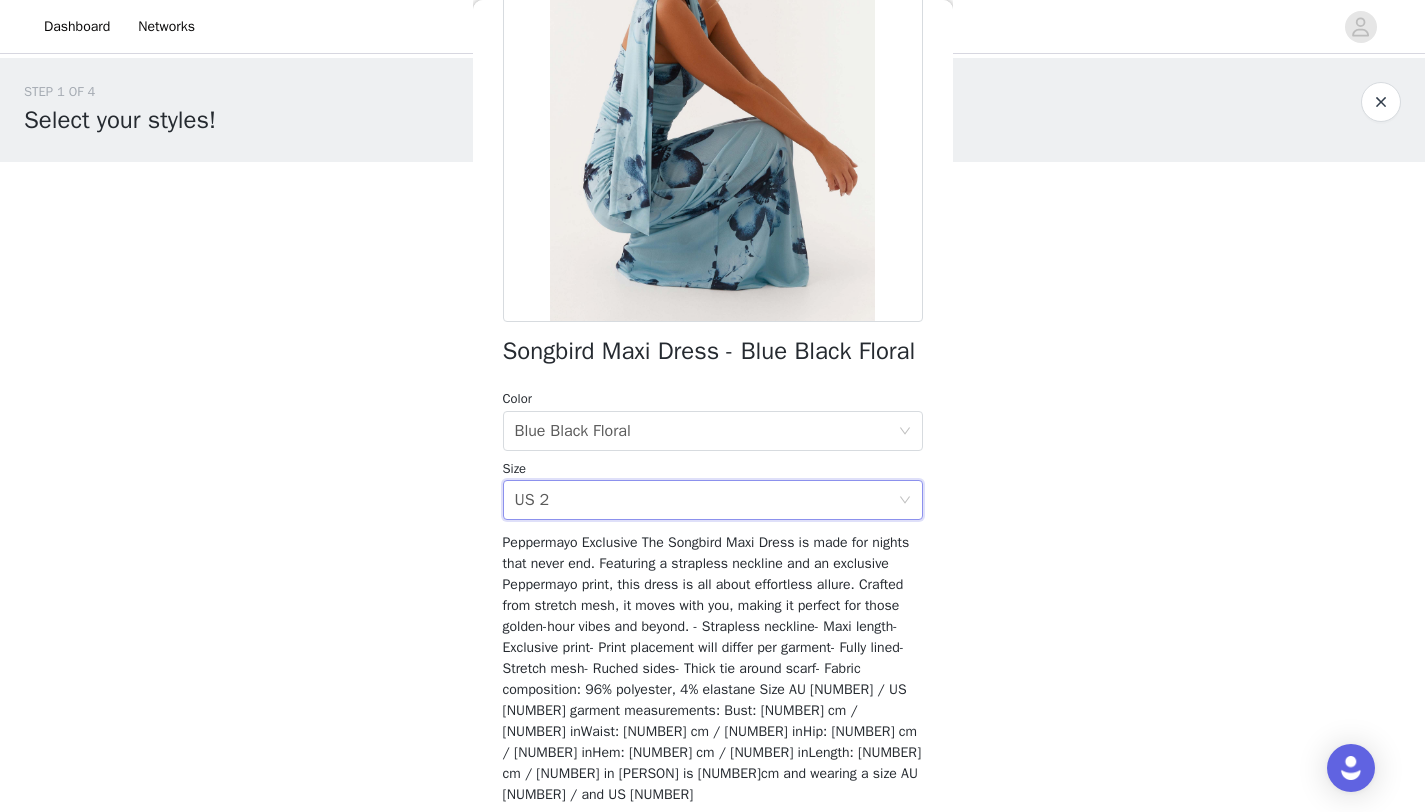 scroll, scrollTop: 311, scrollLeft: 0, axis: vertical 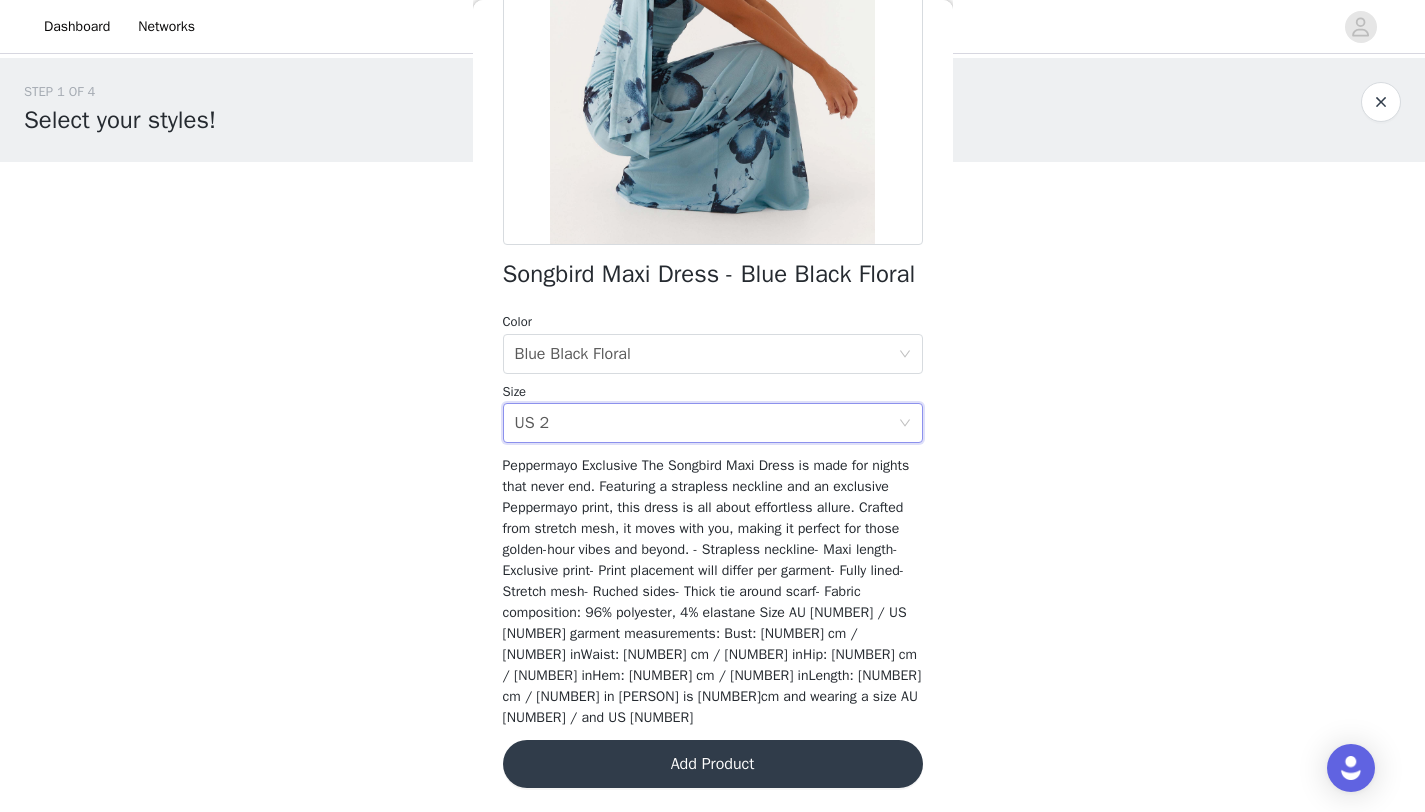 click on "Add Product" at bounding box center (713, 764) 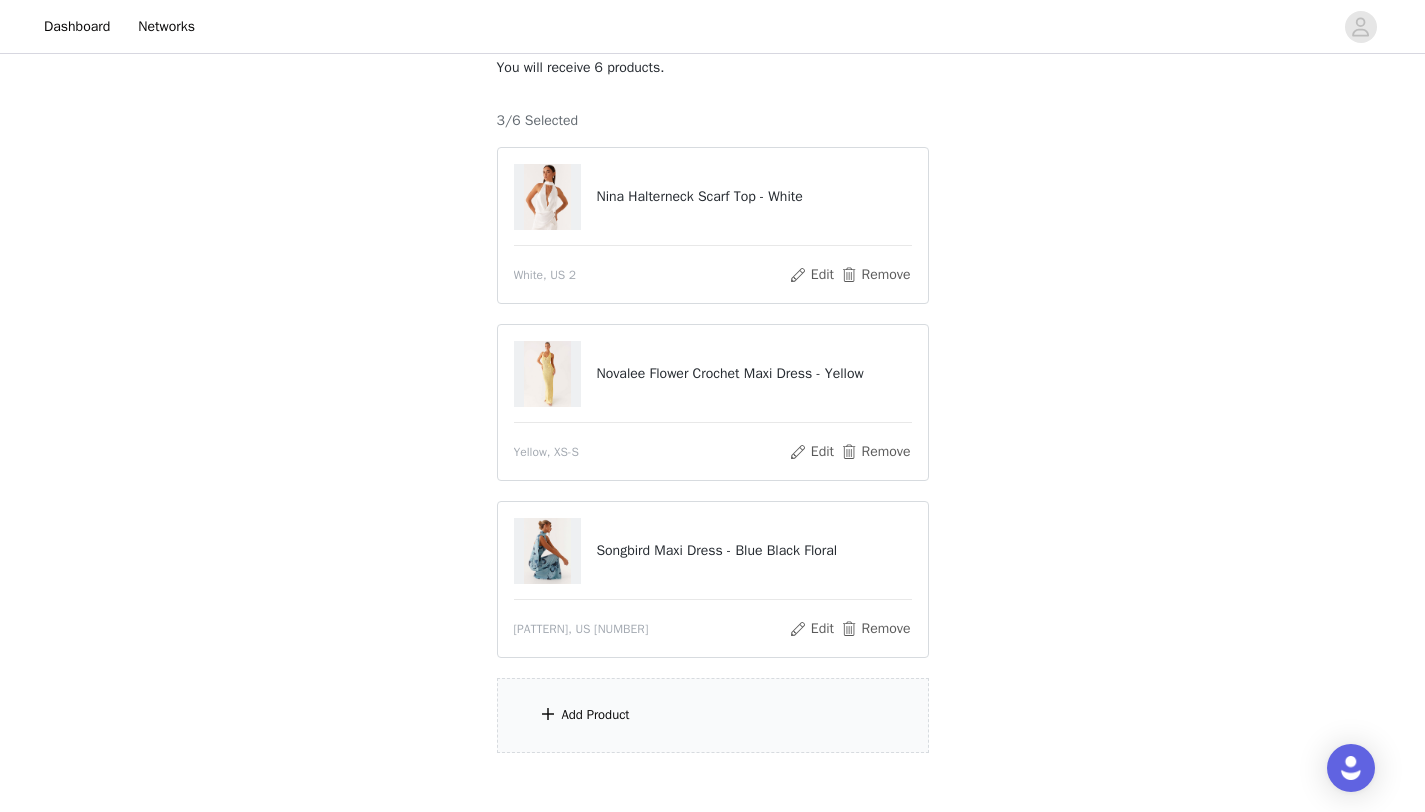 scroll, scrollTop: 237, scrollLeft: 0, axis: vertical 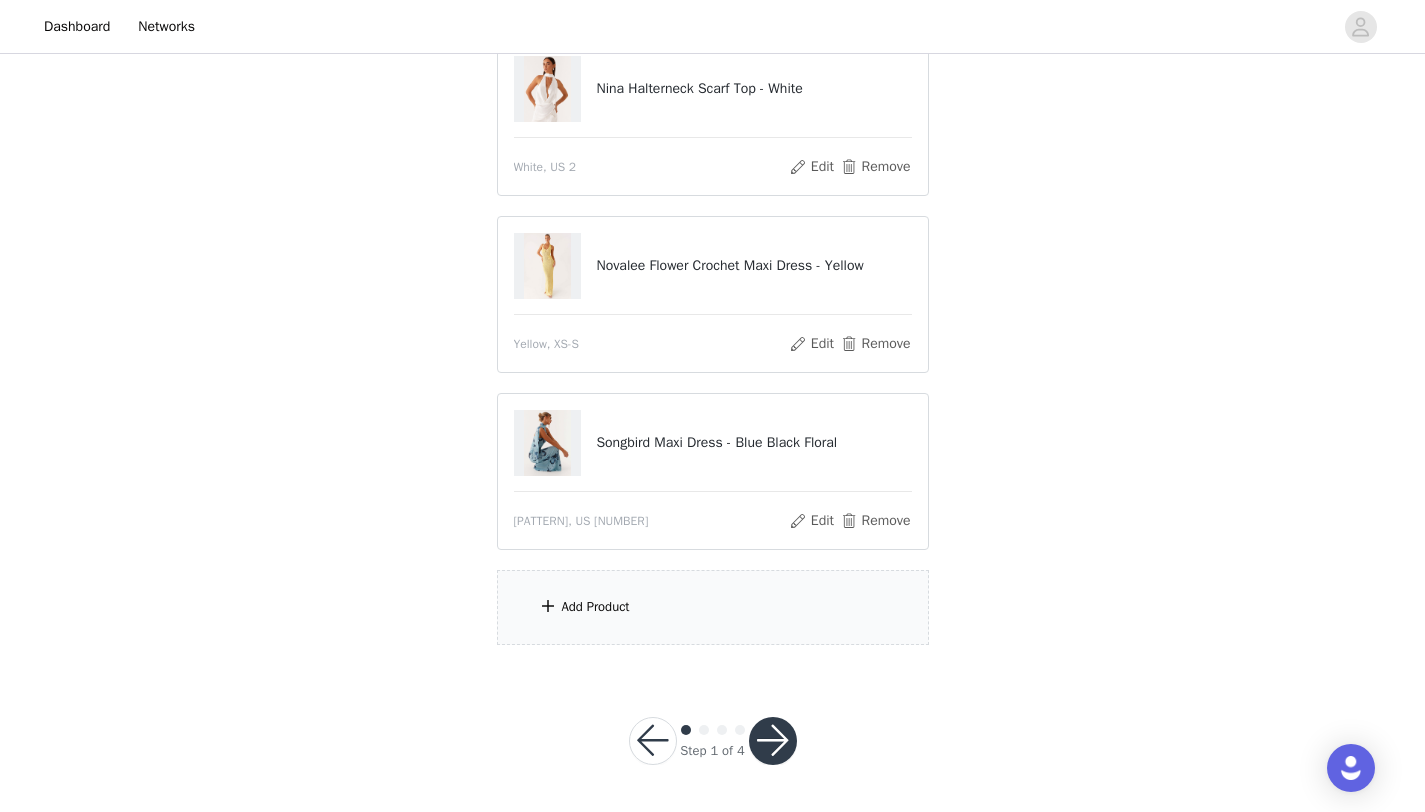 click on "Add Product" at bounding box center [713, 607] 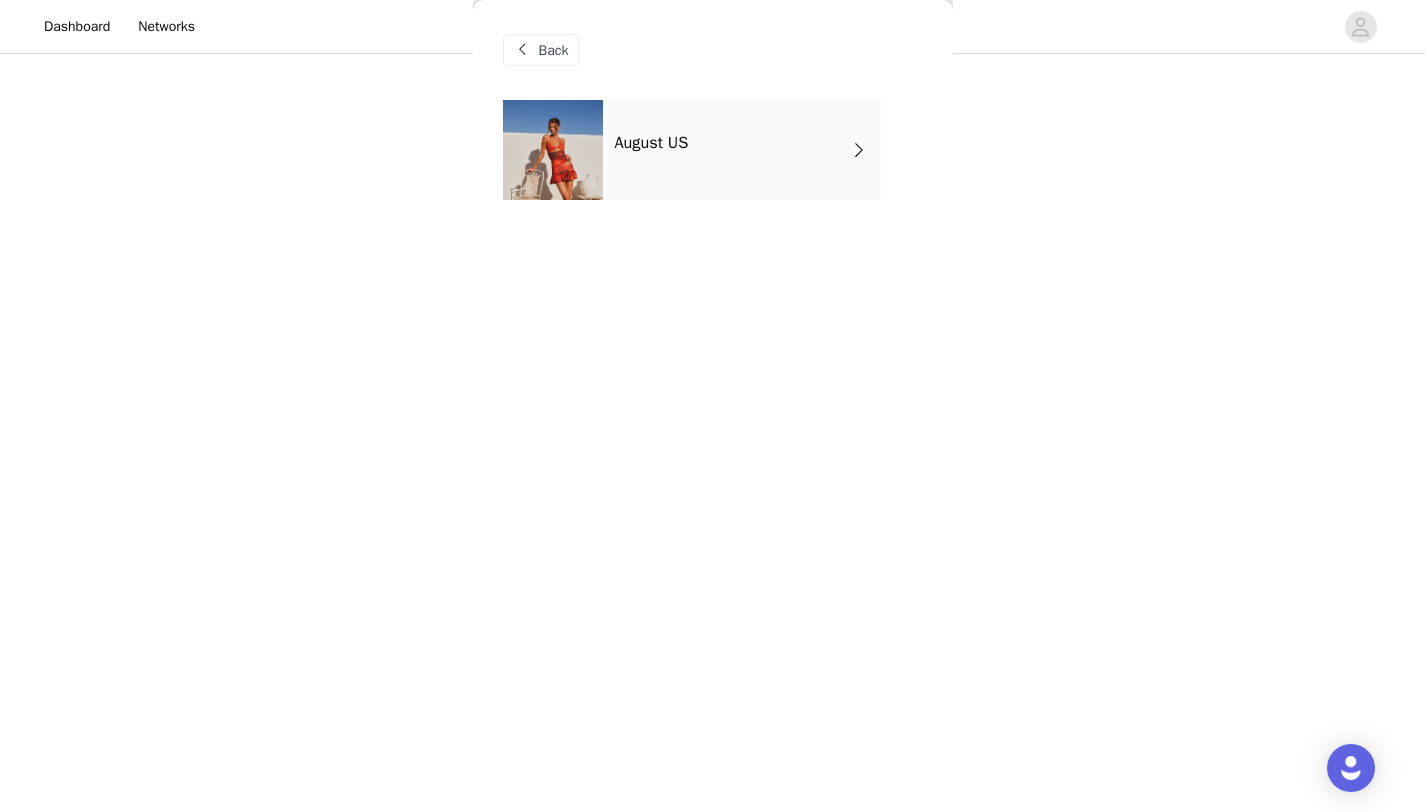 click on "August US" at bounding box center (742, 150) 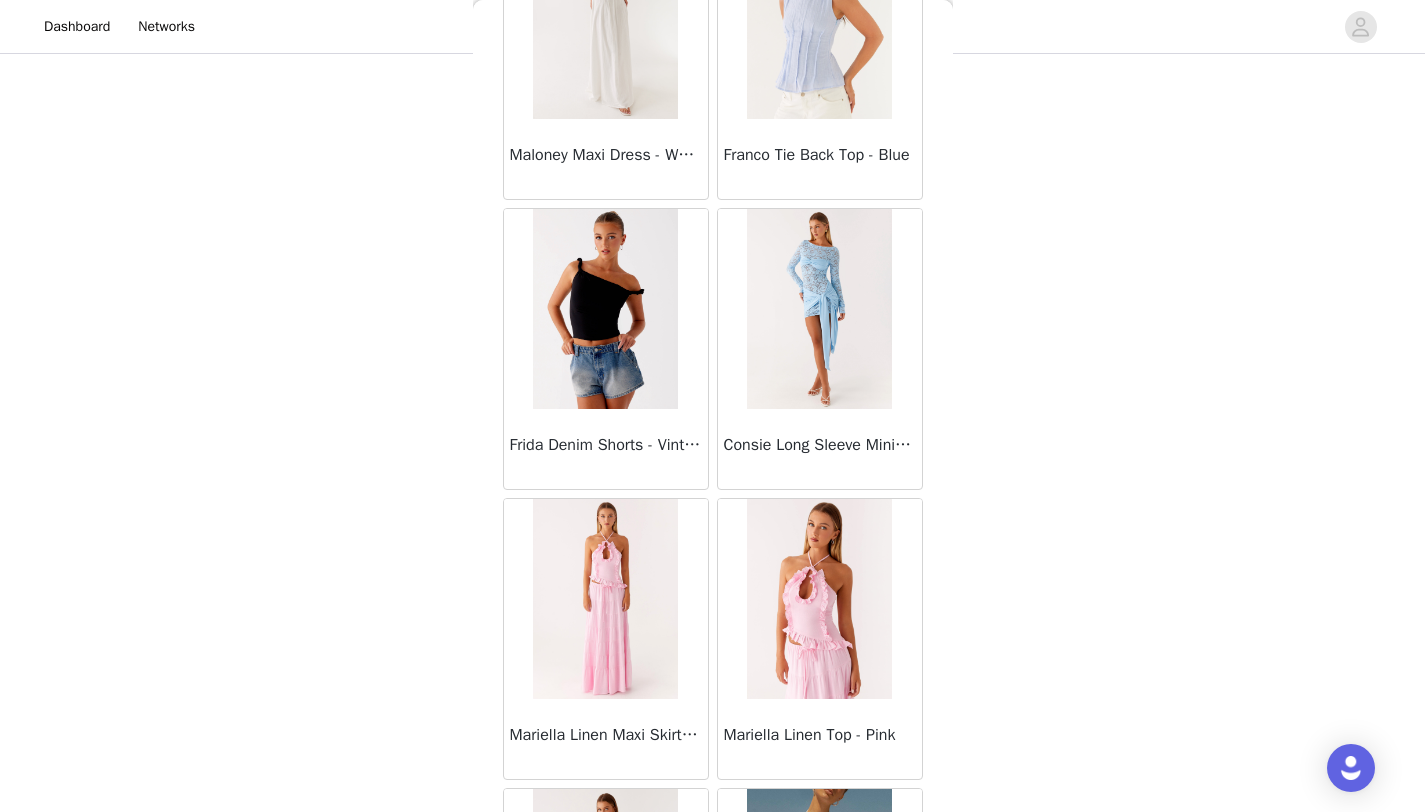 scroll, scrollTop: 2248, scrollLeft: 0, axis: vertical 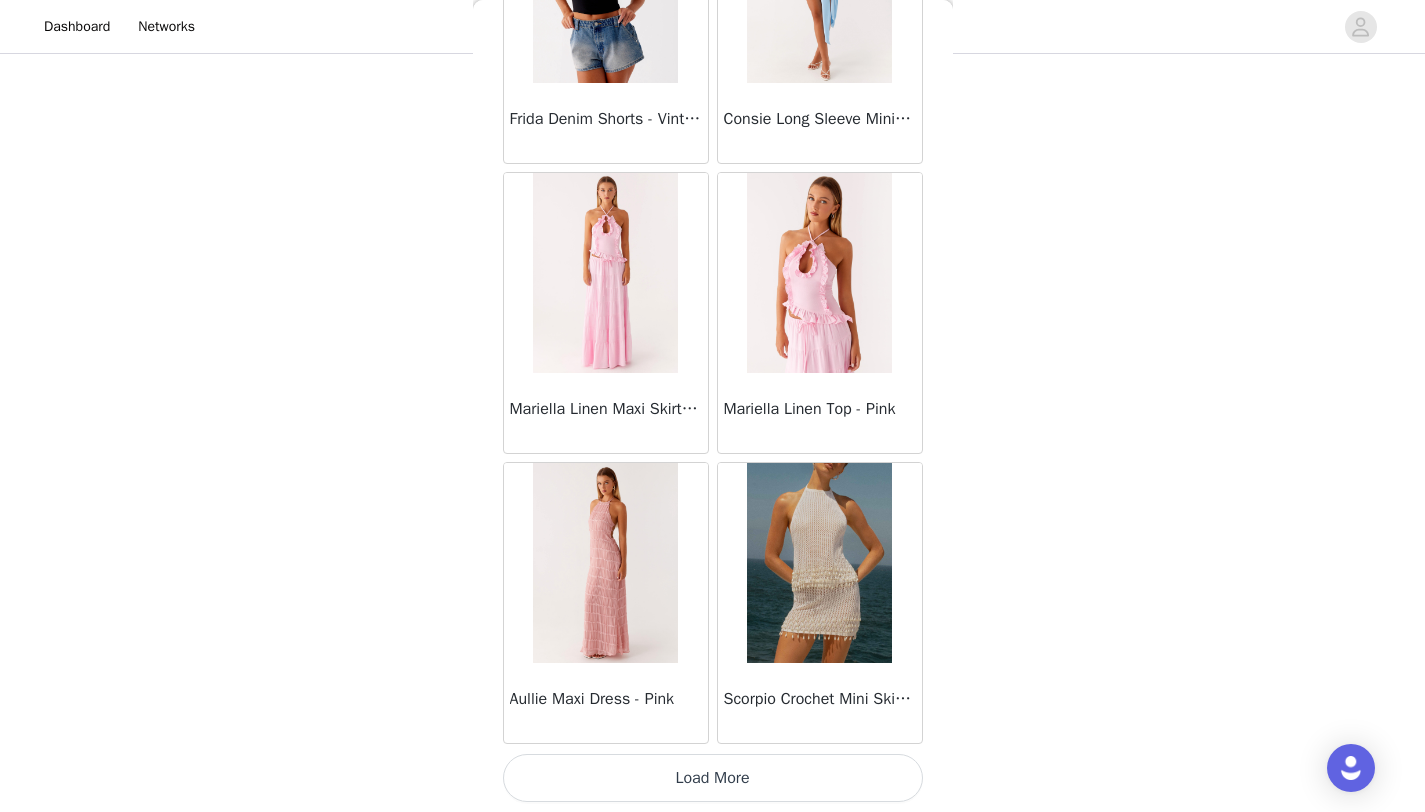 click on "Load More" at bounding box center [713, 778] 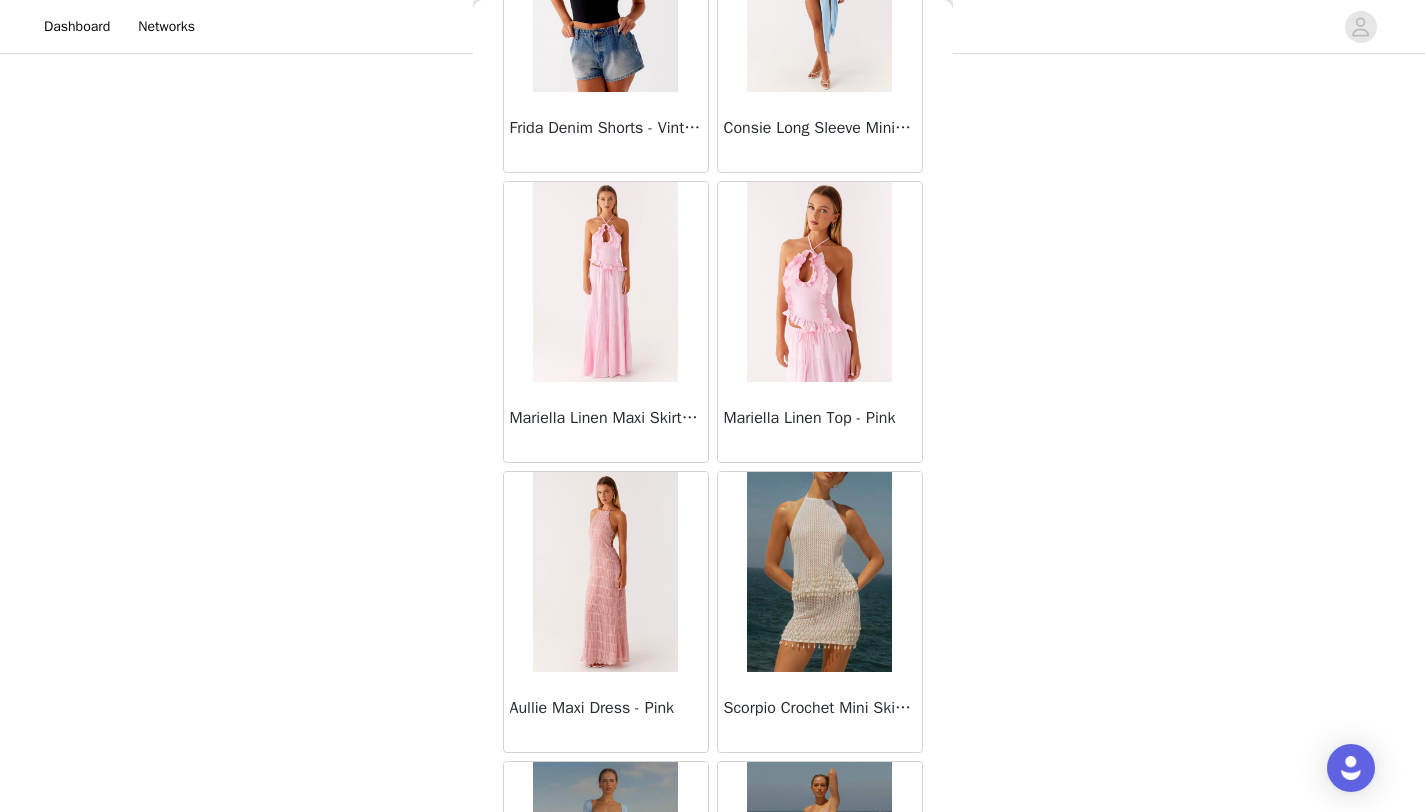 scroll, scrollTop: 2248, scrollLeft: 0, axis: vertical 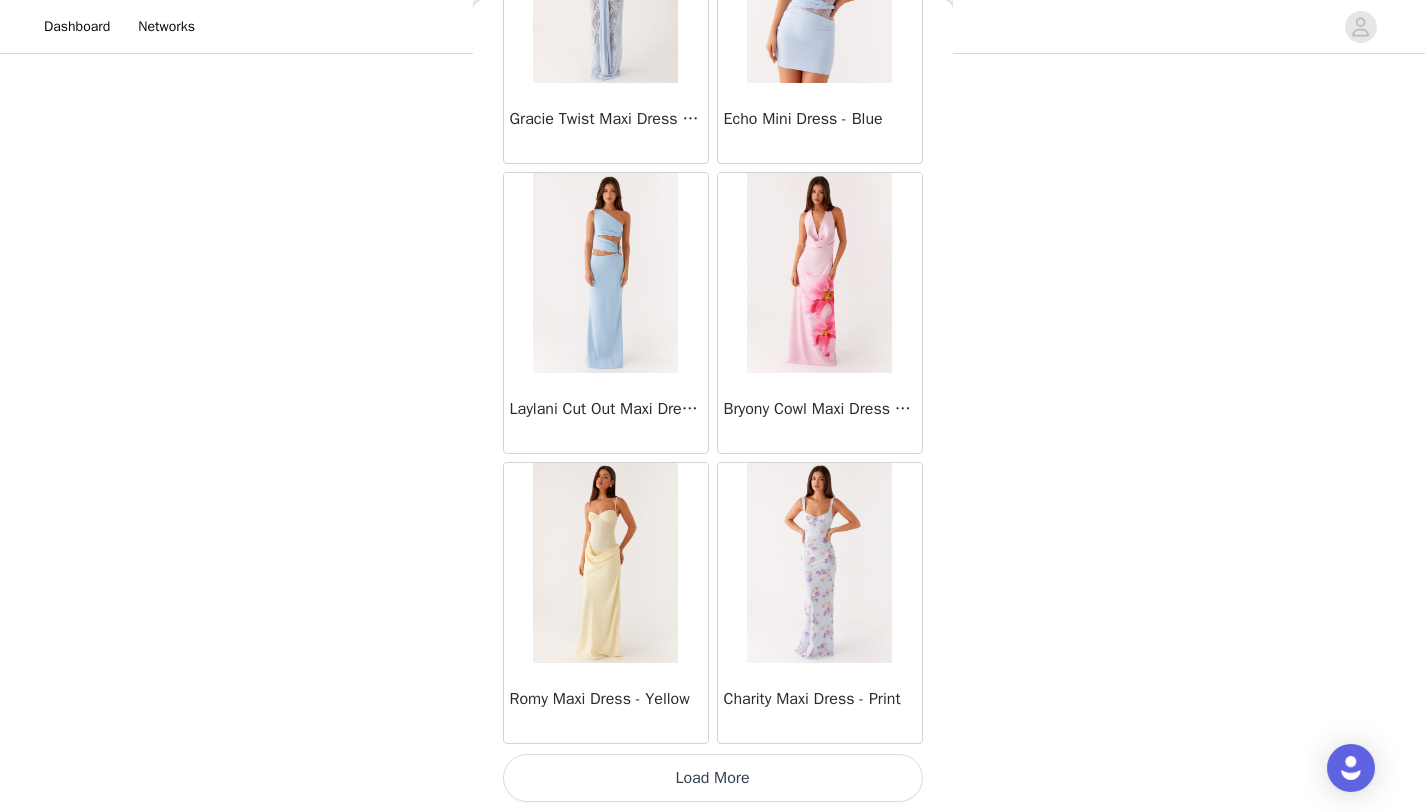 click on "Load More" at bounding box center (713, 778) 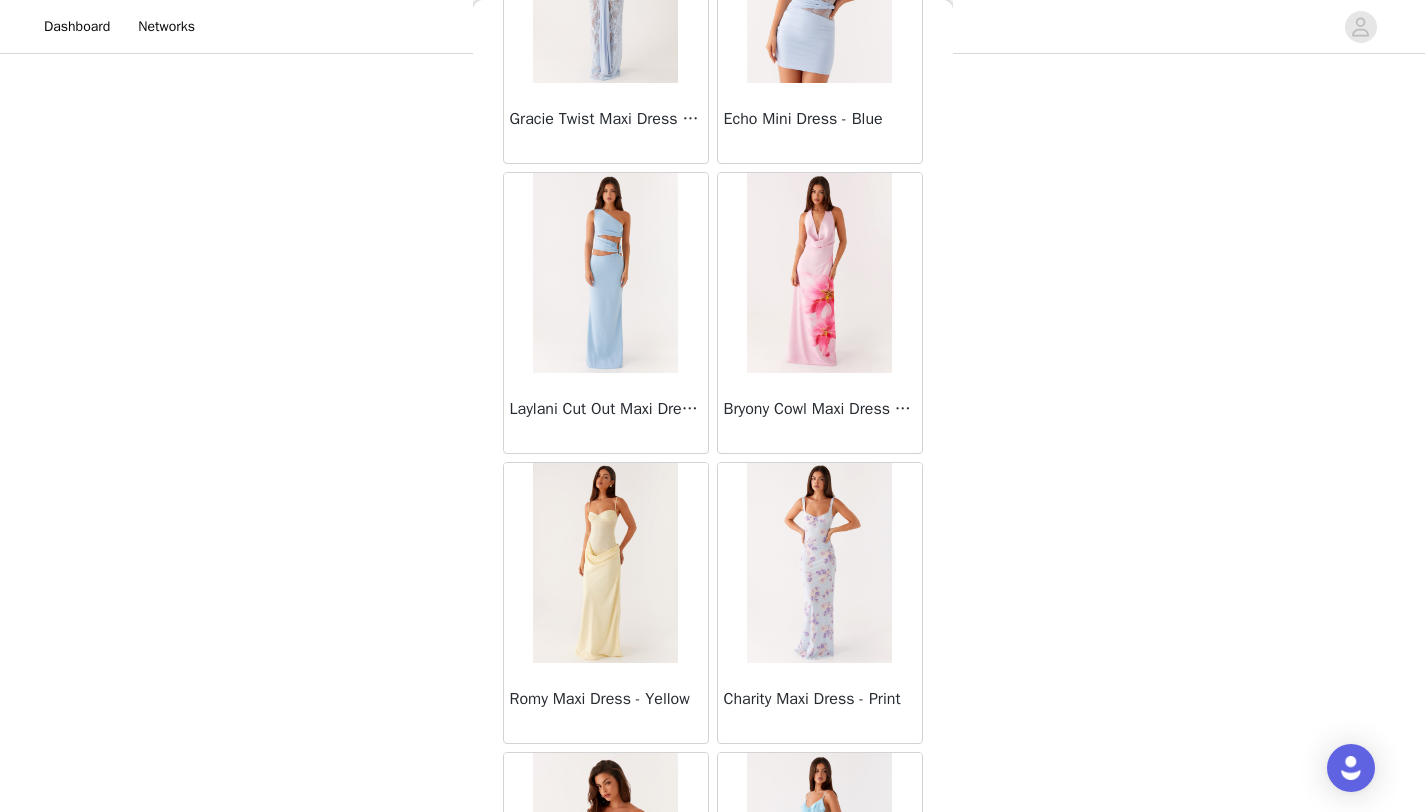 scroll, scrollTop: 8048, scrollLeft: 0, axis: vertical 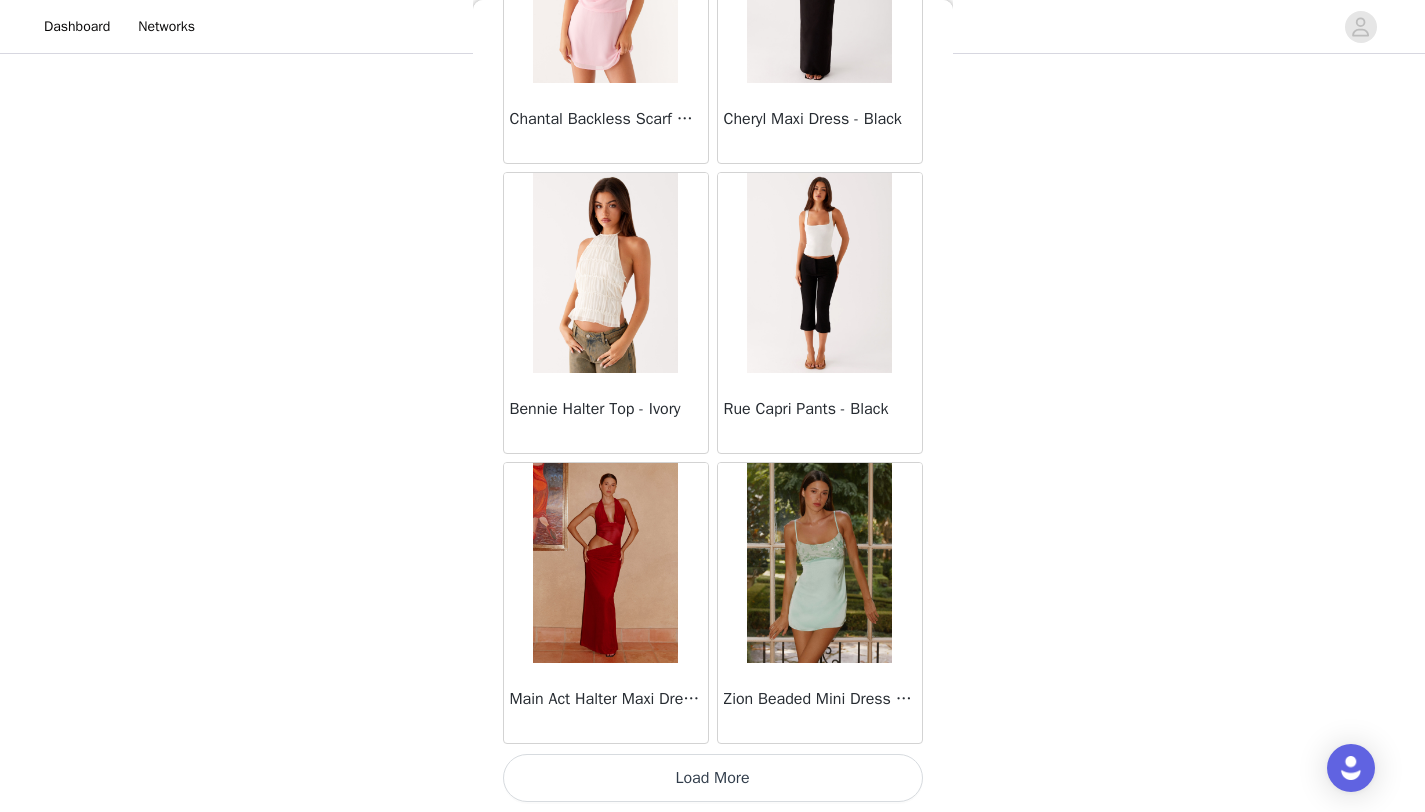 click on "Load More" at bounding box center [713, 778] 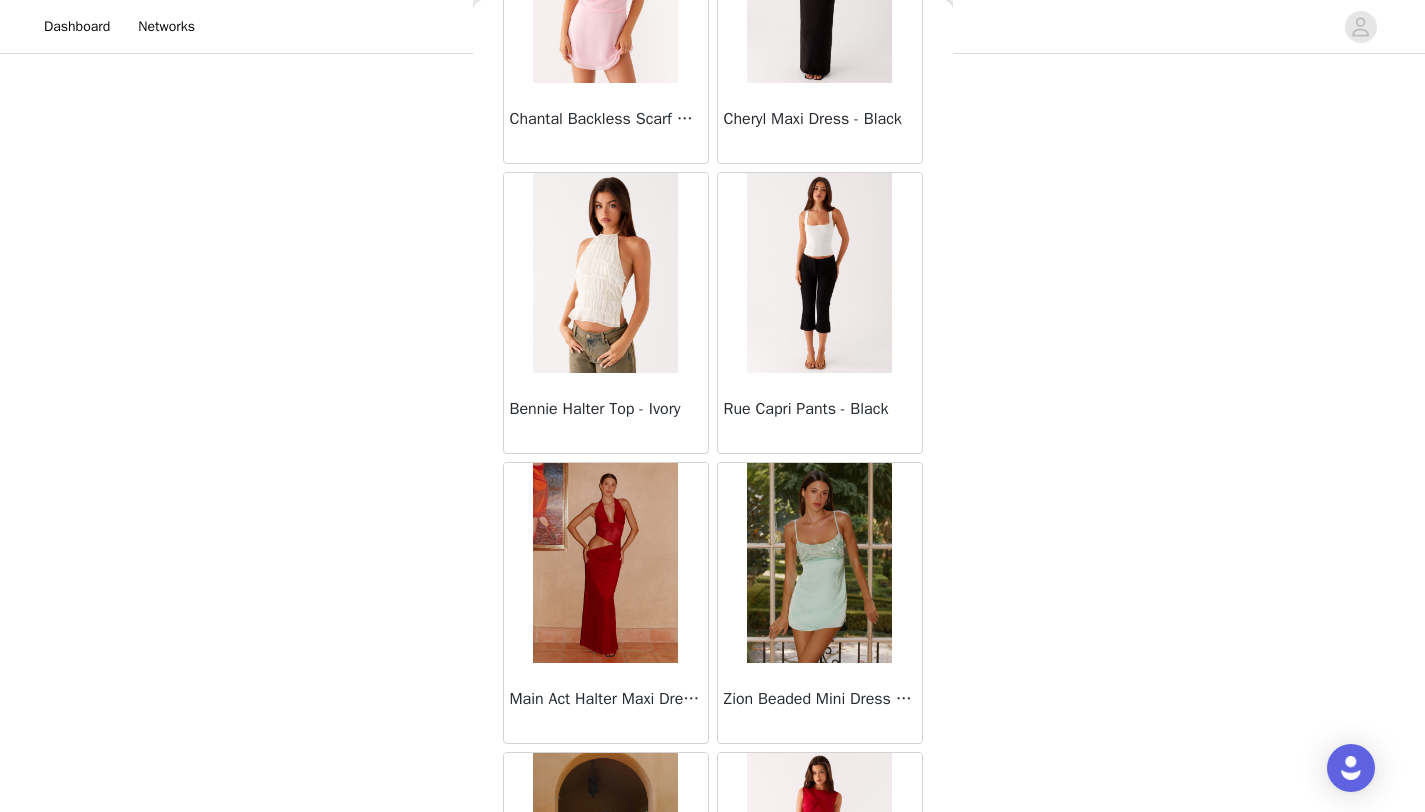 scroll, scrollTop: 10948, scrollLeft: 0, axis: vertical 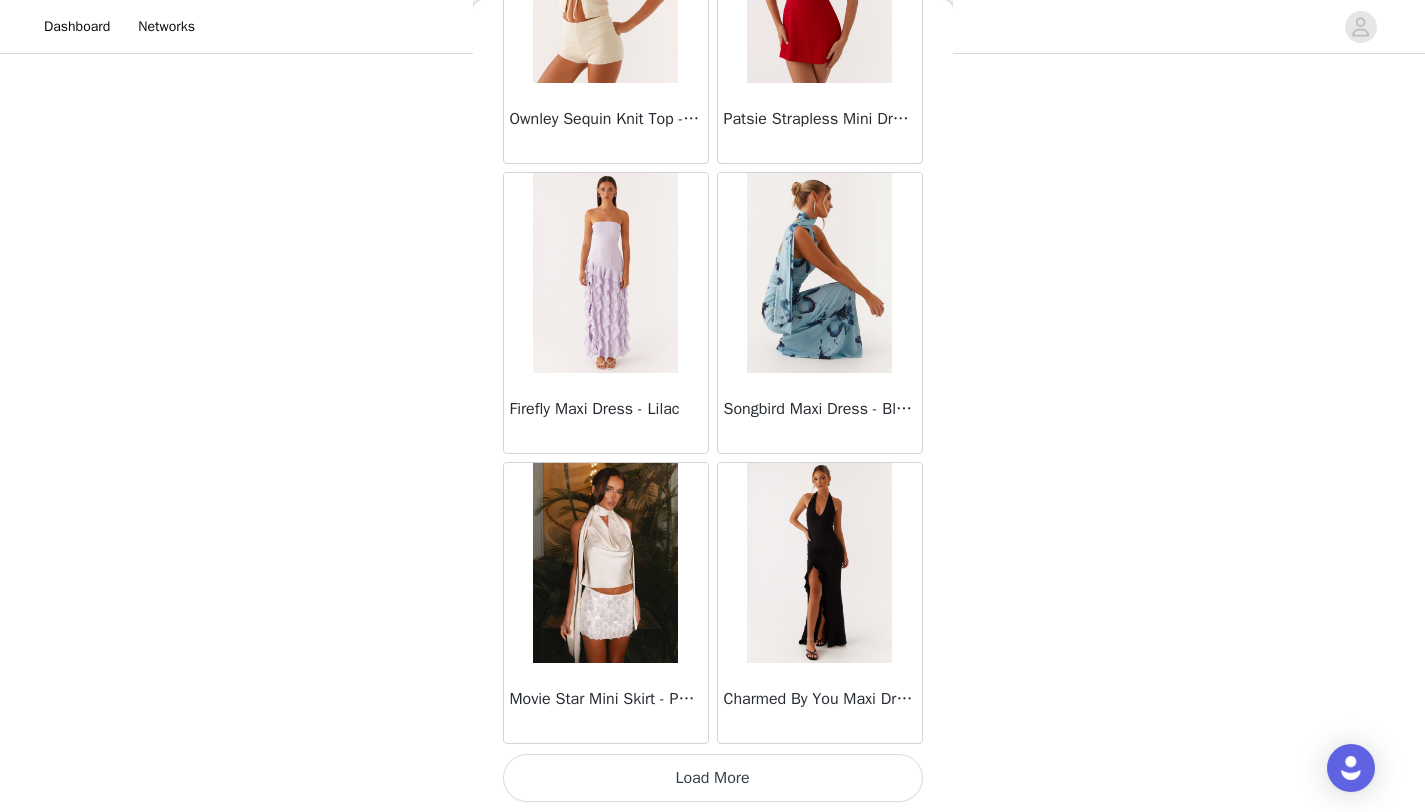 click on "Load More" at bounding box center (713, 778) 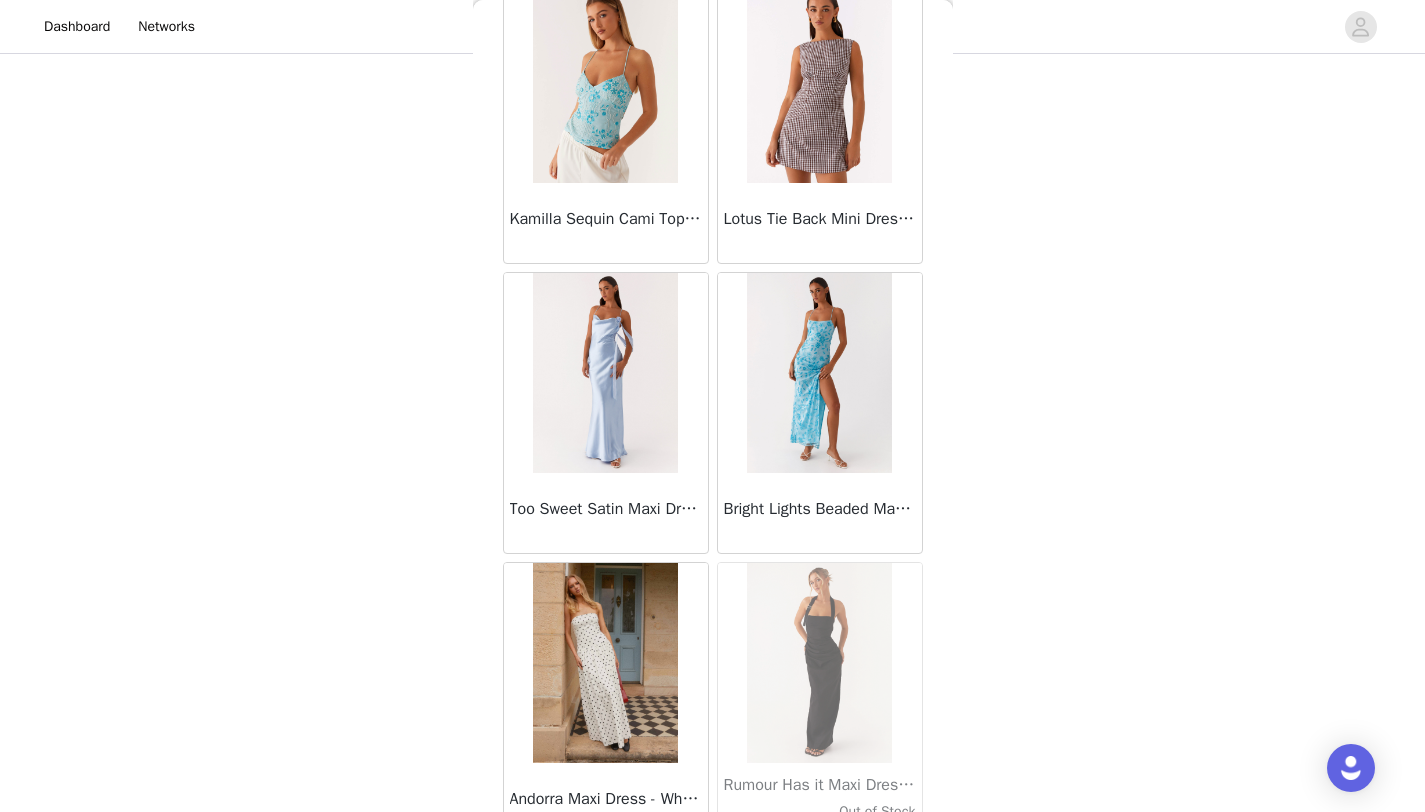 scroll, scrollTop: 13848, scrollLeft: 0, axis: vertical 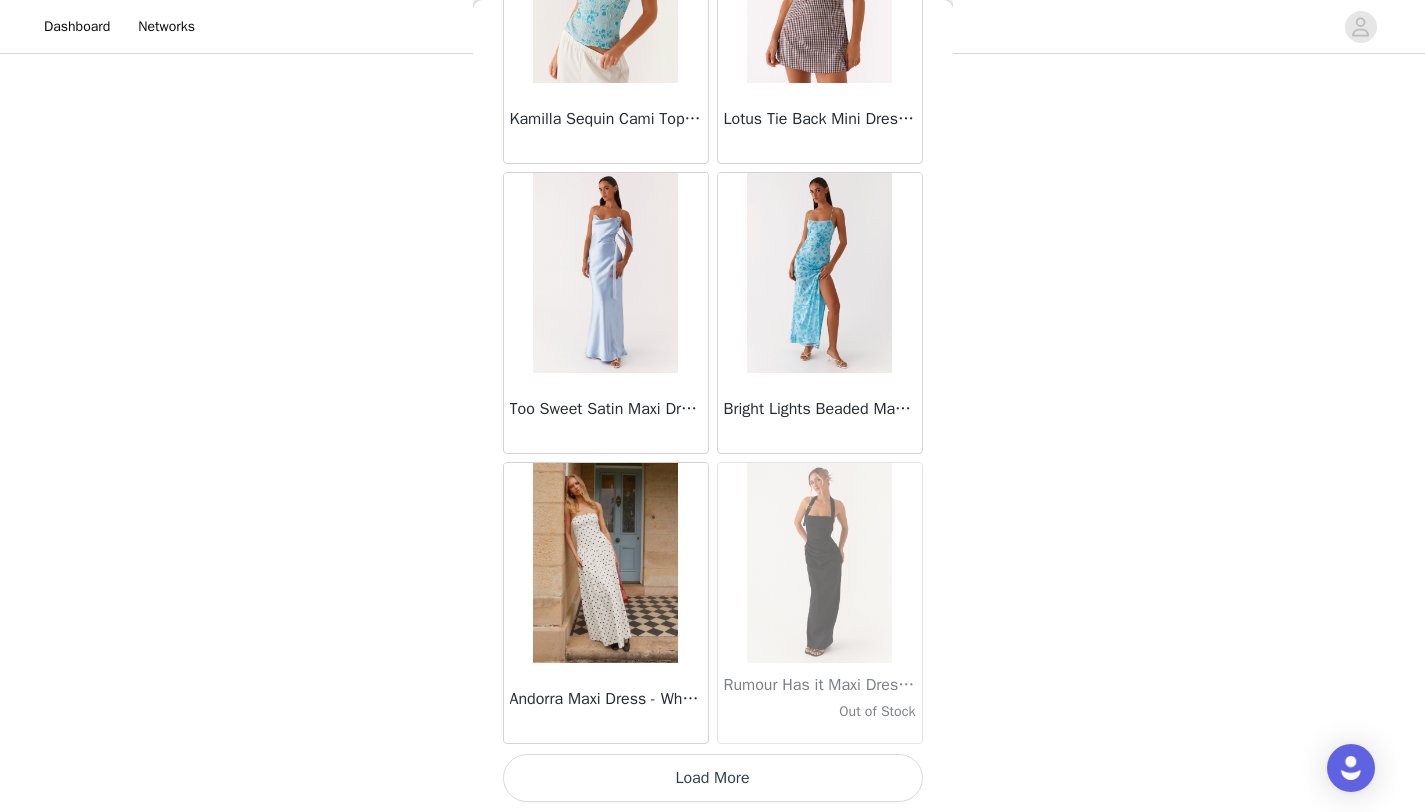 click on "Load More" at bounding box center (713, 778) 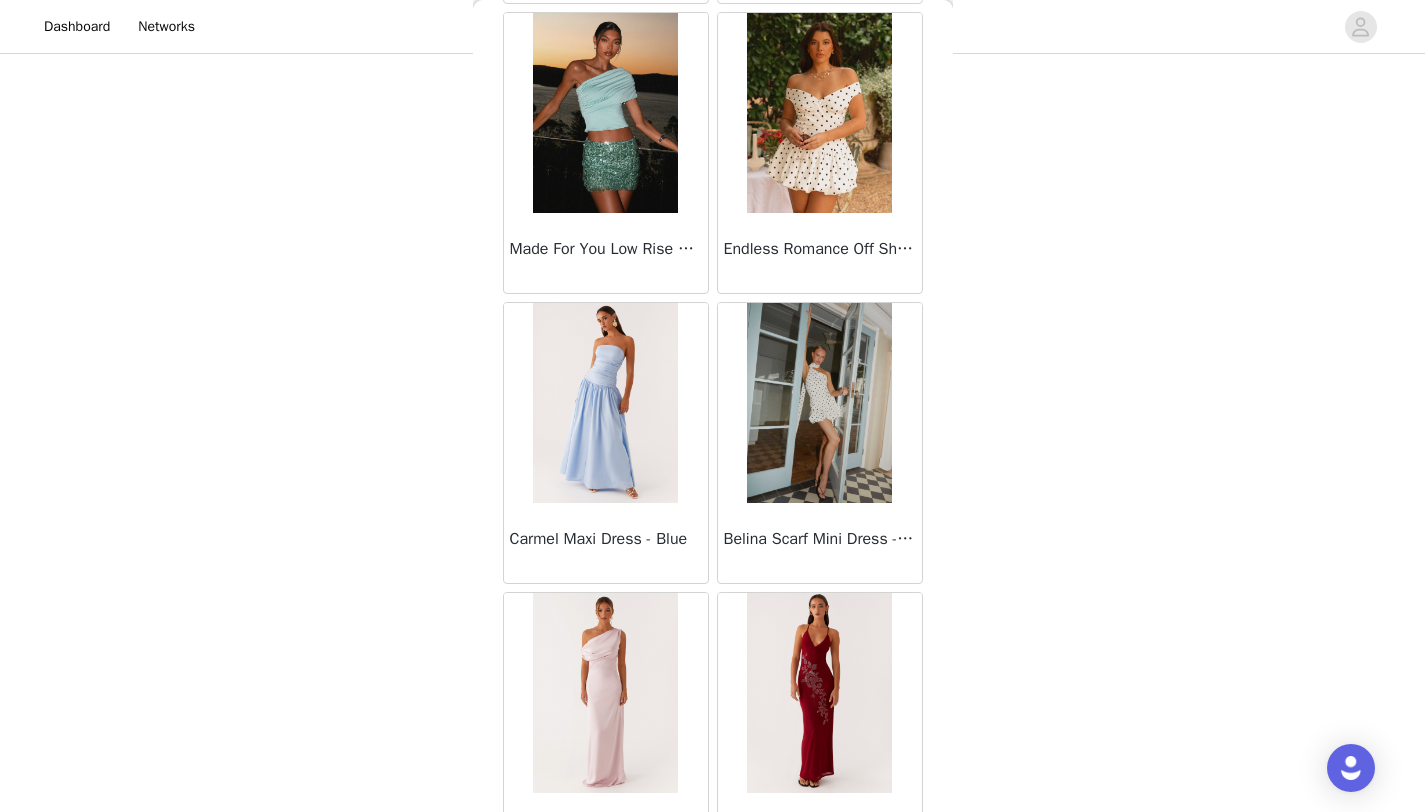 scroll, scrollTop: 16748, scrollLeft: 0, axis: vertical 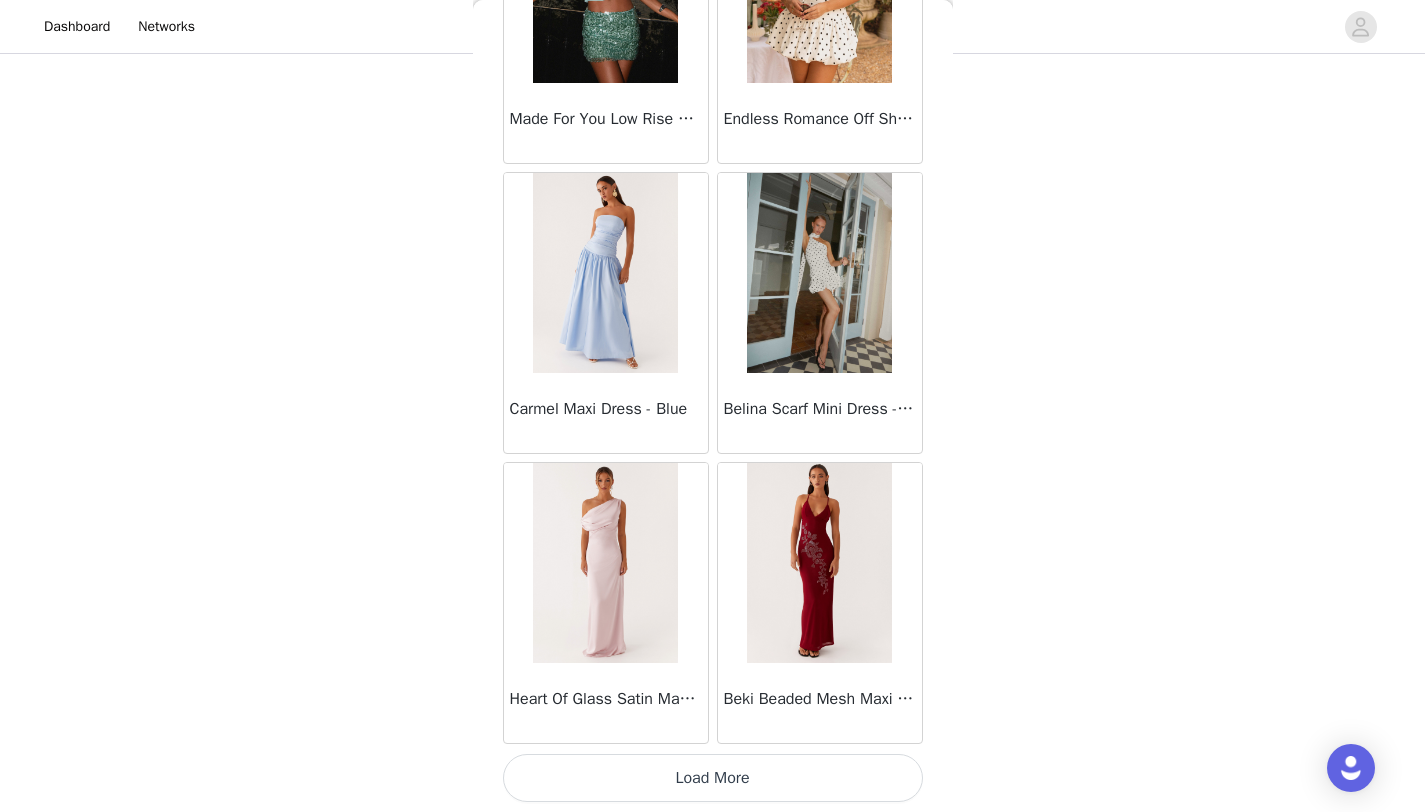 click on "Load More" at bounding box center (713, 778) 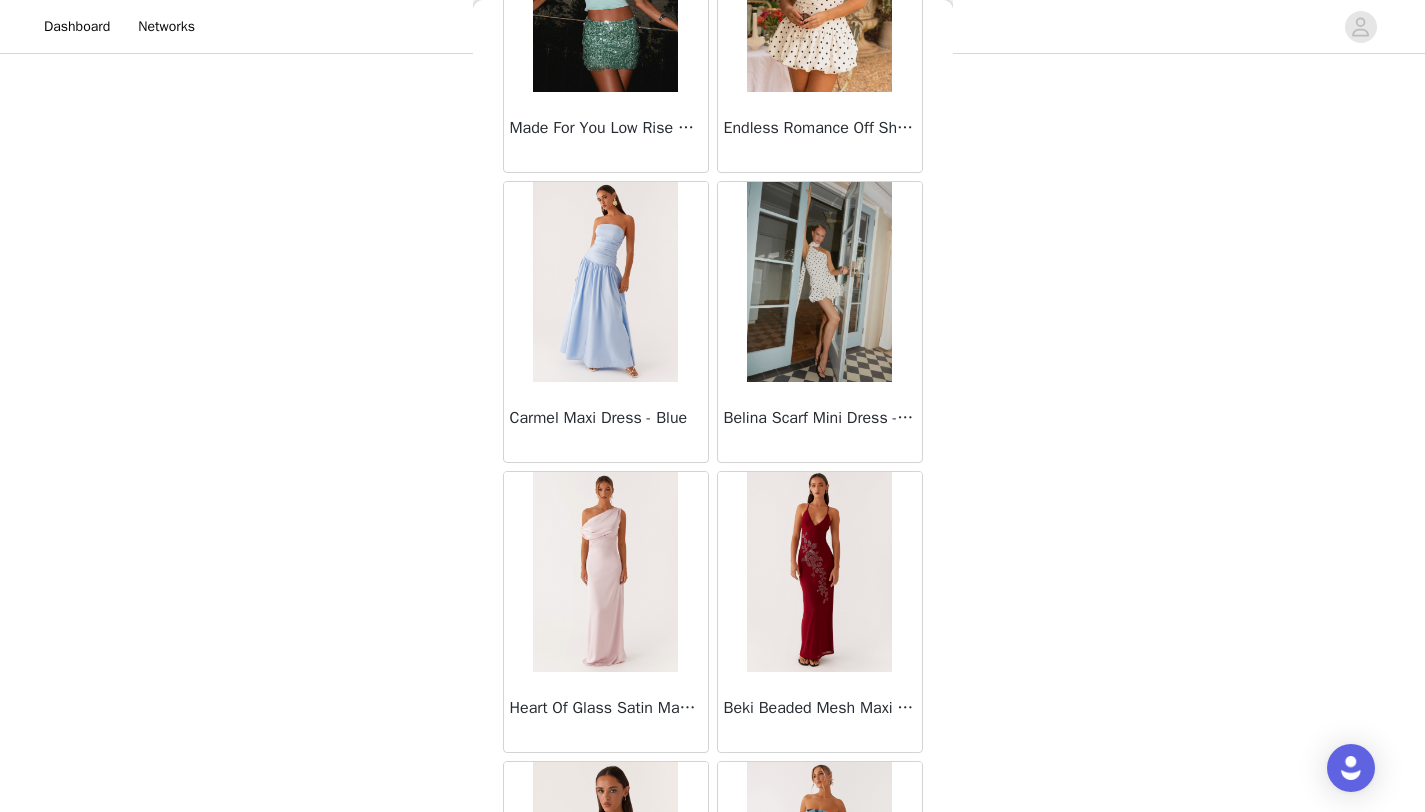 scroll, scrollTop: 16748, scrollLeft: 0, axis: vertical 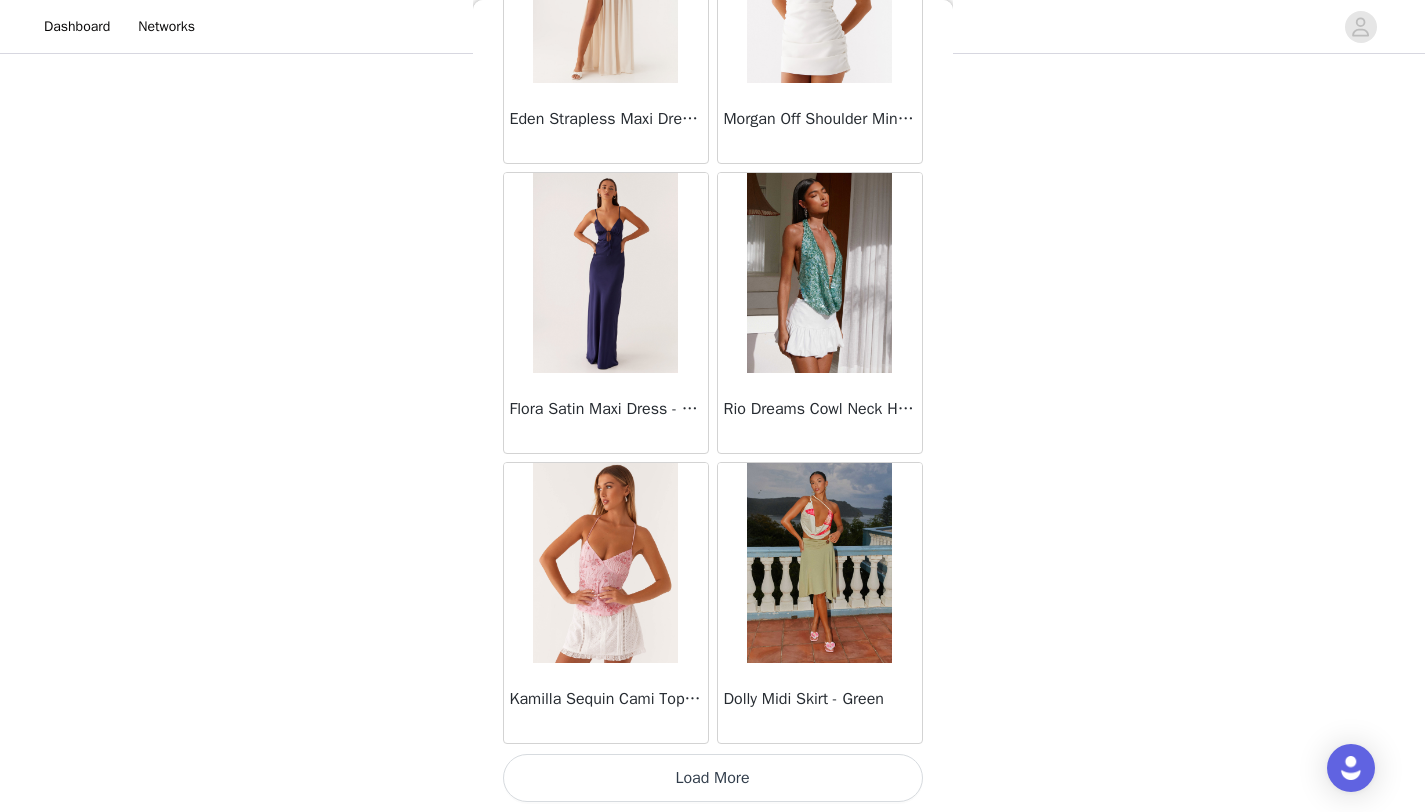 click on "Load More" at bounding box center (713, 778) 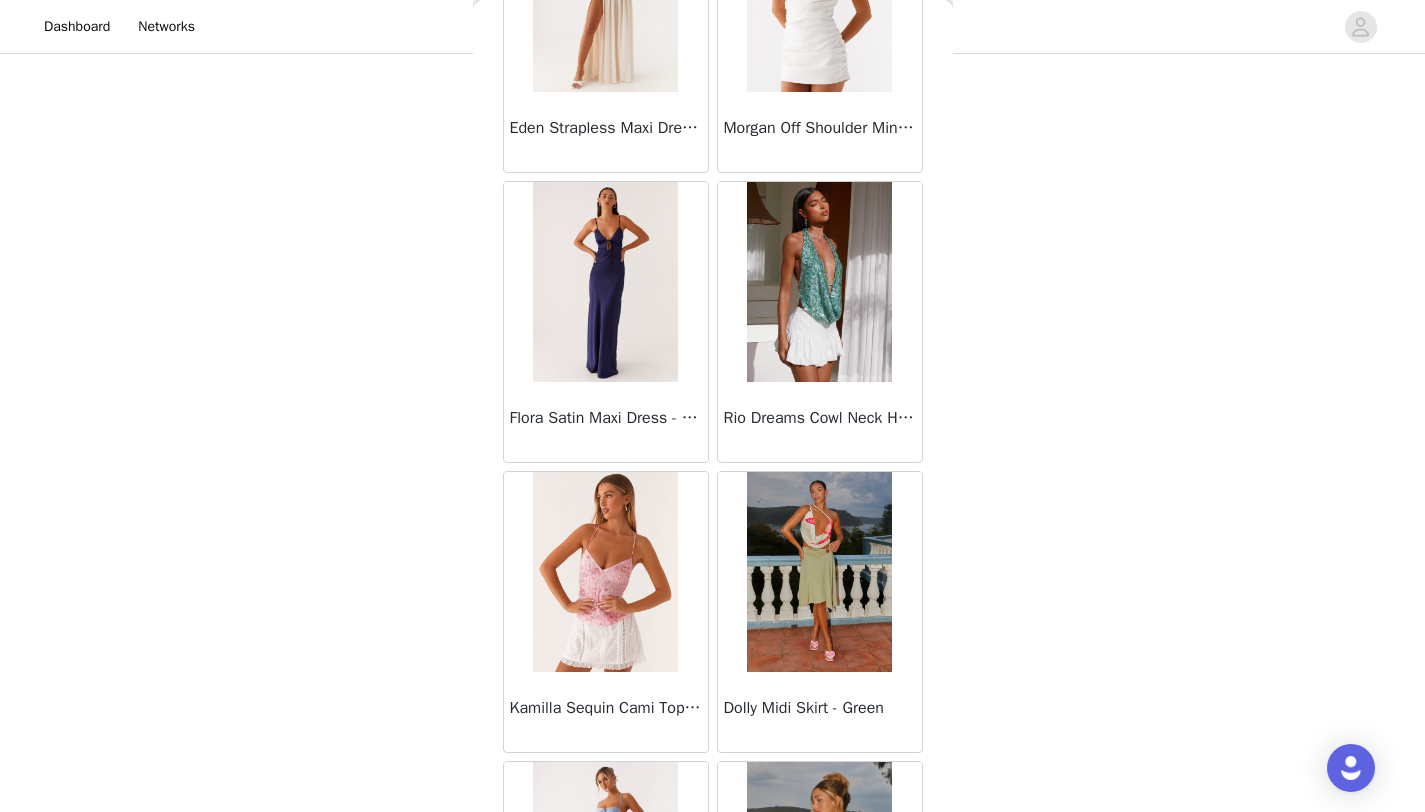 scroll, scrollTop: 19648, scrollLeft: 0, axis: vertical 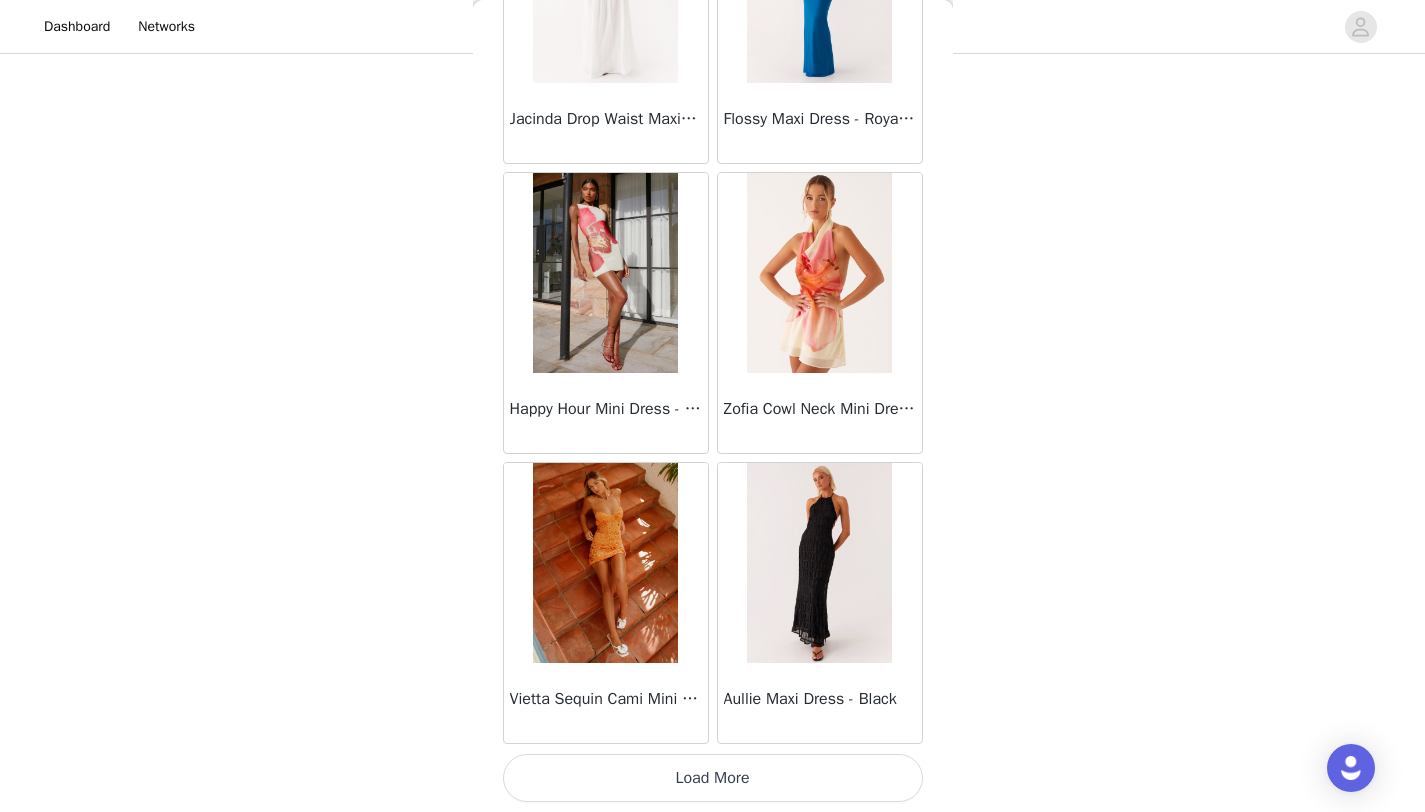 click on "Load More" at bounding box center (713, 778) 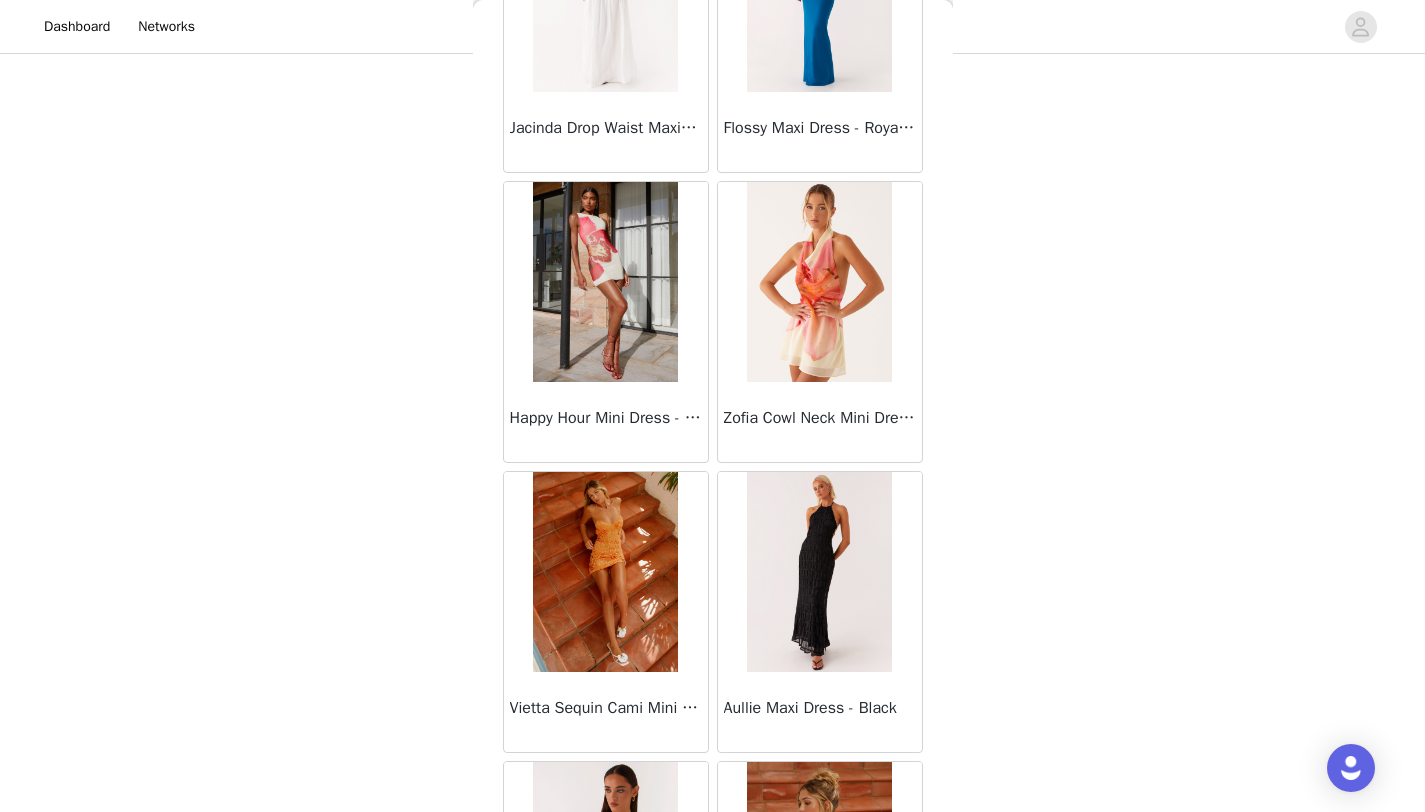 scroll, scrollTop: 22548, scrollLeft: 0, axis: vertical 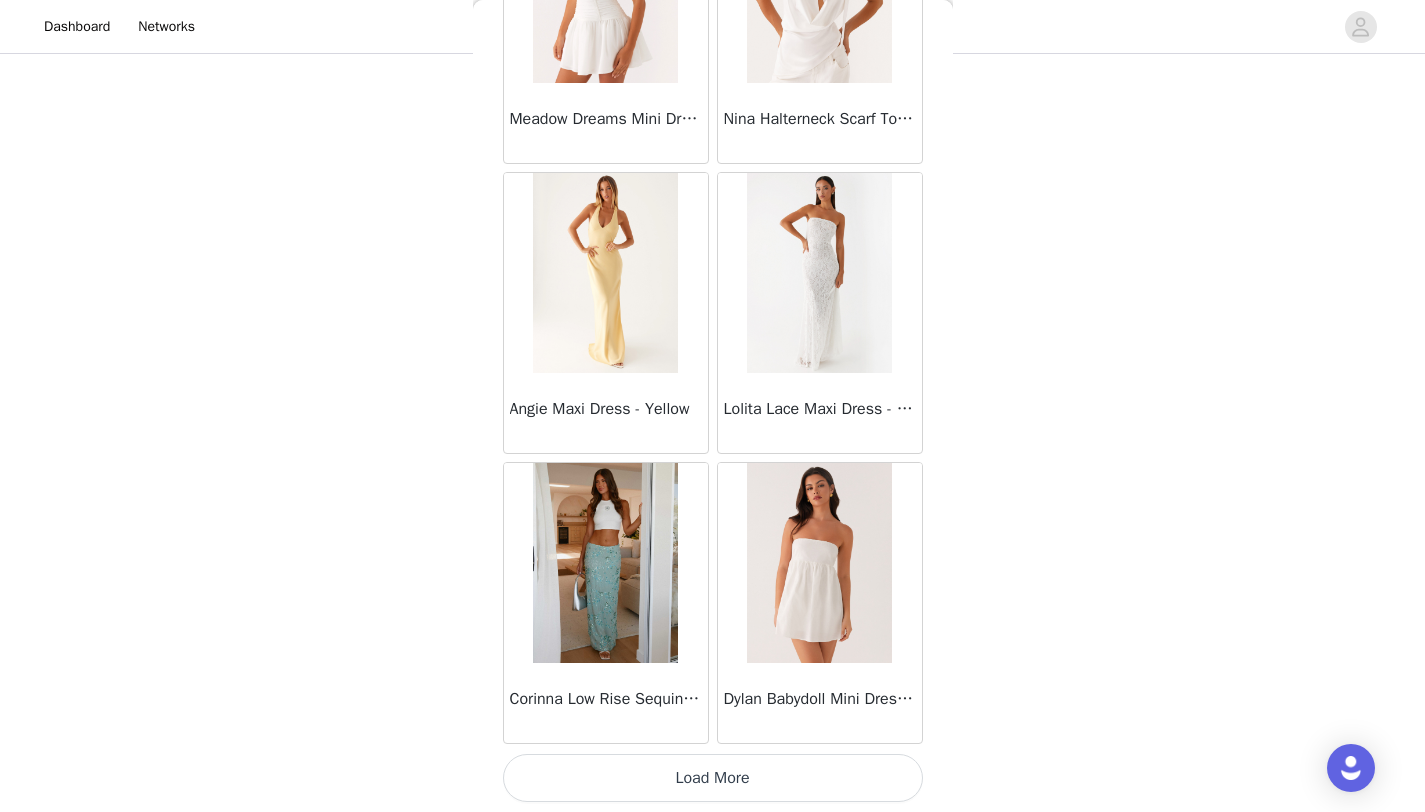 click on "Load More" at bounding box center (713, 778) 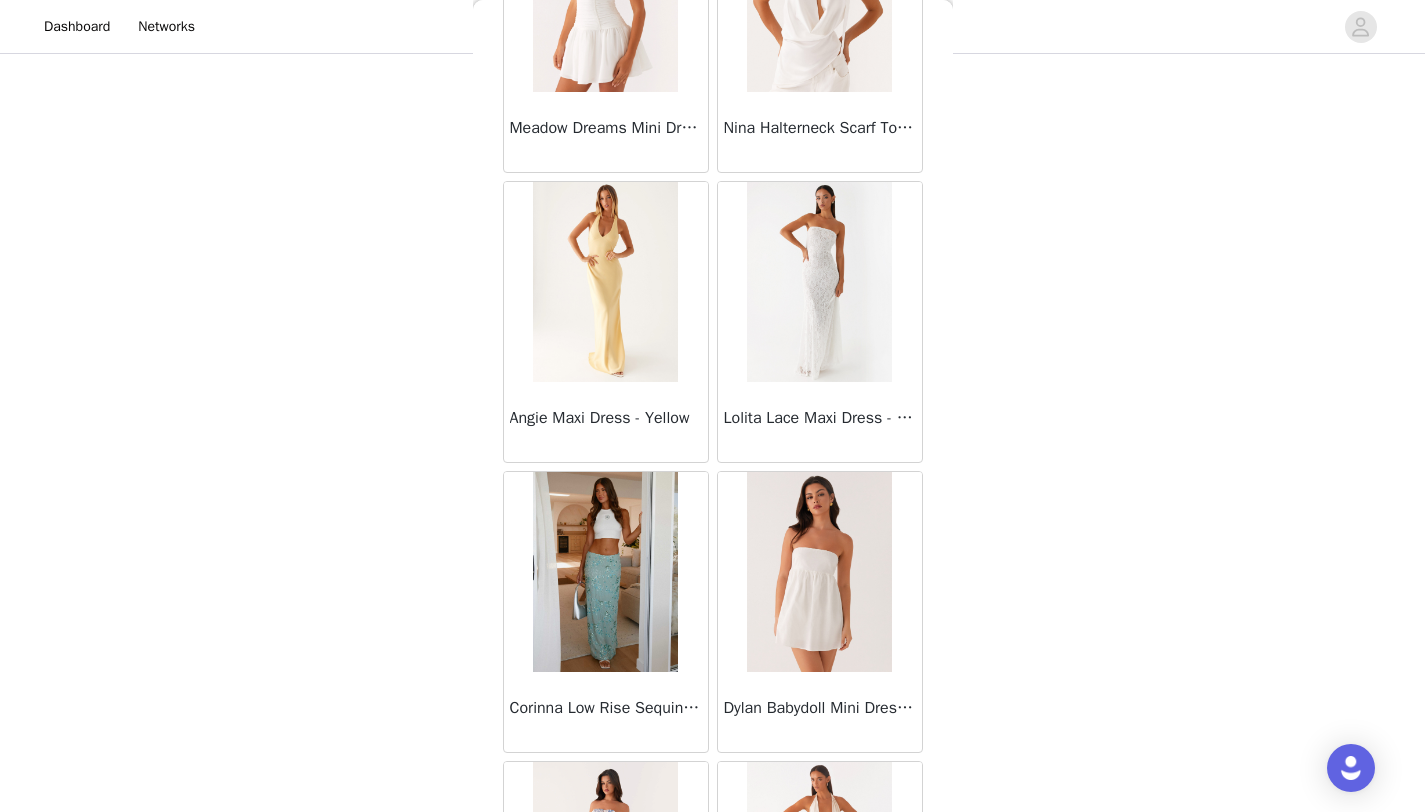 scroll, scrollTop: 25448, scrollLeft: 0, axis: vertical 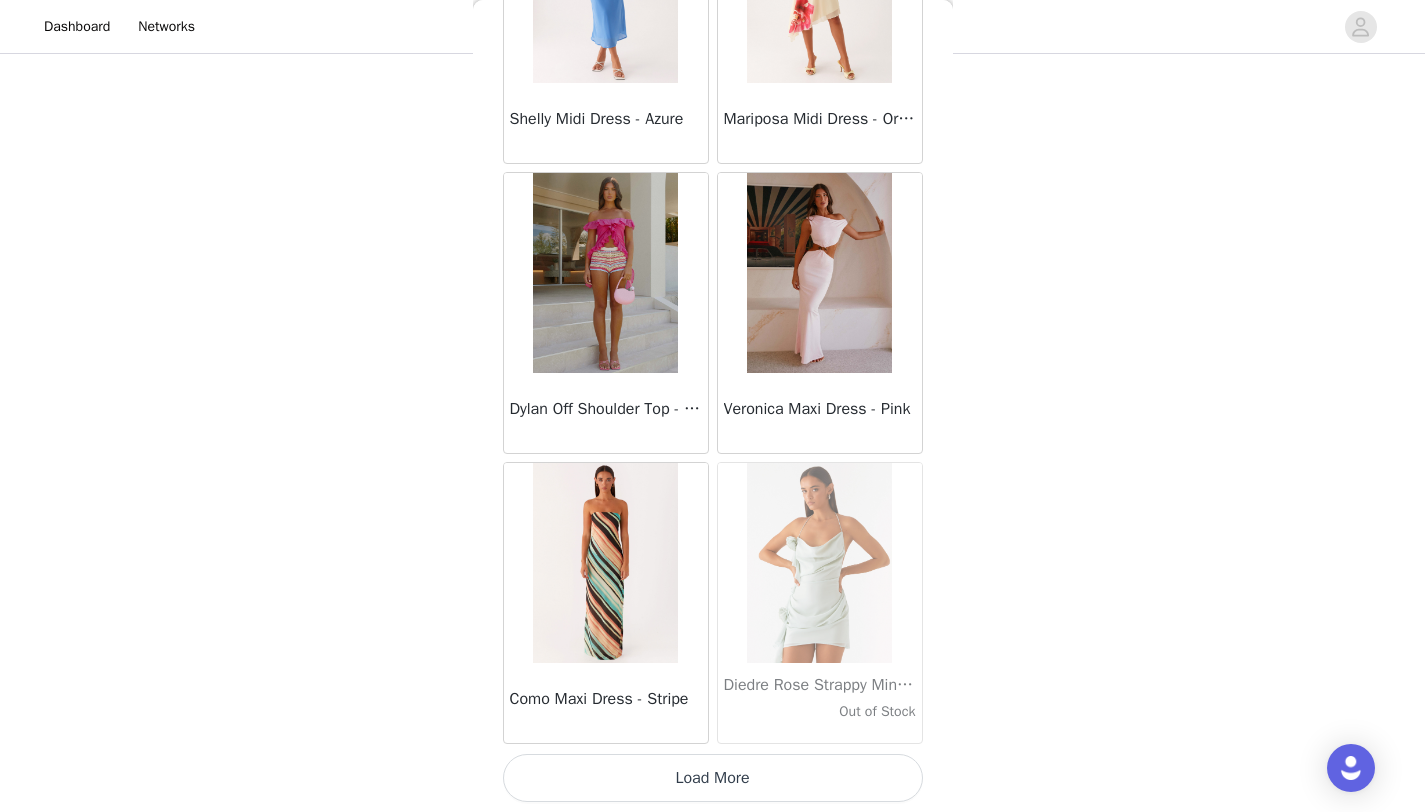 click on "Load More" at bounding box center [713, 778] 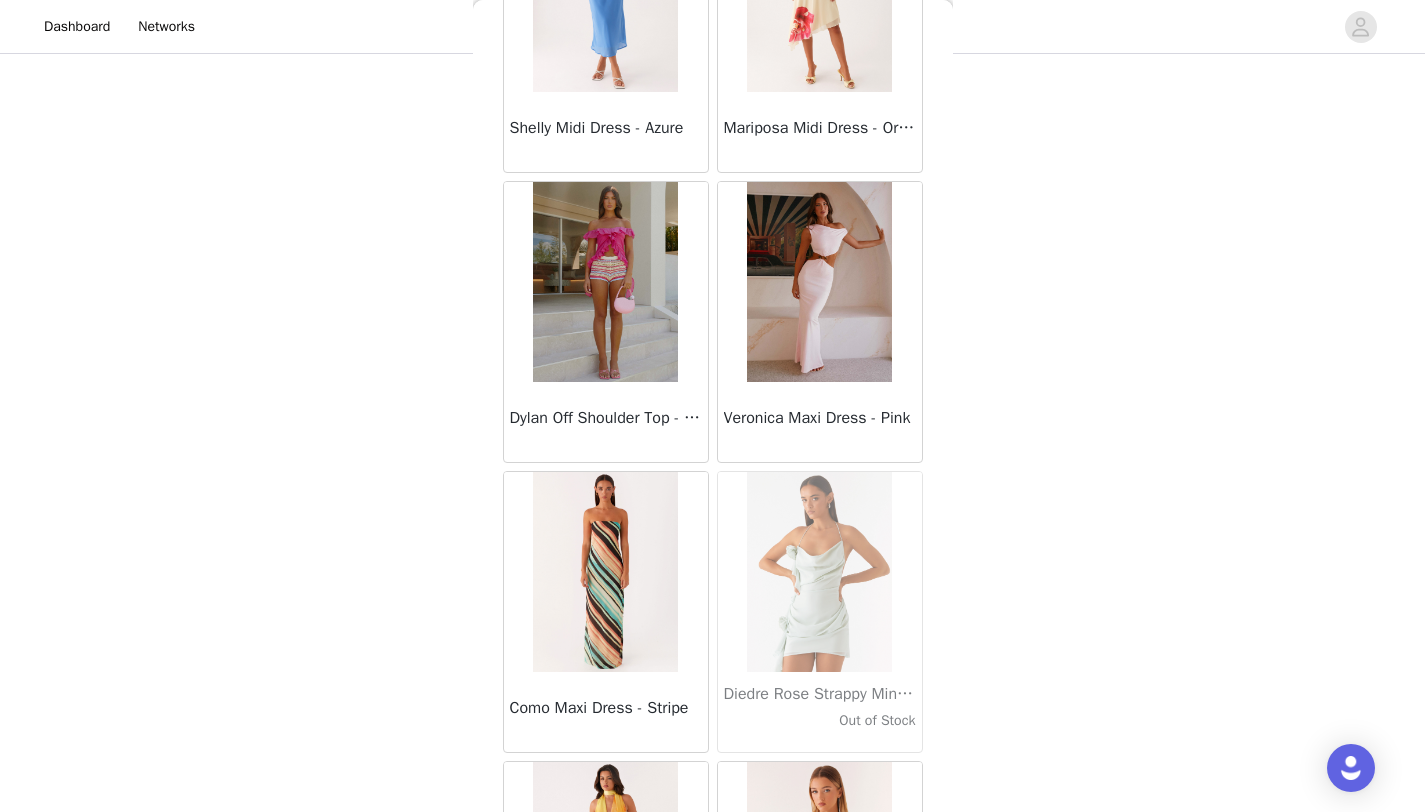 scroll, scrollTop: 28348, scrollLeft: 0, axis: vertical 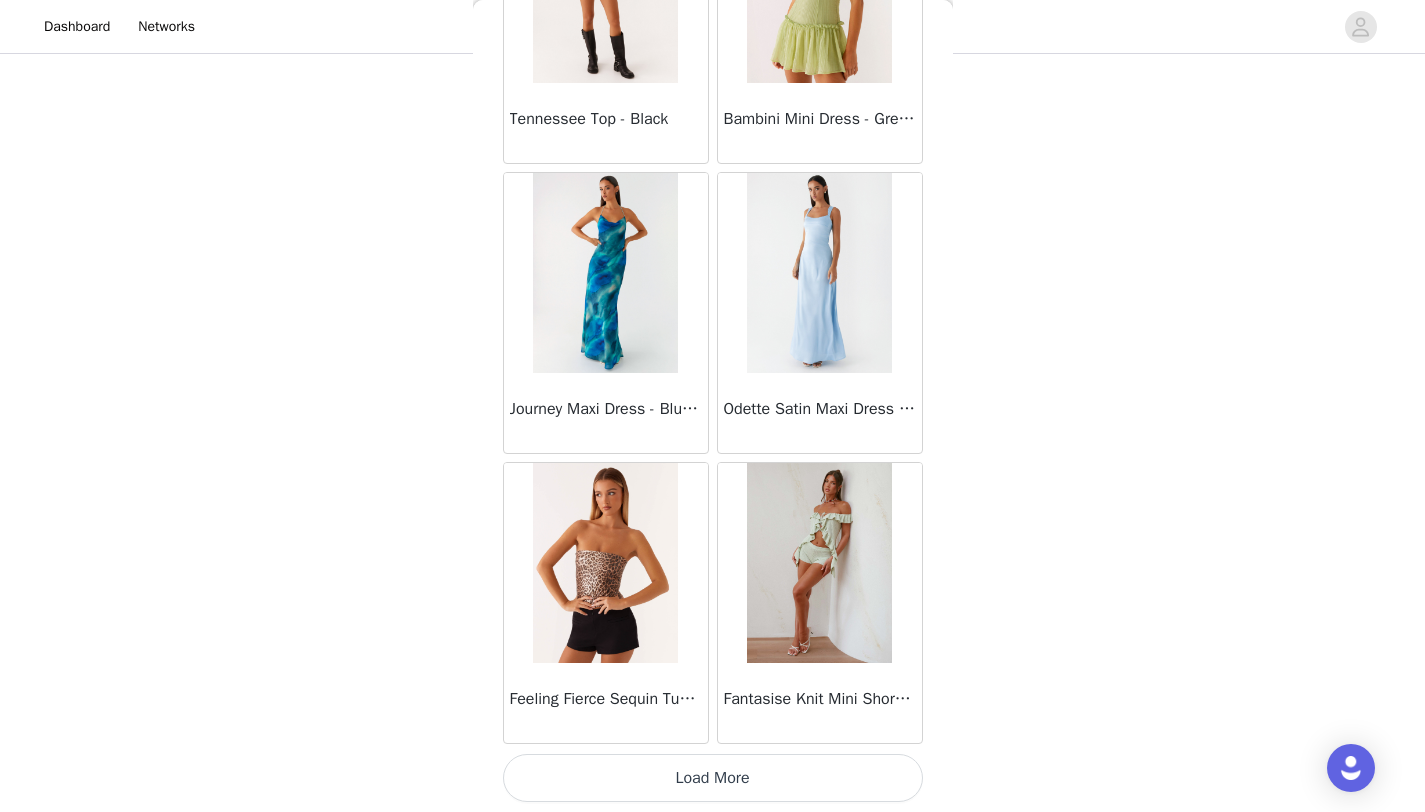 click on "Load More" at bounding box center (713, 778) 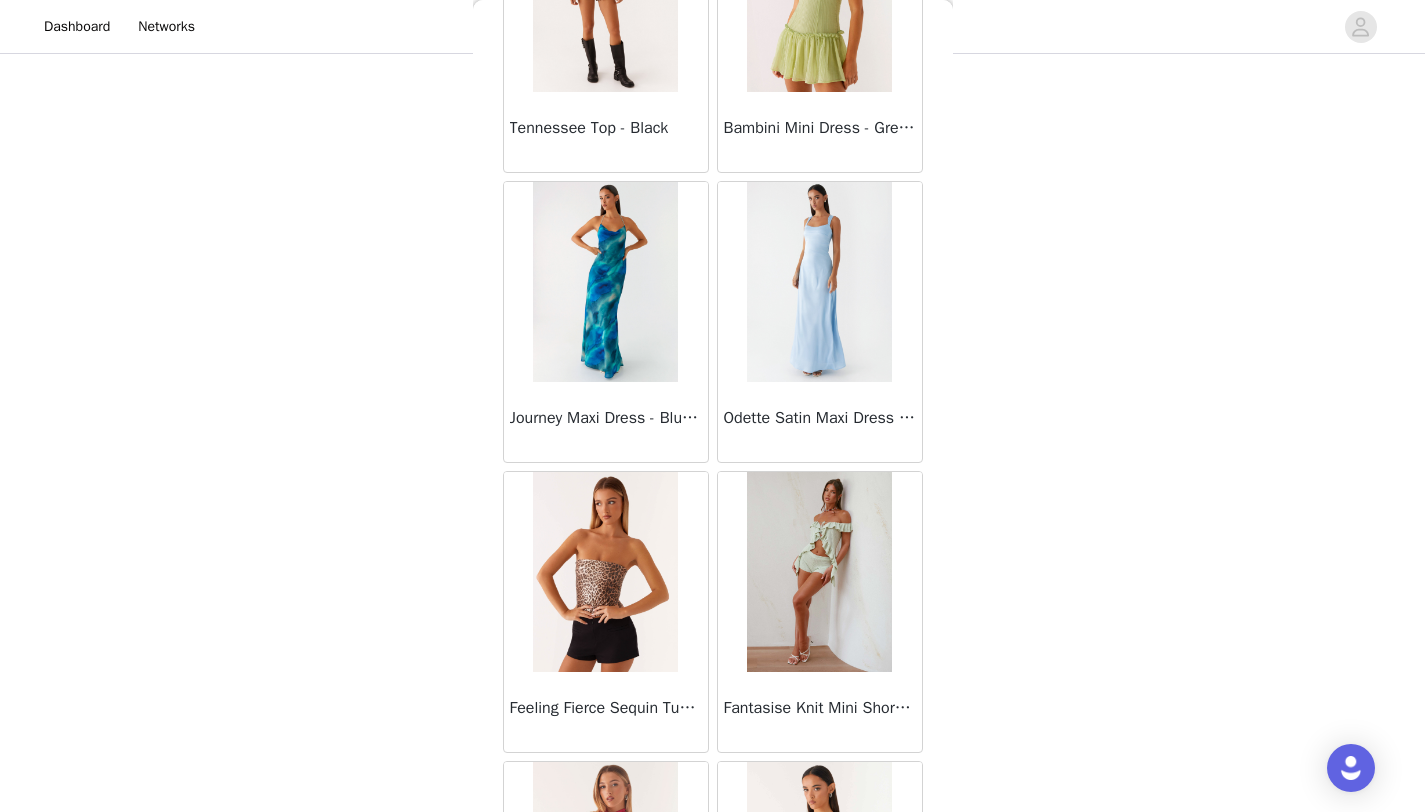 scroll, scrollTop: 31248, scrollLeft: 0, axis: vertical 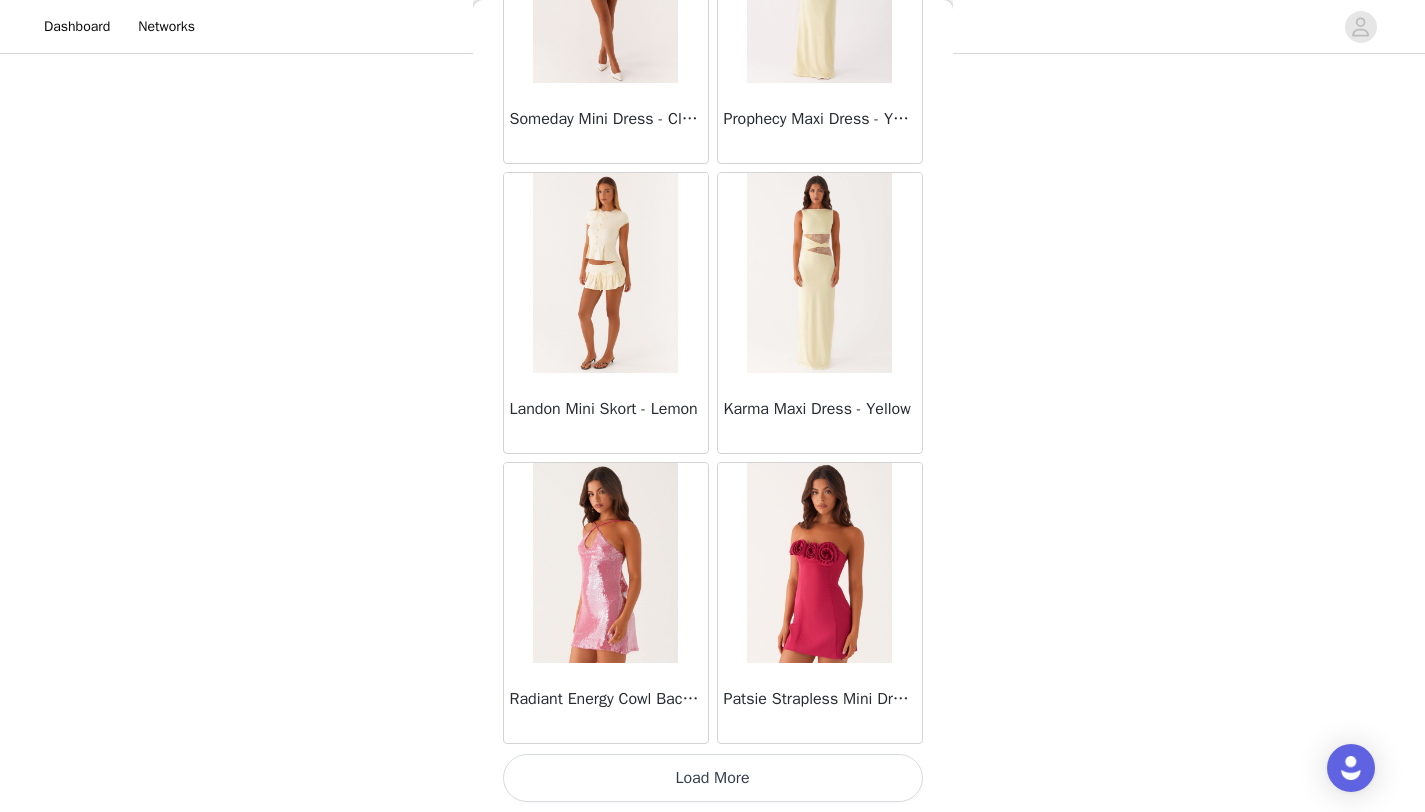 click on "Load More" at bounding box center (713, 778) 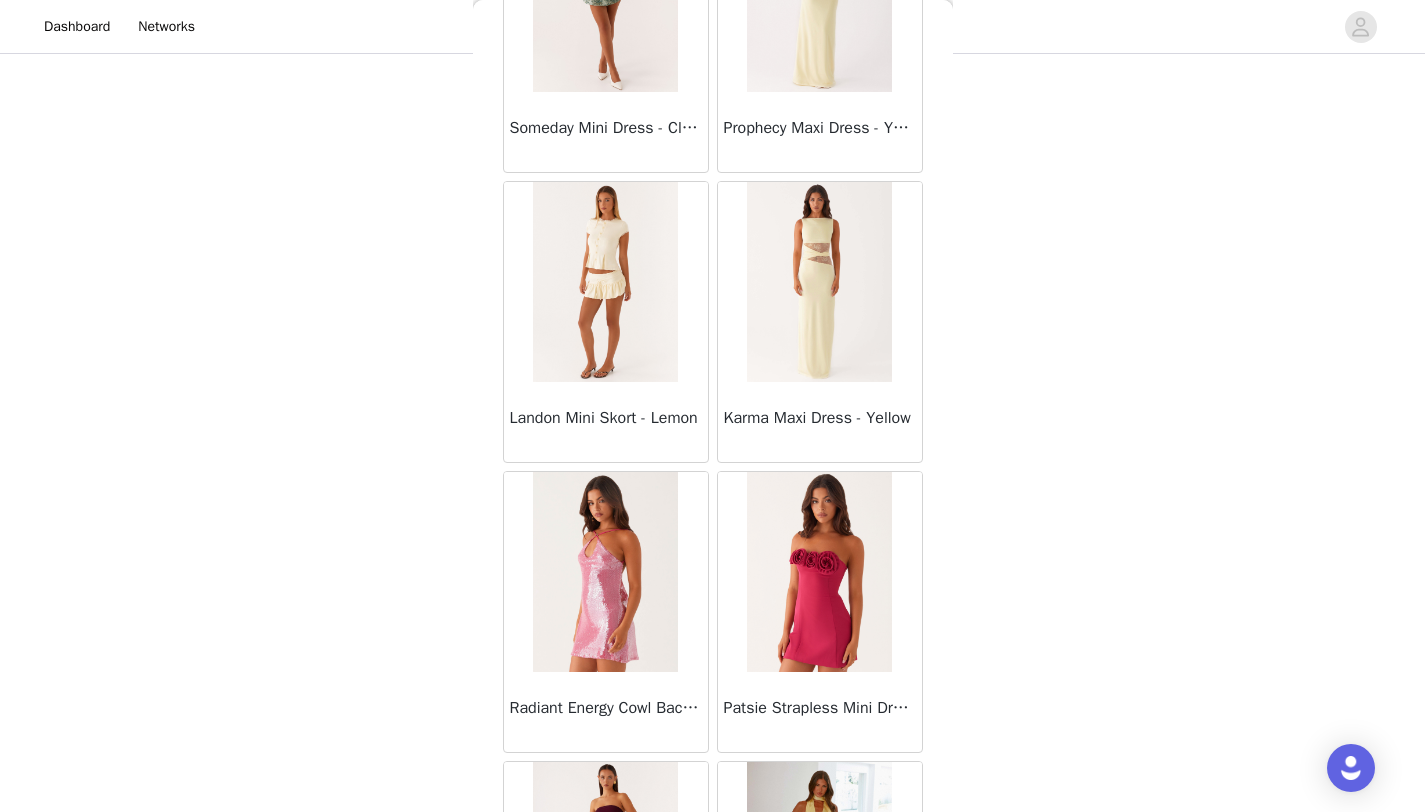 scroll, scrollTop: 34148, scrollLeft: 0, axis: vertical 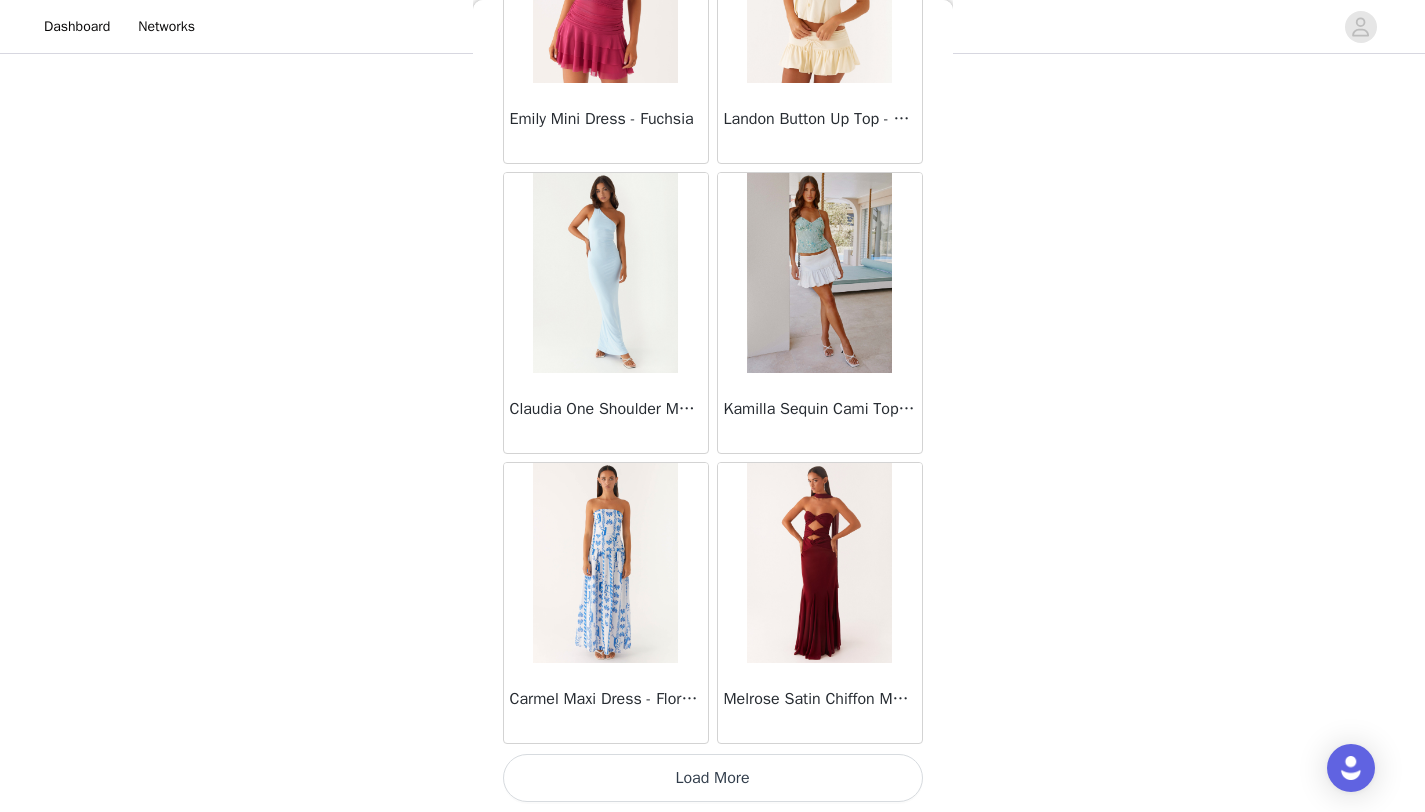click on "Load More" at bounding box center (713, 778) 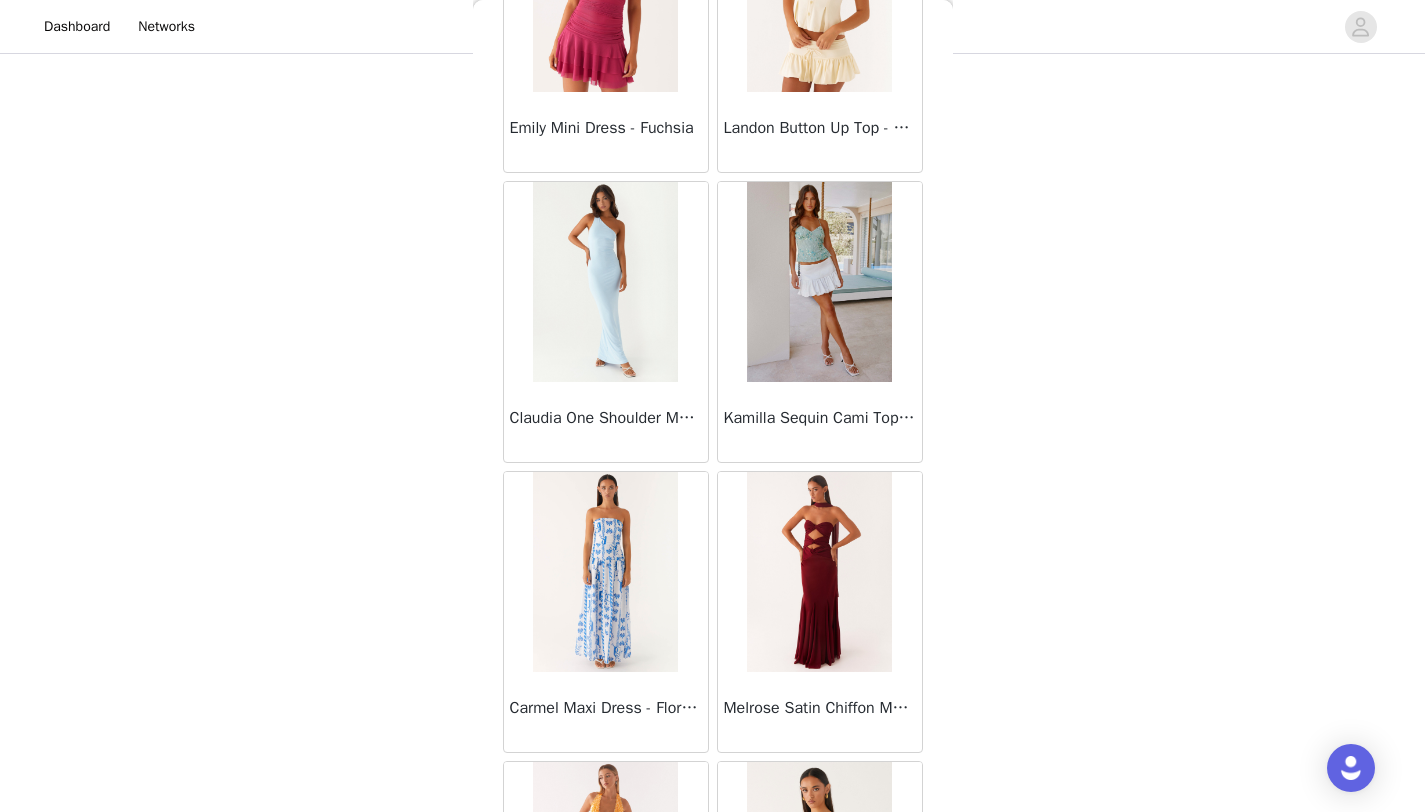 scroll, scrollTop: 37048, scrollLeft: 0, axis: vertical 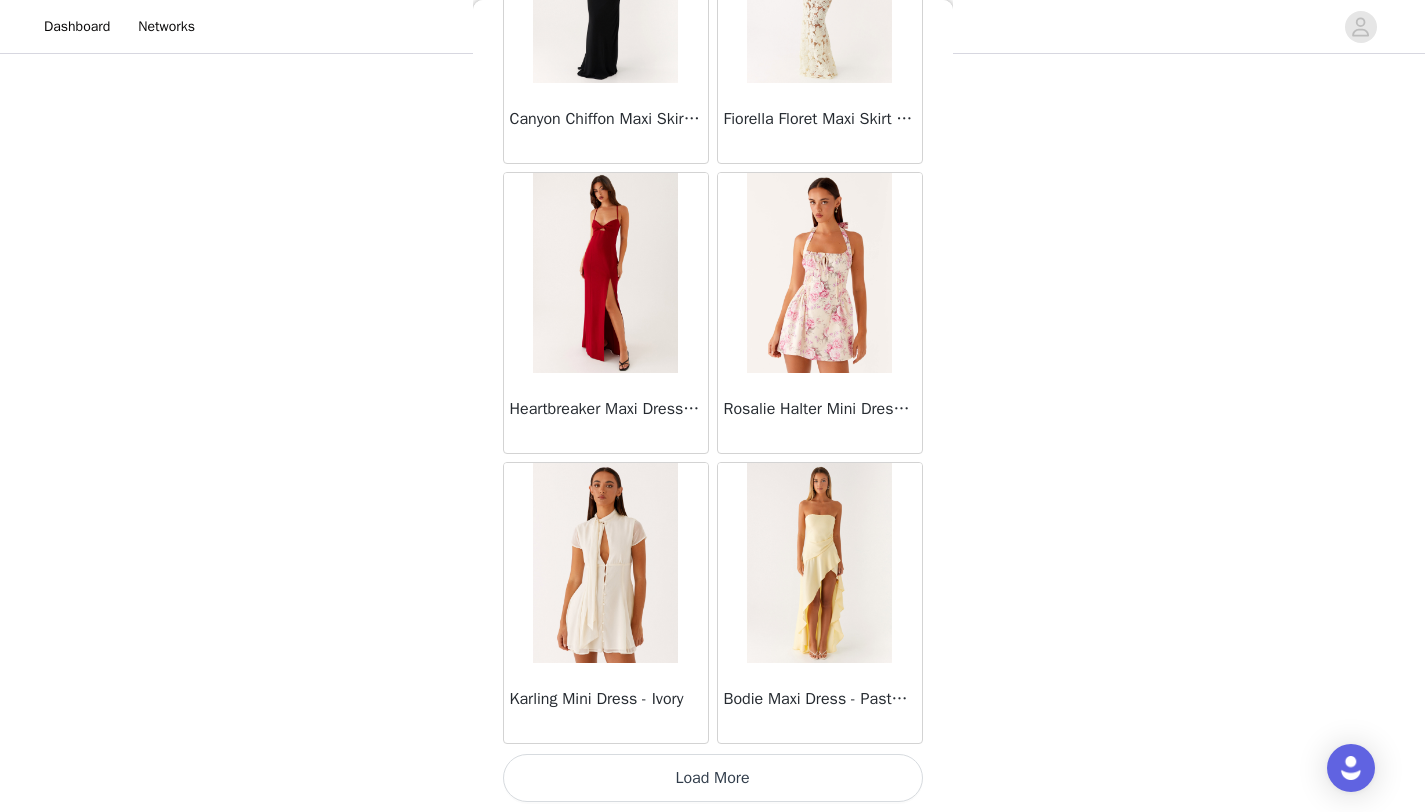 click on "Load More" at bounding box center [713, 778] 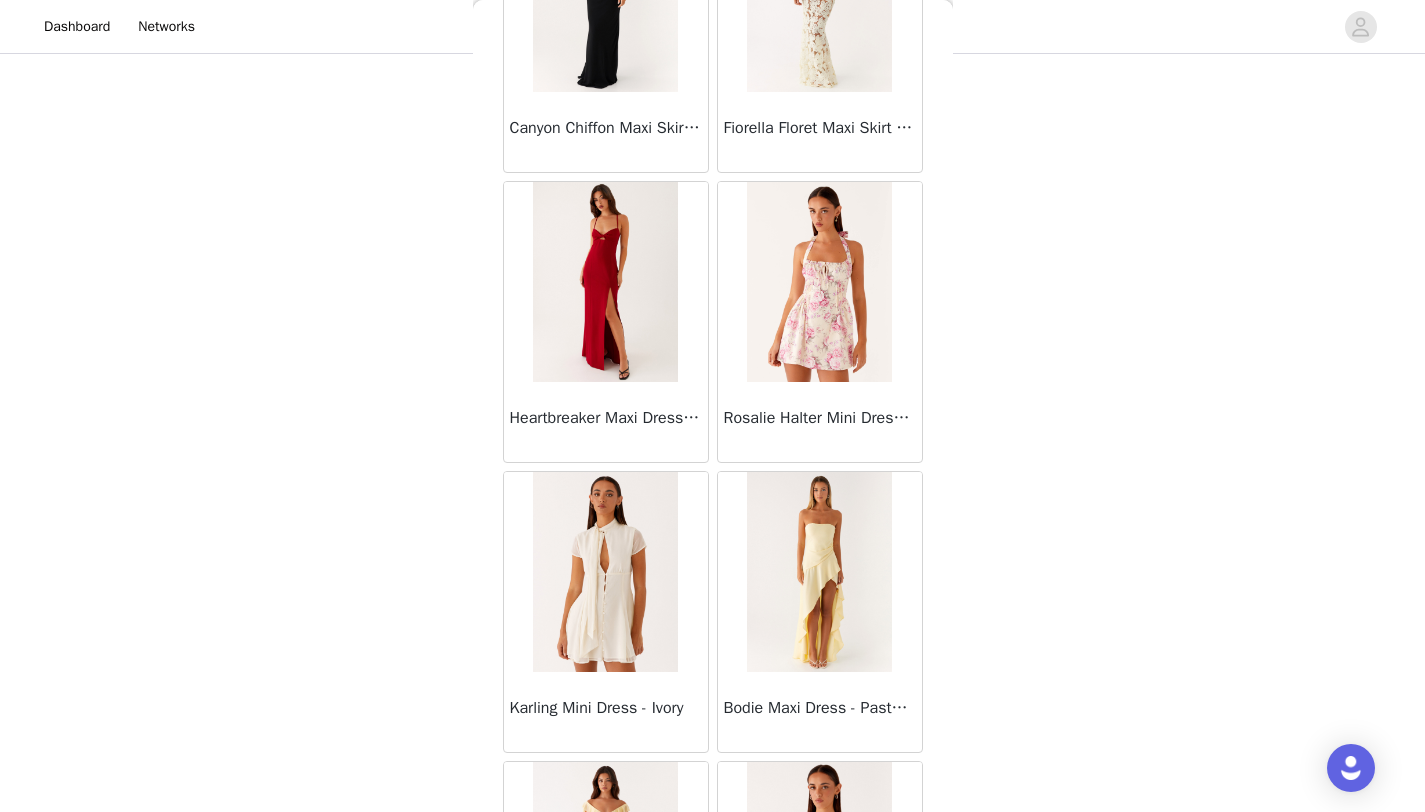 scroll, scrollTop: 39948, scrollLeft: 0, axis: vertical 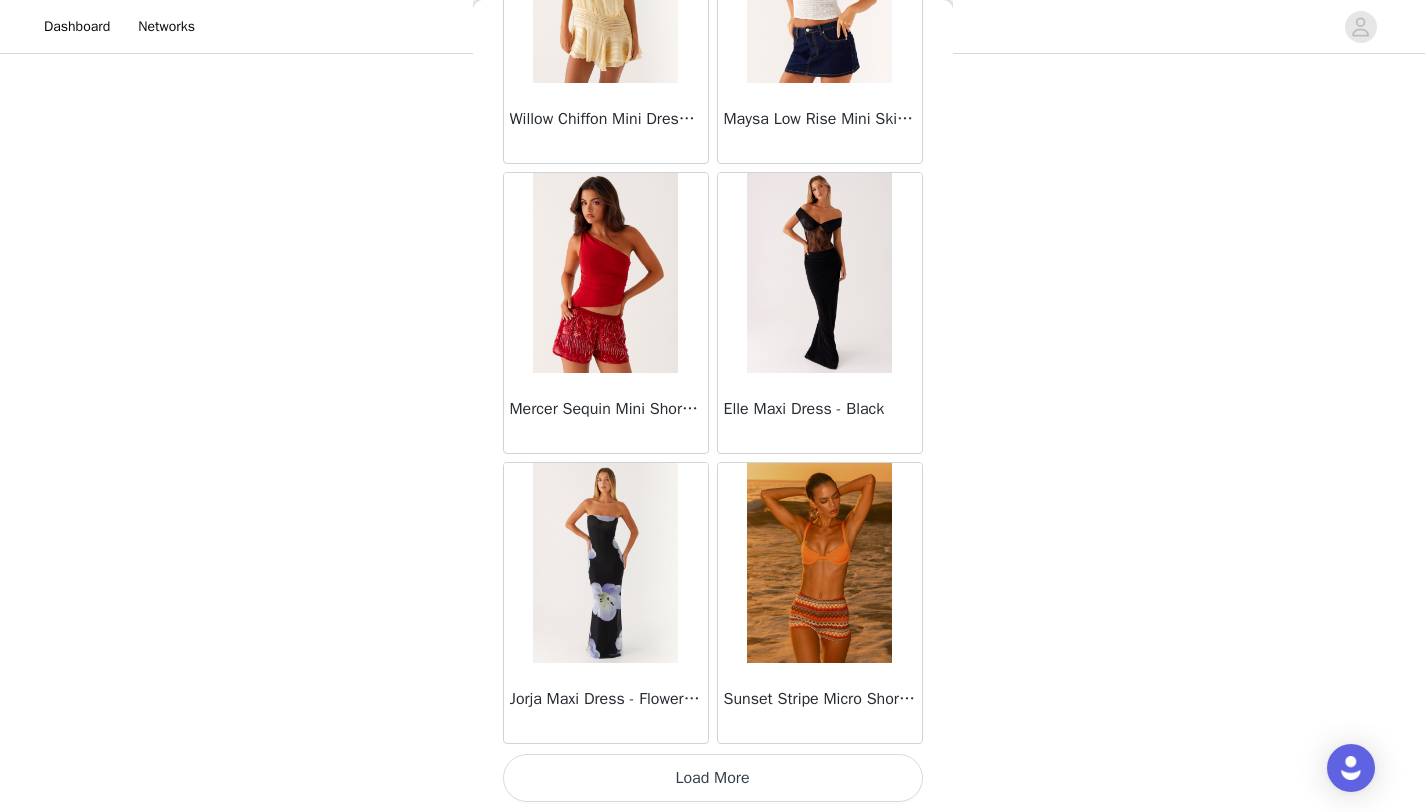 click on "Load More" at bounding box center (713, 778) 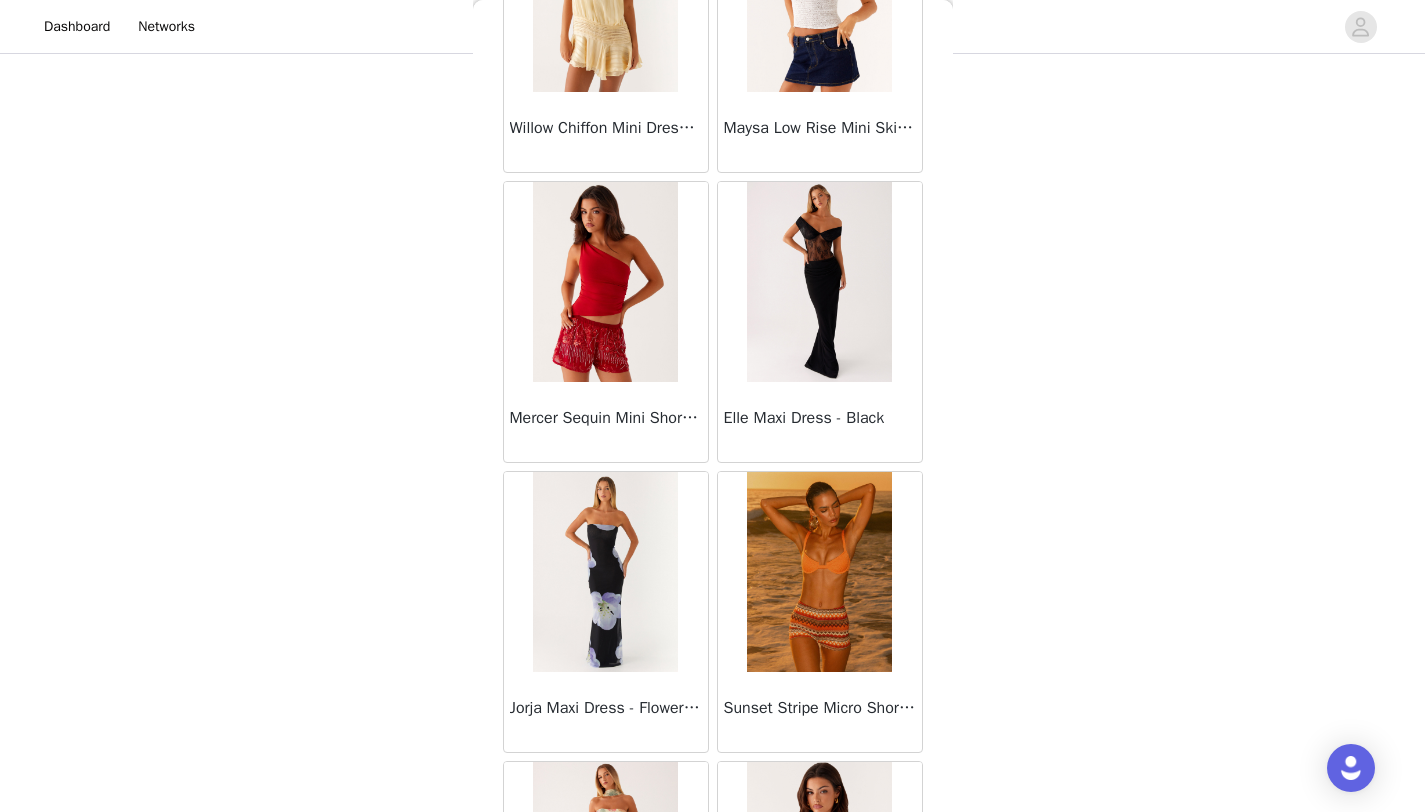 scroll, scrollTop: 42848, scrollLeft: 0, axis: vertical 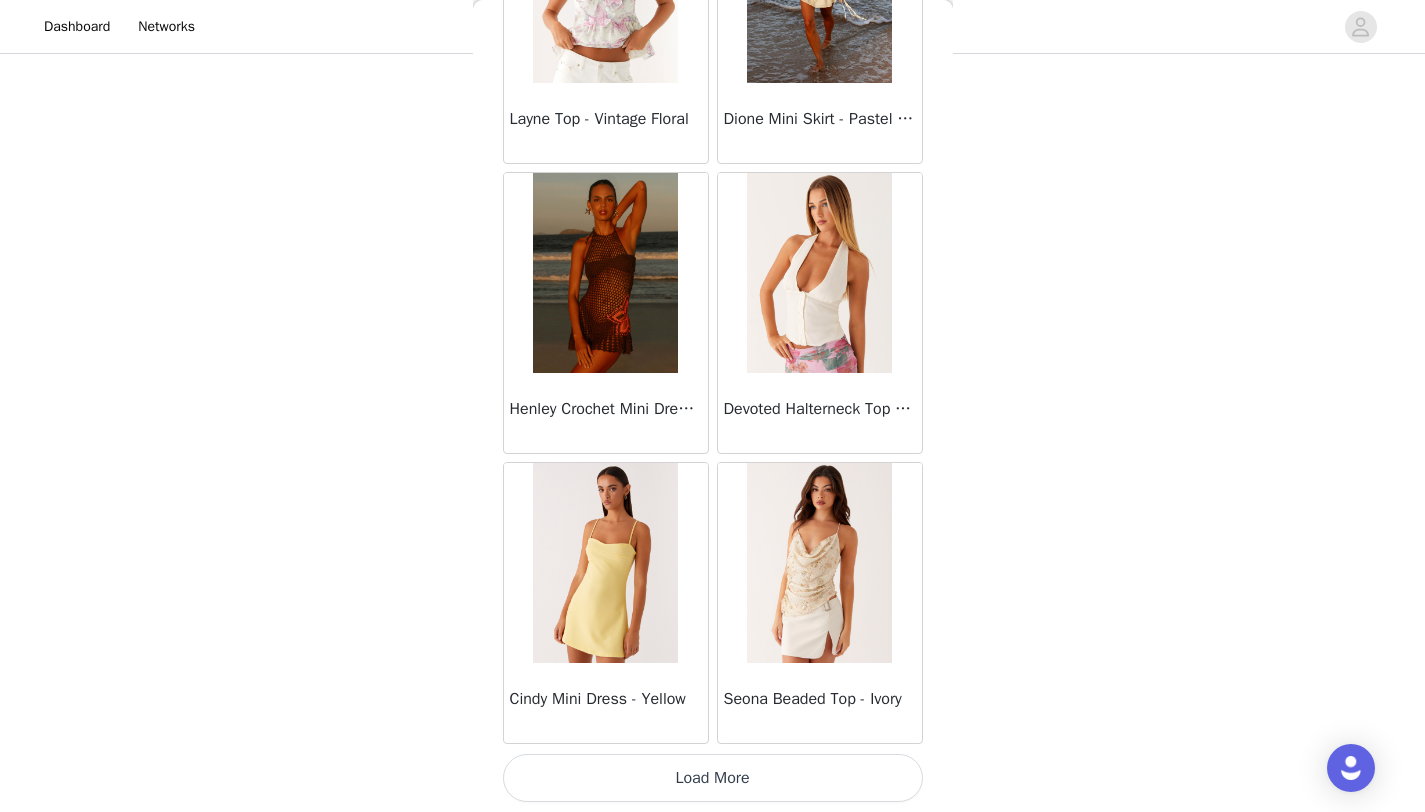 click on "Load More" at bounding box center [713, 778] 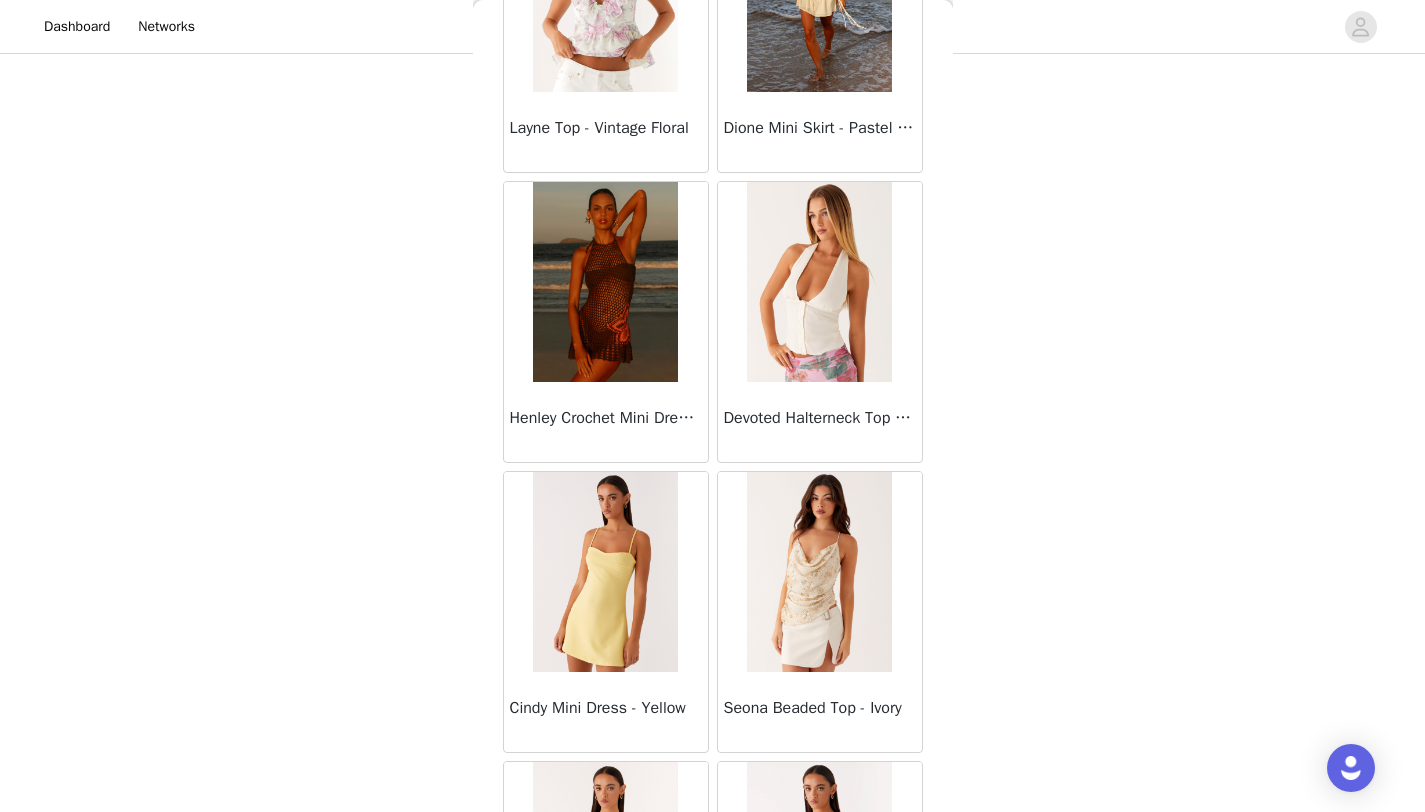 scroll, scrollTop: 45748, scrollLeft: 0, axis: vertical 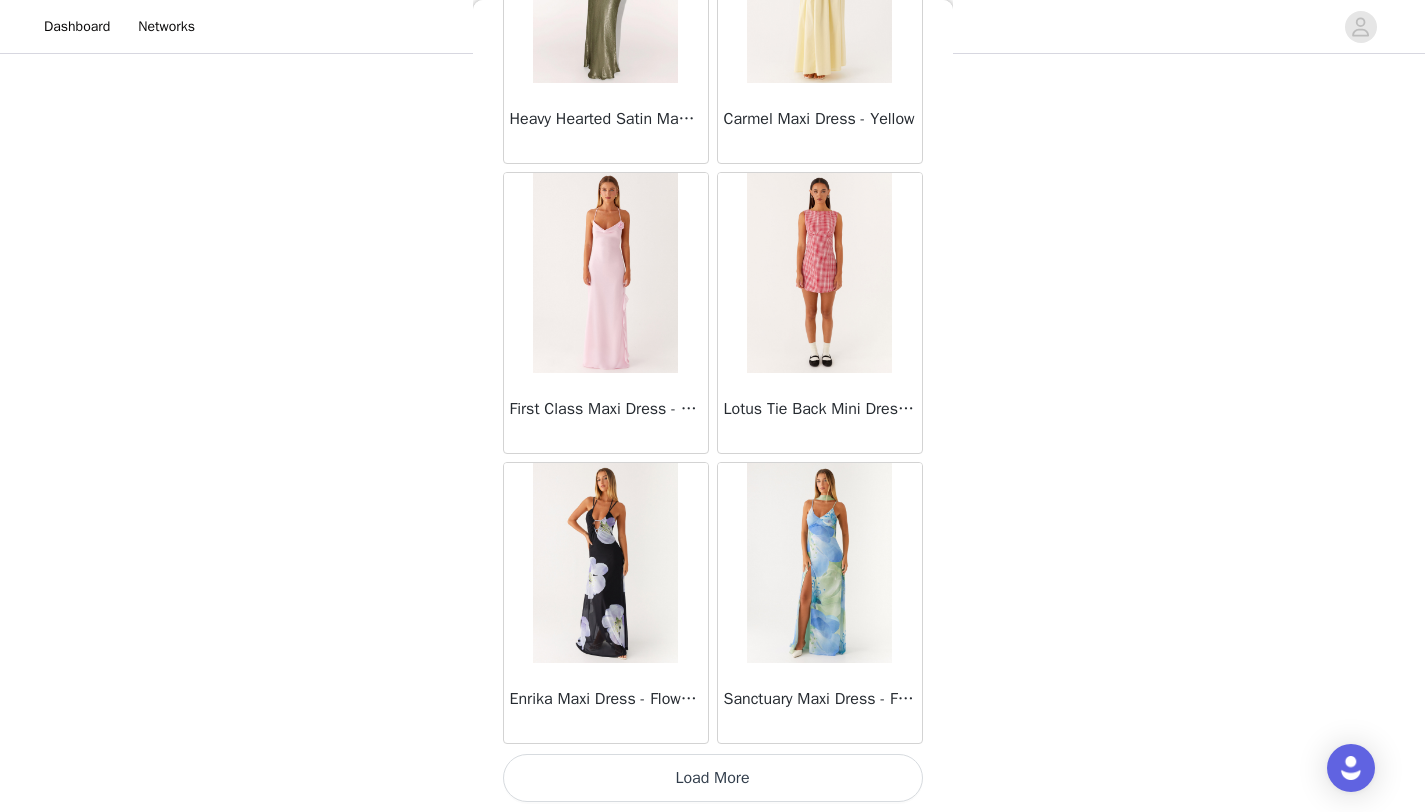 click on "Load More" at bounding box center [713, 778] 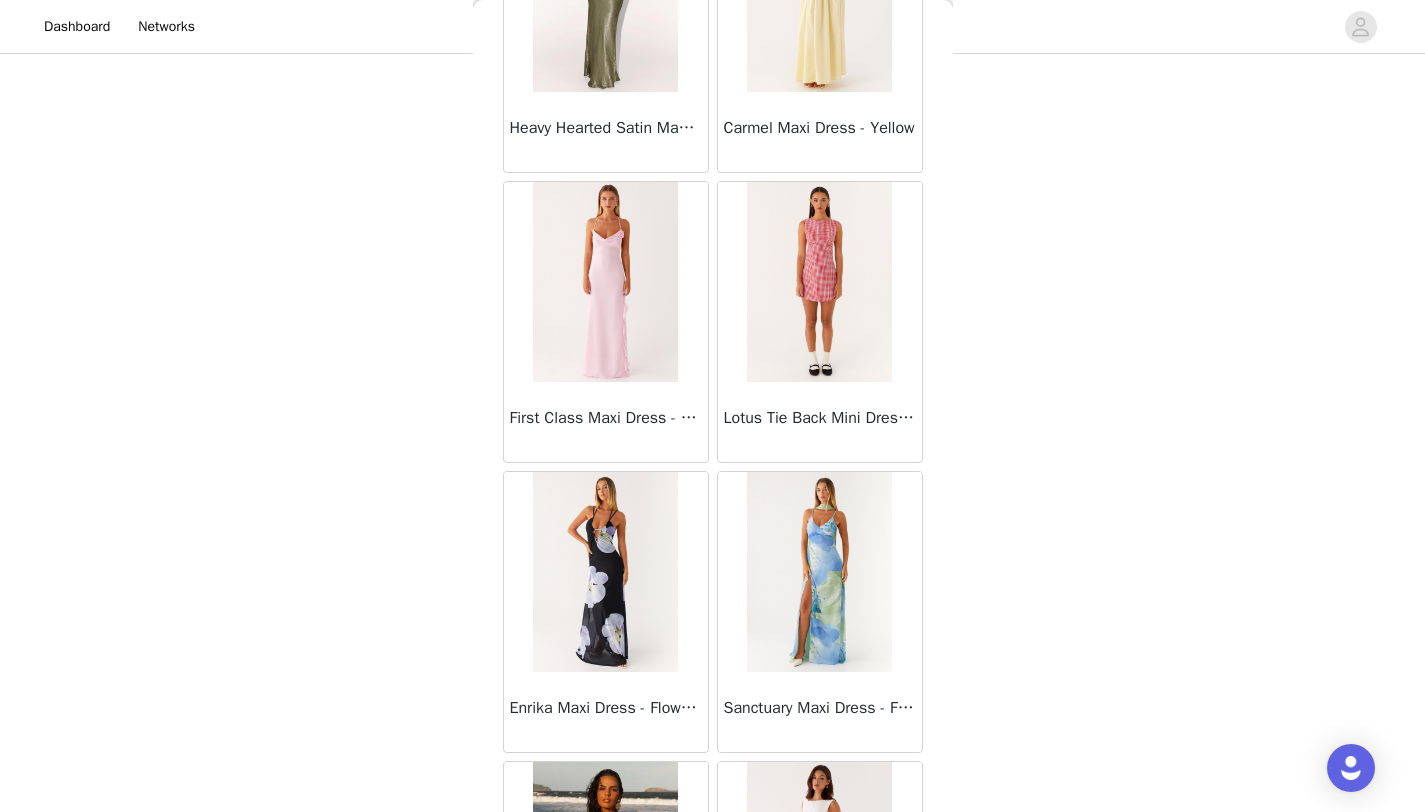 scroll, scrollTop: 48648, scrollLeft: 0, axis: vertical 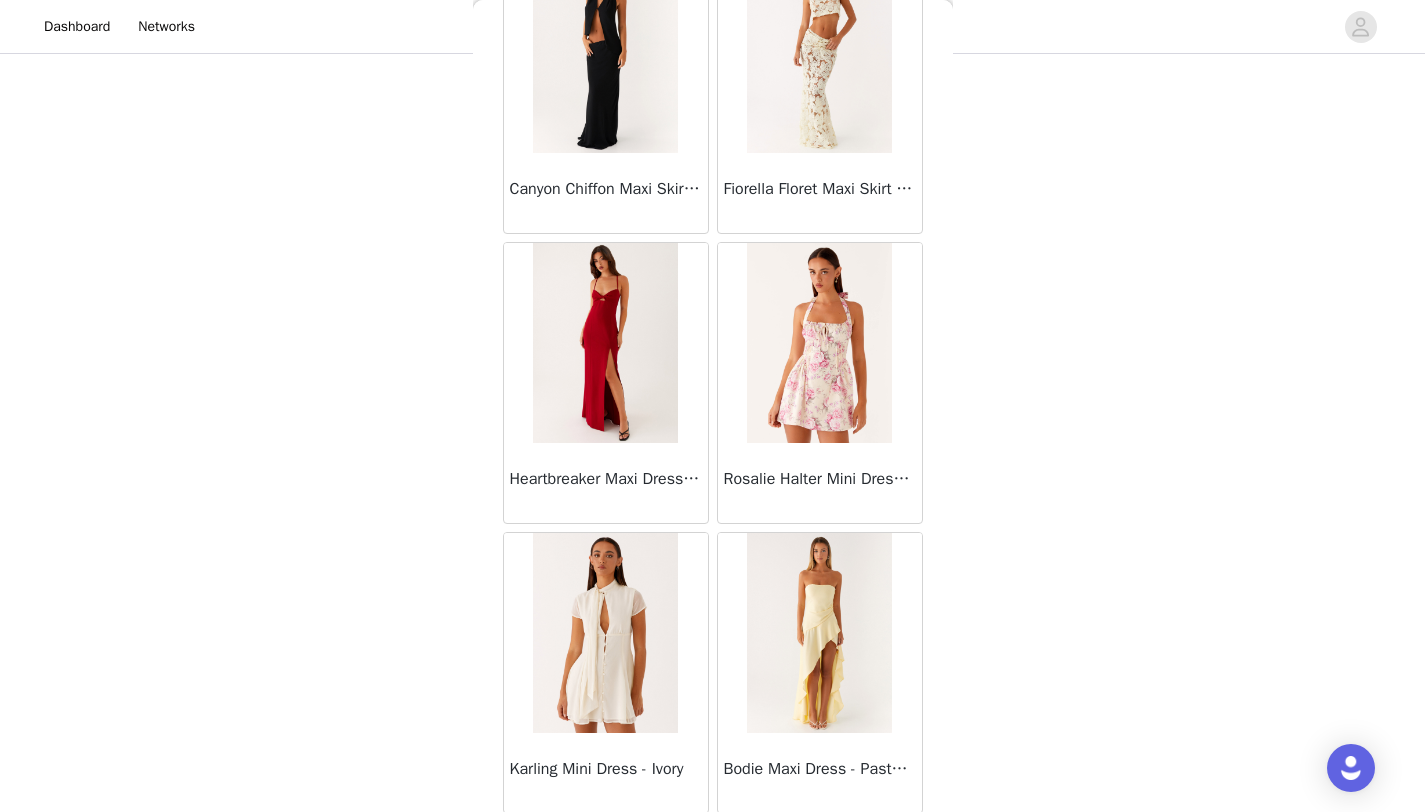 click at bounding box center (819, 343) 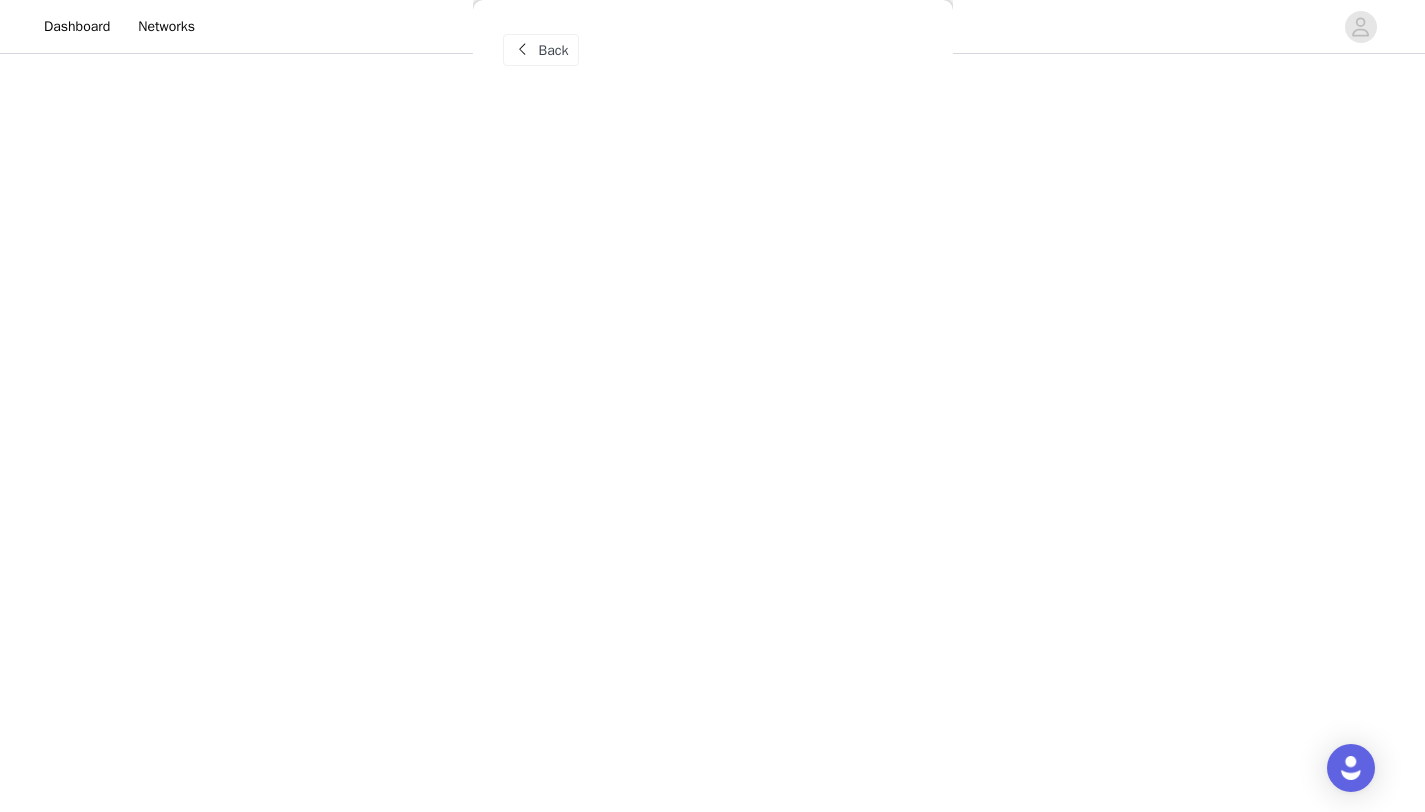 scroll, scrollTop: 0, scrollLeft: 0, axis: both 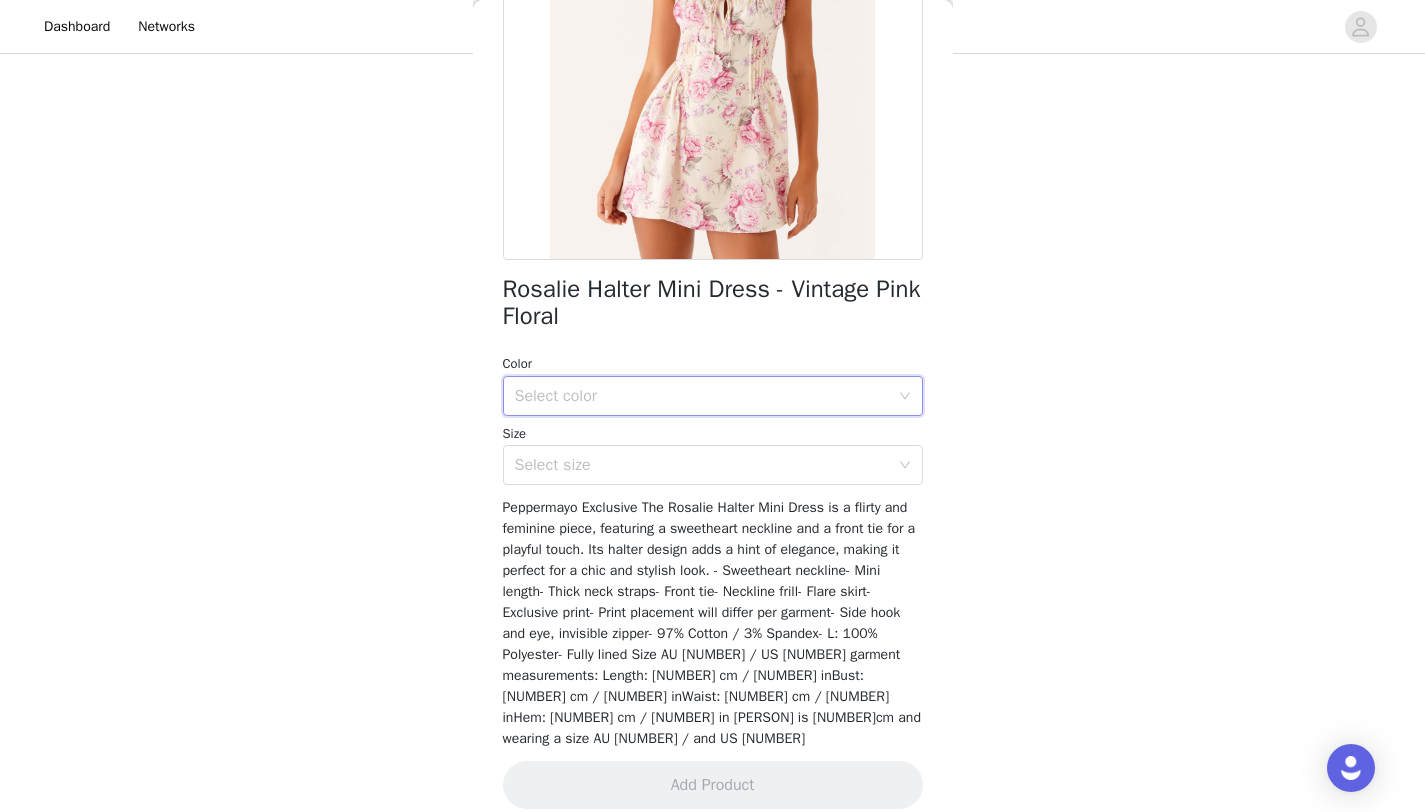 click on "Select color" at bounding box center [706, 396] 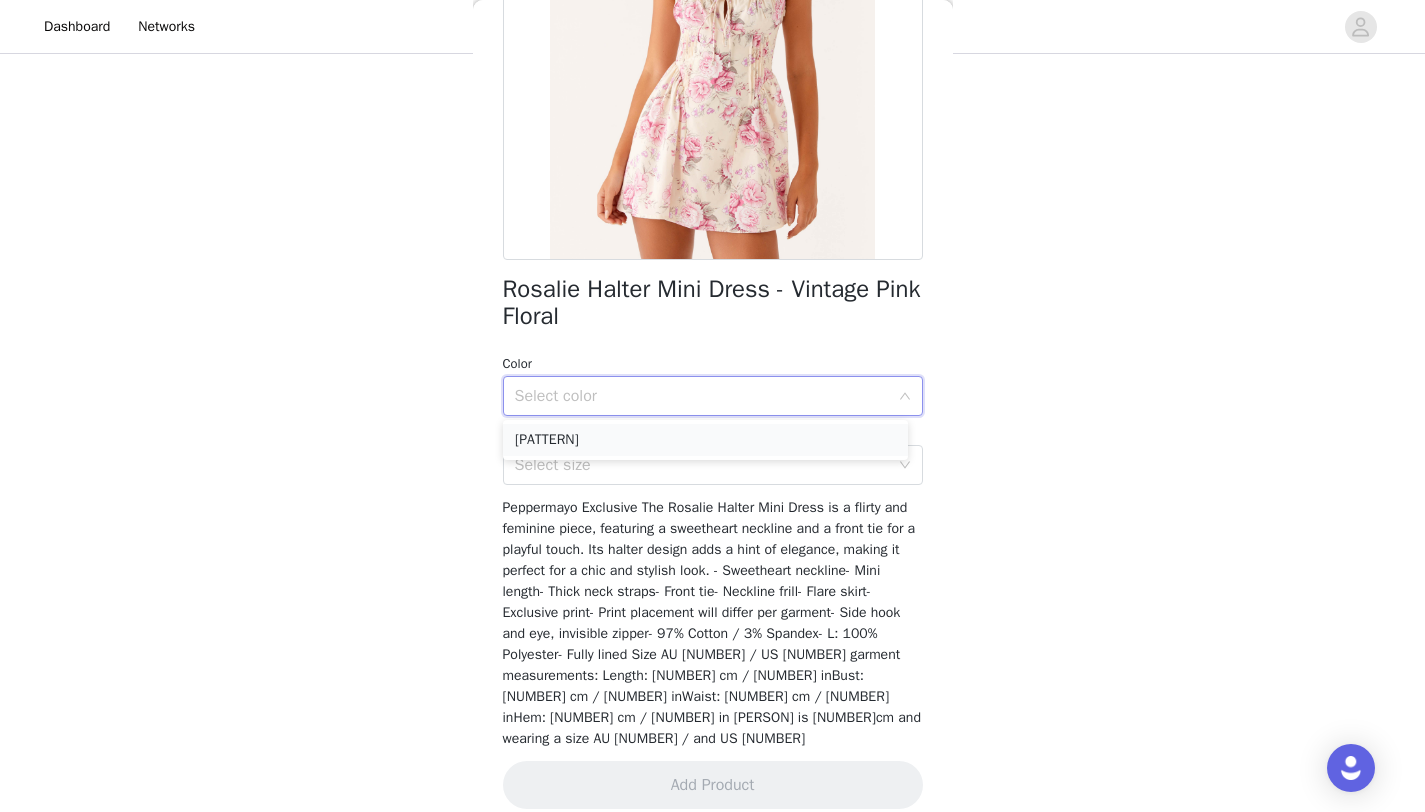 click on "Vintage Pink Floral" at bounding box center [705, 440] 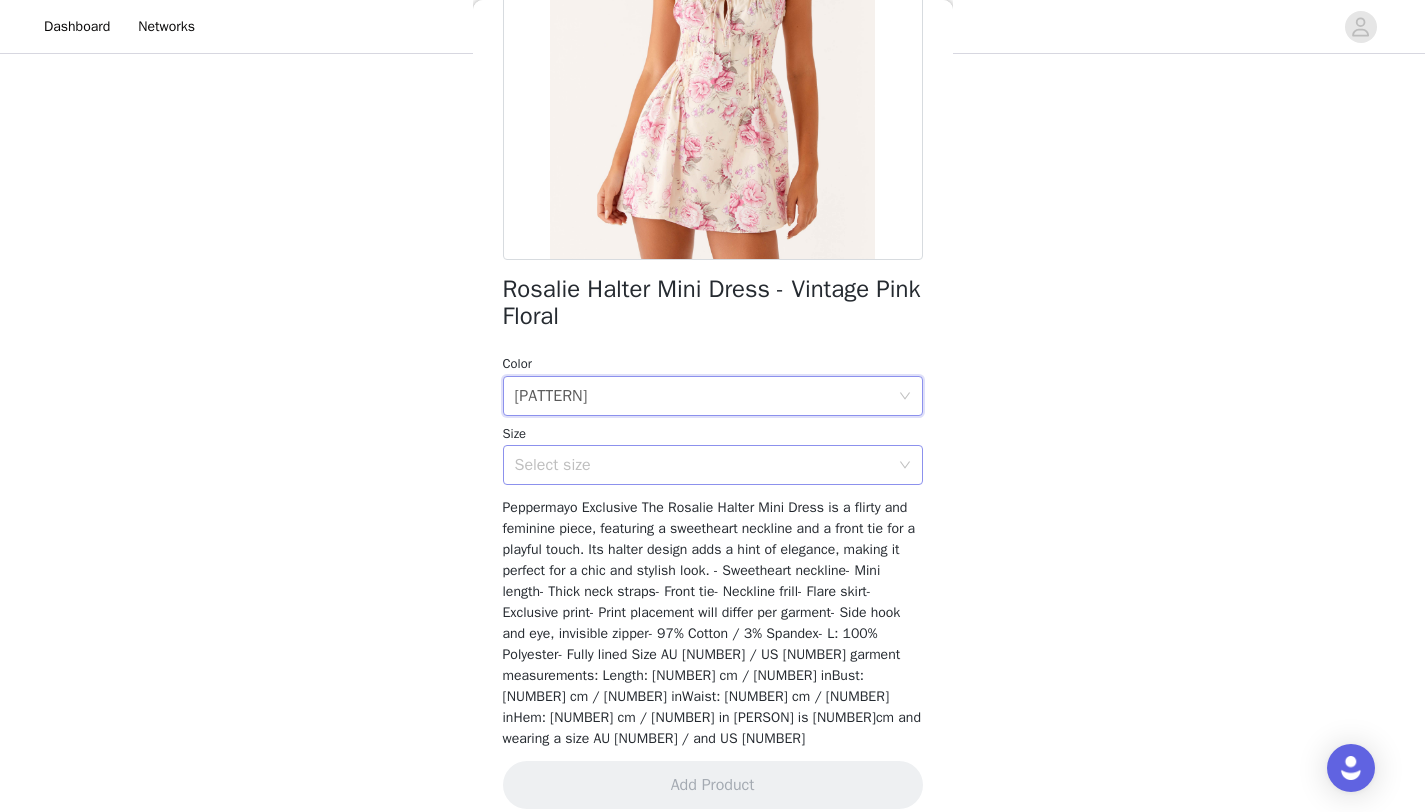 click on "Select size" at bounding box center (702, 465) 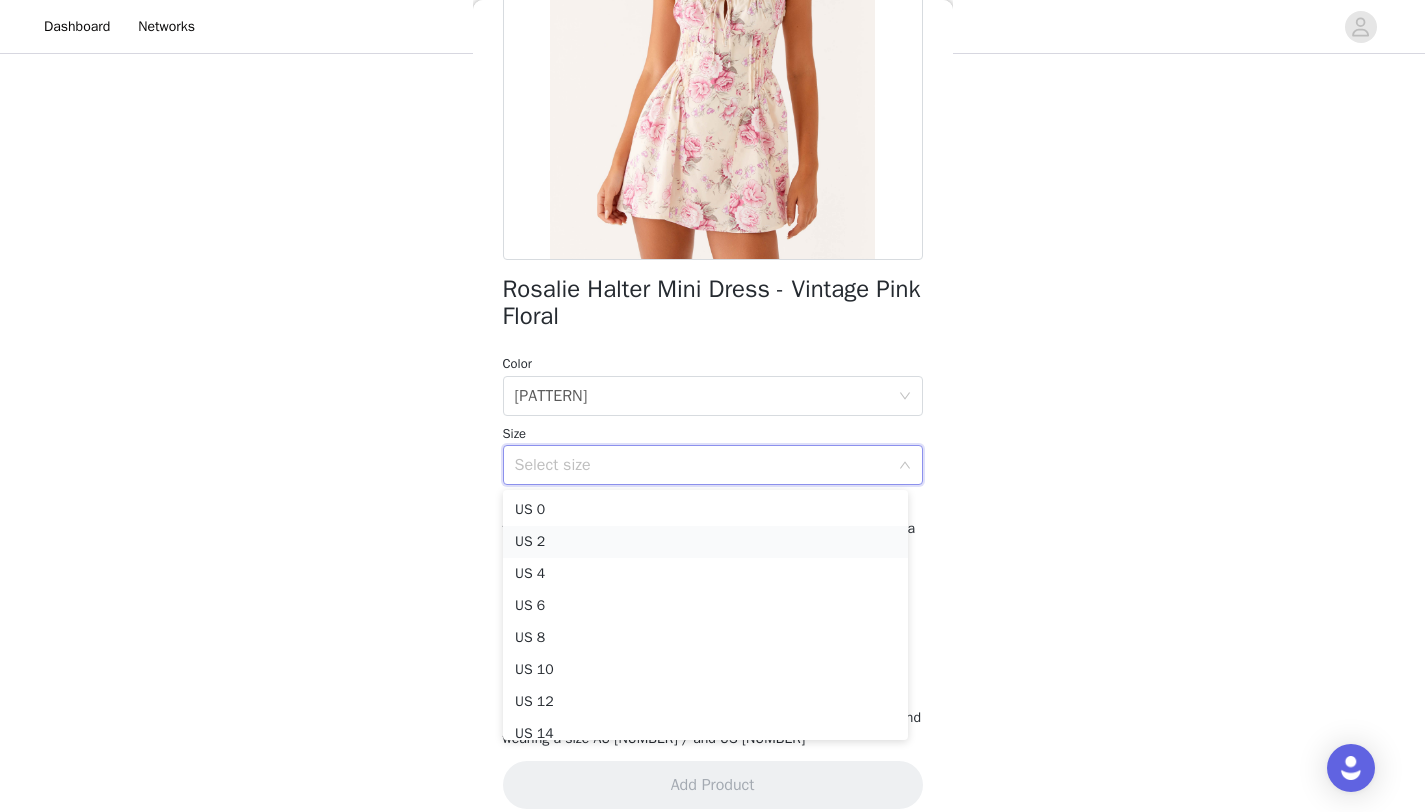 click on "US 2" at bounding box center (705, 542) 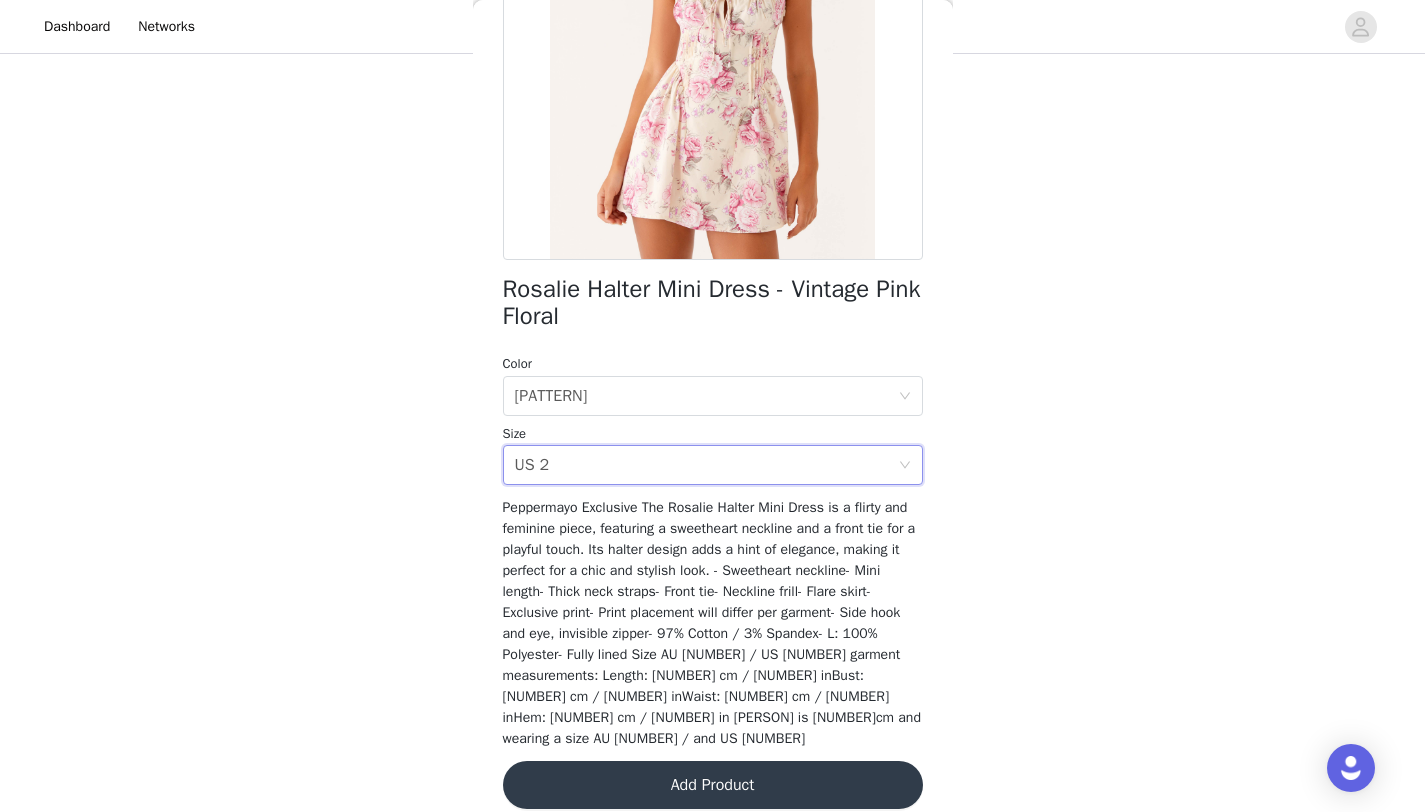click on "Add Product" at bounding box center [713, 785] 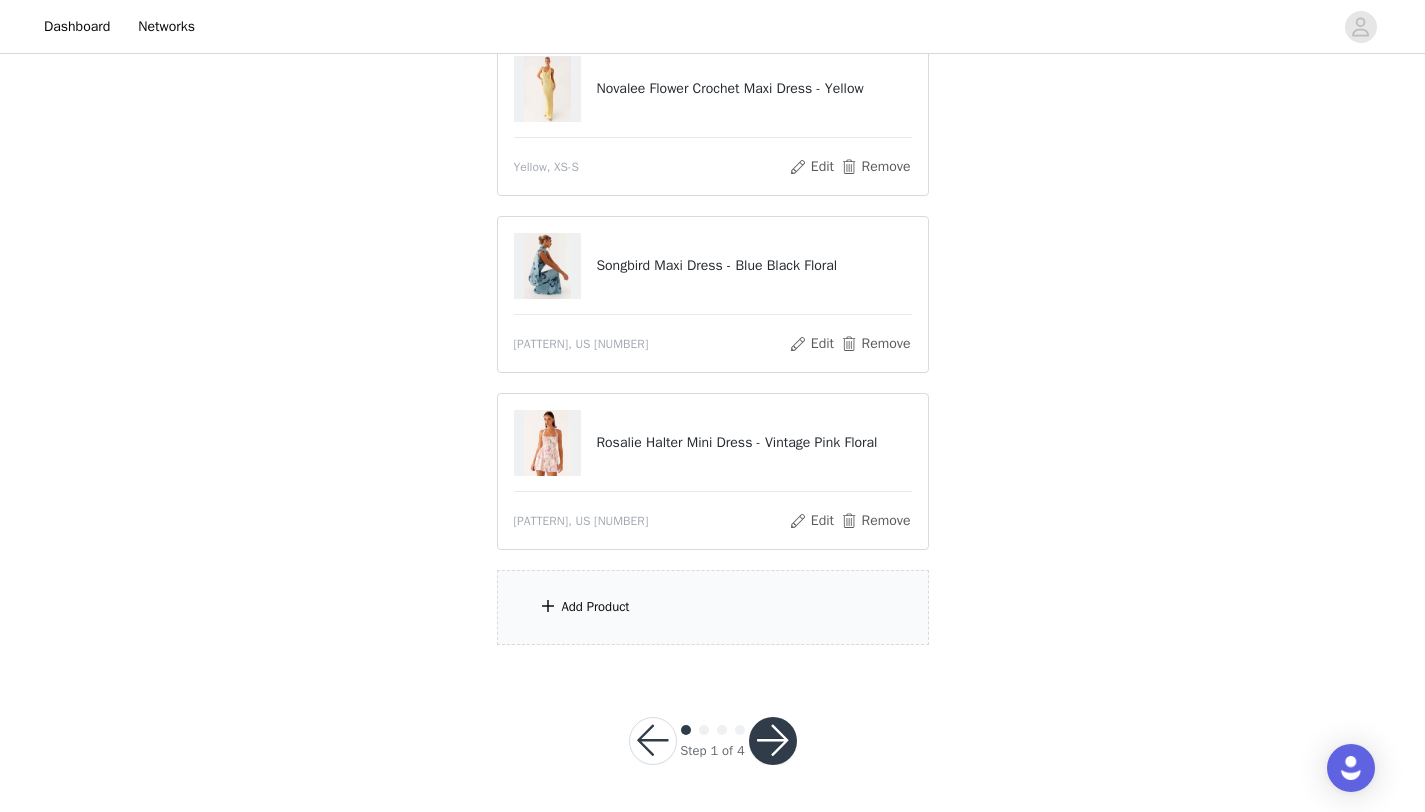 scroll, scrollTop: 414, scrollLeft: 0, axis: vertical 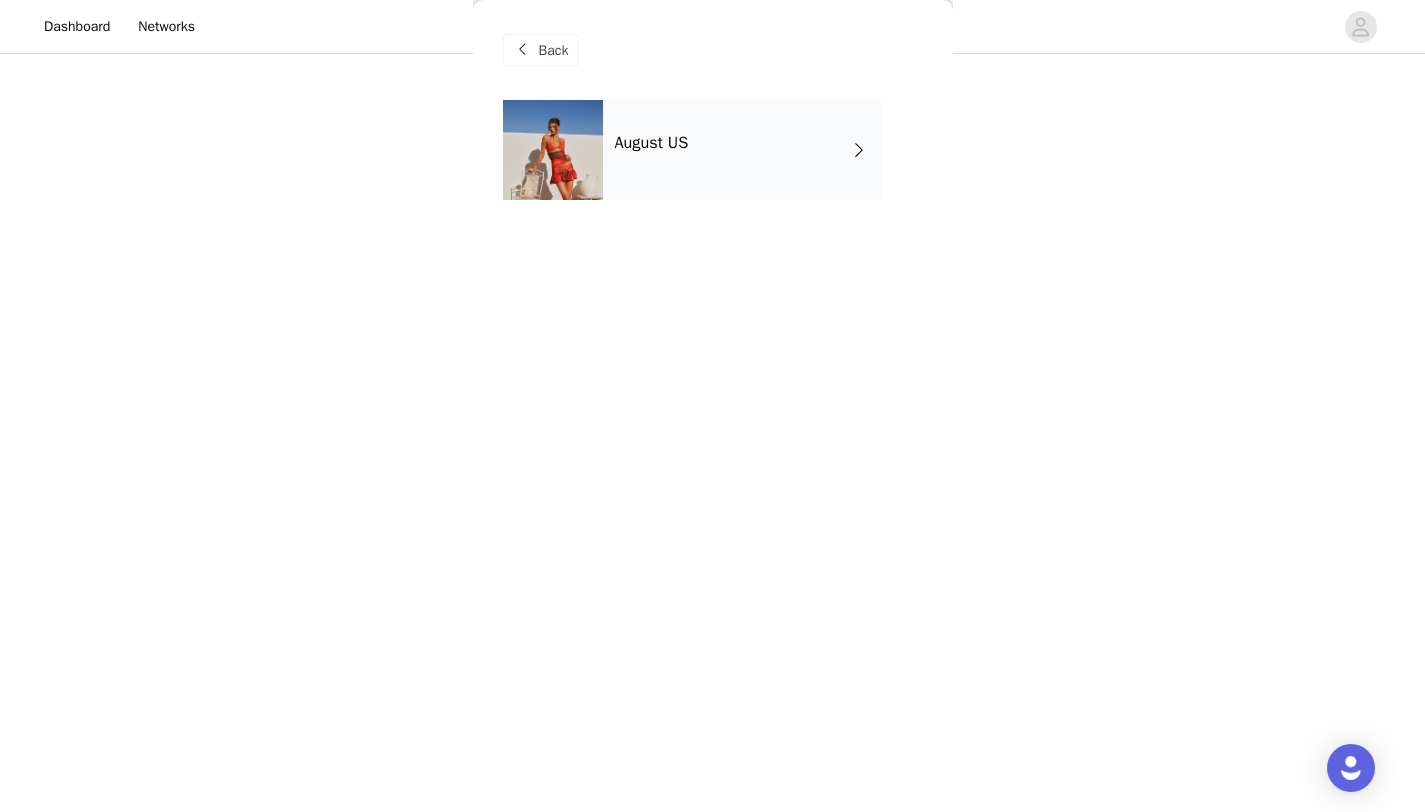 click on "August US" at bounding box center (742, 150) 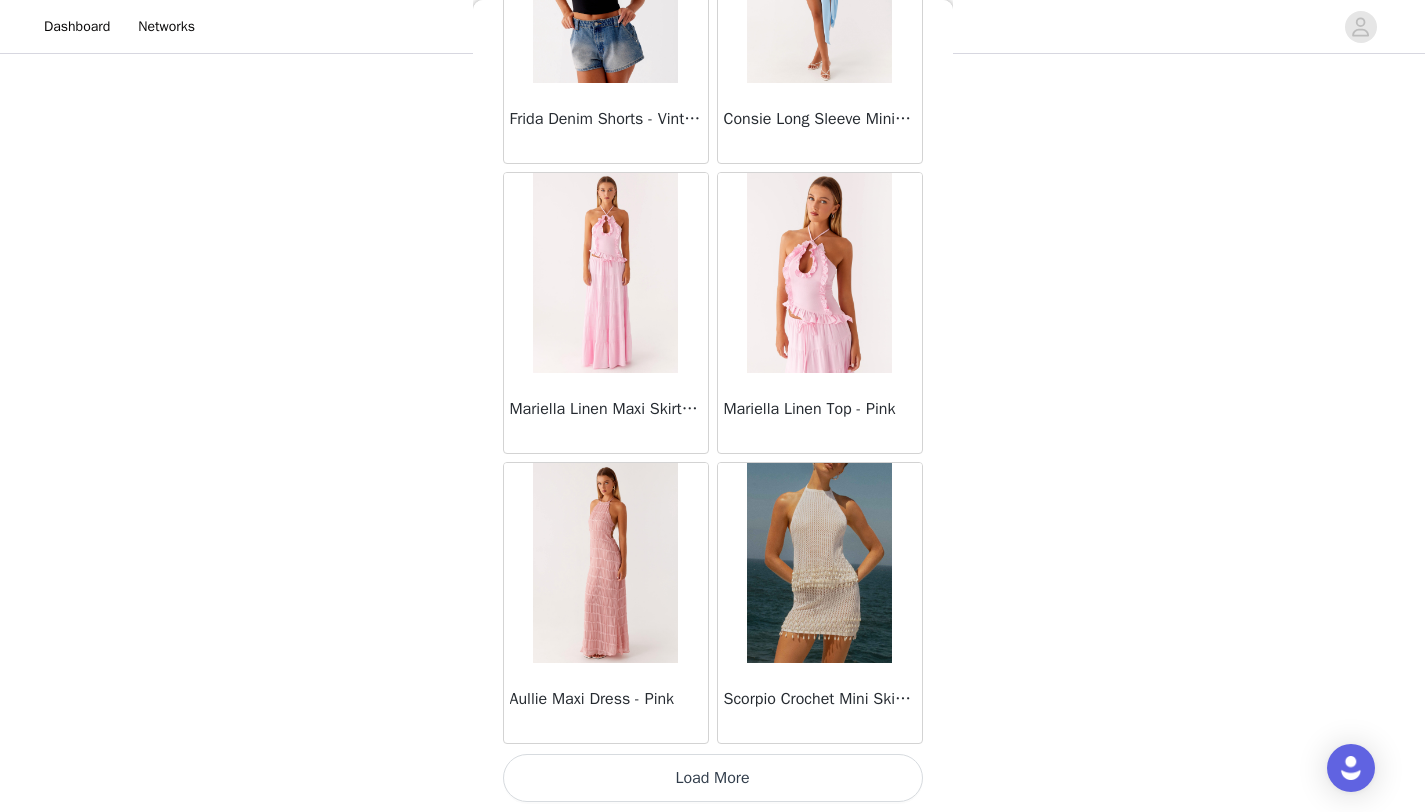 click on "Load More" at bounding box center [713, 778] 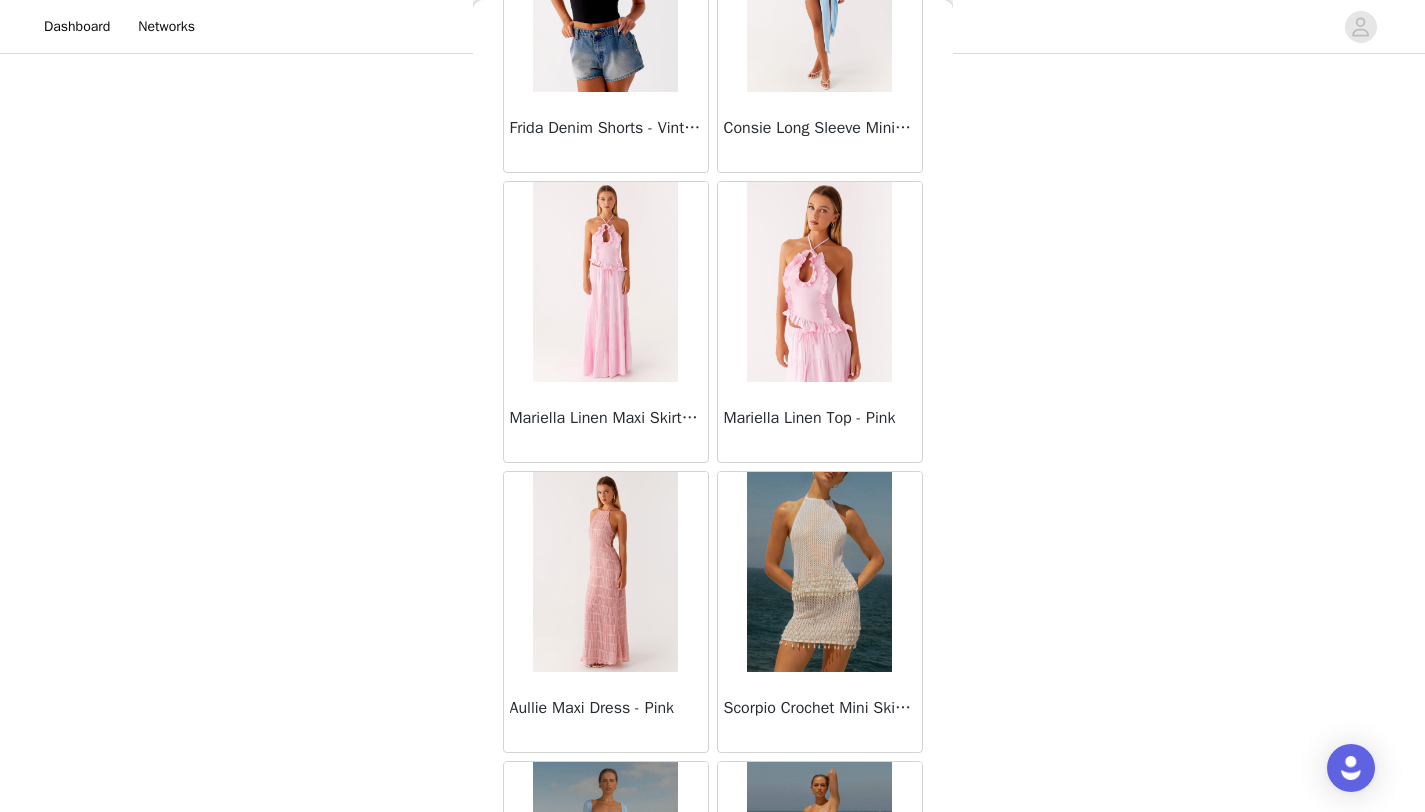 scroll, scrollTop: 2248, scrollLeft: 0, axis: vertical 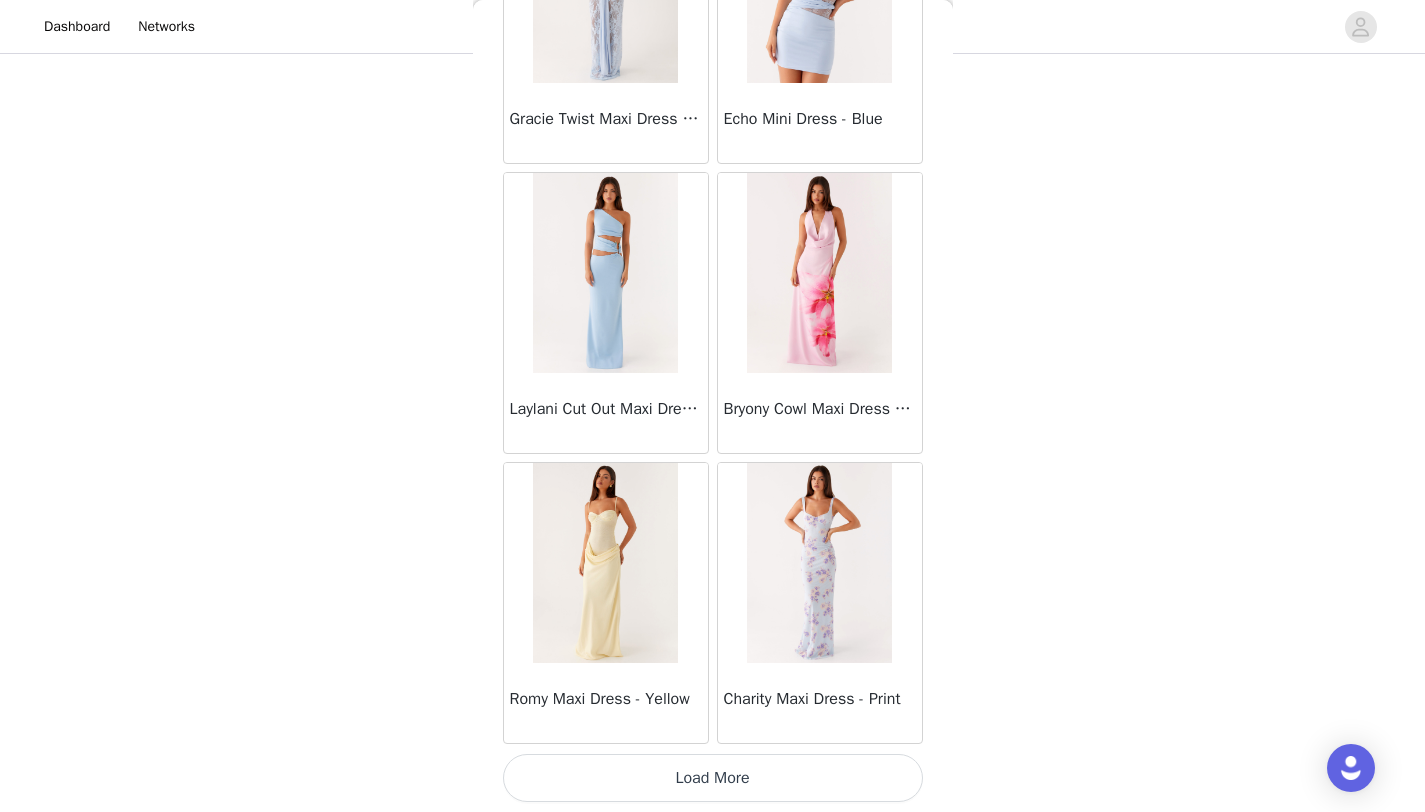 click on "Load More" at bounding box center [713, 778] 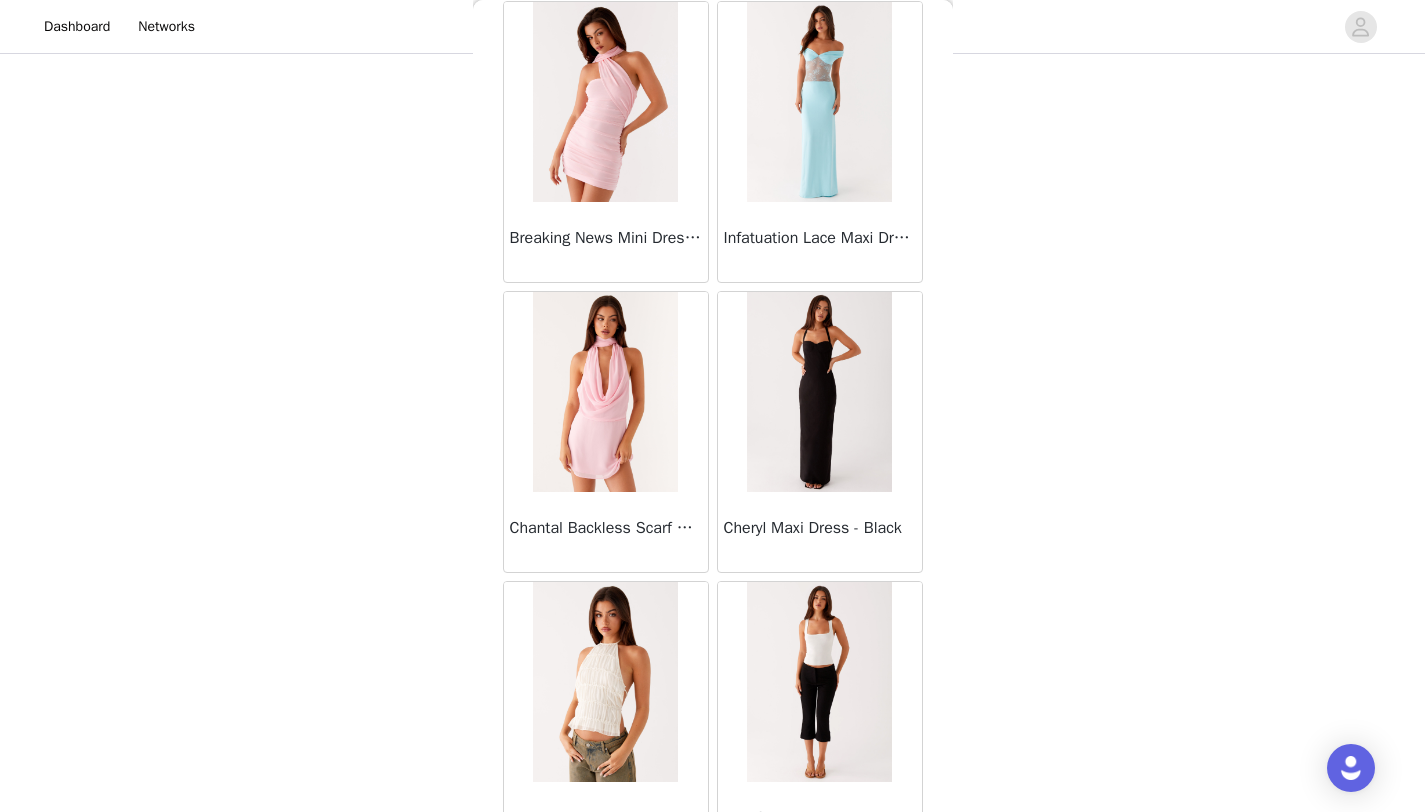 scroll, scrollTop: 8048, scrollLeft: 0, axis: vertical 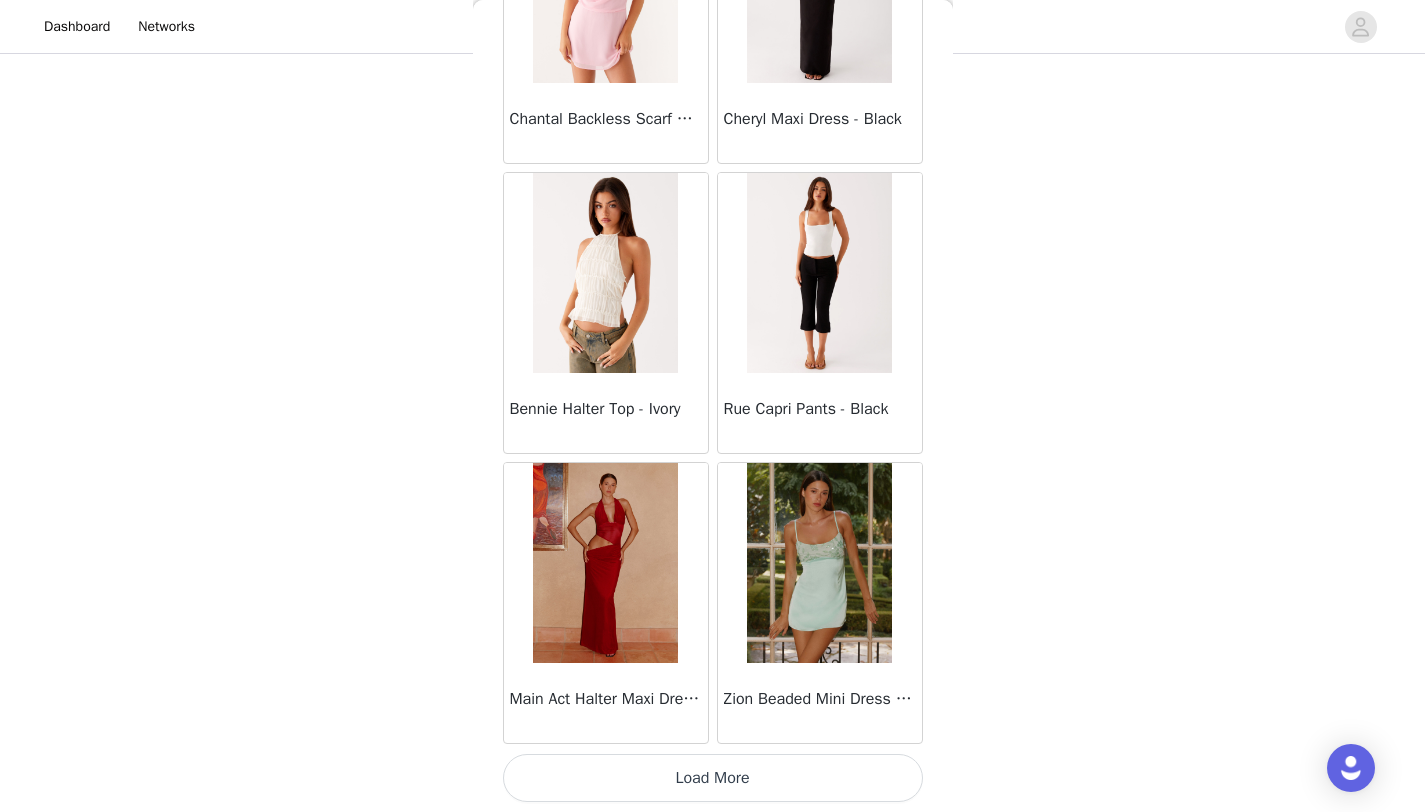 click on "Load More" at bounding box center [713, 778] 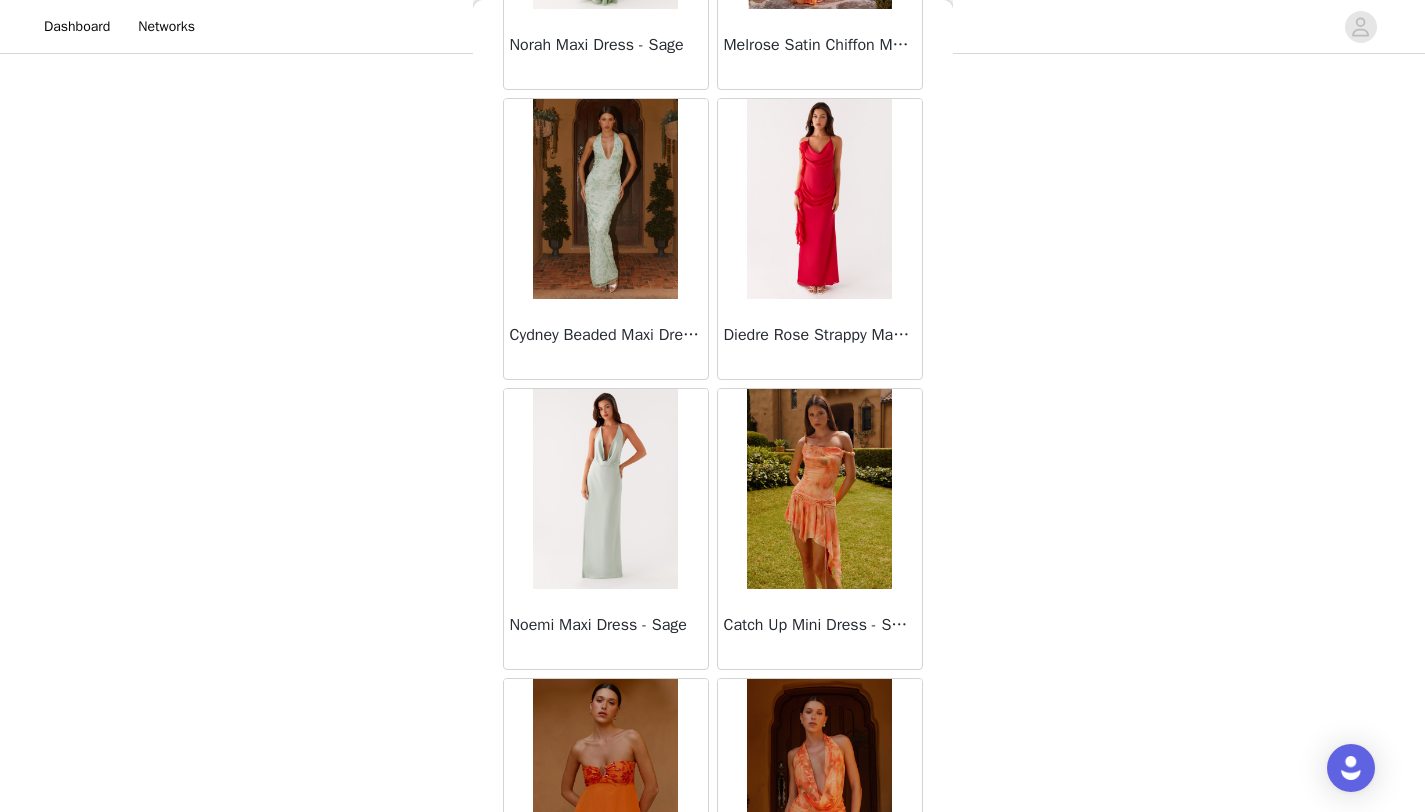 scroll, scrollTop: 10948, scrollLeft: 0, axis: vertical 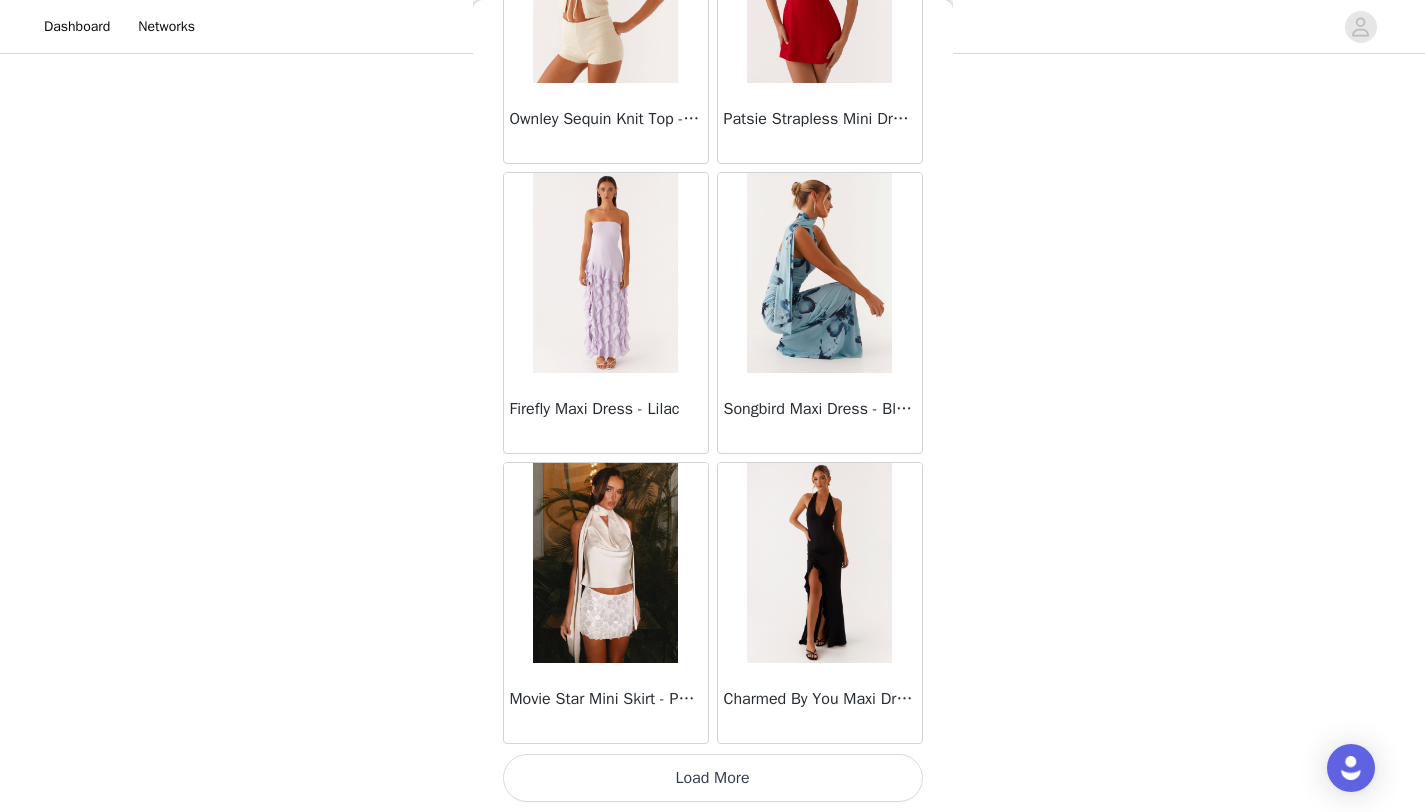 click on "Load More" at bounding box center (713, 778) 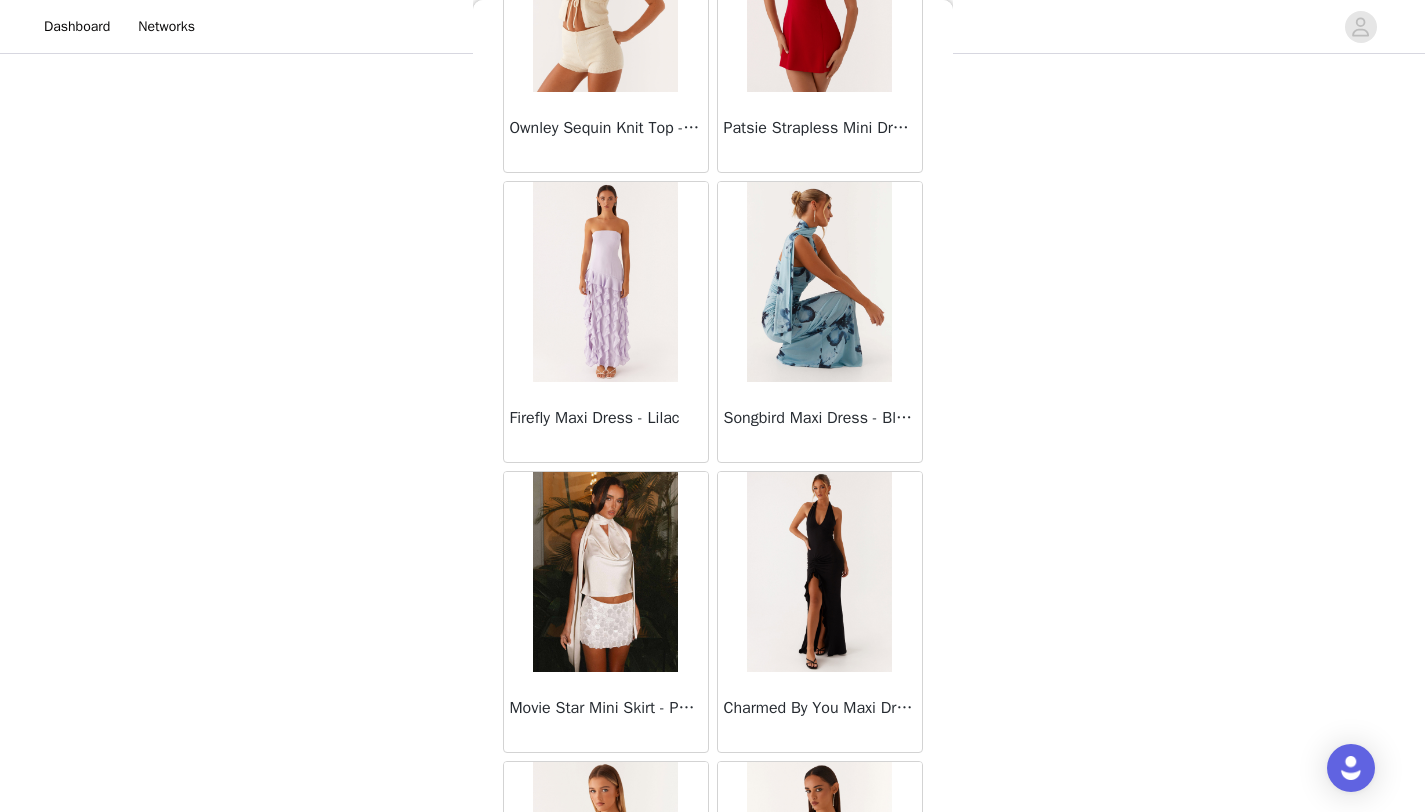 scroll, scrollTop: 10948, scrollLeft: 0, axis: vertical 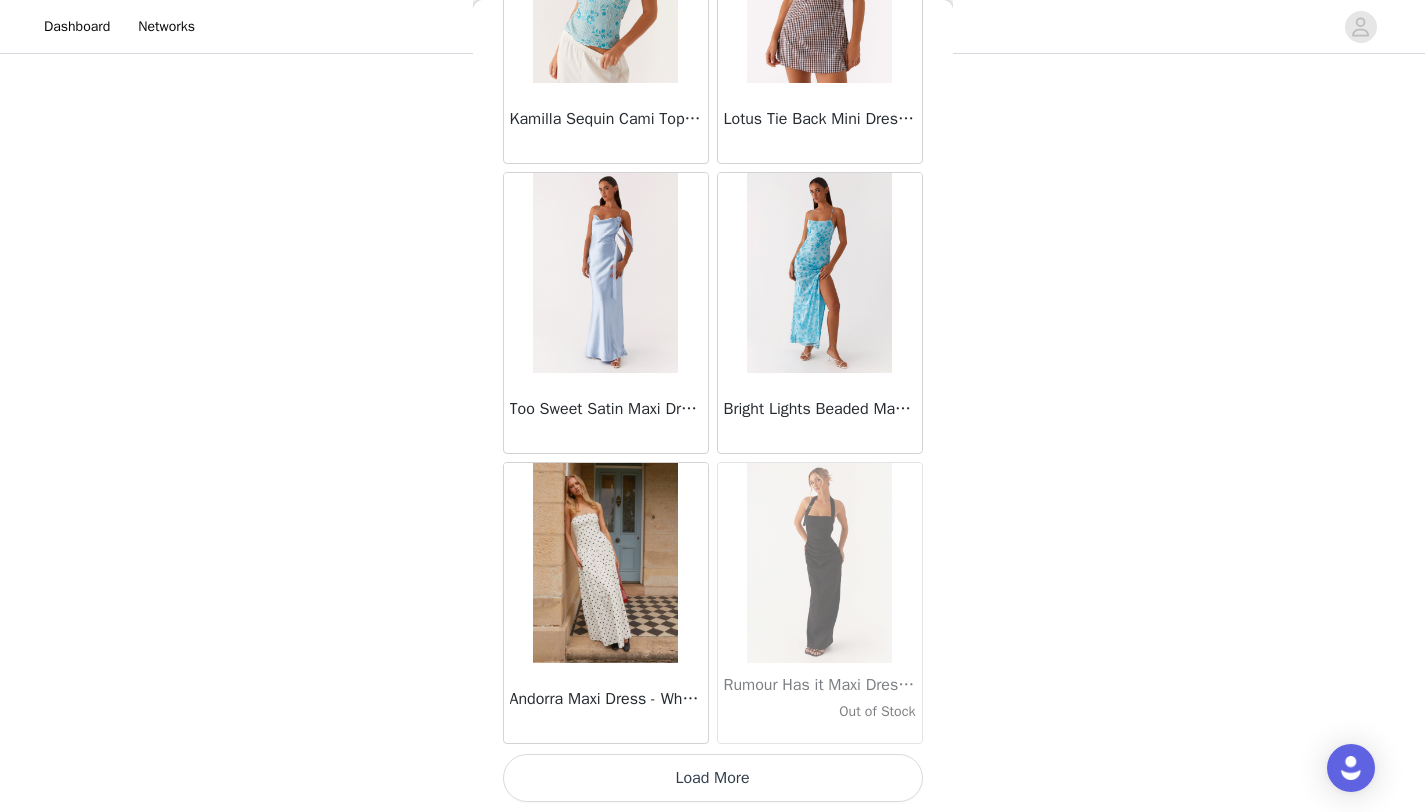 click on "Load More" at bounding box center (713, 778) 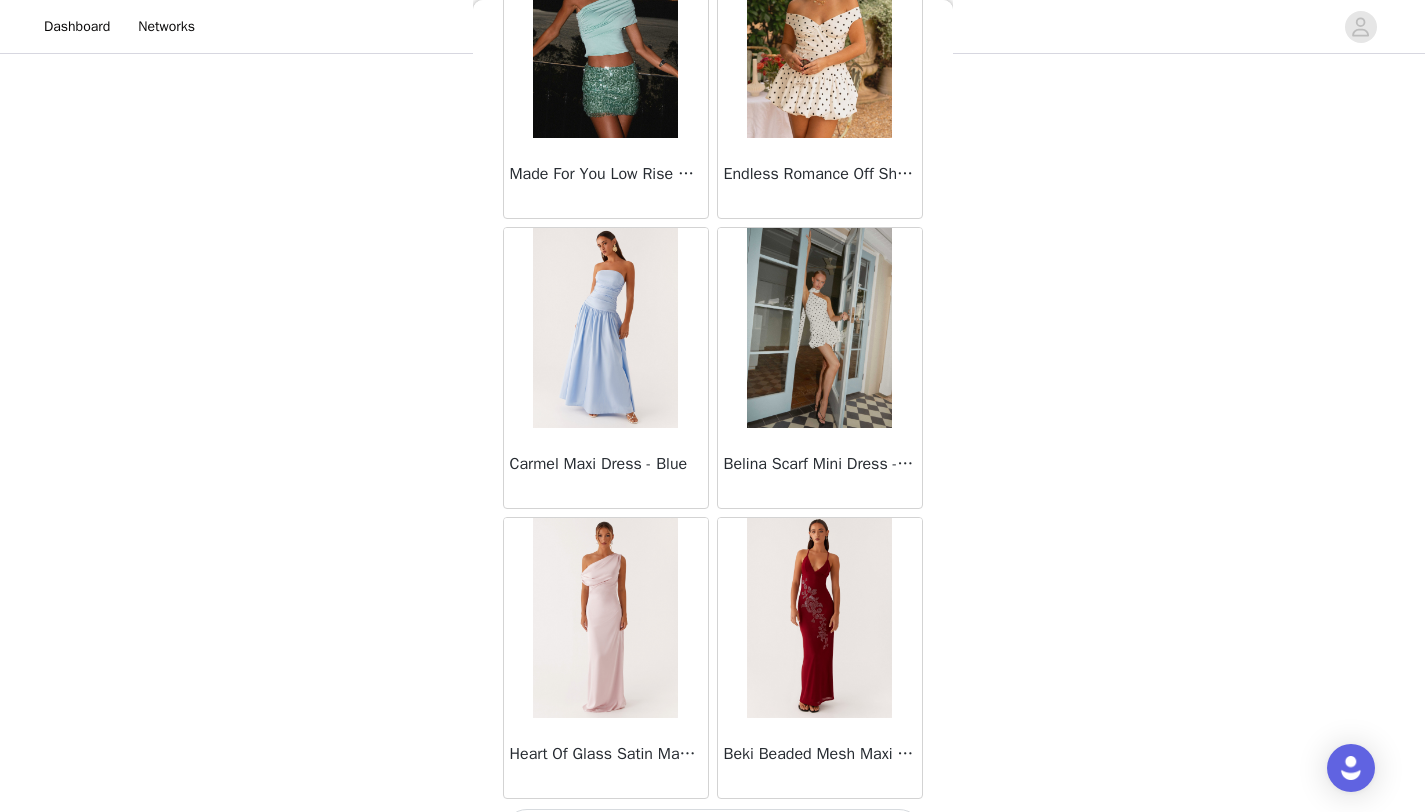 scroll, scrollTop: 16748, scrollLeft: 0, axis: vertical 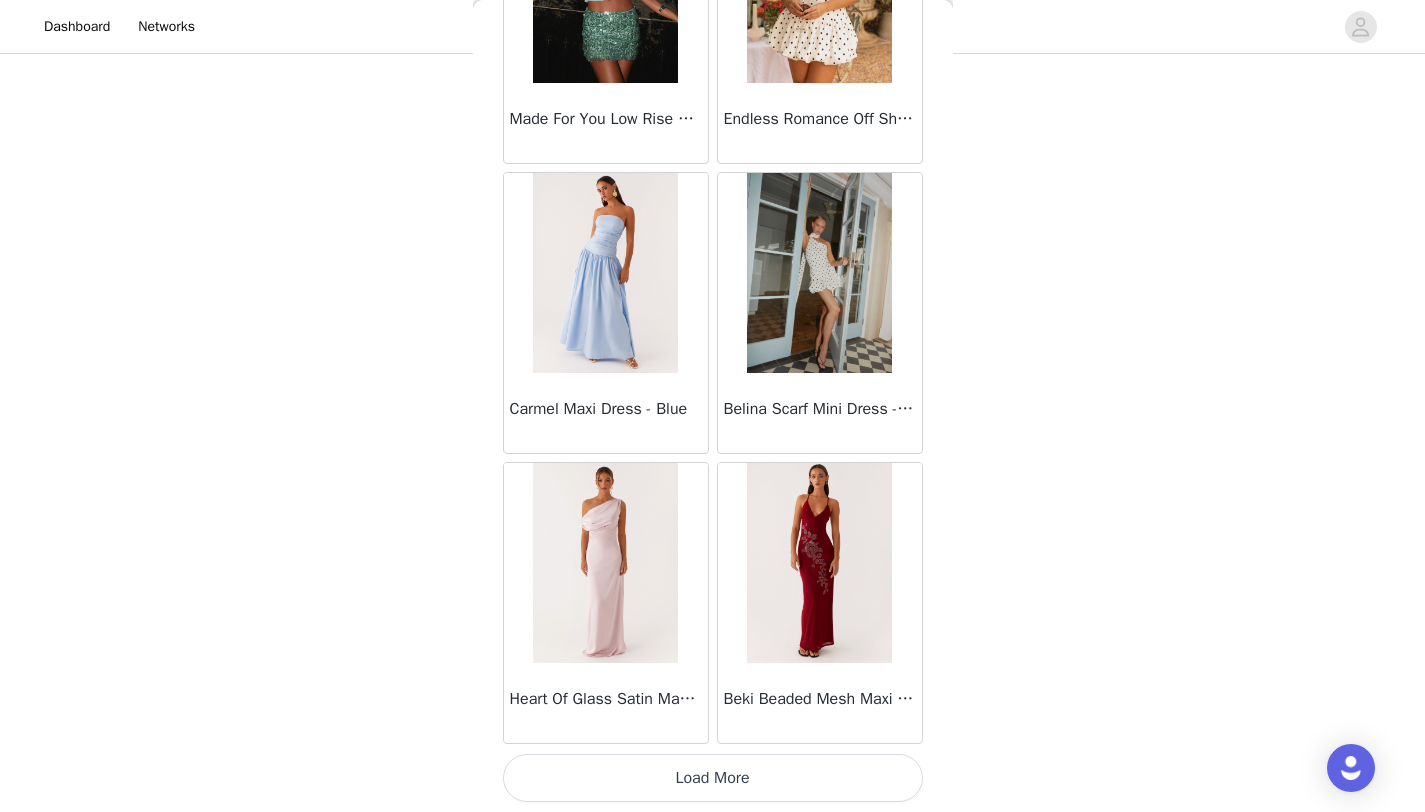 click on "Load More" at bounding box center [713, 778] 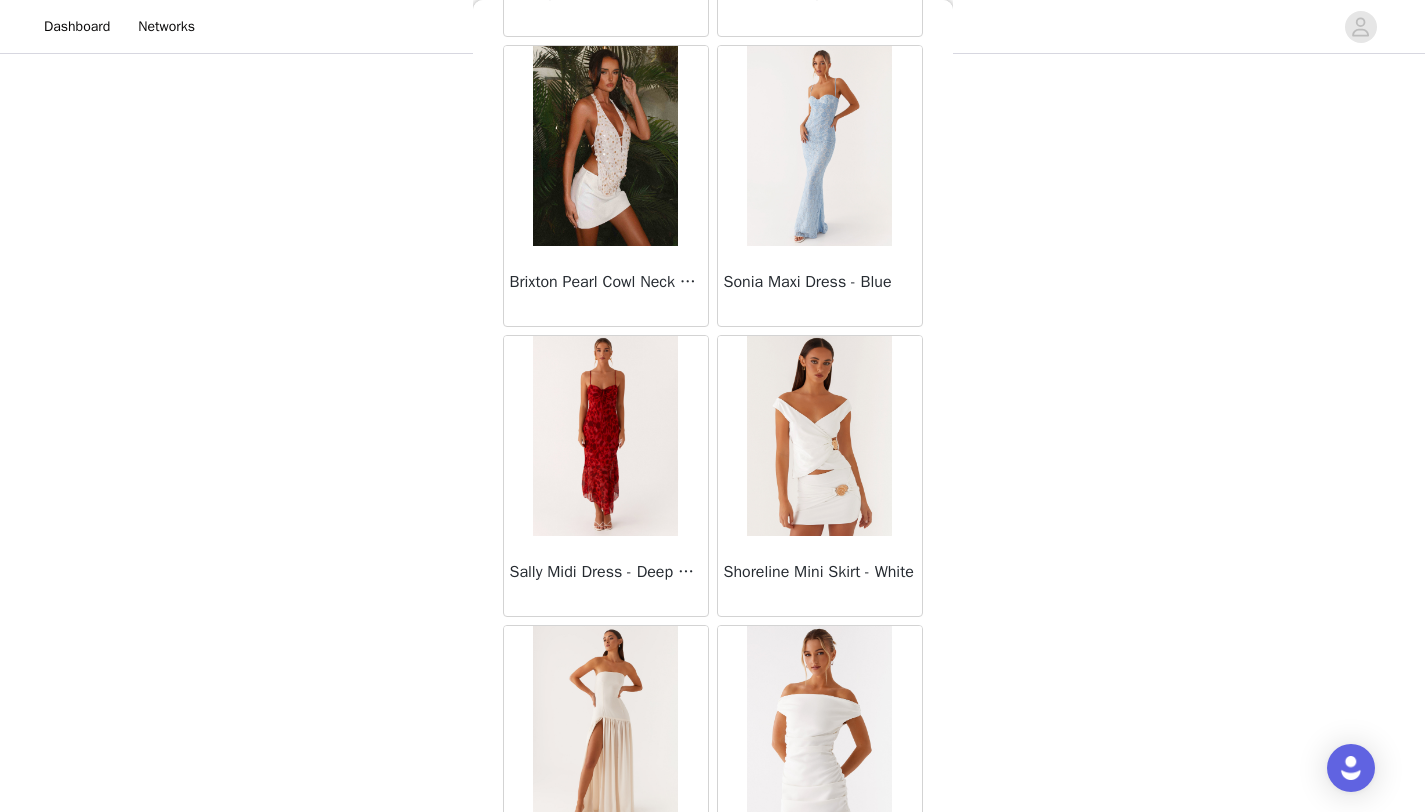 scroll, scrollTop: 19648, scrollLeft: 0, axis: vertical 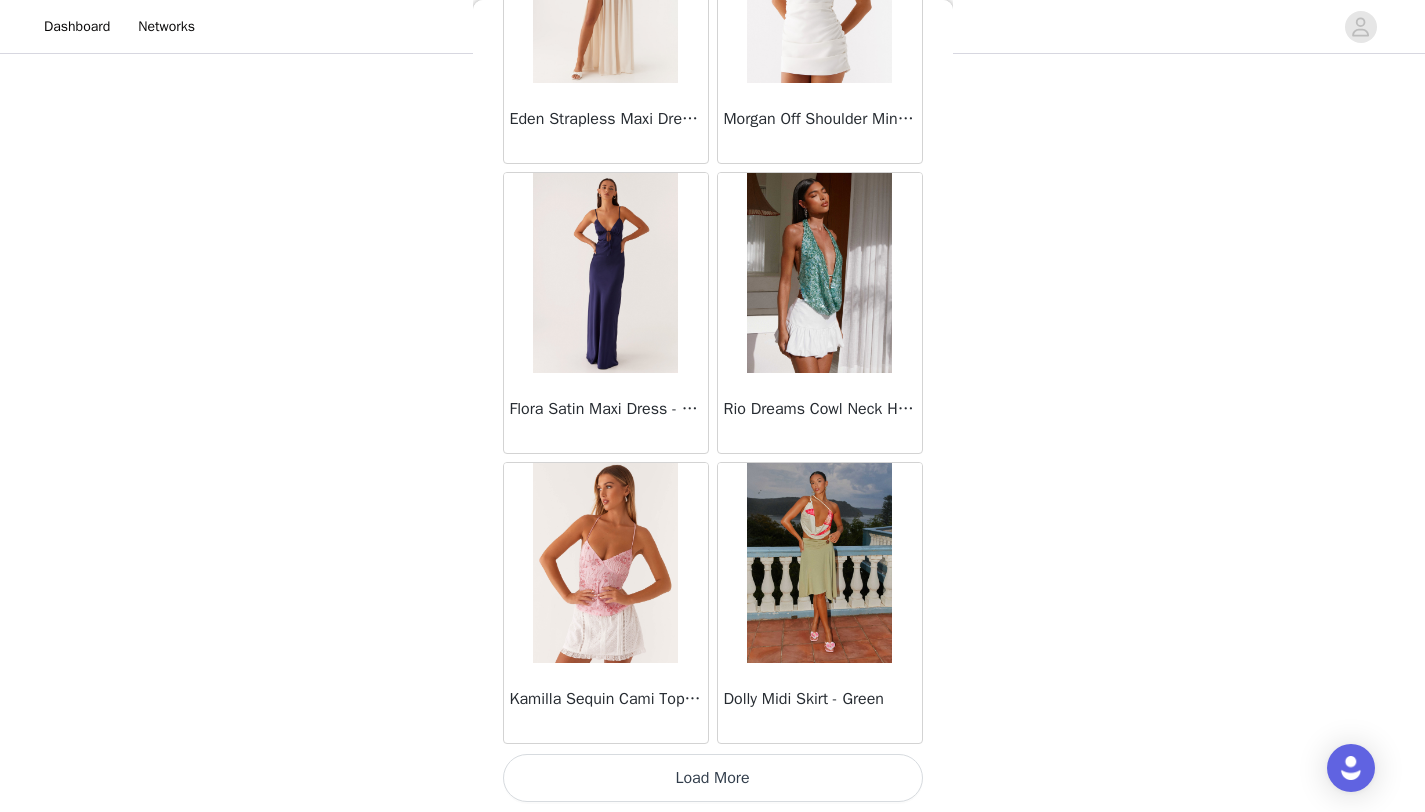 click on "Load More" at bounding box center (713, 778) 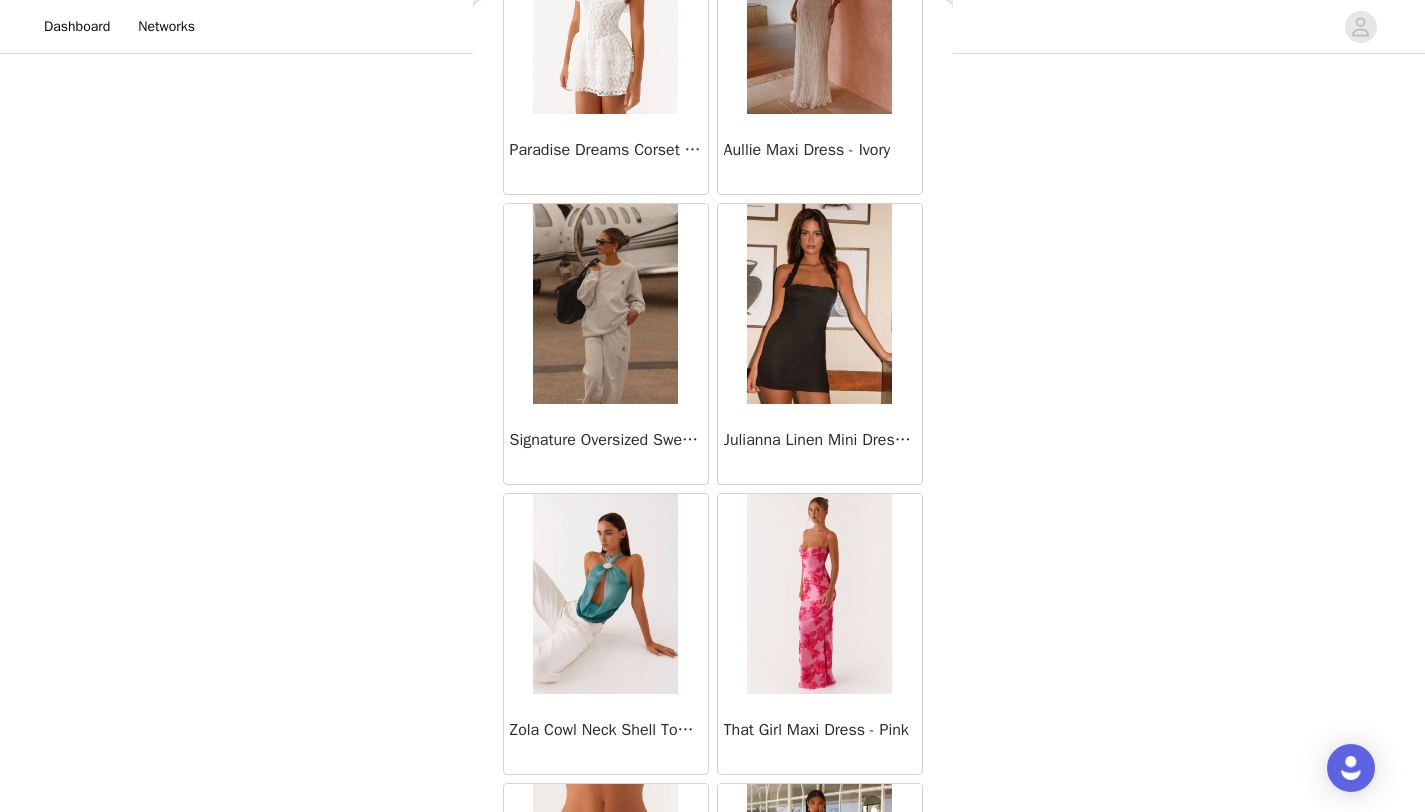 scroll, scrollTop: 22548, scrollLeft: 0, axis: vertical 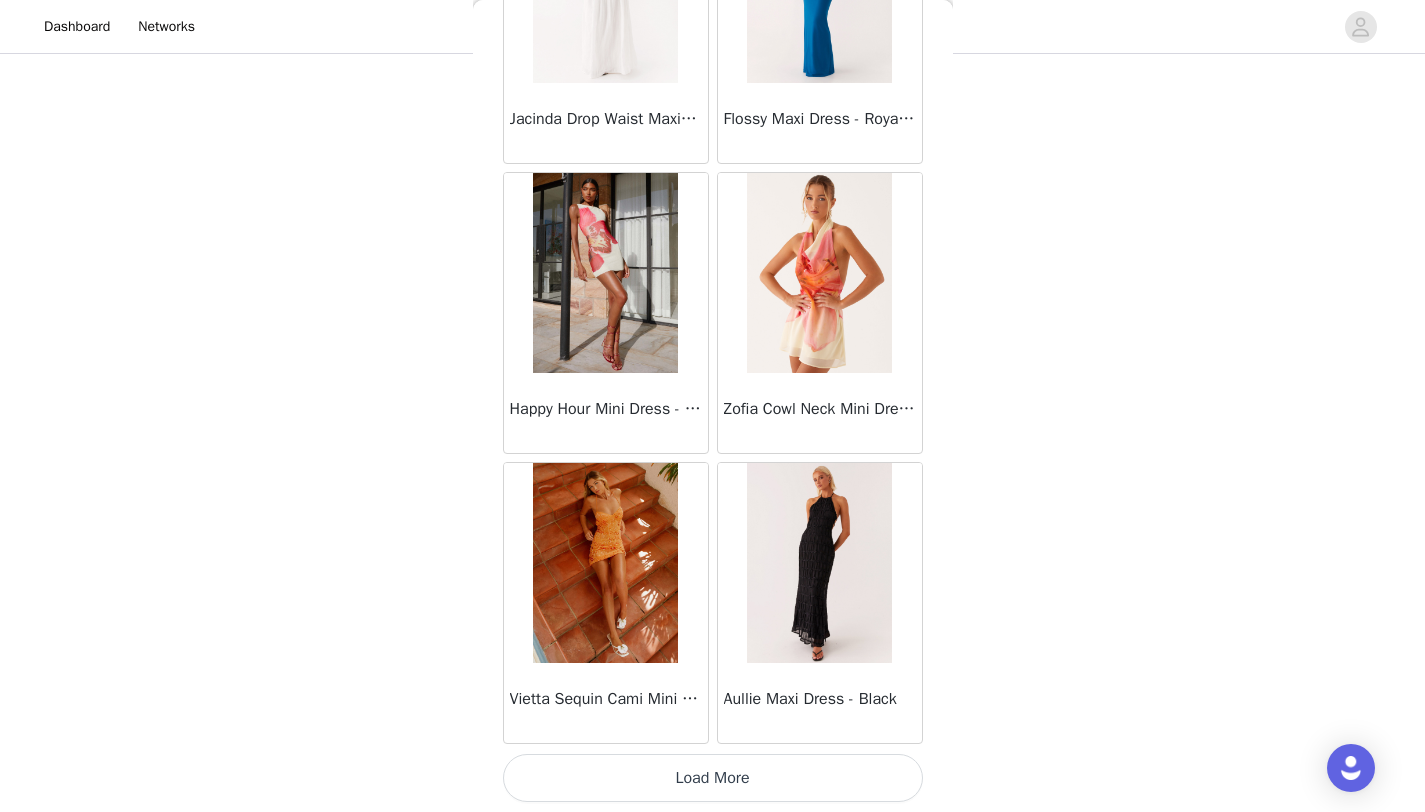click on "Load More" at bounding box center (713, 778) 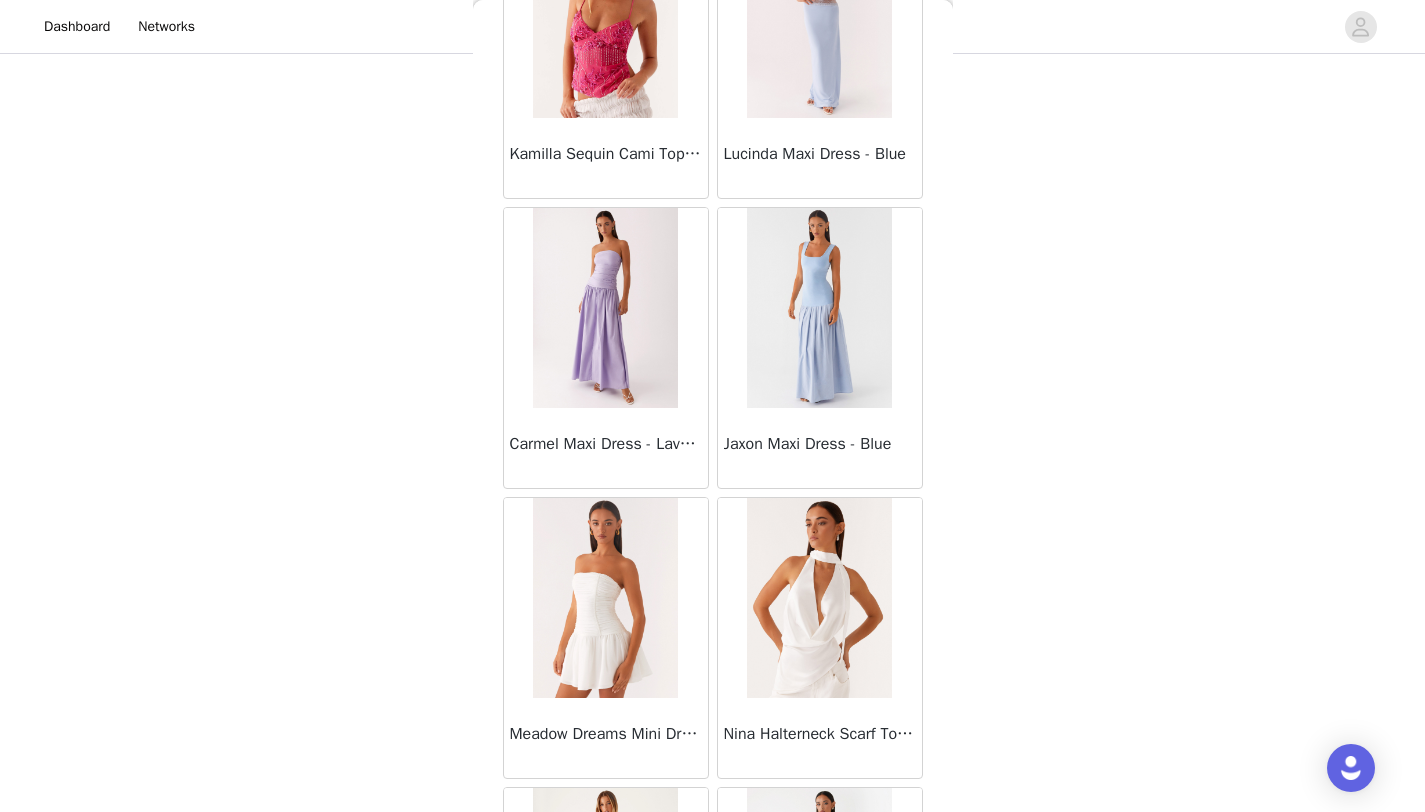 scroll, scrollTop: 25448, scrollLeft: 0, axis: vertical 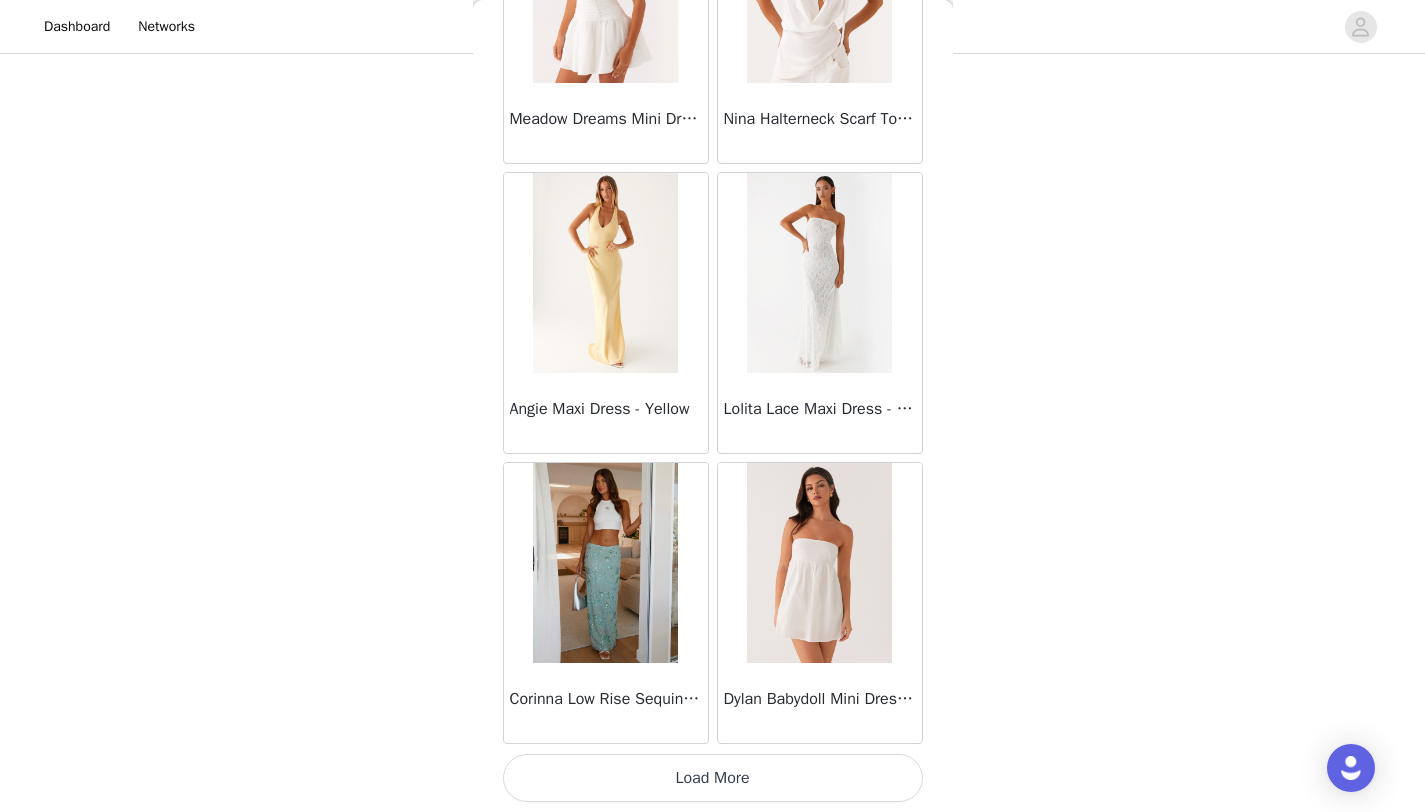 click on "Load More" at bounding box center (713, 778) 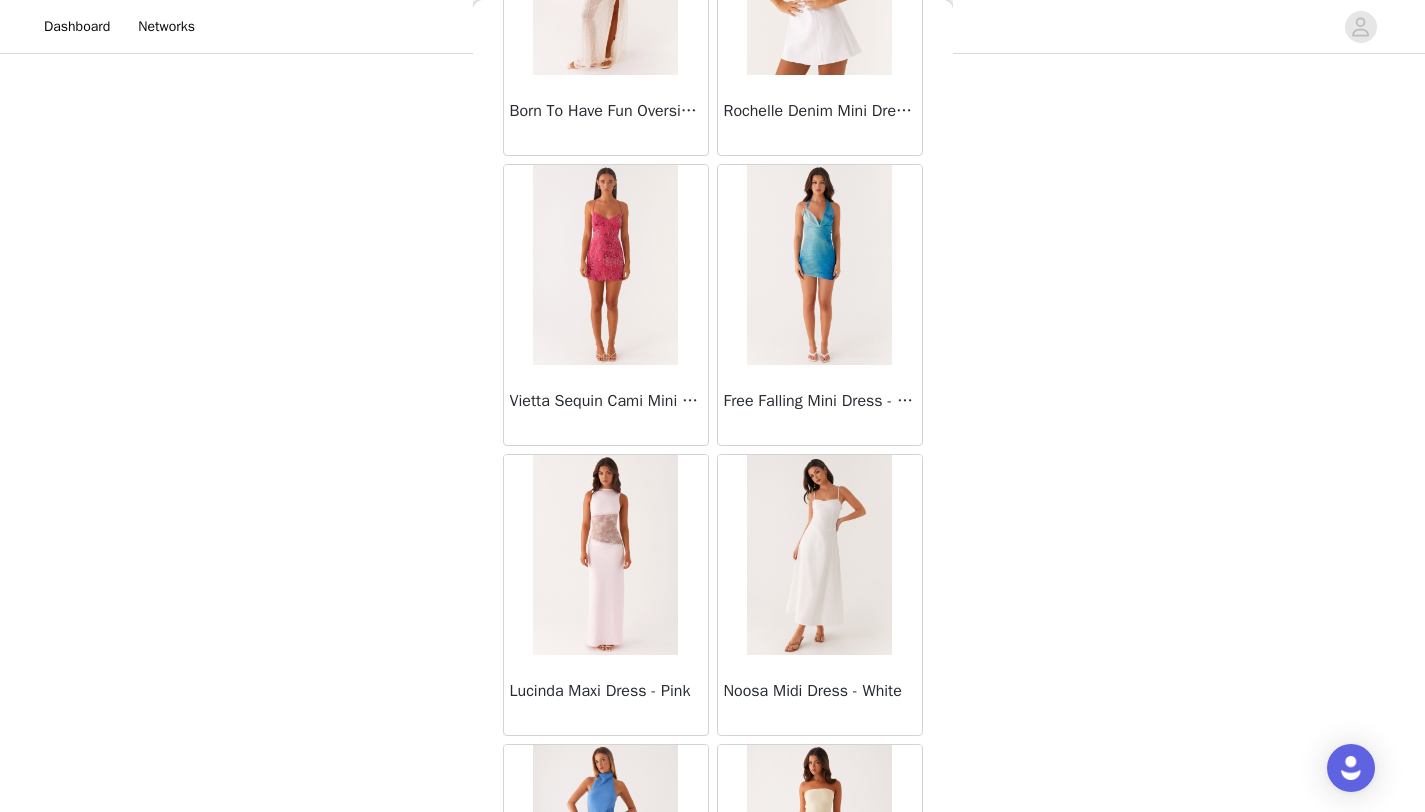 scroll, scrollTop: 28348, scrollLeft: 0, axis: vertical 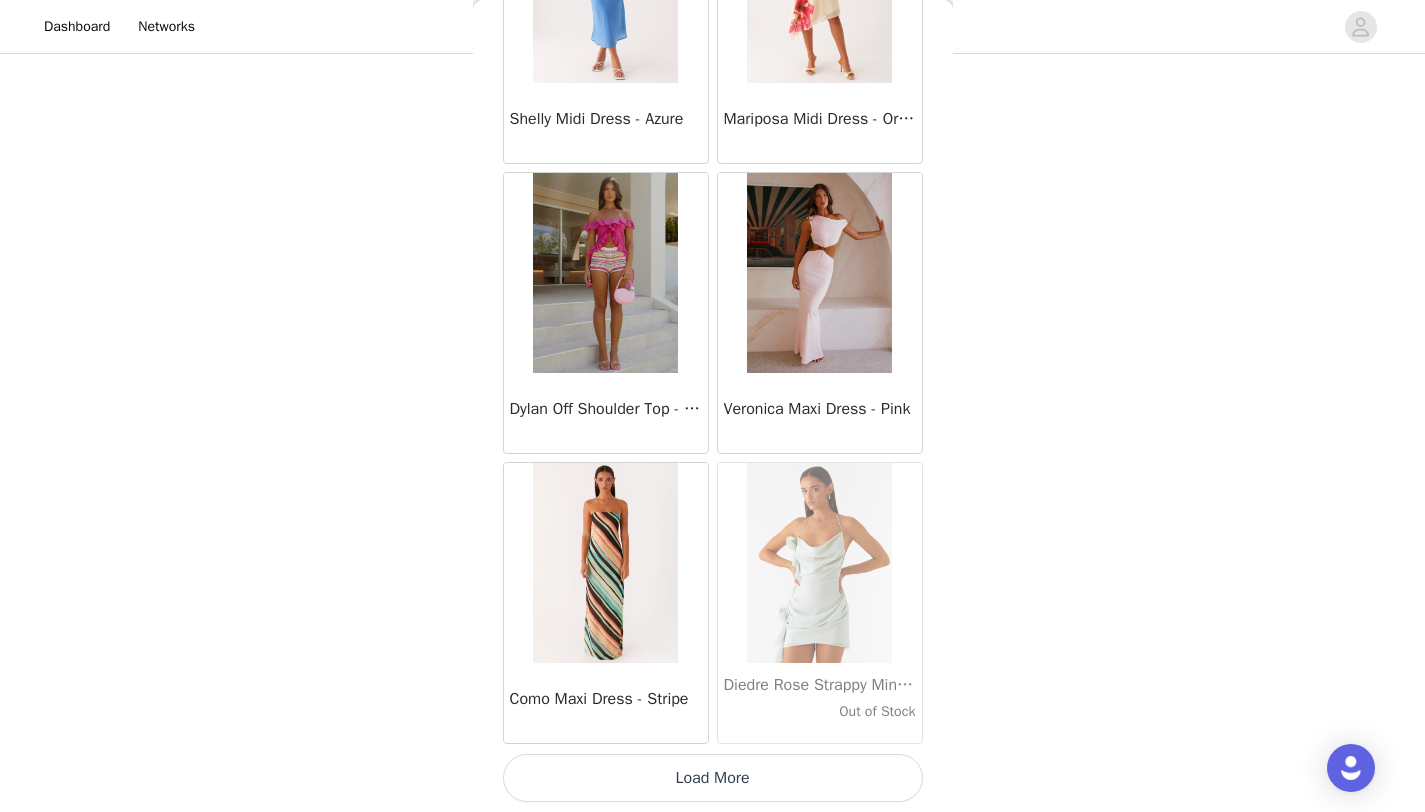 click on "Load More" at bounding box center (713, 778) 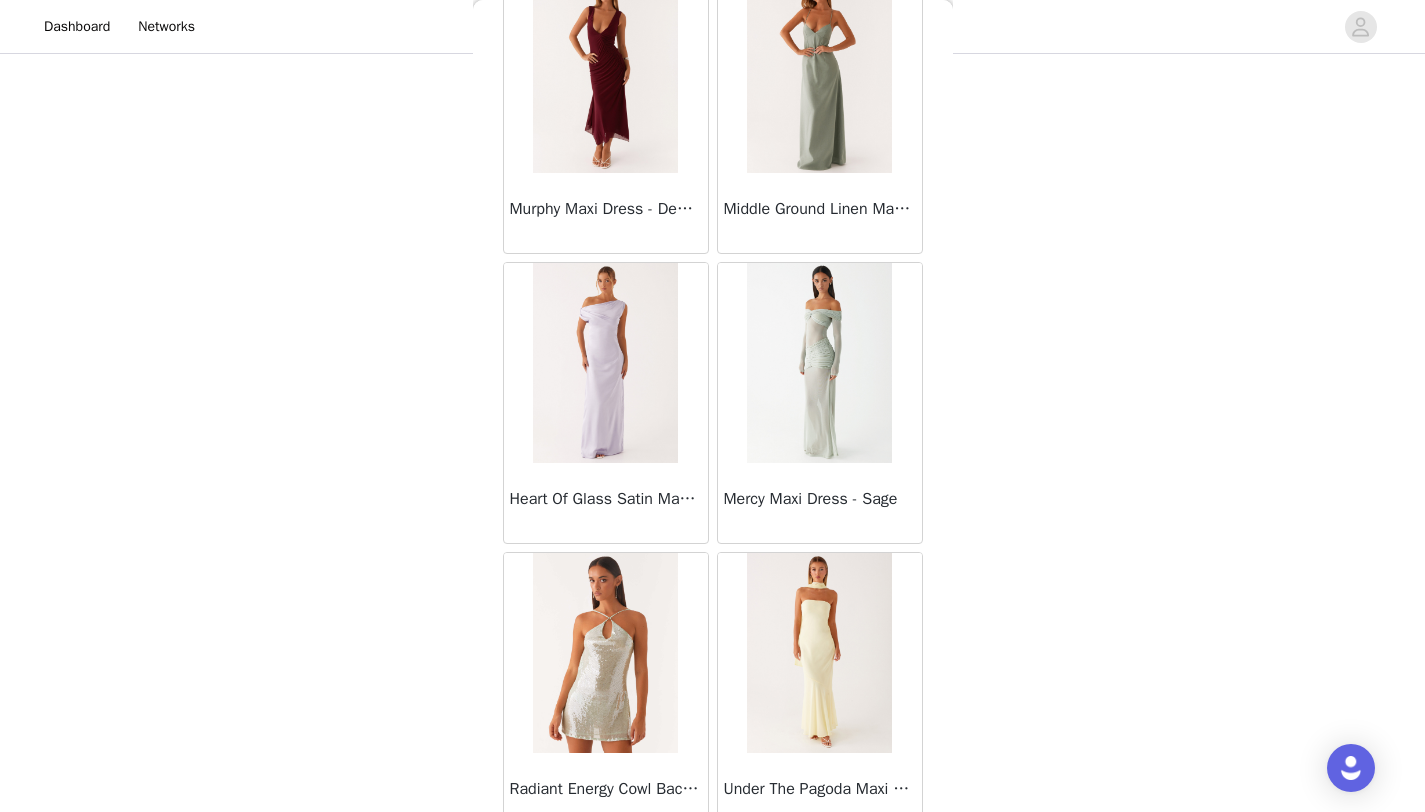 scroll, scrollTop: 31248, scrollLeft: 0, axis: vertical 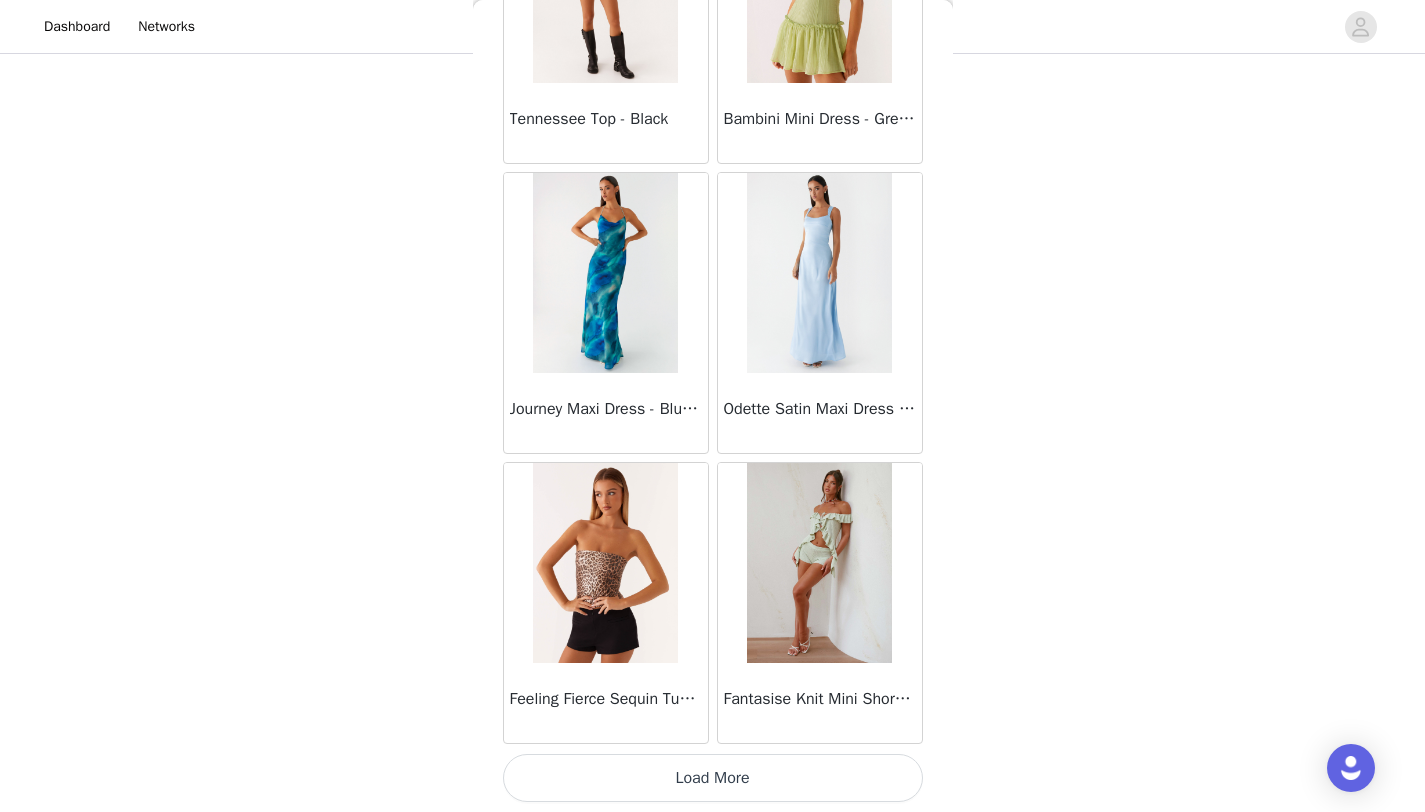 click on "Load More" at bounding box center (713, 778) 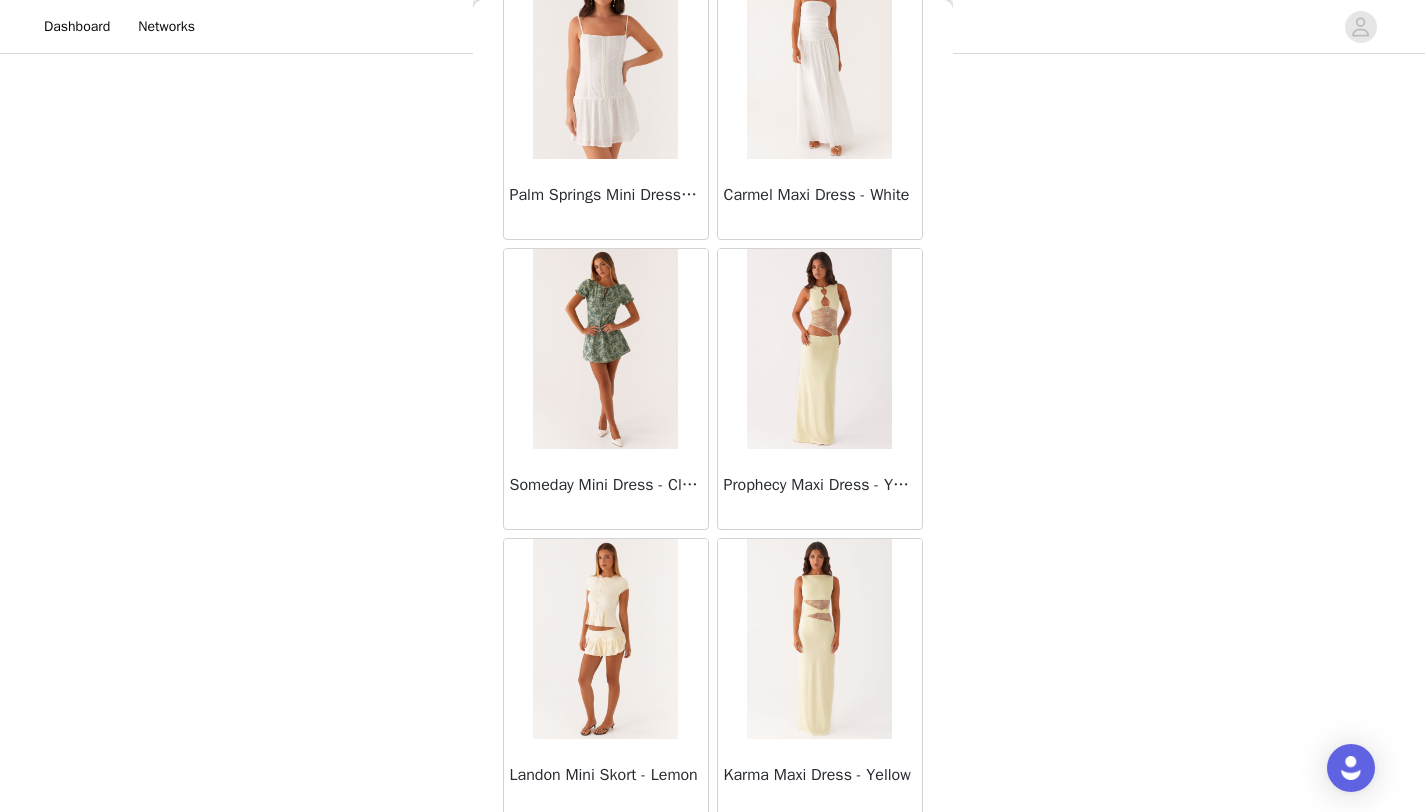 scroll, scrollTop: 34148, scrollLeft: 0, axis: vertical 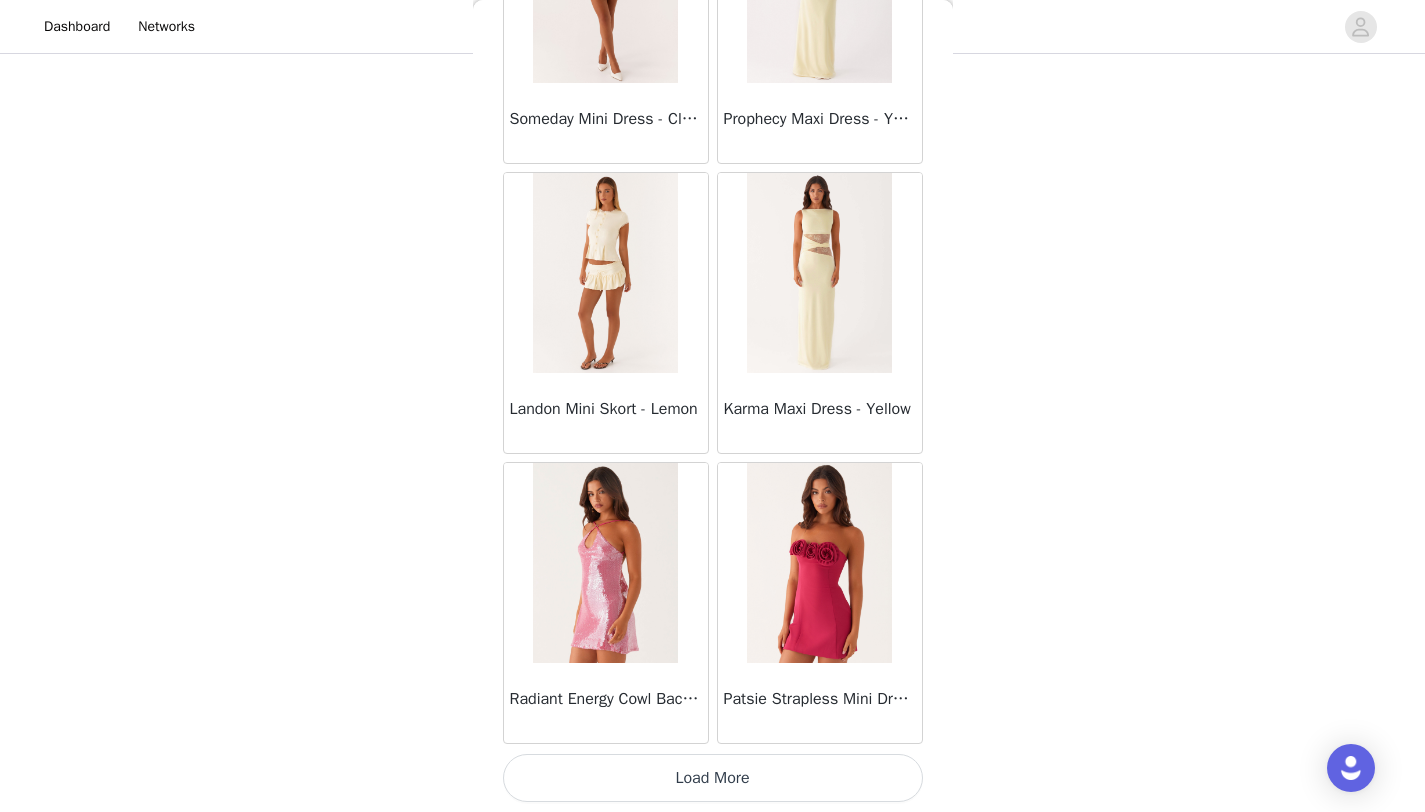 click on "Load More" at bounding box center [713, 778] 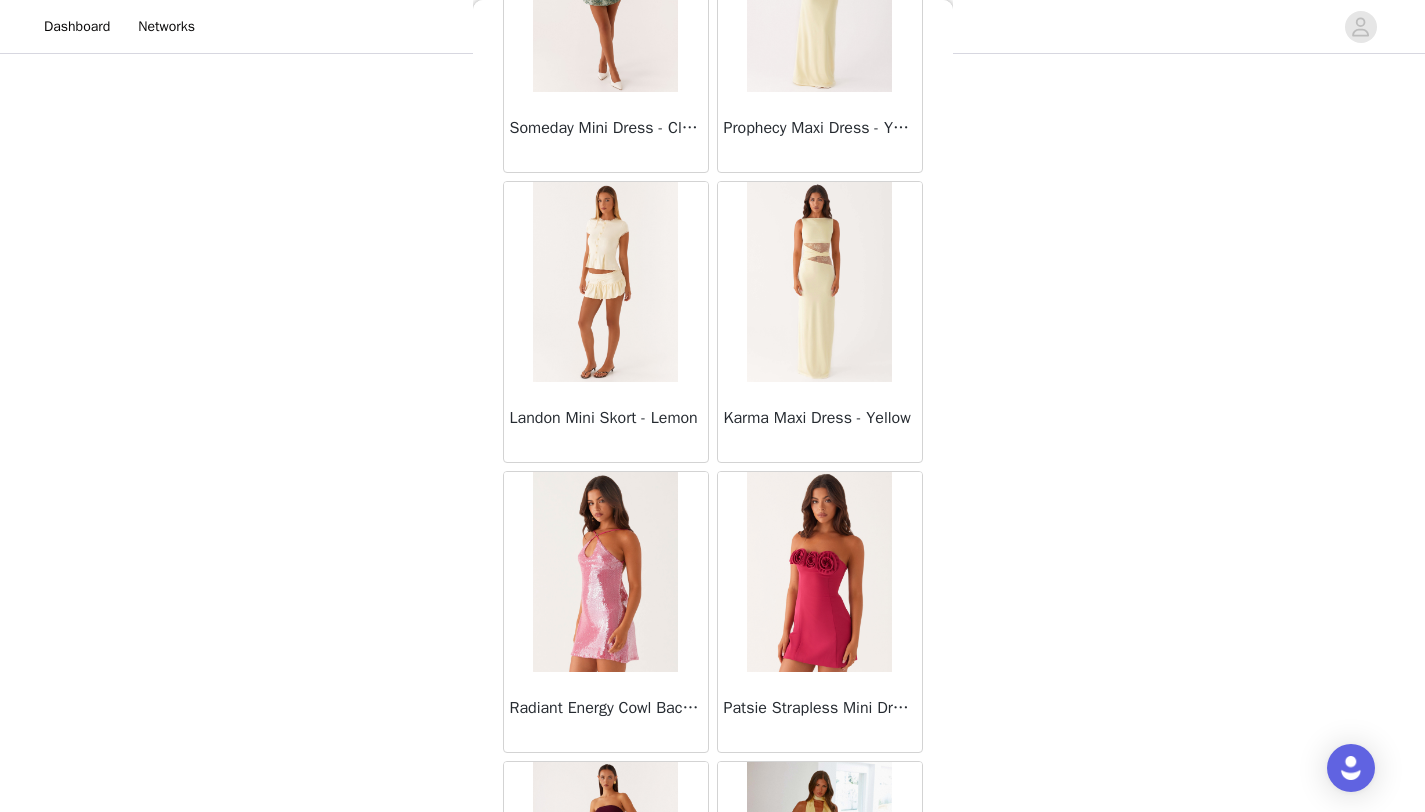 scroll, scrollTop: 34148, scrollLeft: 0, axis: vertical 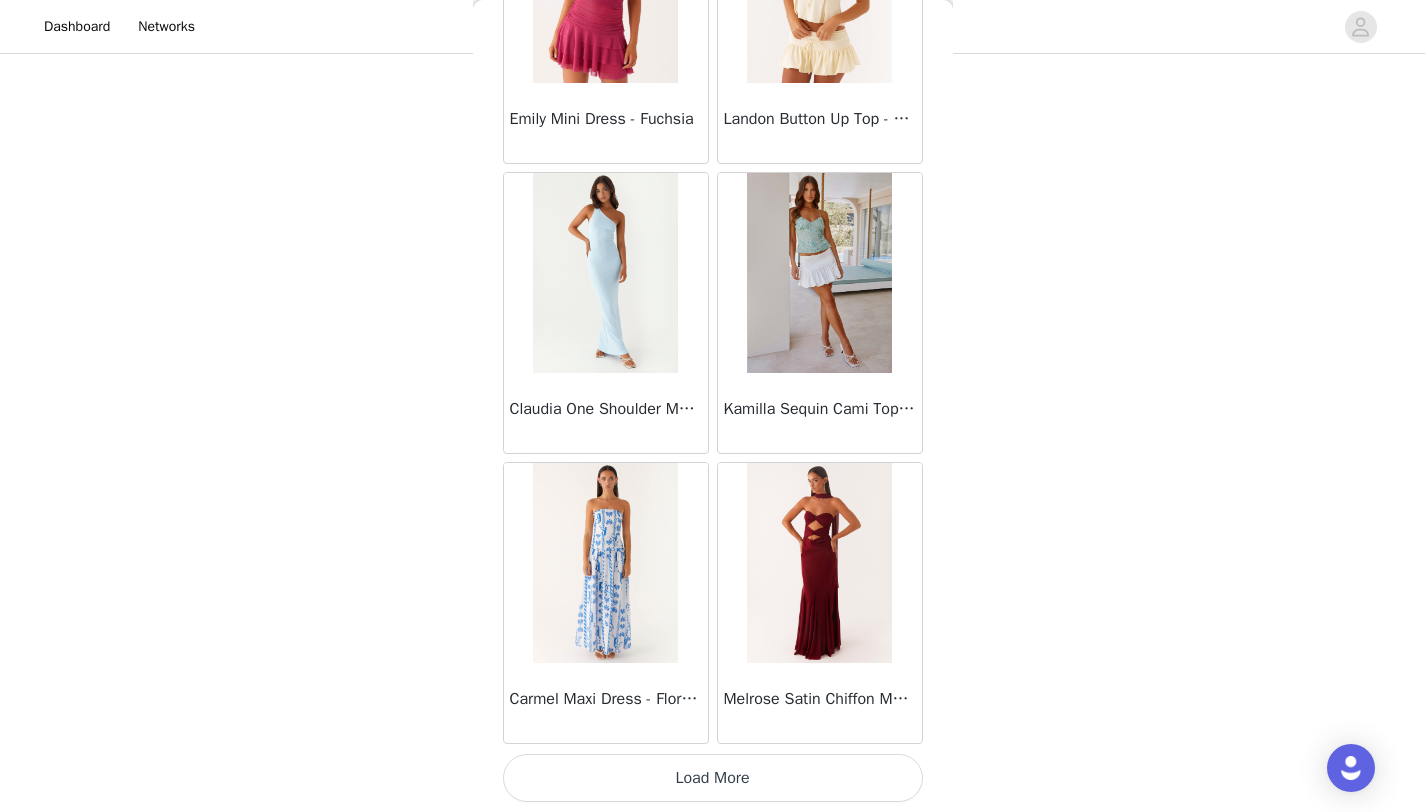 click on "Load More" at bounding box center [713, 778] 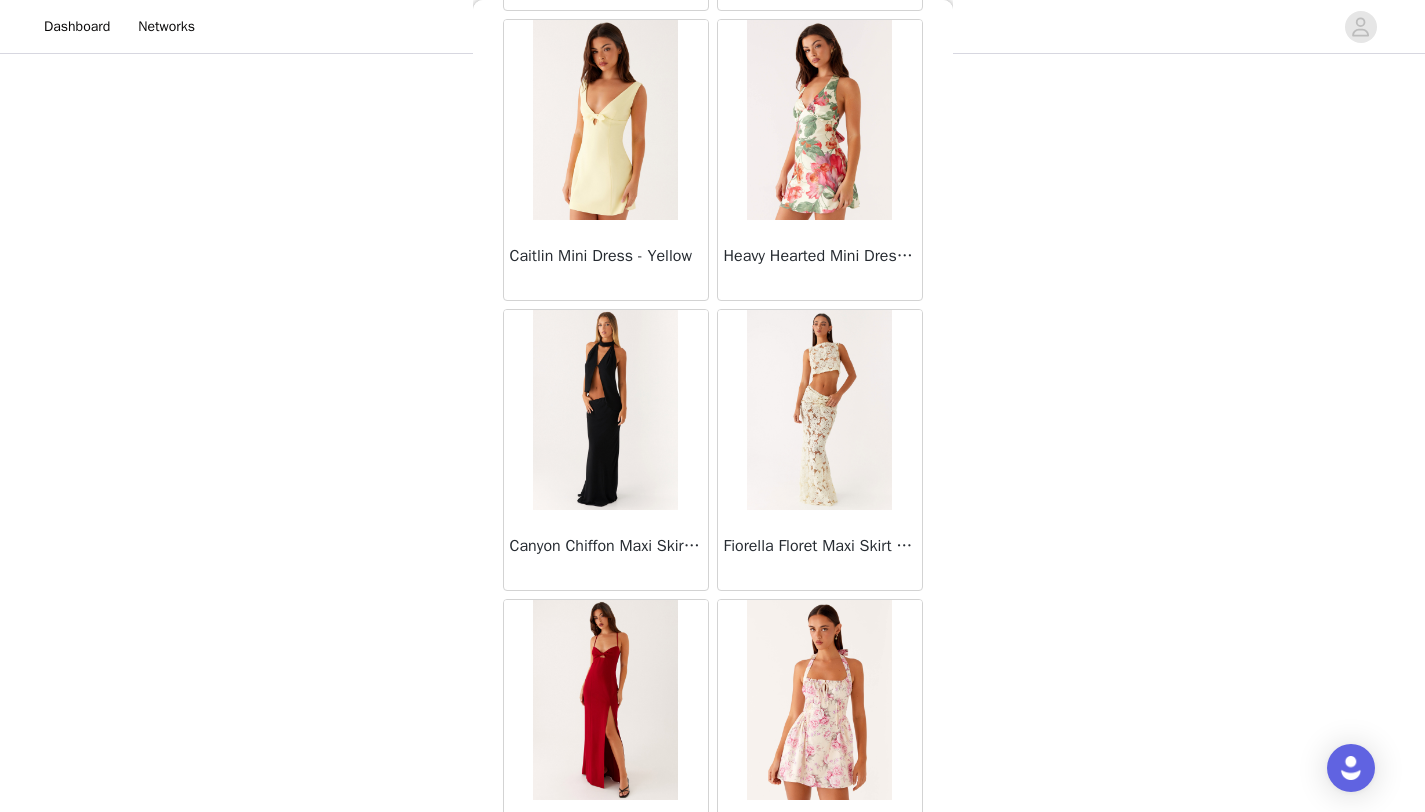 scroll, scrollTop: 39948, scrollLeft: 0, axis: vertical 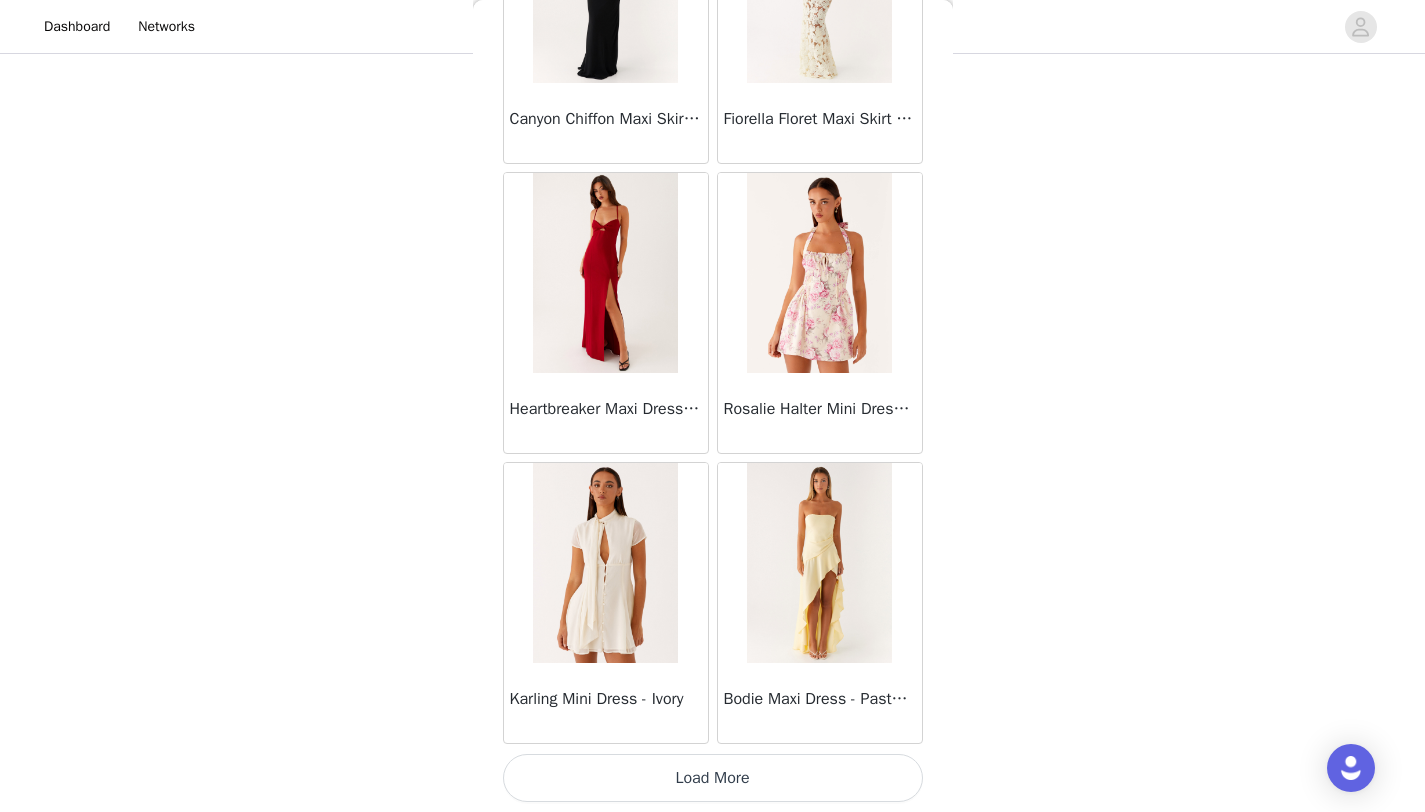 click on "Load More" at bounding box center [713, 778] 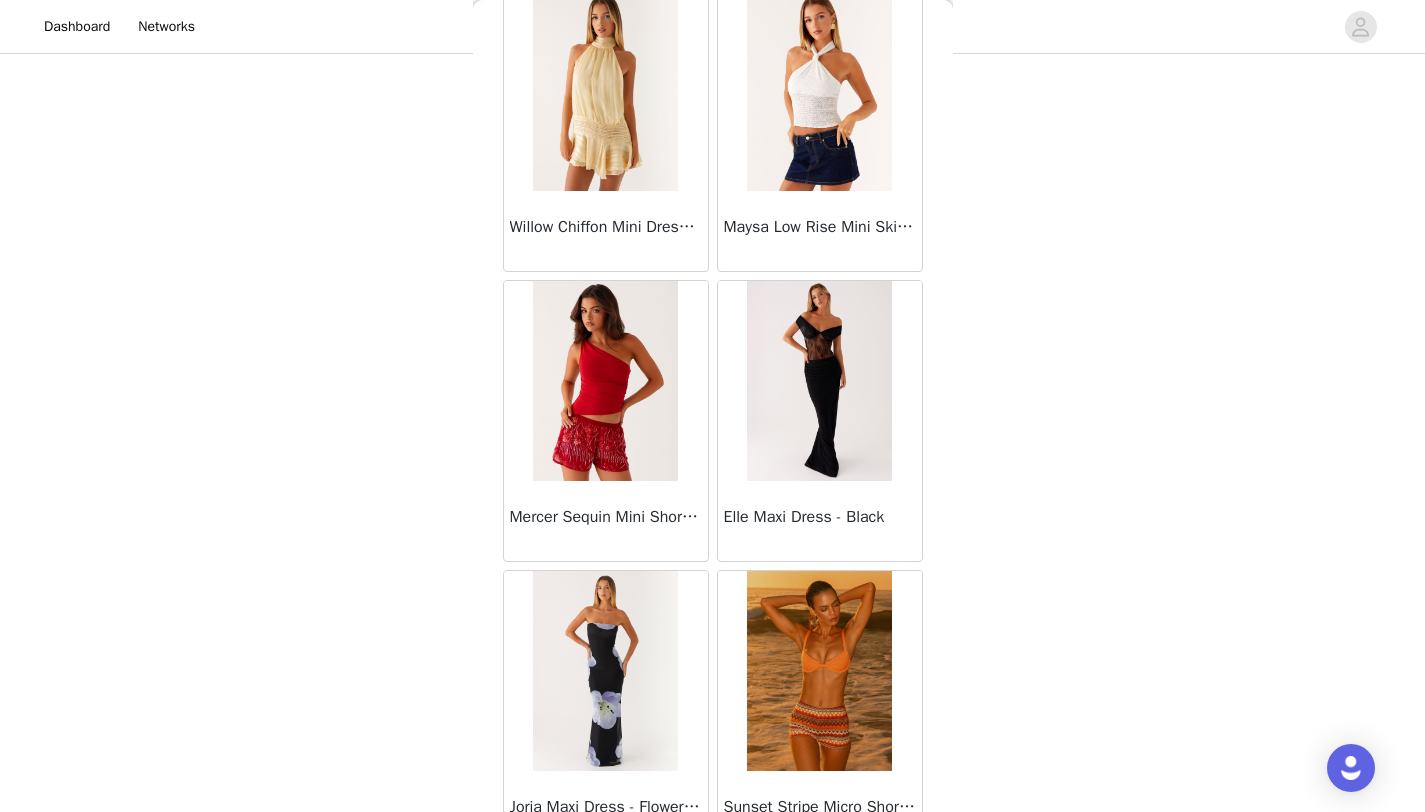 scroll, scrollTop: 42848, scrollLeft: 0, axis: vertical 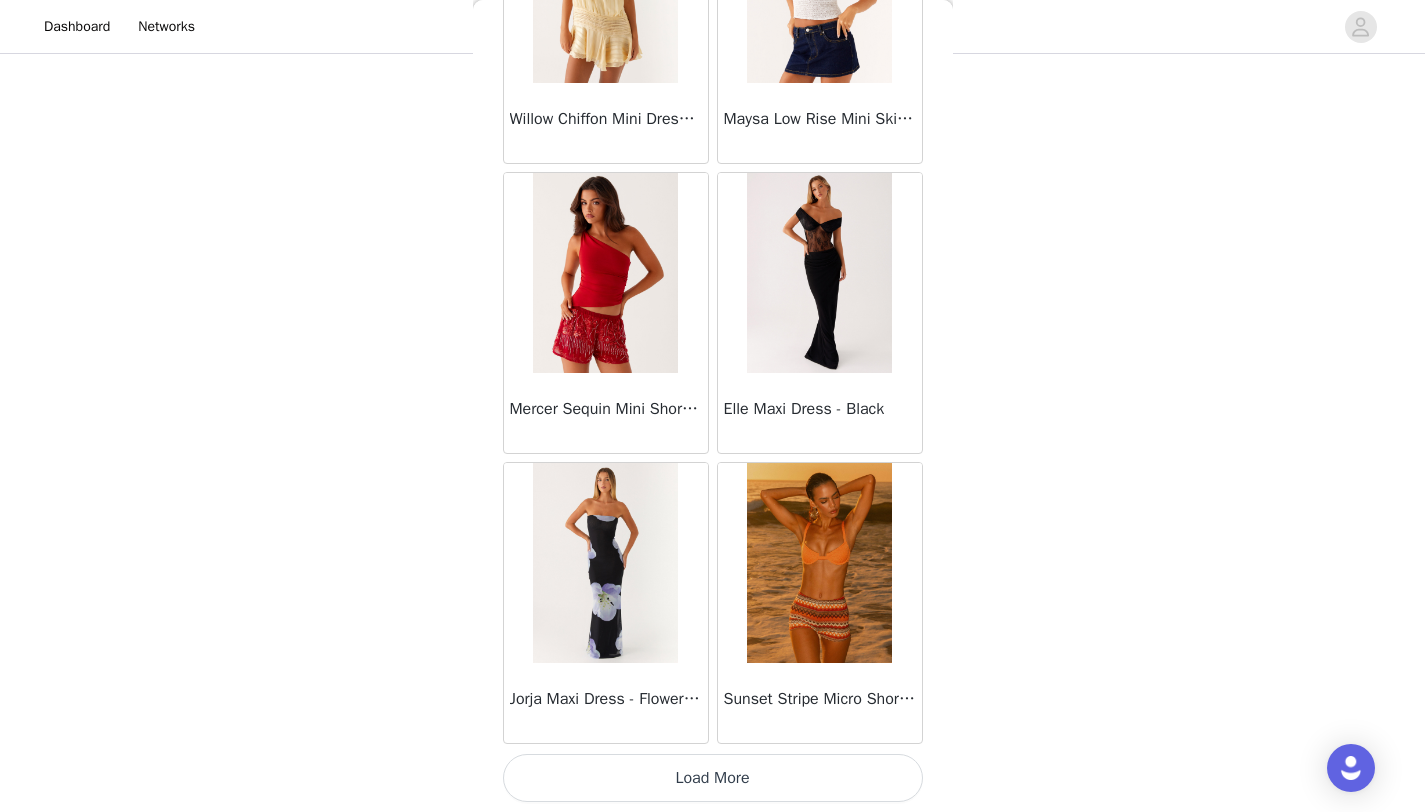 click on "Load More" at bounding box center (713, 778) 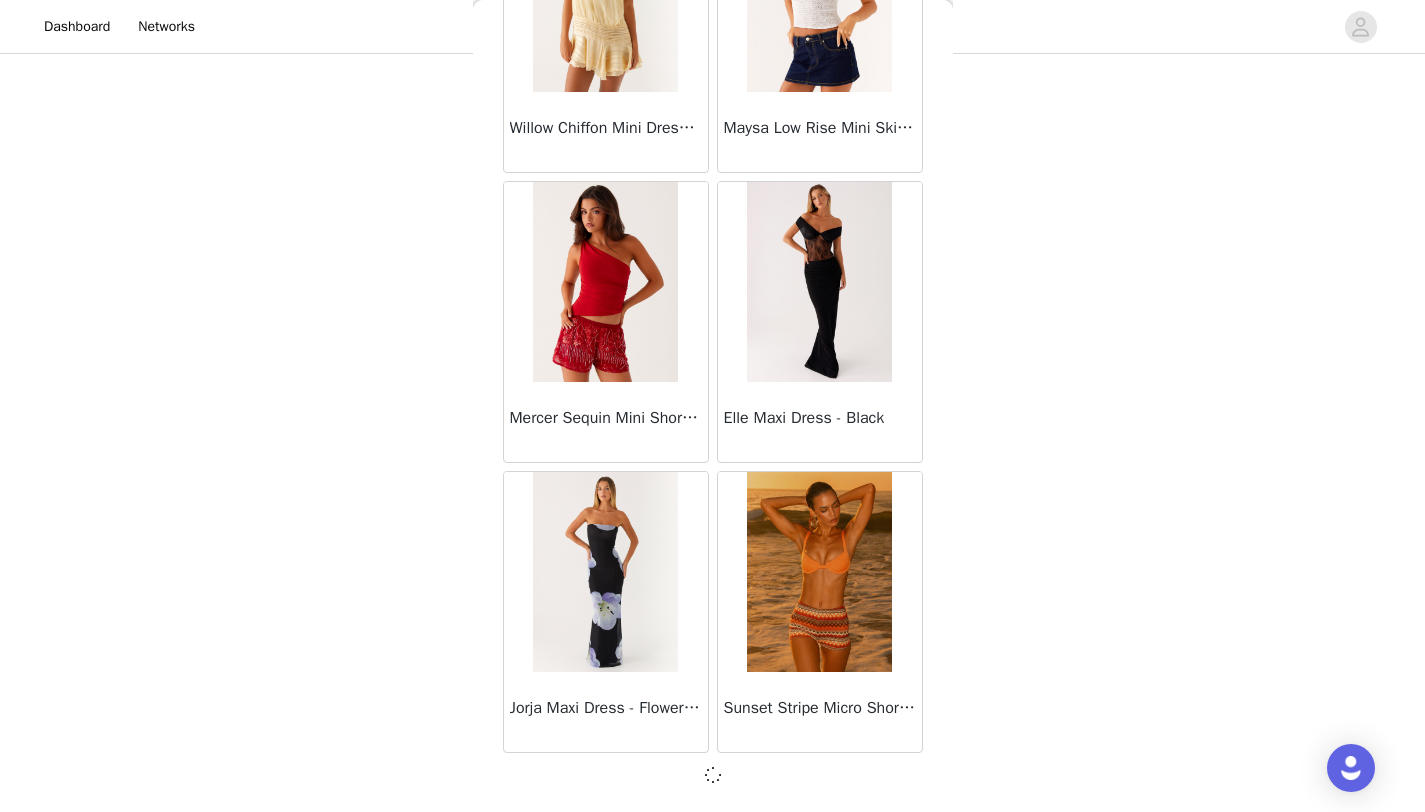 scroll, scrollTop: 42839, scrollLeft: 0, axis: vertical 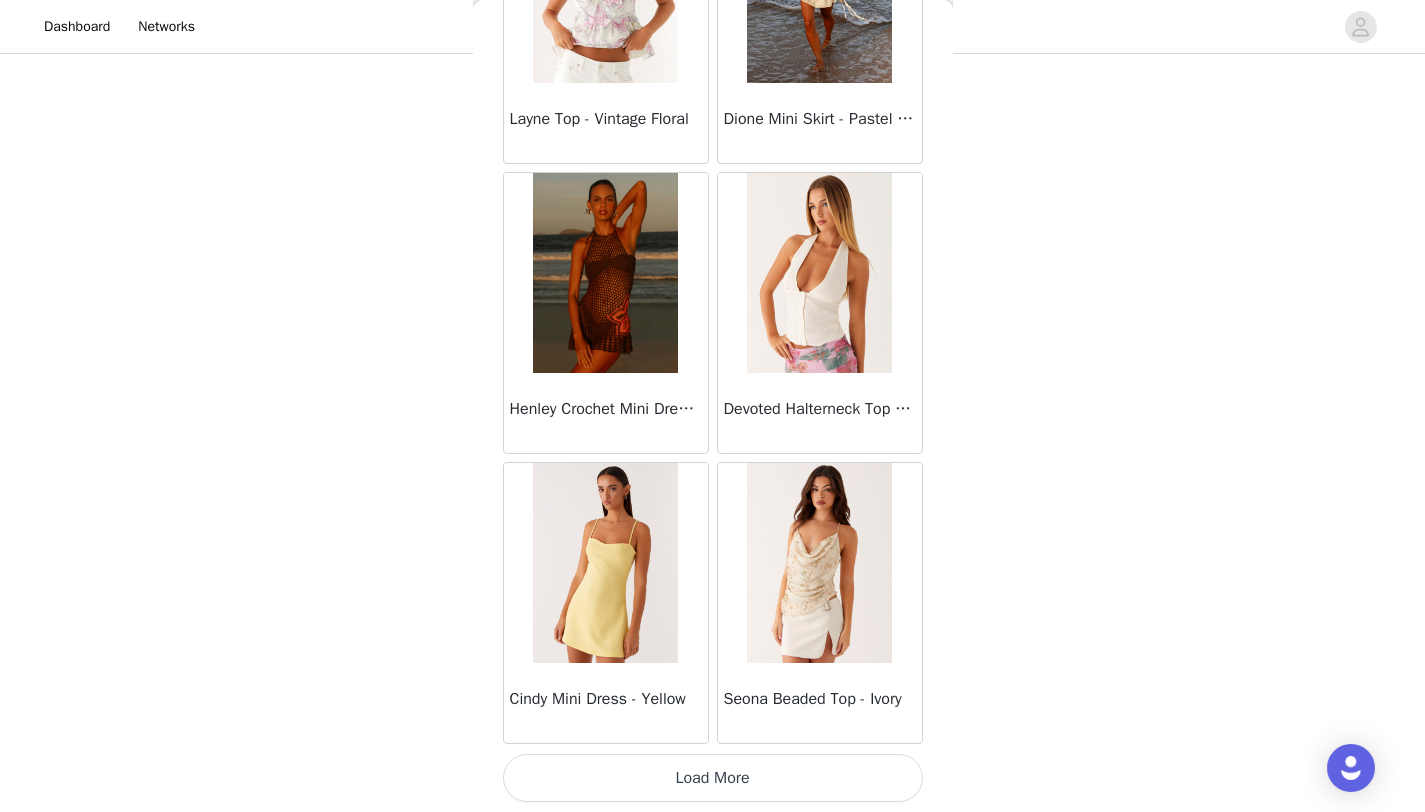click on "Load More" at bounding box center [713, 778] 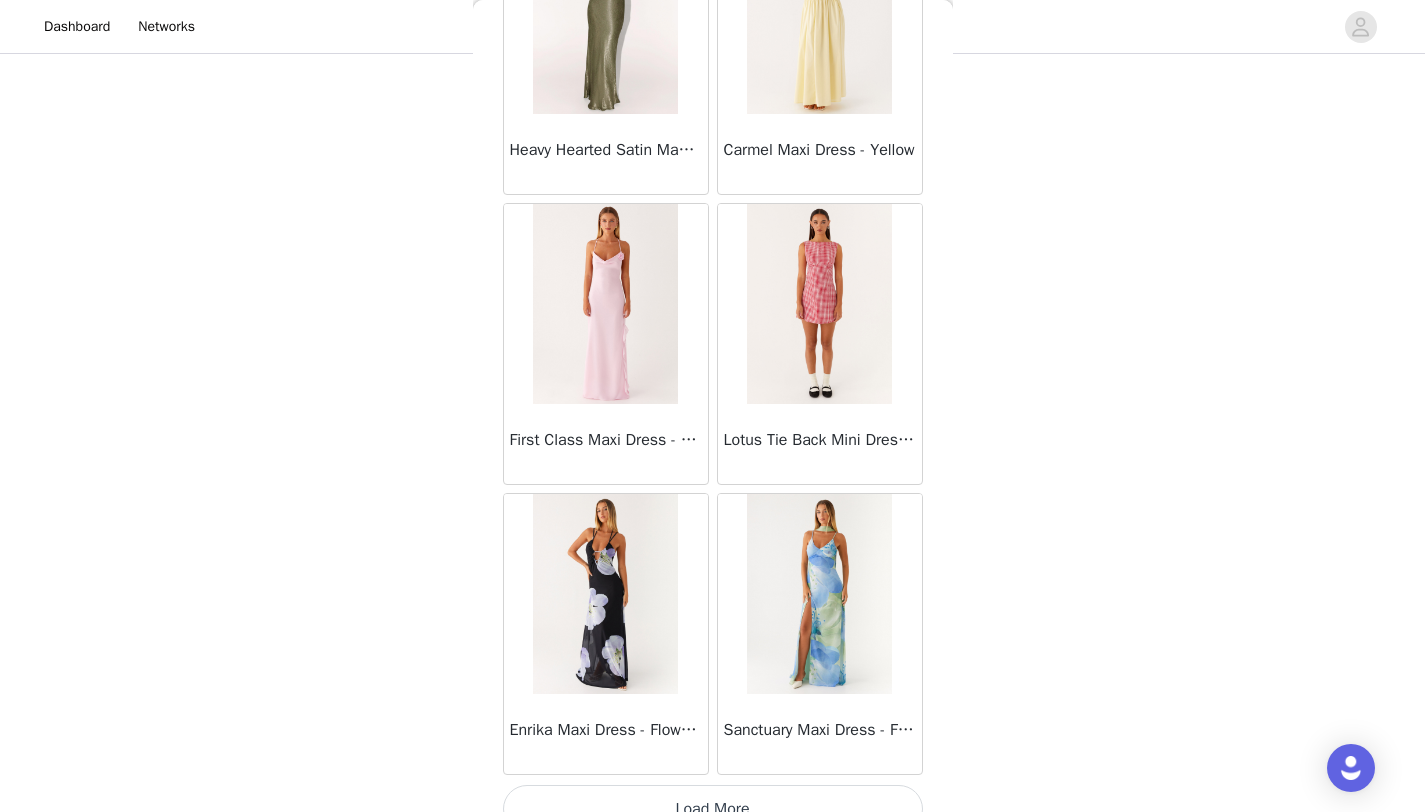 click on "Load More" at bounding box center [713, 809] 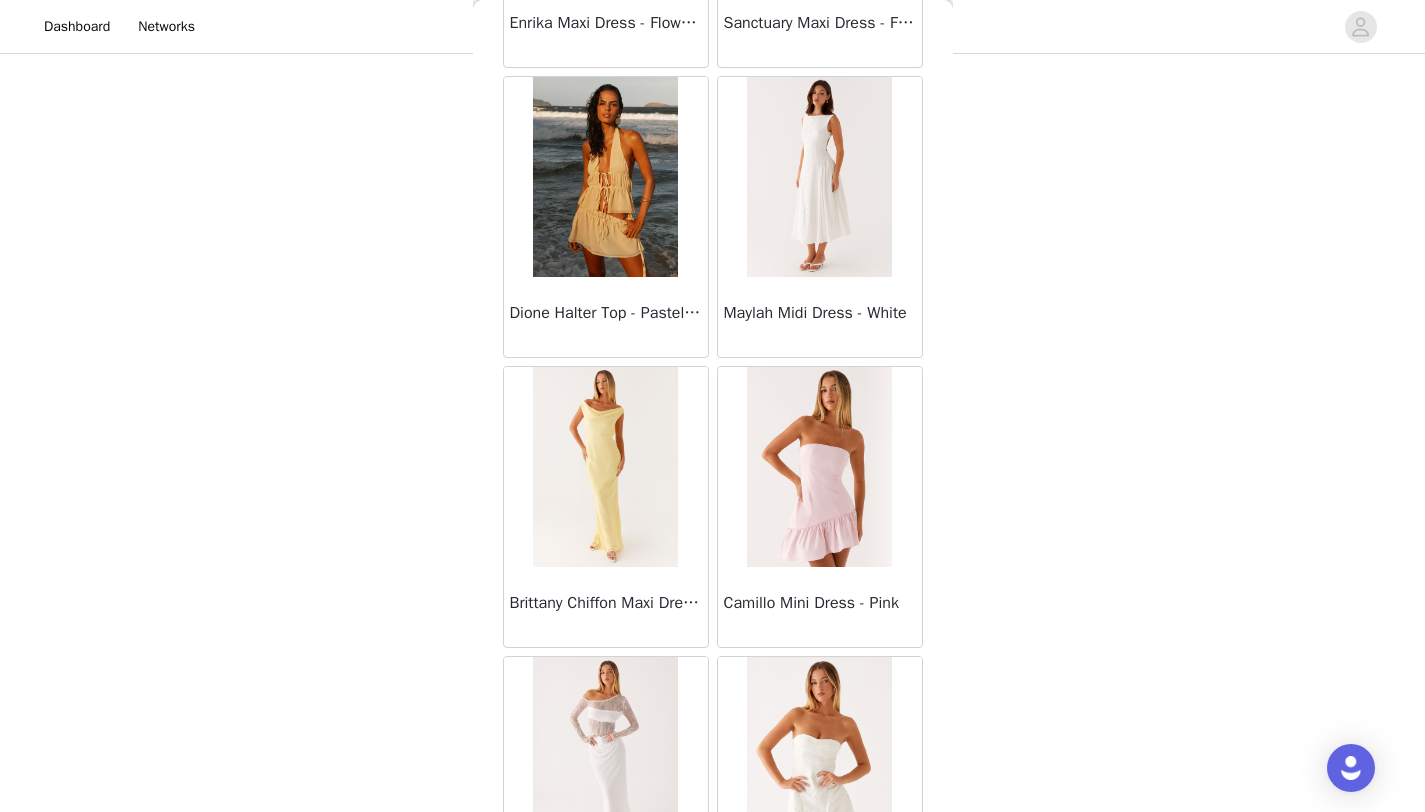 scroll, scrollTop: 49452, scrollLeft: 0, axis: vertical 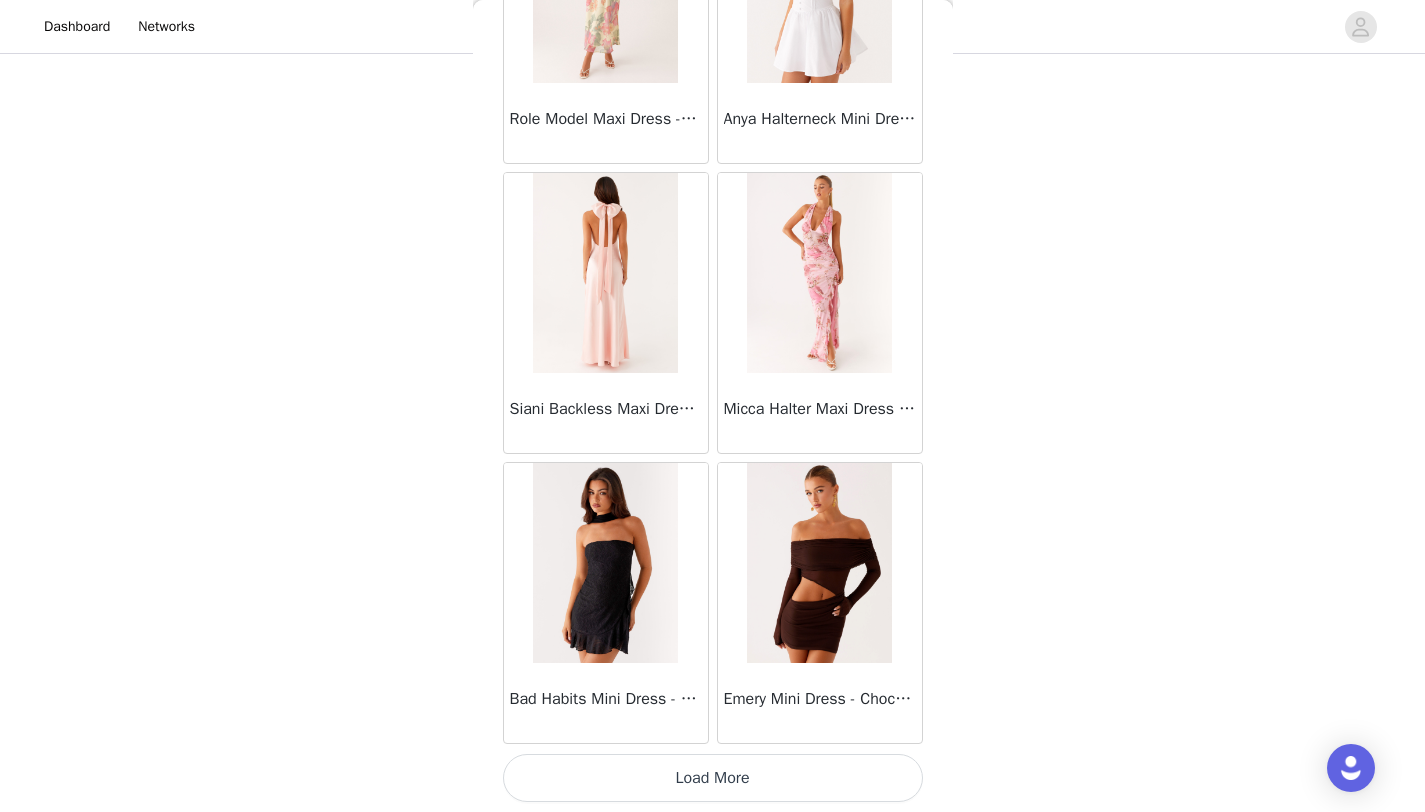 click on "Load More" at bounding box center (713, 778) 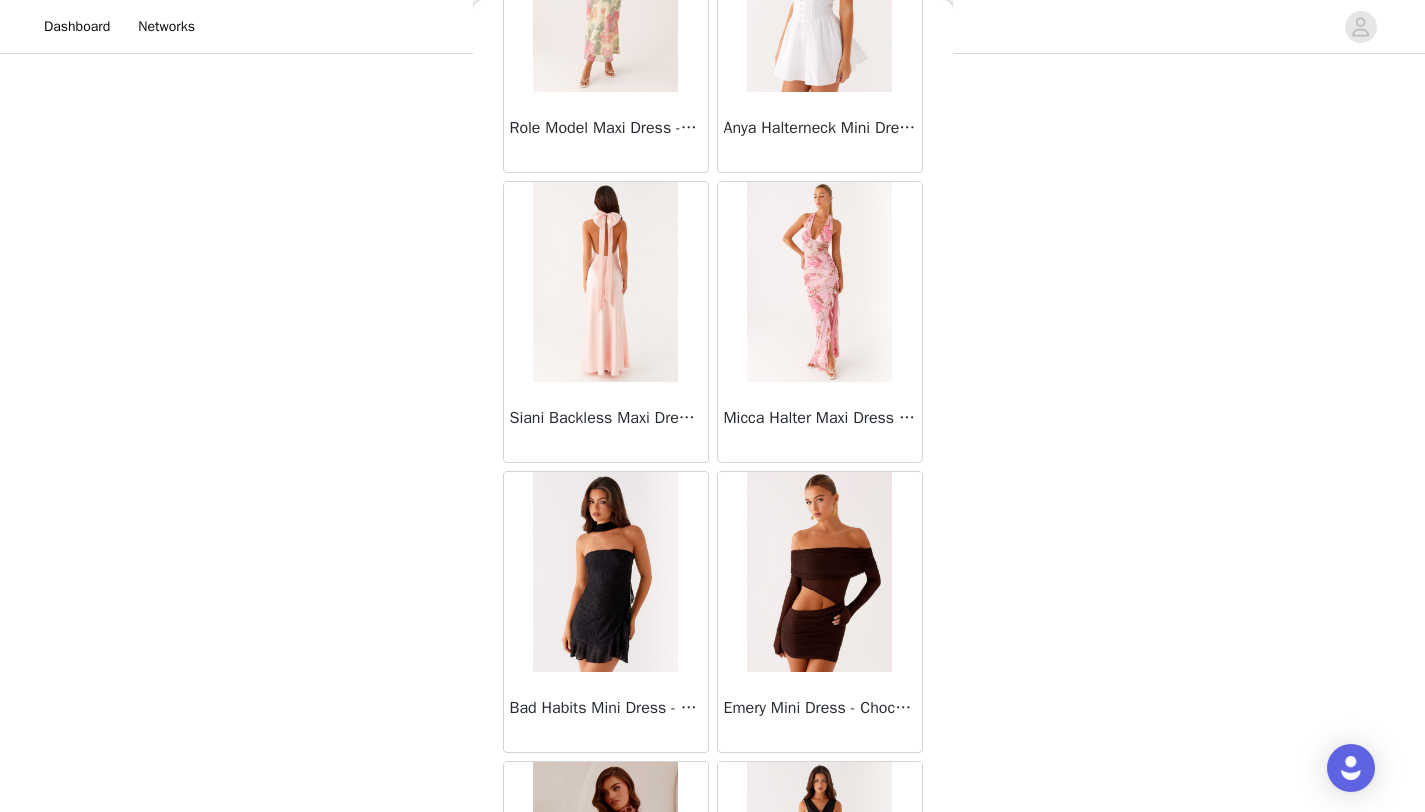 scroll, scrollTop: 51548, scrollLeft: 0, axis: vertical 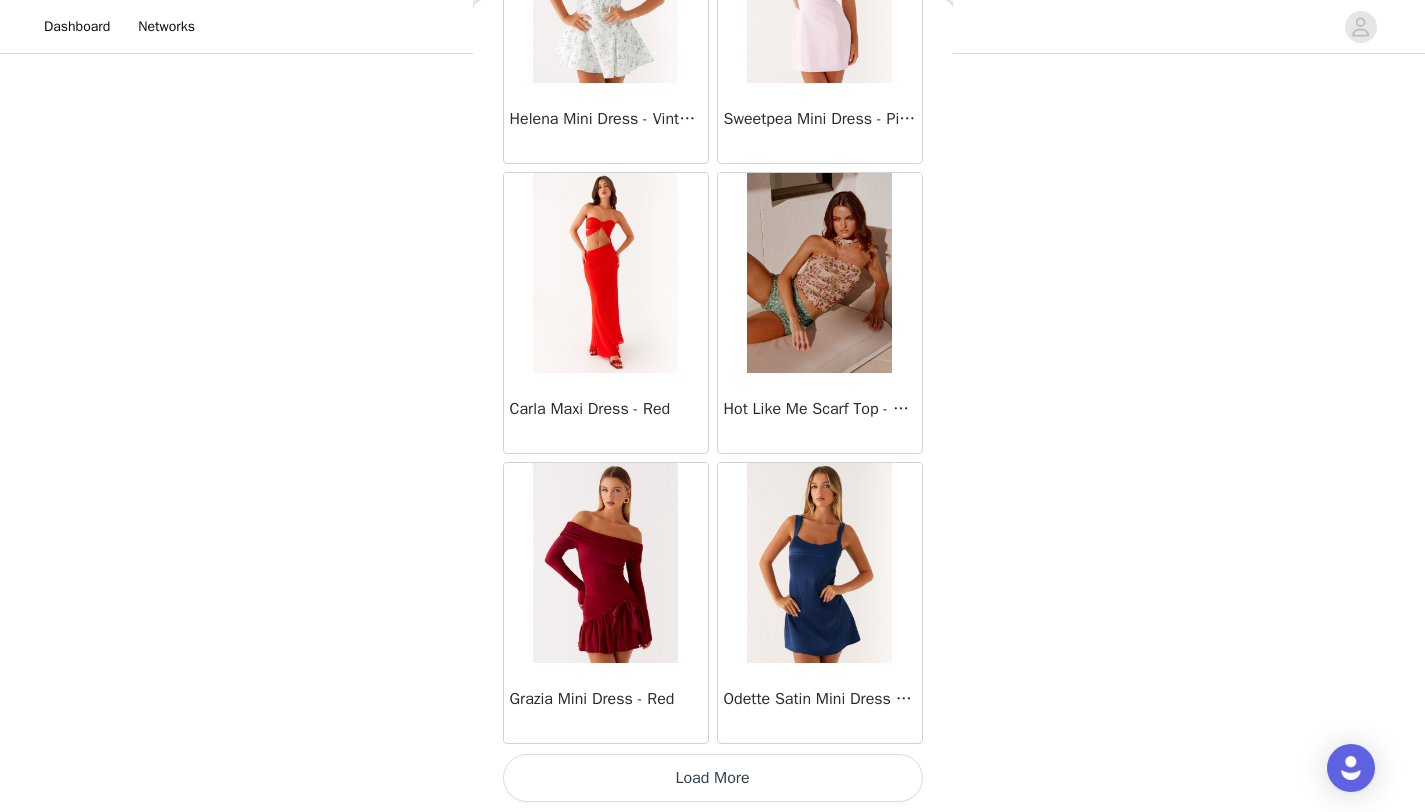 click on "Load More" at bounding box center [713, 778] 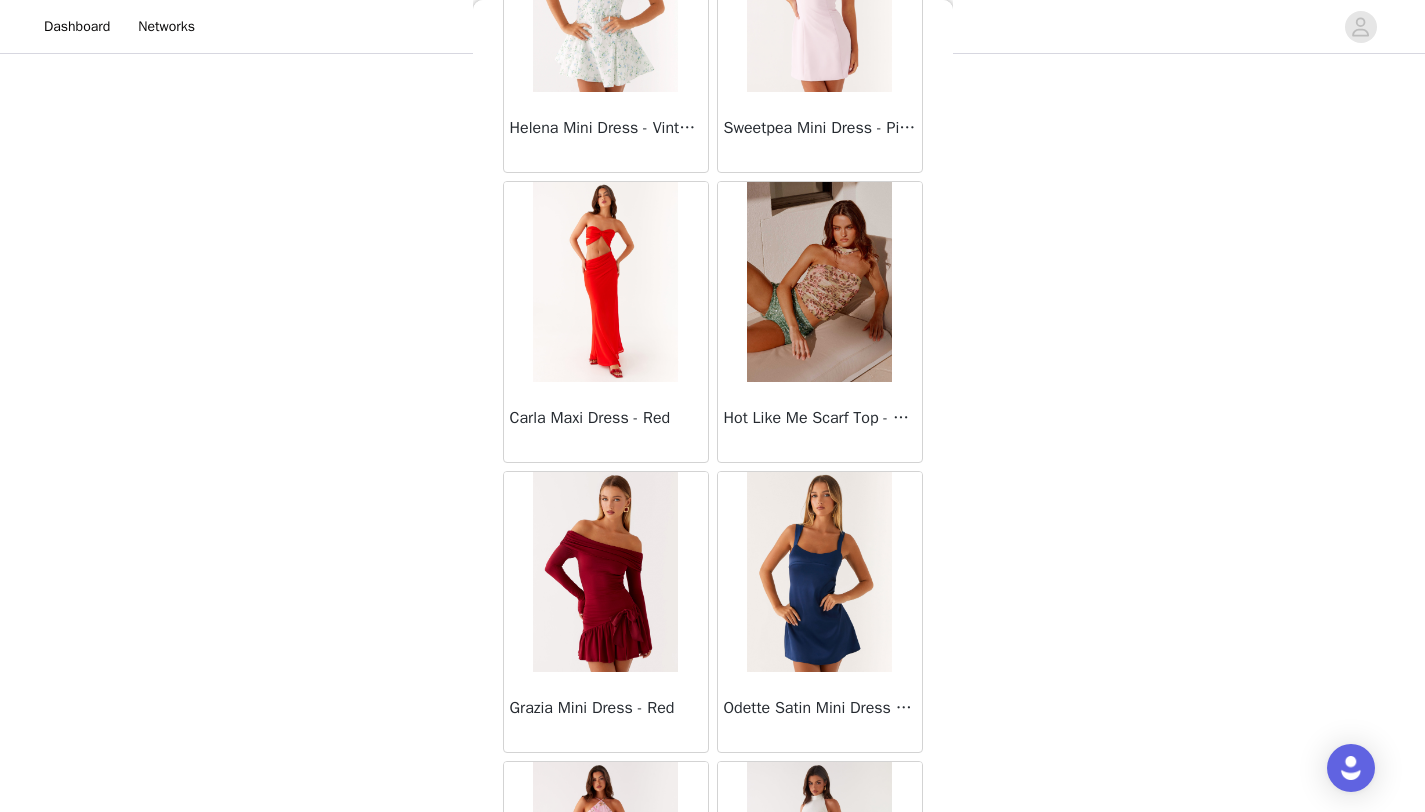 scroll, scrollTop: 54448, scrollLeft: 0, axis: vertical 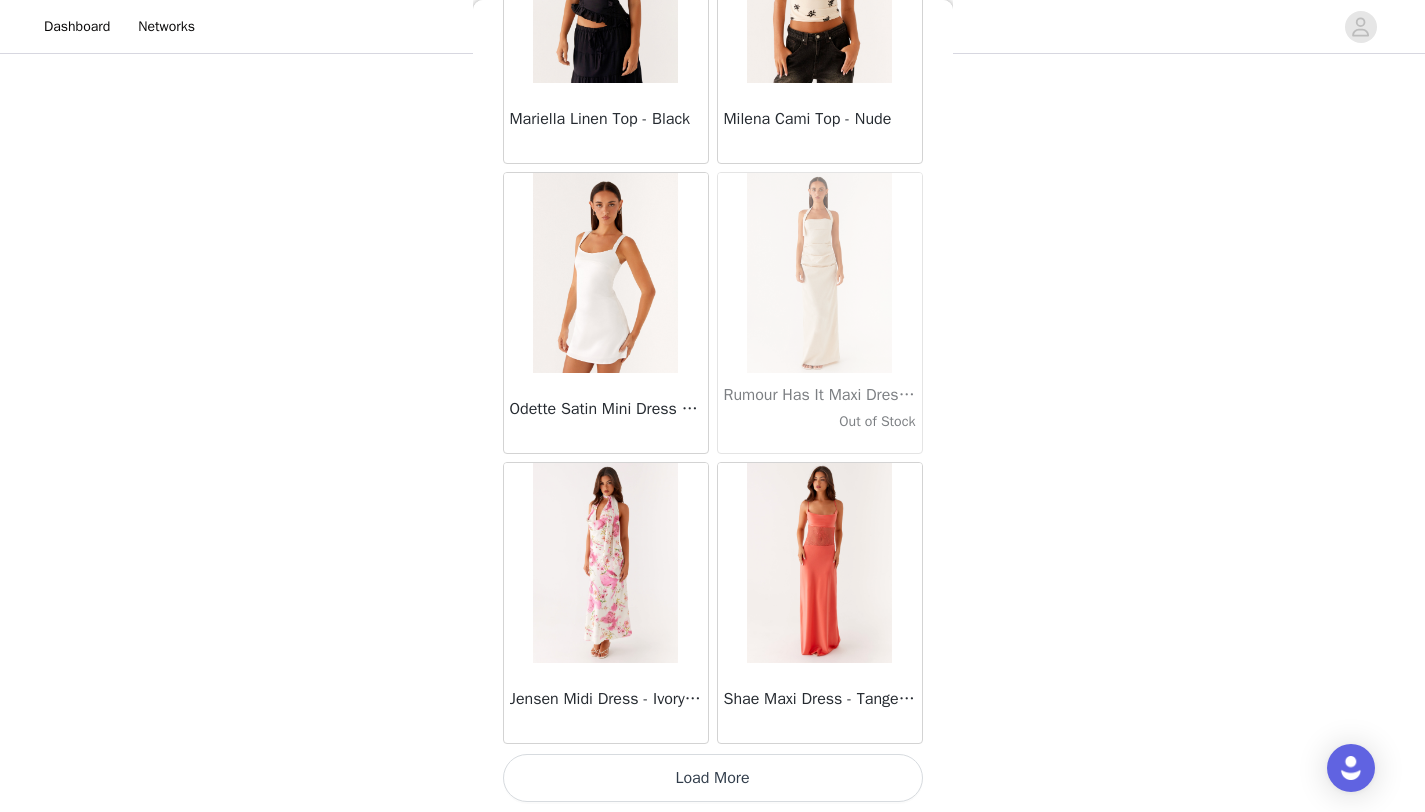 click on "Load More" at bounding box center (713, 778) 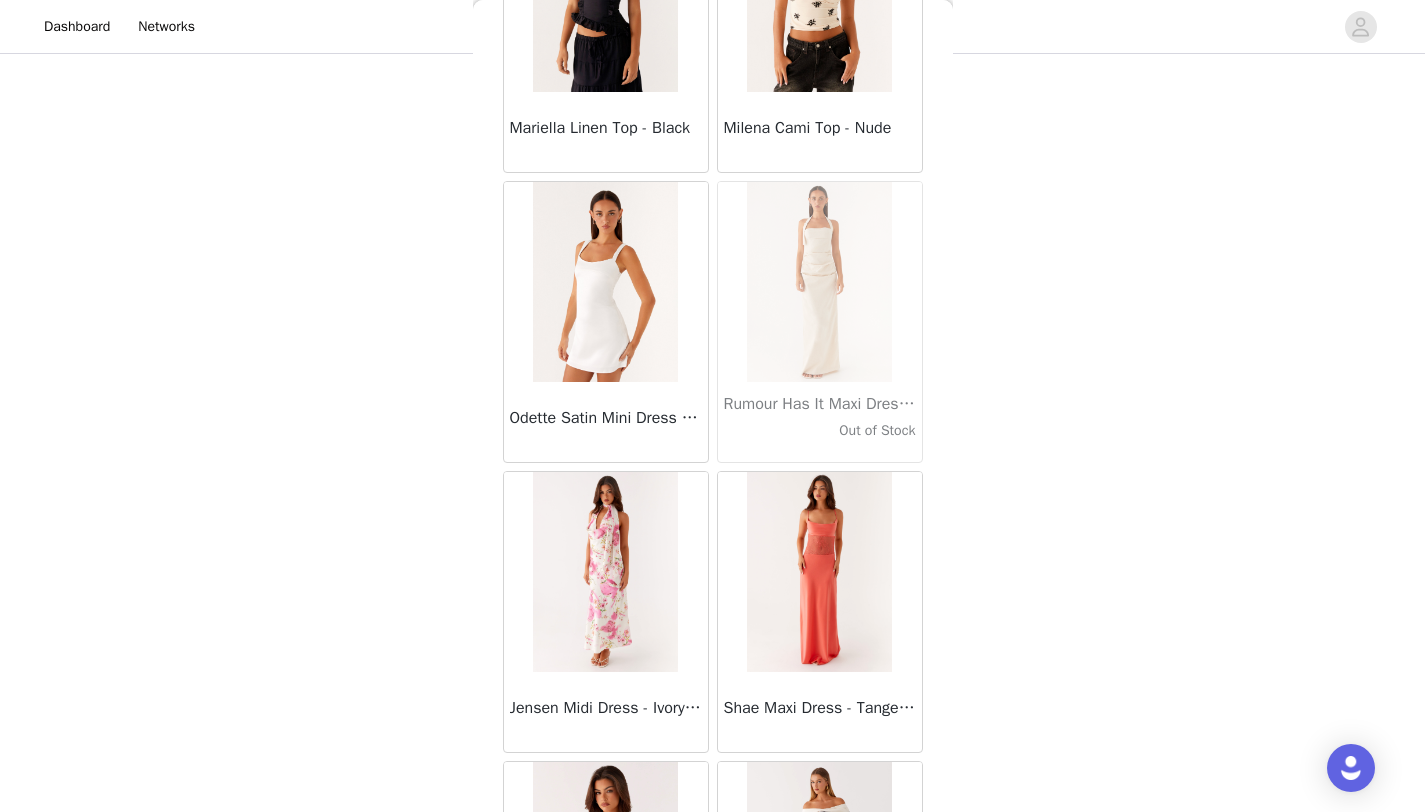 scroll, scrollTop: 57348, scrollLeft: 0, axis: vertical 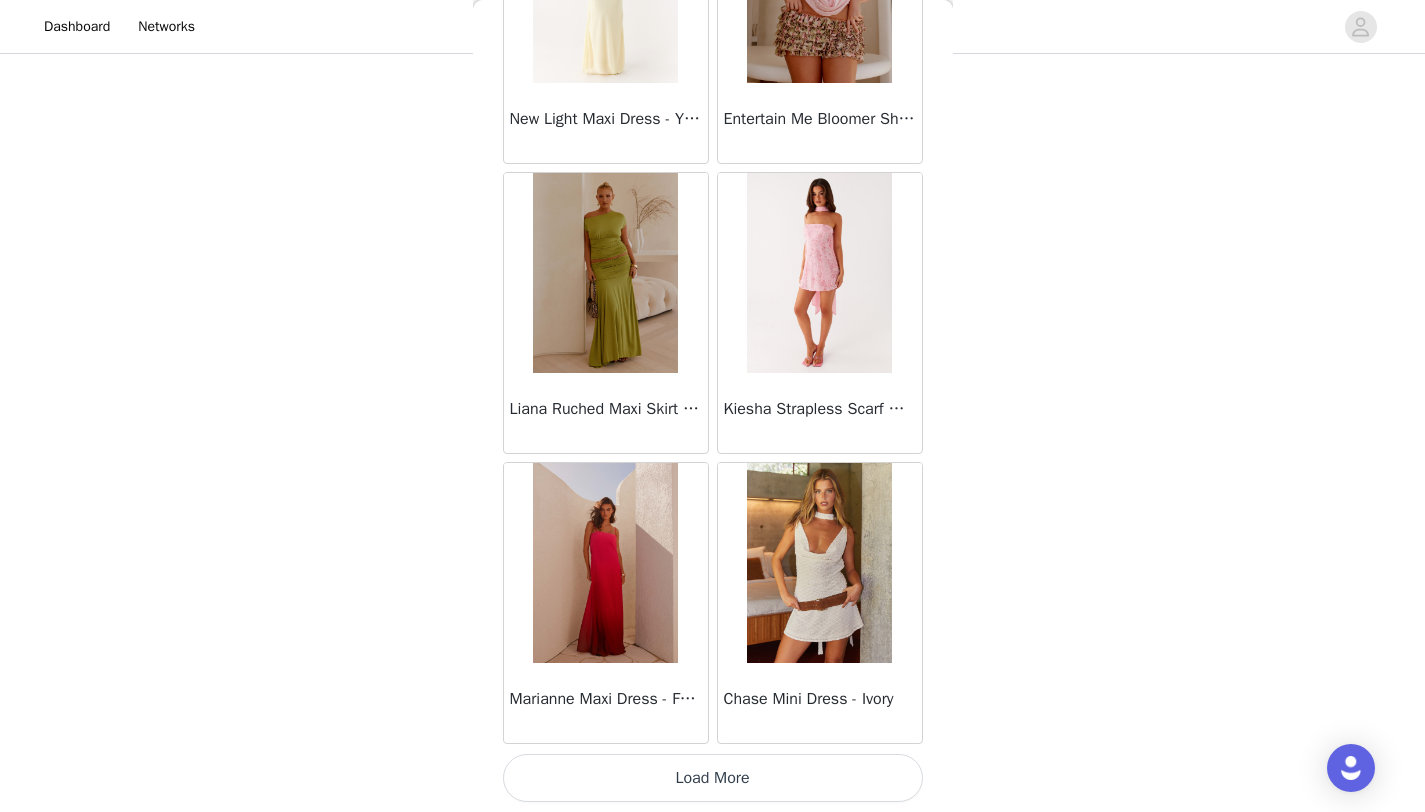 click on "Load More" at bounding box center [713, 778] 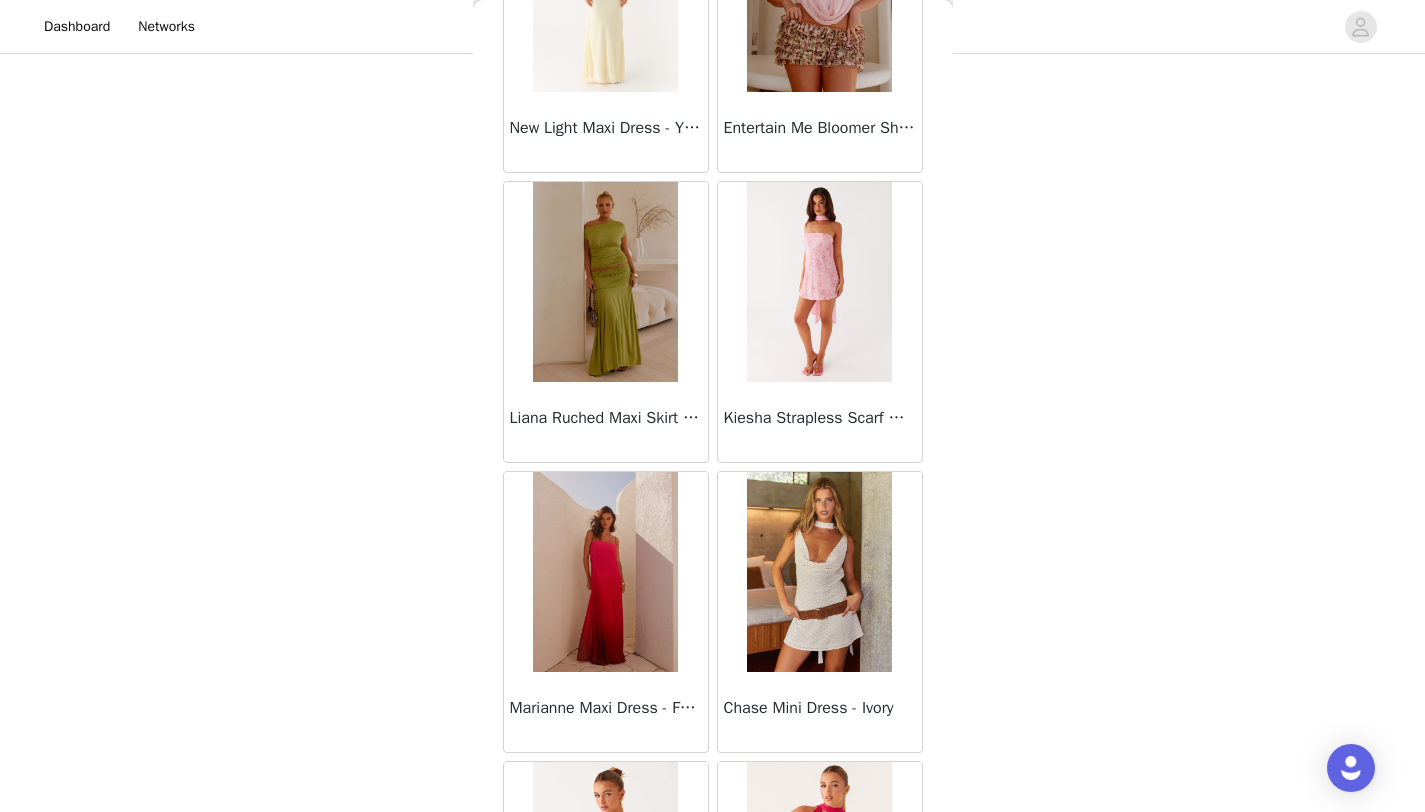 scroll, scrollTop: 60248, scrollLeft: 0, axis: vertical 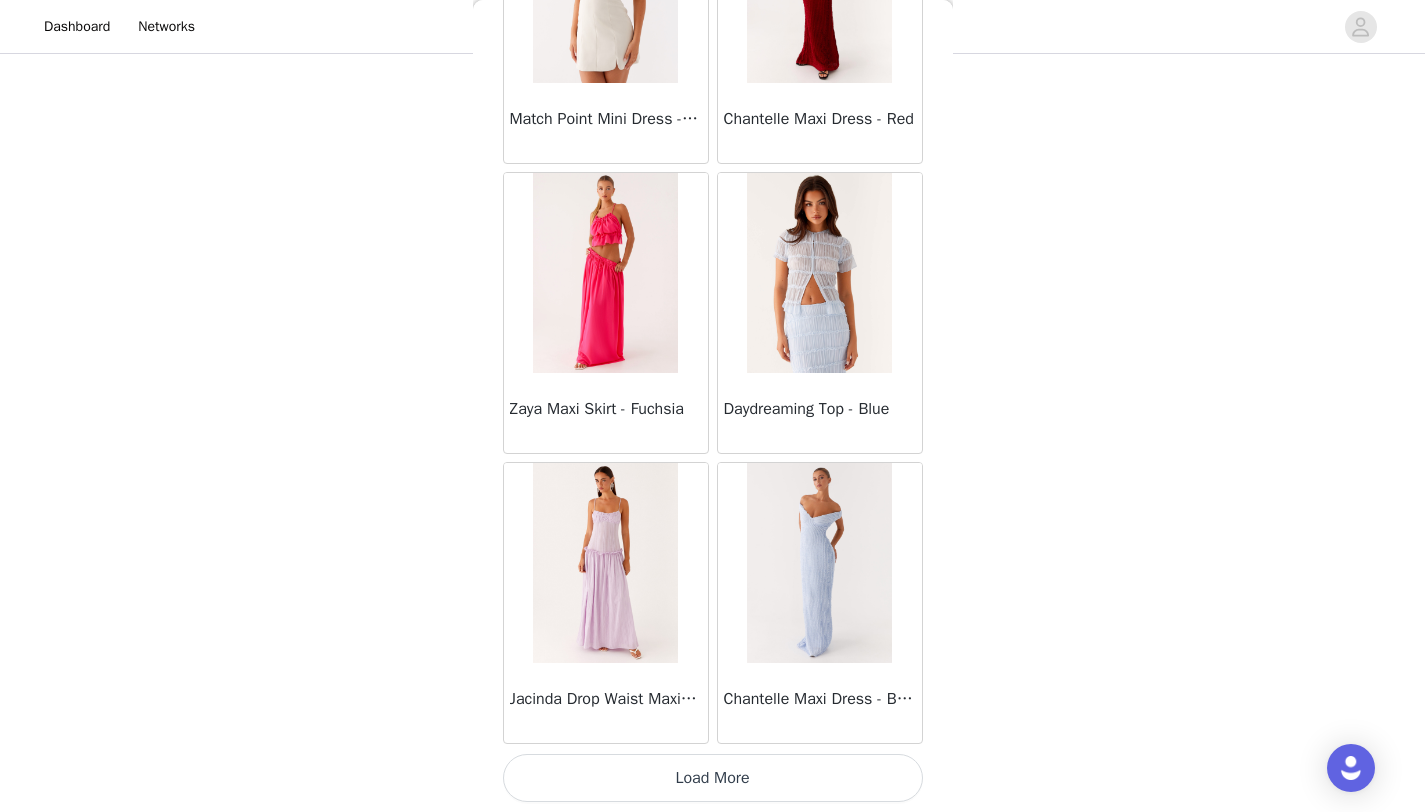 click on "Load More" at bounding box center [713, 778] 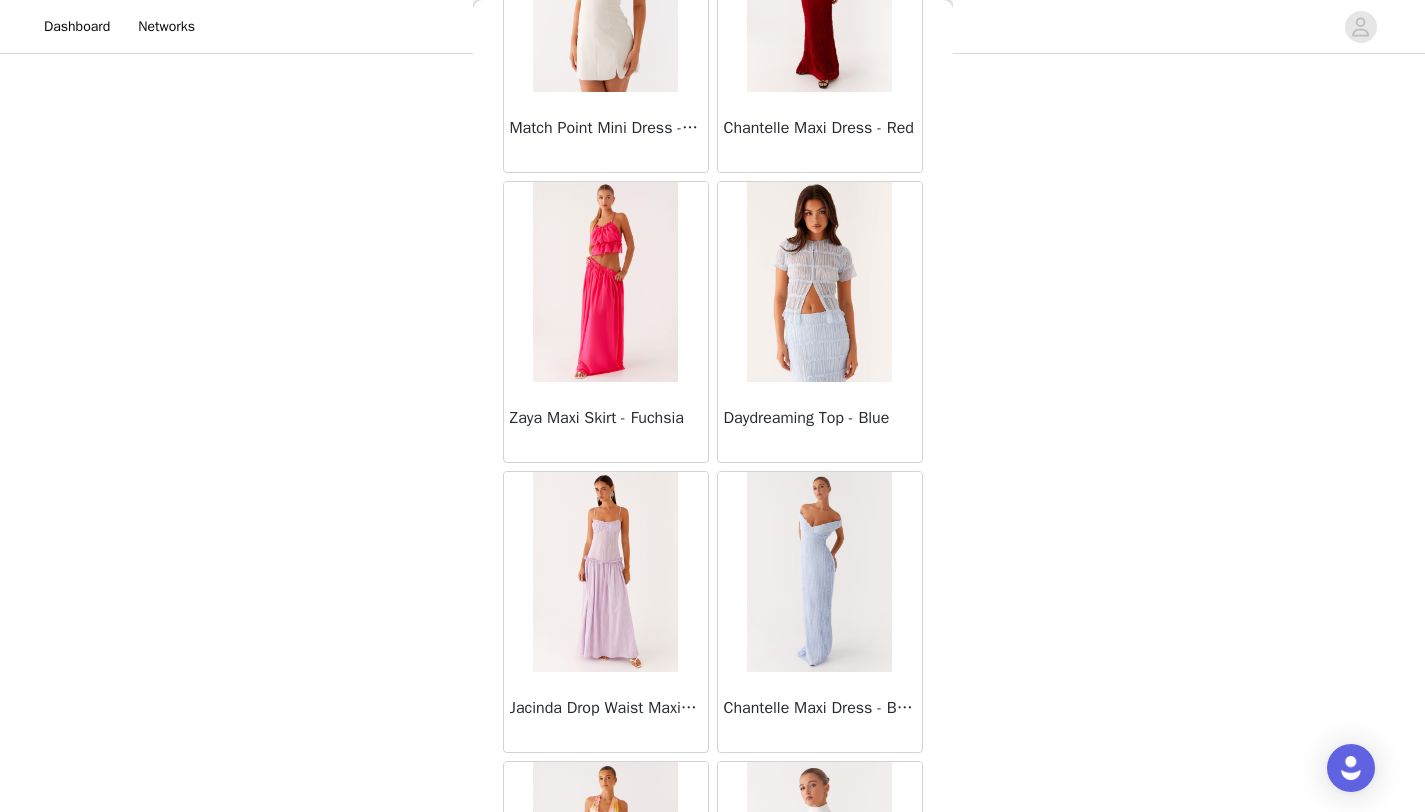 scroll, scrollTop: 63148, scrollLeft: 0, axis: vertical 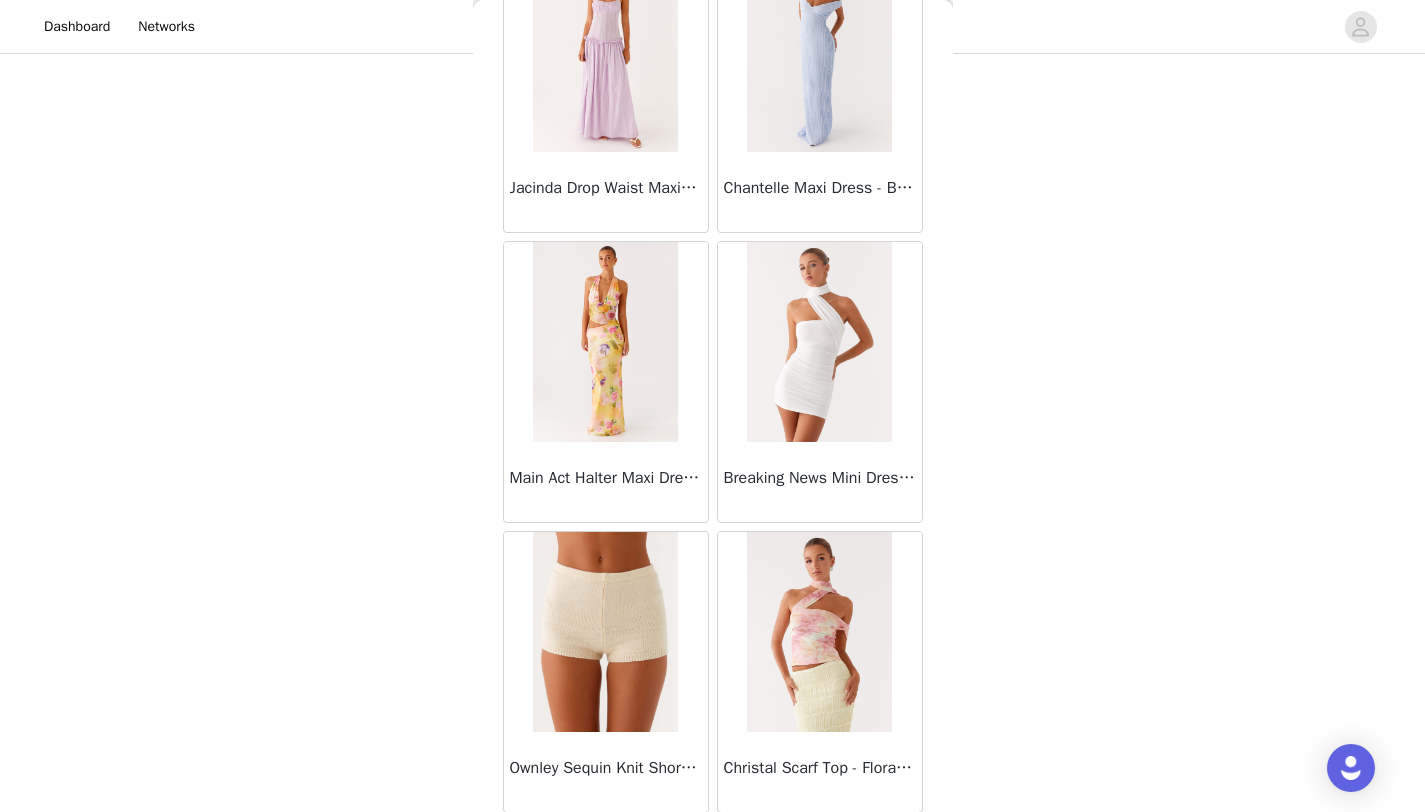 click at bounding box center (605, 342) 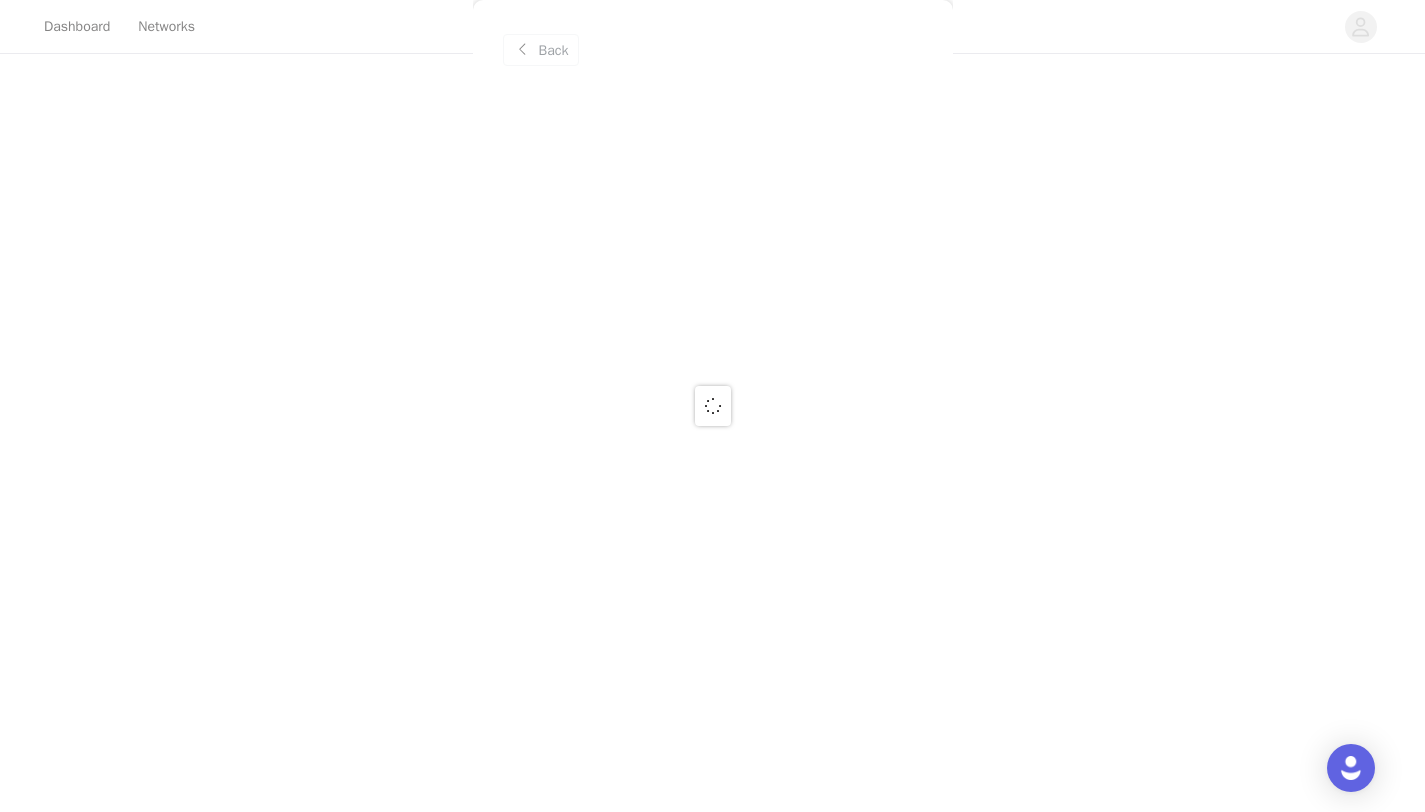 scroll, scrollTop: 0, scrollLeft: 0, axis: both 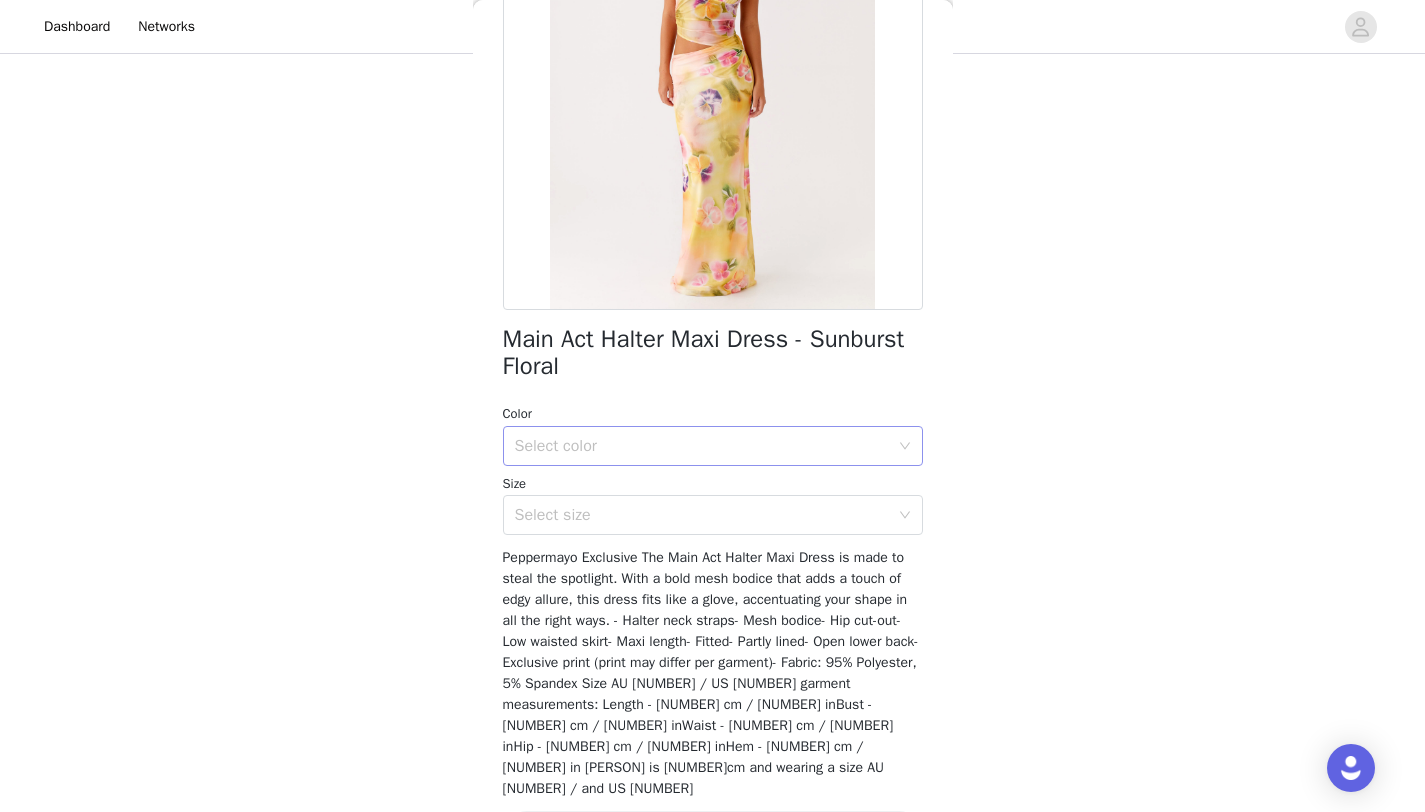 click on "Select color" at bounding box center (702, 446) 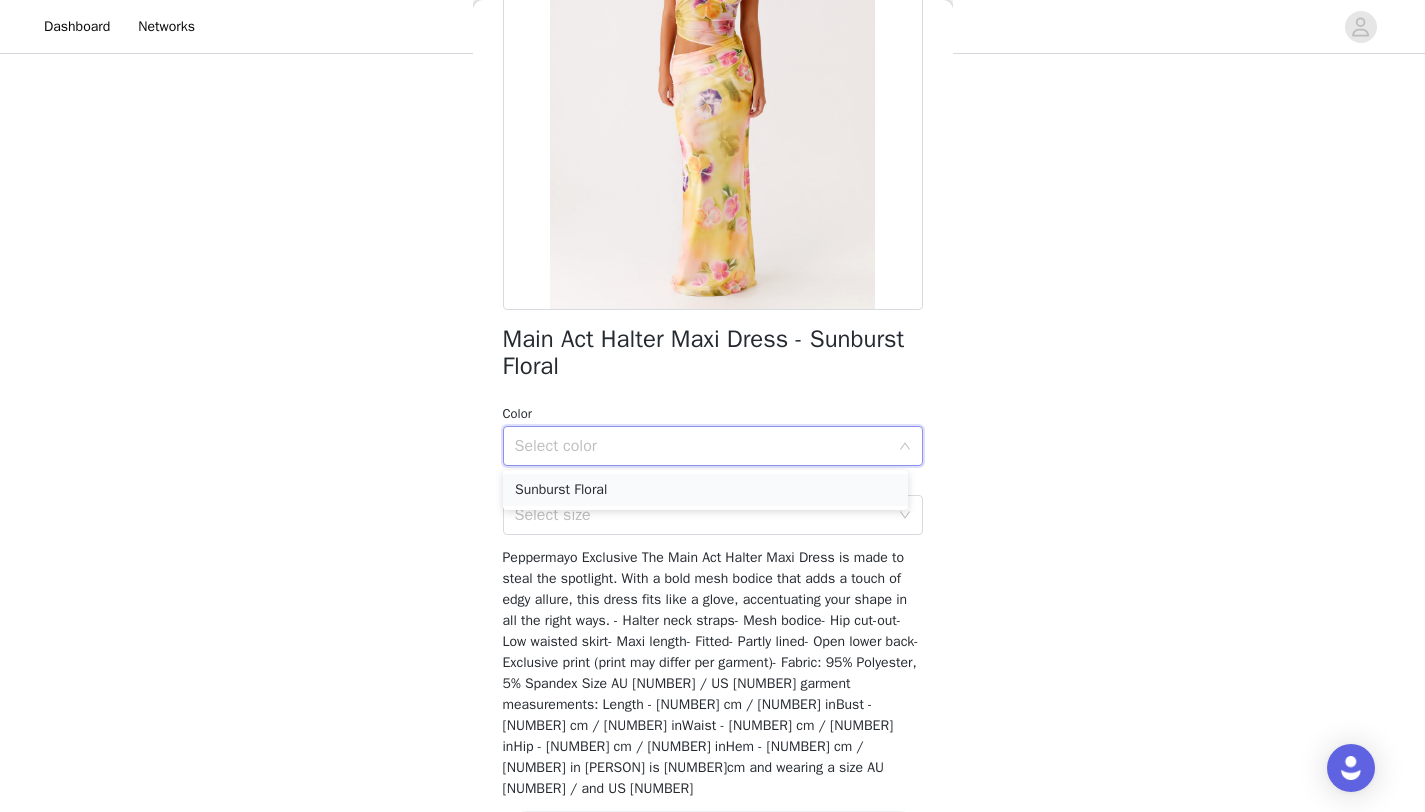 click on "Sunburst Floral" at bounding box center (705, 490) 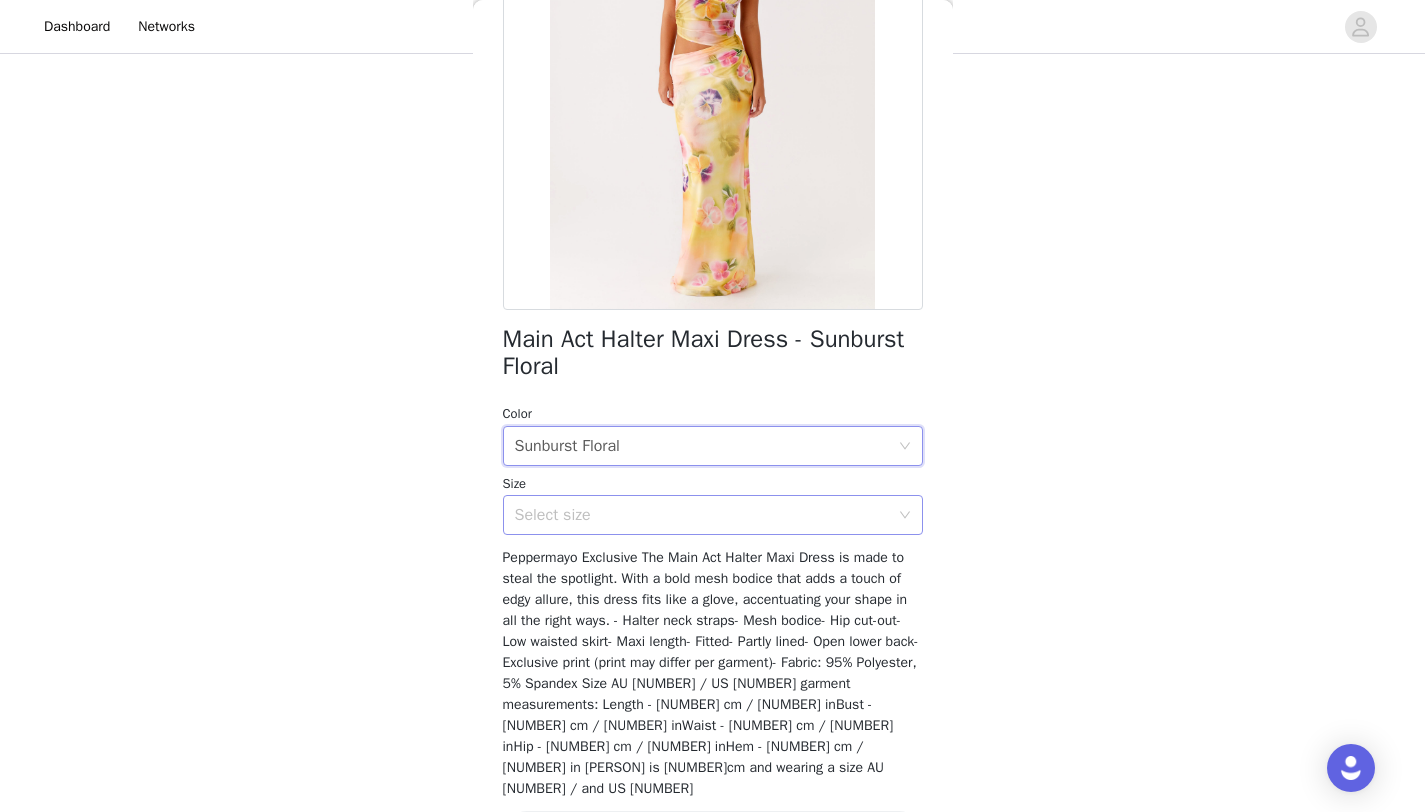 click on "Select size" at bounding box center [702, 515] 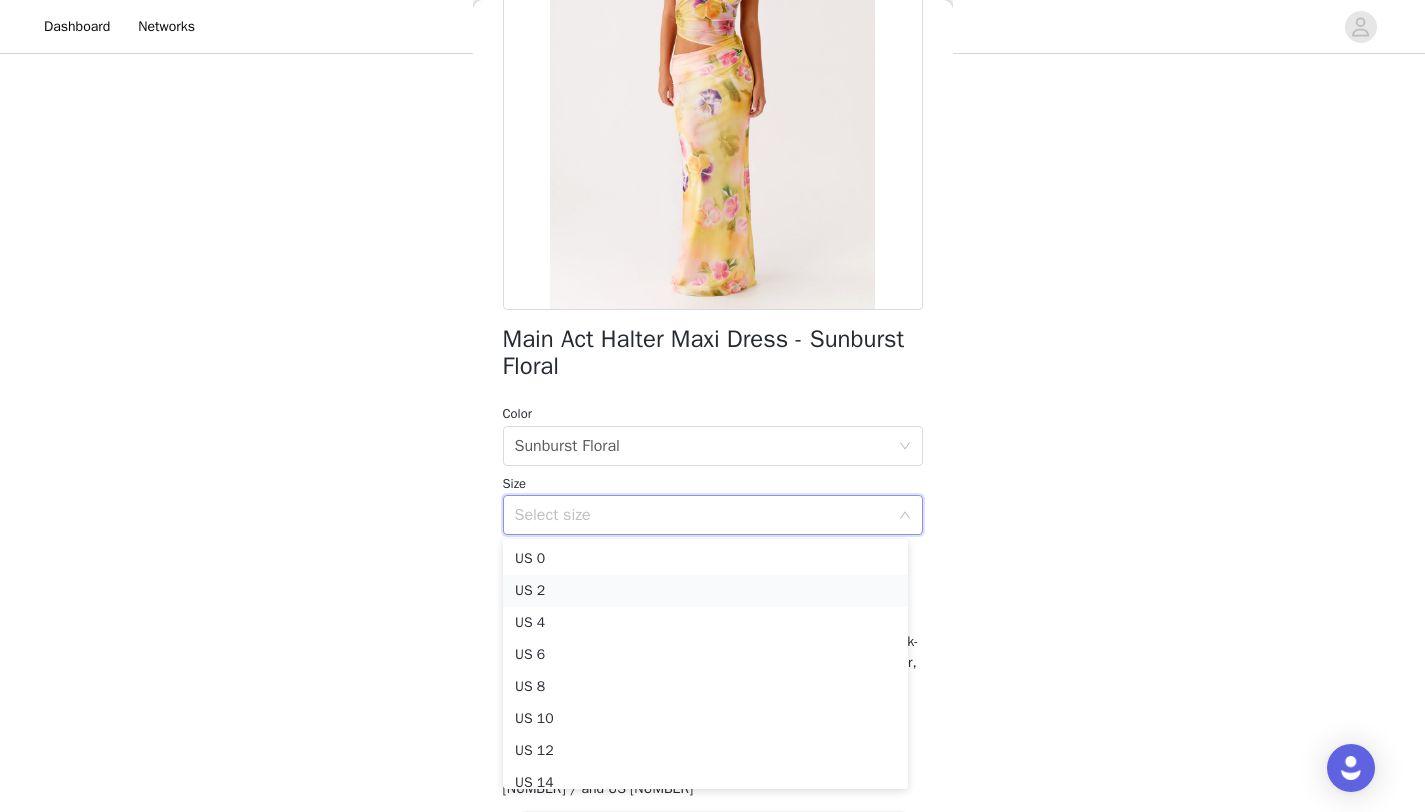 click on "US 2" at bounding box center (705, 591) 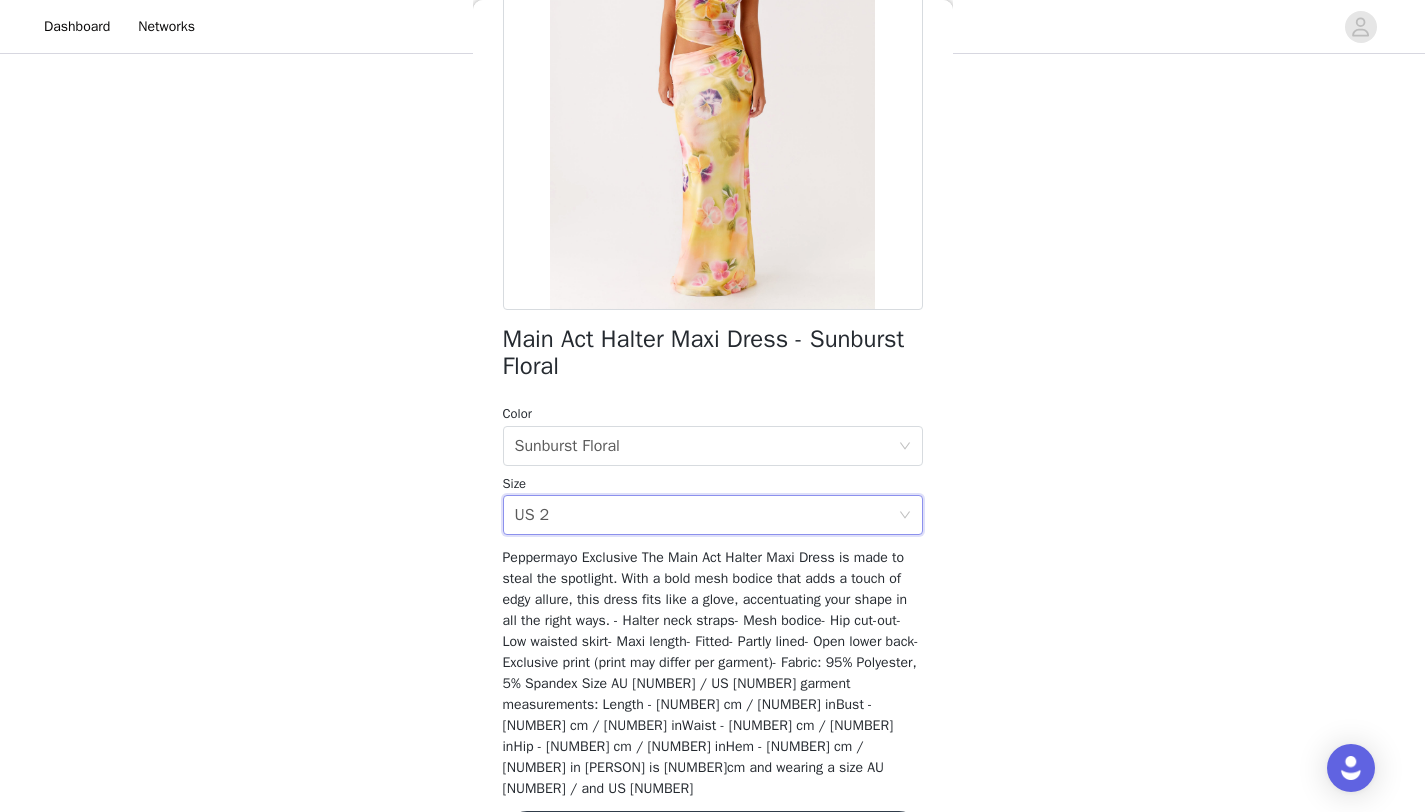 scroll, scrollTop: 290, scrollLeft: 0, axis: vertical 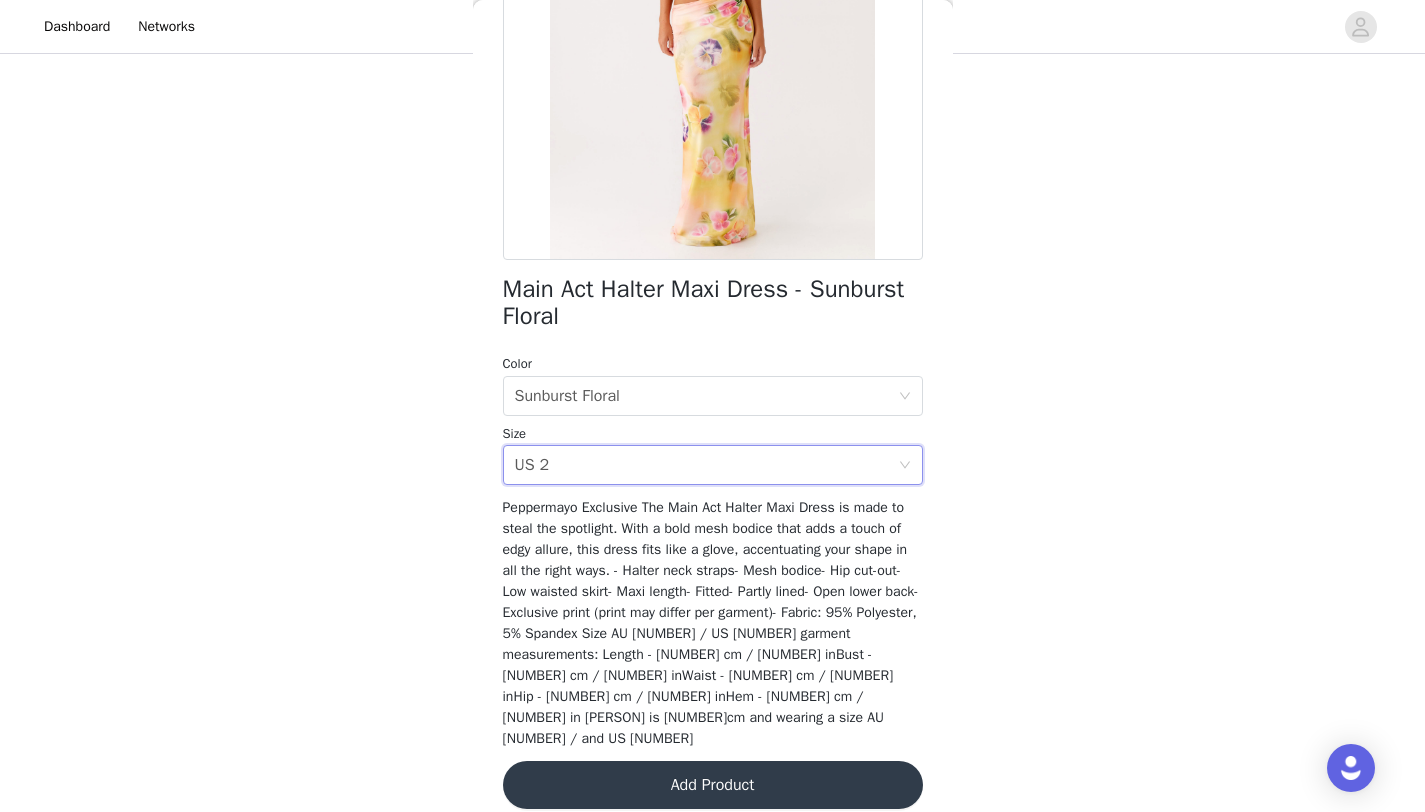 click on "Main Act Halter Maxi Dress - Sunburst Floral               Color   Select color Sunburst Floral Size   Select size US 2   Peppermayo Exclusive The Main Act Halter Maxi Dress is made to steal the spotlight. With a bold mesh bodice that adds a touch of edgy allure, this dress fits like a glove, accentuating your shape in all the right ways. - Halter neck straps- Mesh bodice- Hip cut-out- Low waisted skirt- Maxi length- Fitted- Partly lined- Open lower back- Exclusive print (print may differ per garment)- Fabric: 95% Polyester, 5% Spandex Size AU 8 / US 4 garment measurements: Length - 106 cm / 41.7 inBust - 62 cm / 24.4 inWaist - 69 cm / 27.2 inHip - 91 cm / 35.8 inHem - 112 cm / 44.1 in Yasmin is 174cm and wearing a size AU 8 / and US 4   Add Product" at bounding box center [713, 321] 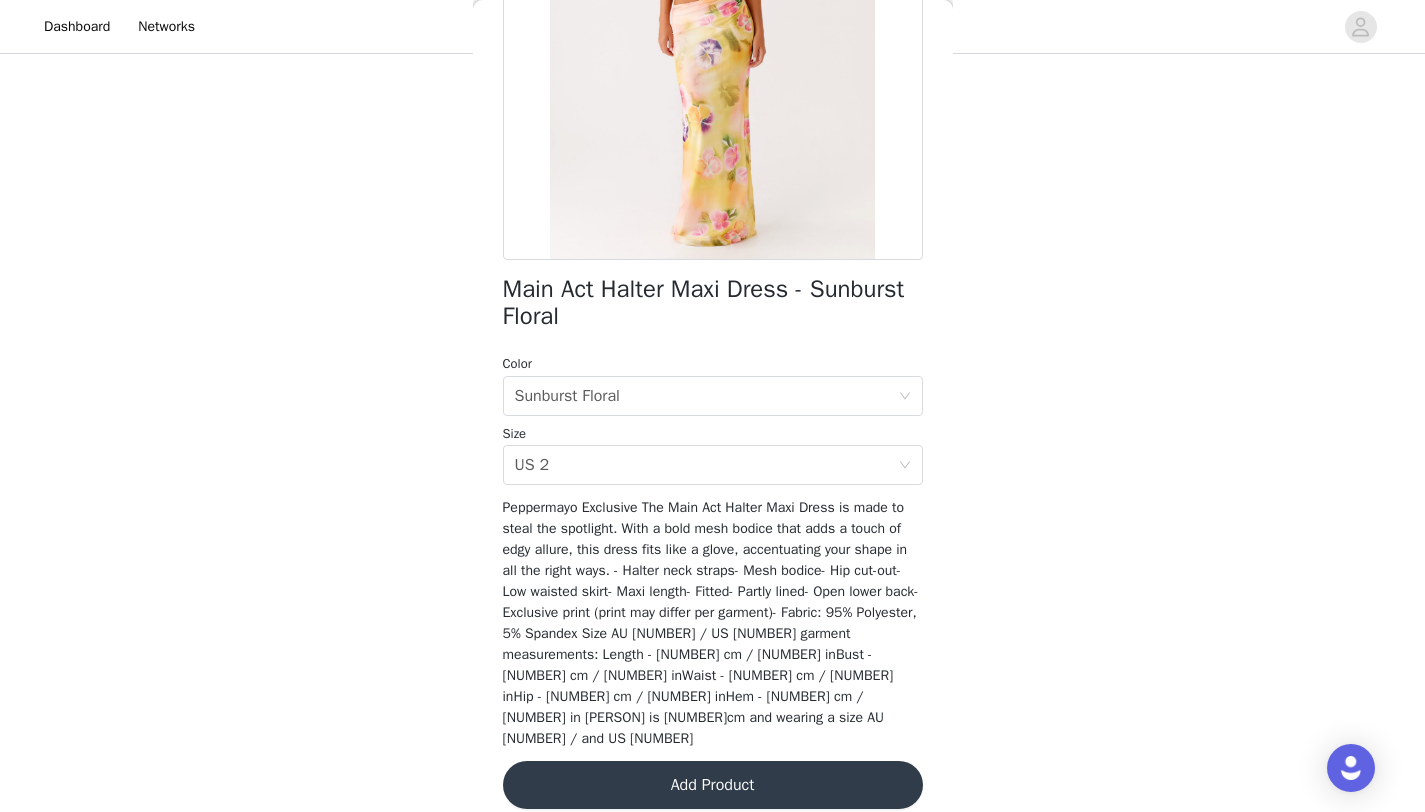 click on "Add Product" at bounding box center (713, 785) 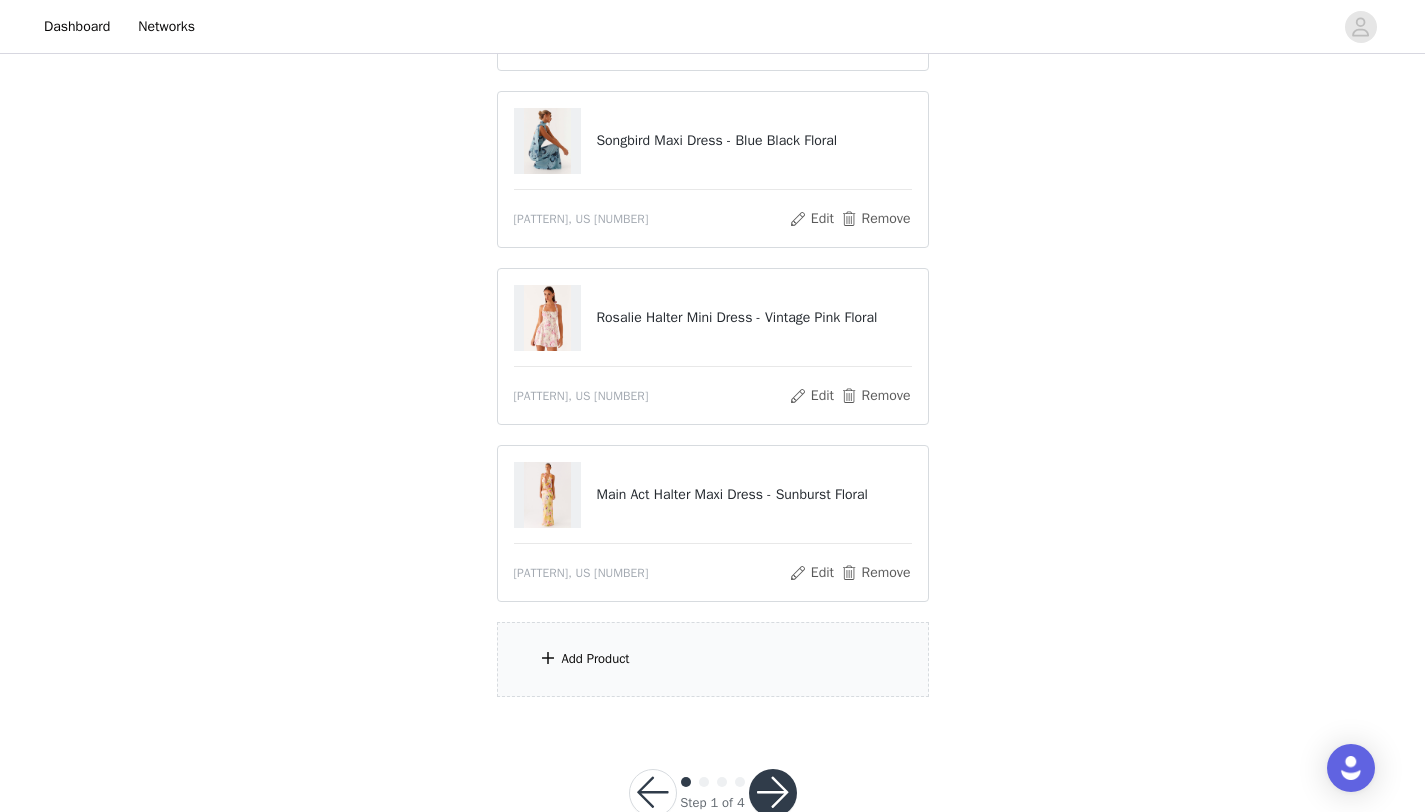 scroll, scrollTop: 591, scrollLeft: 0, axis: vertical 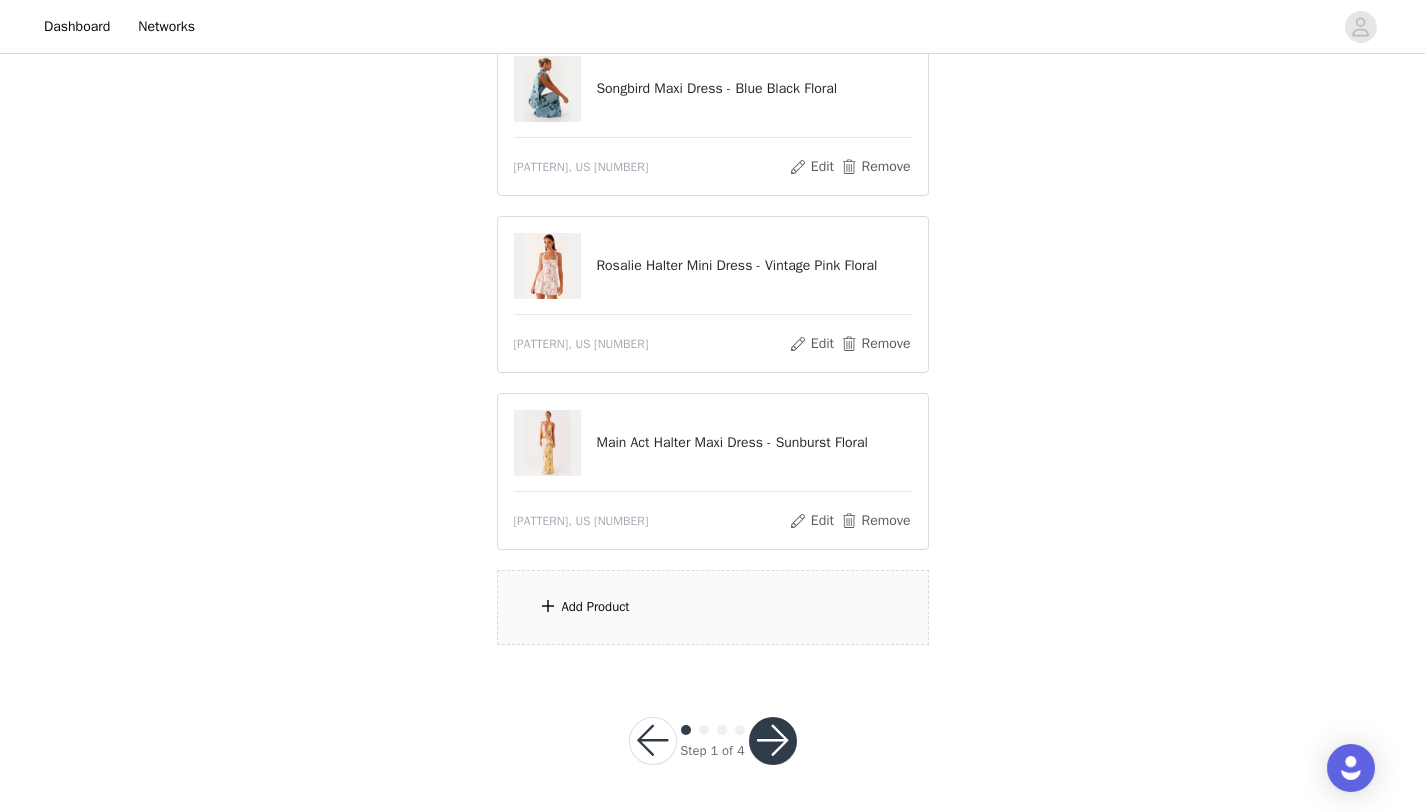 click on "Add Product" at bounding box center (713, 607) 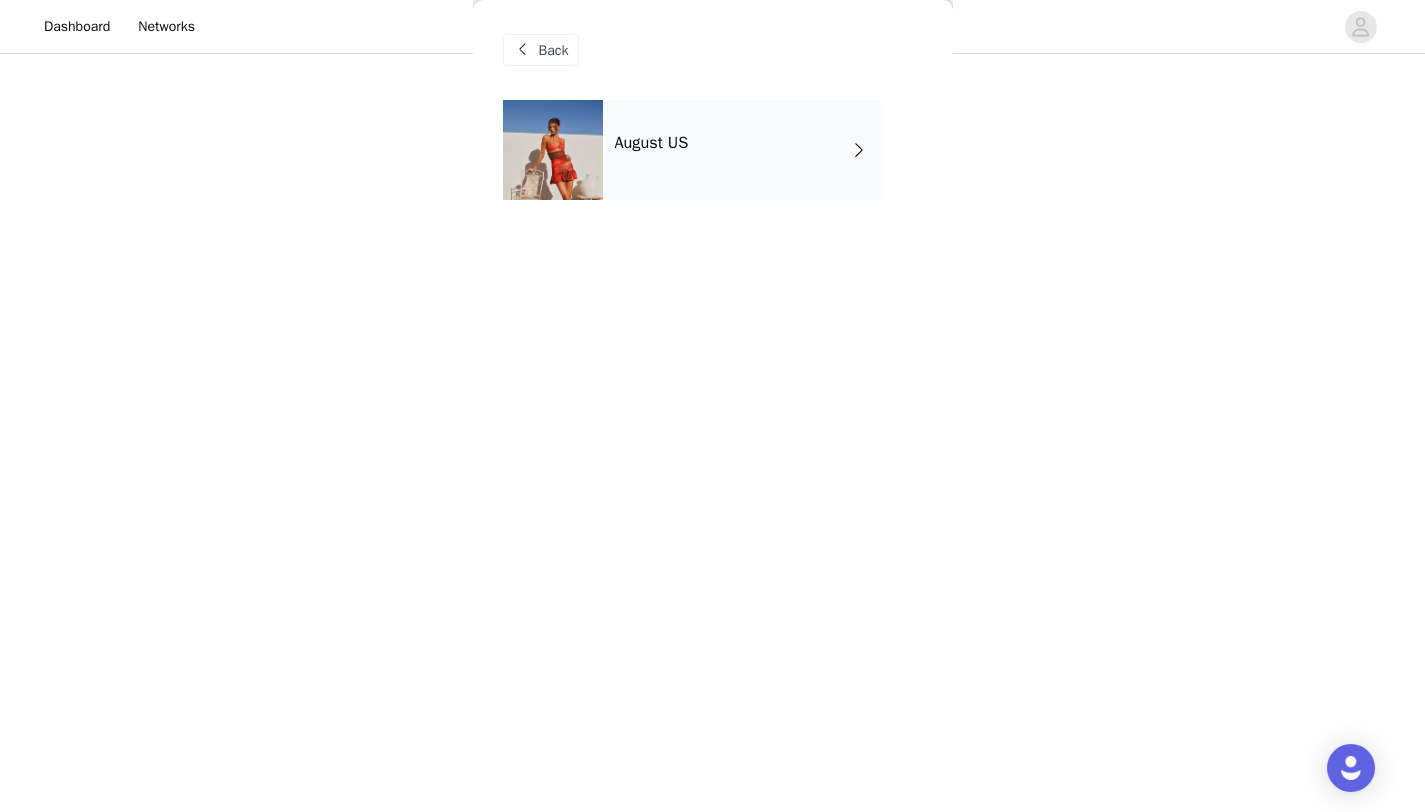 click on "August US" at bounding box center [742, 150] 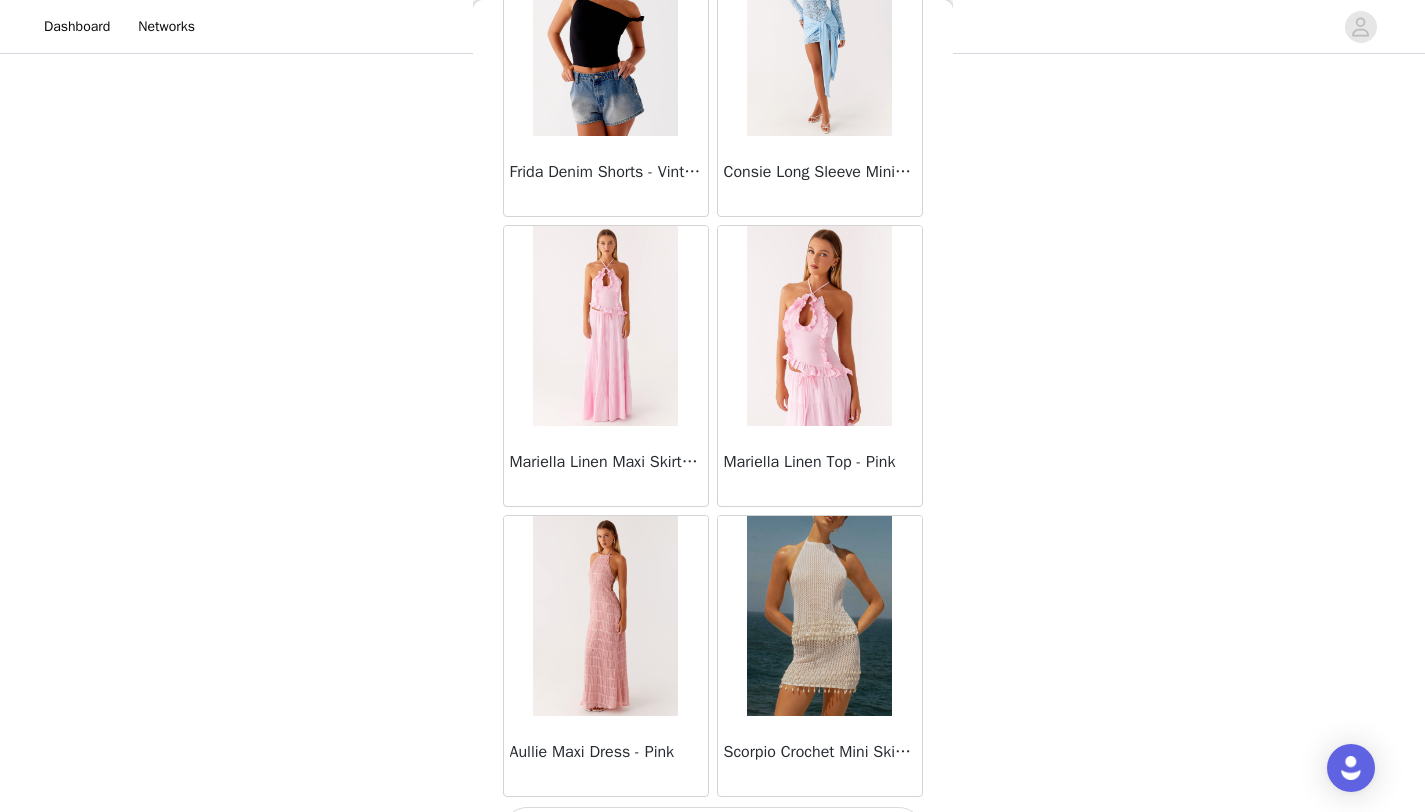 scroll, scrollTop: 2248, scrollLeft: 0, axis: vertical 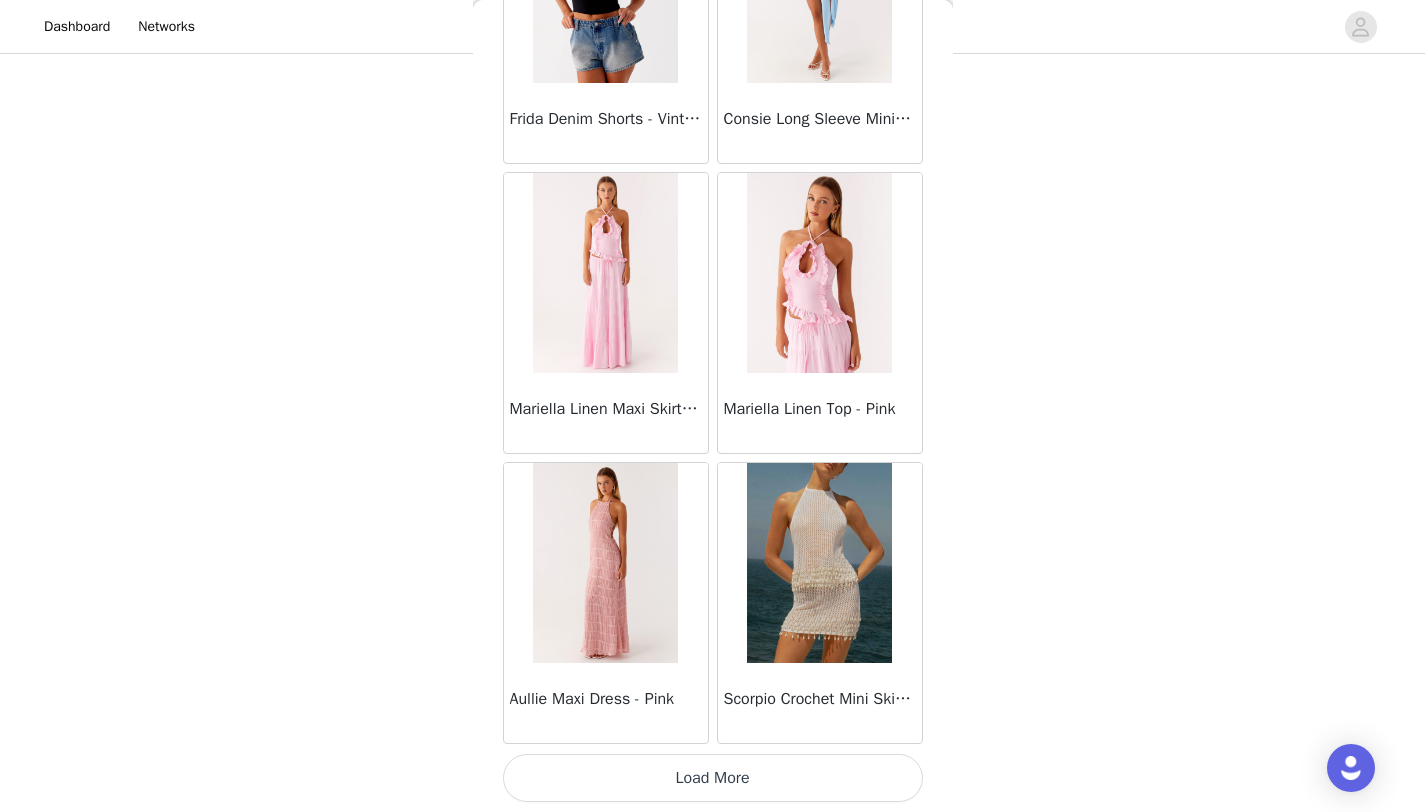 click on "Load More" at bounding box center [713, 778] 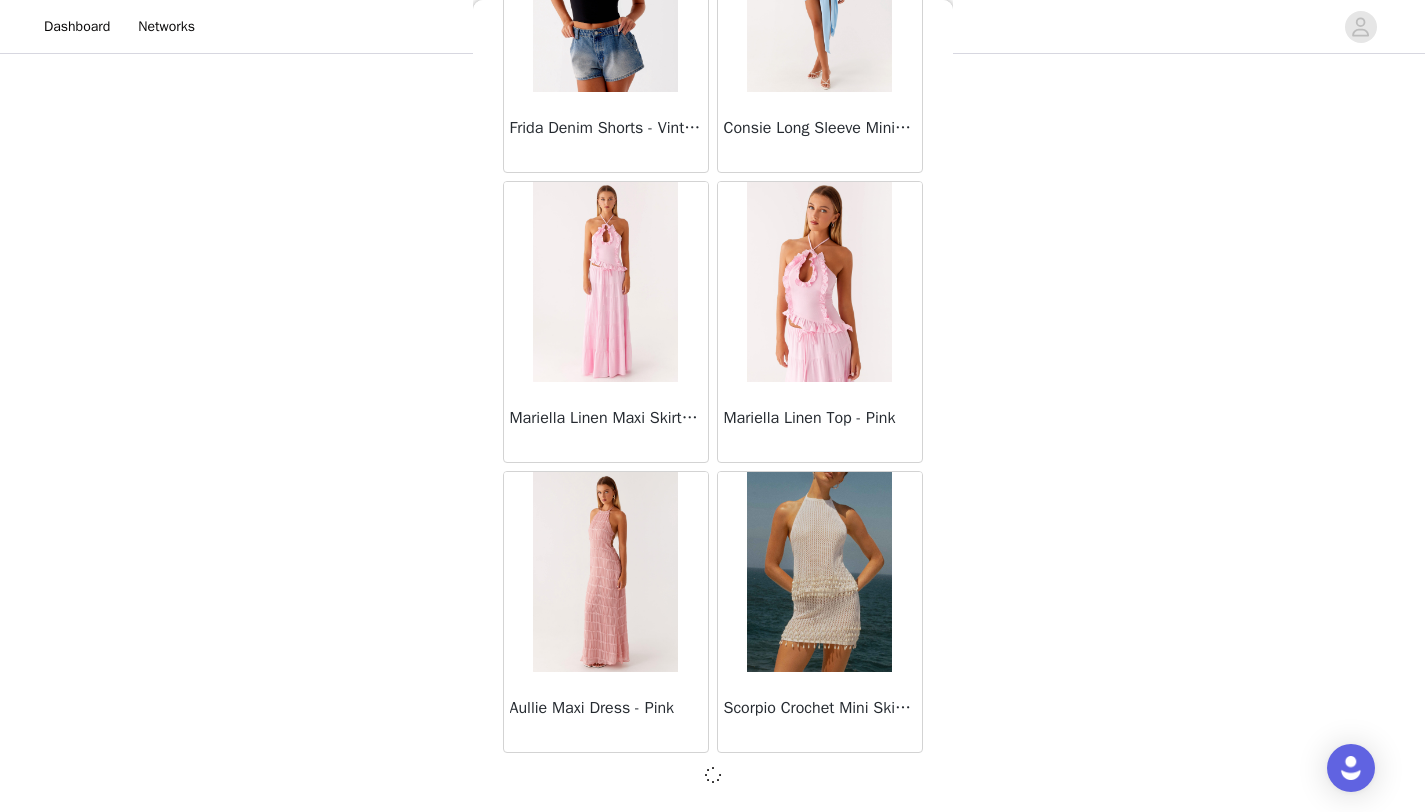 scroll, scrollTop: 2248, scrollLeft: 0, axis: vertical 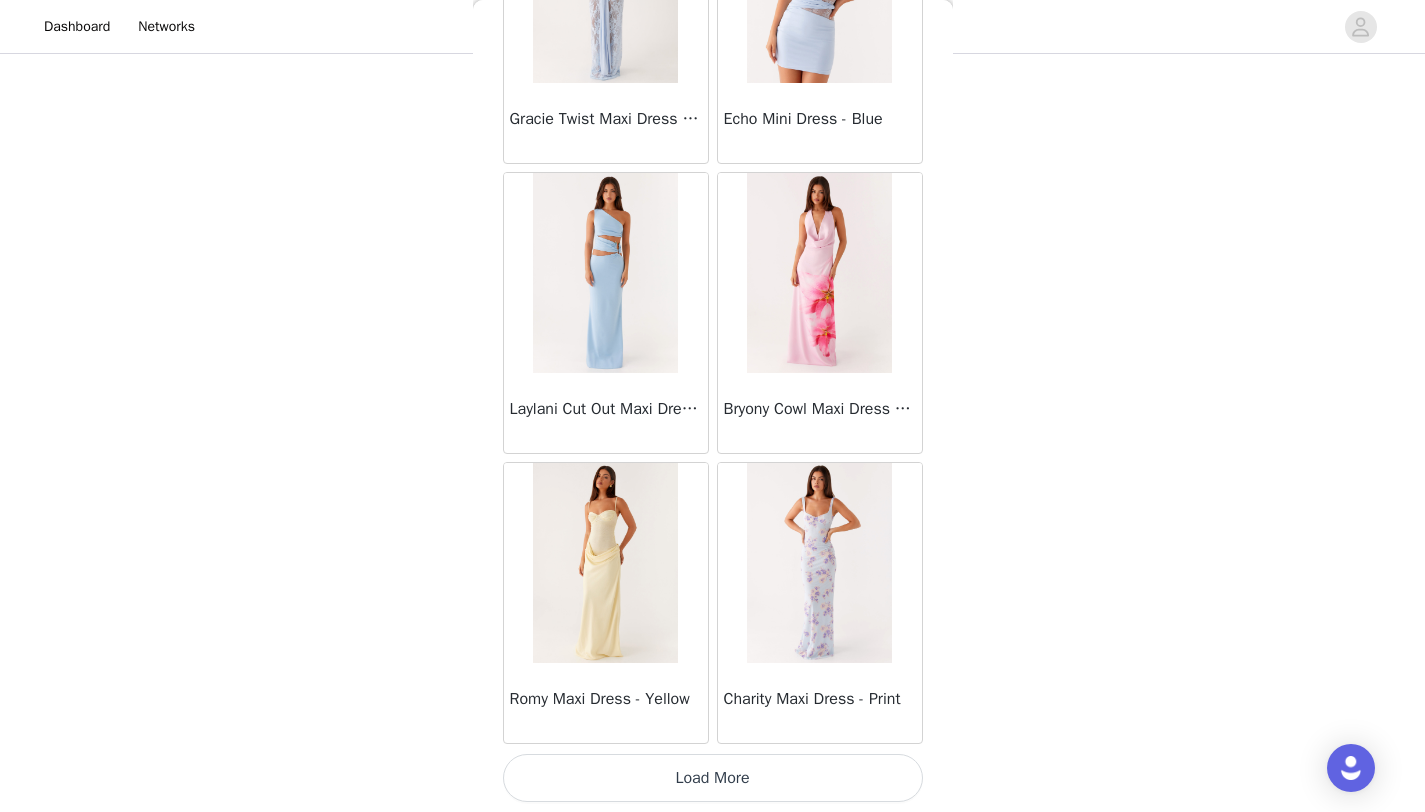 click on "Load More" at bounding box center [713, 778] 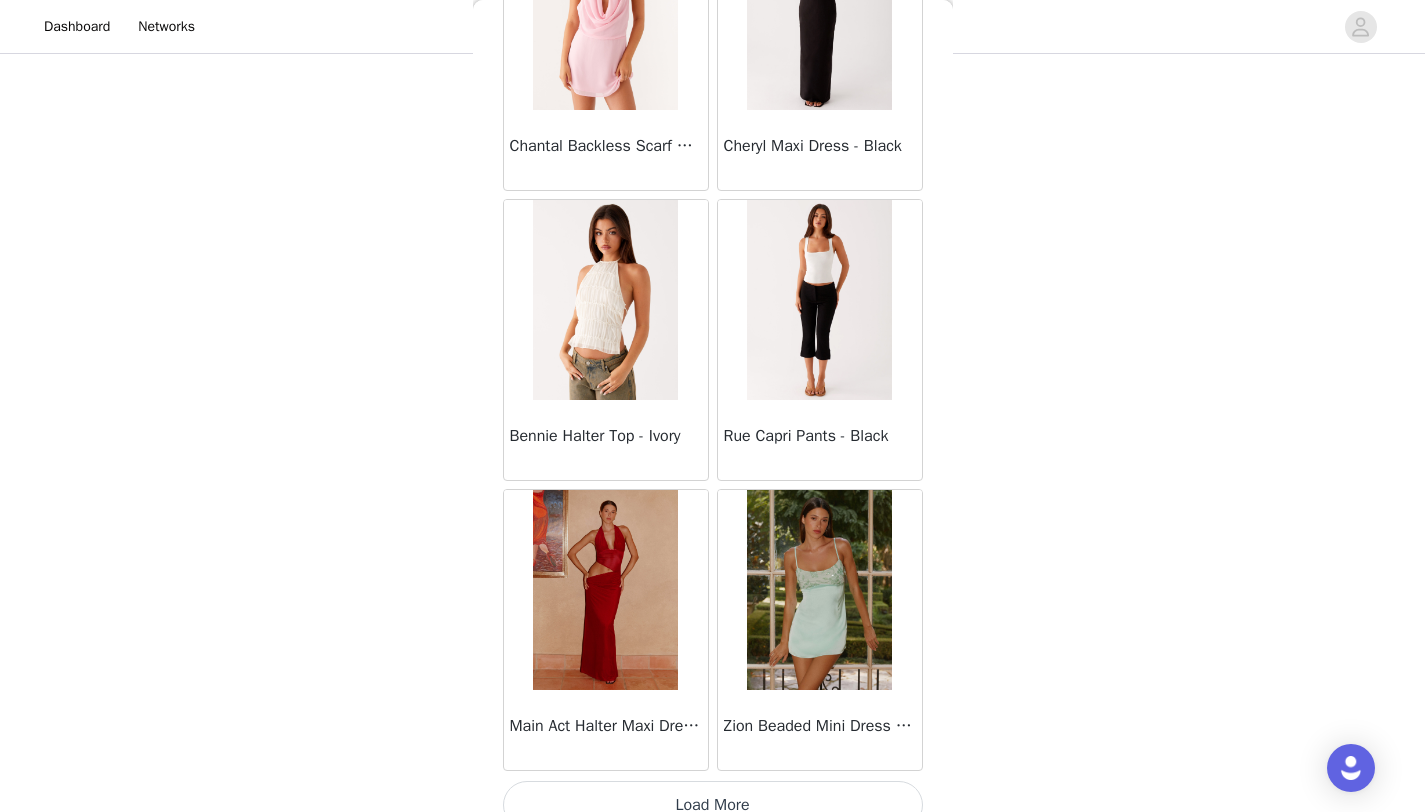 scroll, scrollTop: 8048, scrollLeft: 0, axis: vertical 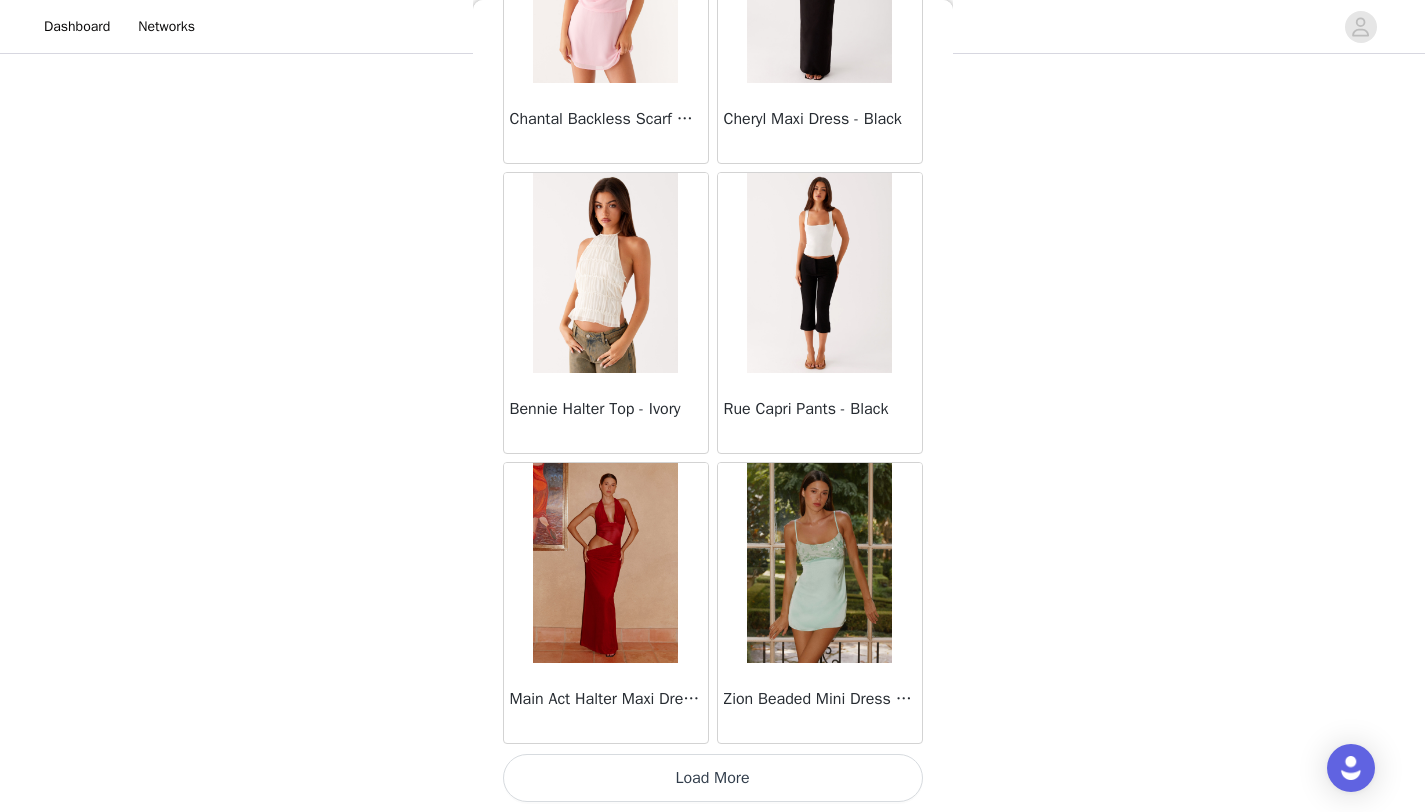 click on "Load More" at bounding box center [713, 778] 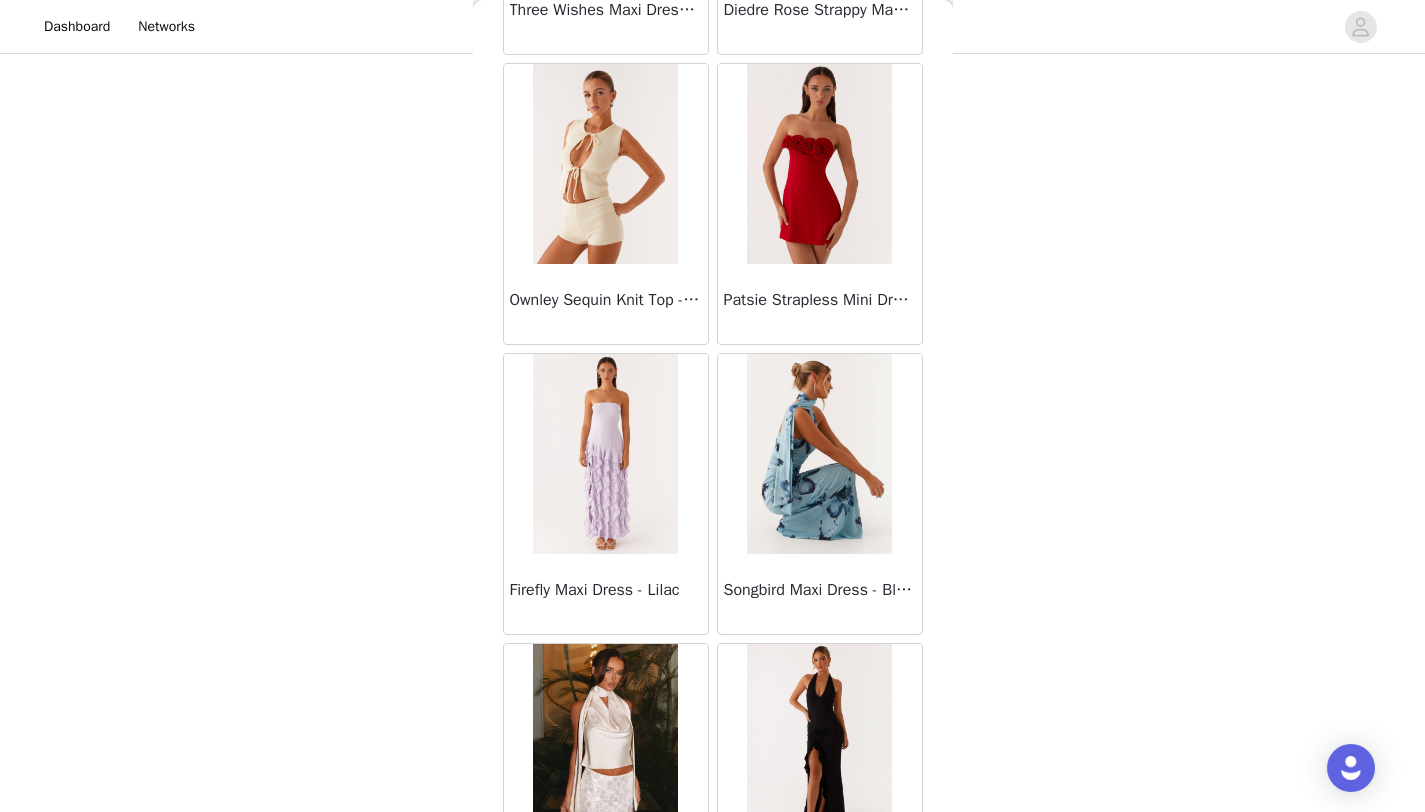 scroll, scrollTop: 10948, scrollLeft: 0, axis: vertical 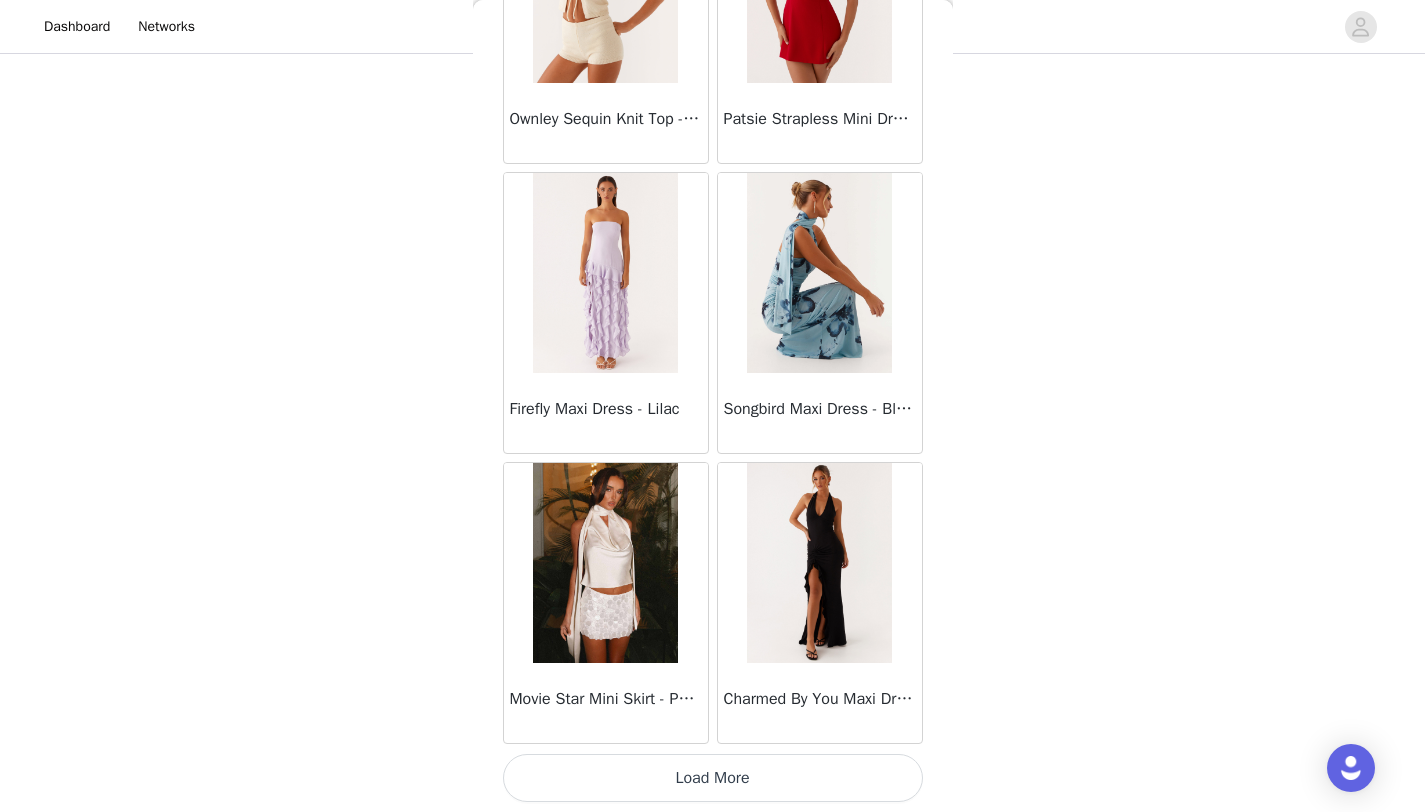 click on "Manuka Ruffle Mini Dress - Yellow       Heart Of Glass Satin Maxi Dress - Blue       Ronnie Maxi Dress - Blue       Nicola Maxi Dress - Pink       Imani Maxi Dress - Pink       Liana Cowl Maxi Dress - Print       Cherry Skies Midi Dress - White       Crystal Clear Lace Midi Skirt - Ivory       Crystal Clear Lace Top - Ivory       Clayton Top - Black Gingham       Wish You Luck Denim Top - Dark Blue       Raphaela Mini Dress - Navy       Maloney Maxi Dress - White       Franco Tie Back Top - Blue       Frida Denim Shorts - Vintage Wash Blue       Consie Long Sleeve Mini Dress - Pale Blue       Mariella Linen Maxi Skirt - Pink       Mariella Linen Top - Pink       Aullie Maxi Dress - Pink       Scorpio Crochet Mini Skirt - Ivory       Carnation Long Sleeve Knit Maxi Dress - Blue       Tara Maxi Dress - Pink Print       Kandi Mini Skirt - Mint       Bohemian Bliss Mesh Mini Dress - Green Floral       Carpe Diem Crochet Mini Dress - Ivory       Calissa Haltherneck Mini Dress - Pink" at bounding box center [713, -5020] 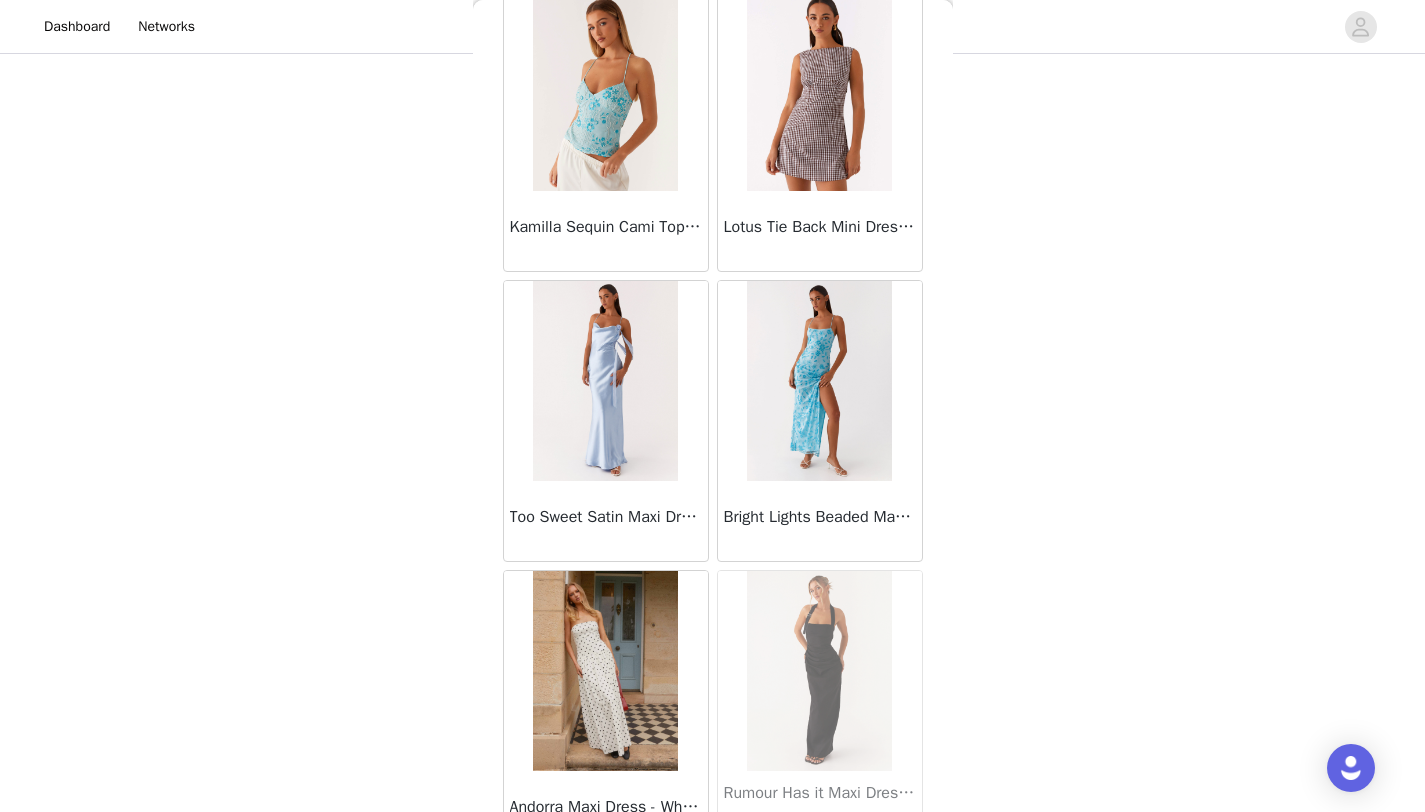scroll, scrollTop: 13848, scrollLeft: 0, axis: vertical 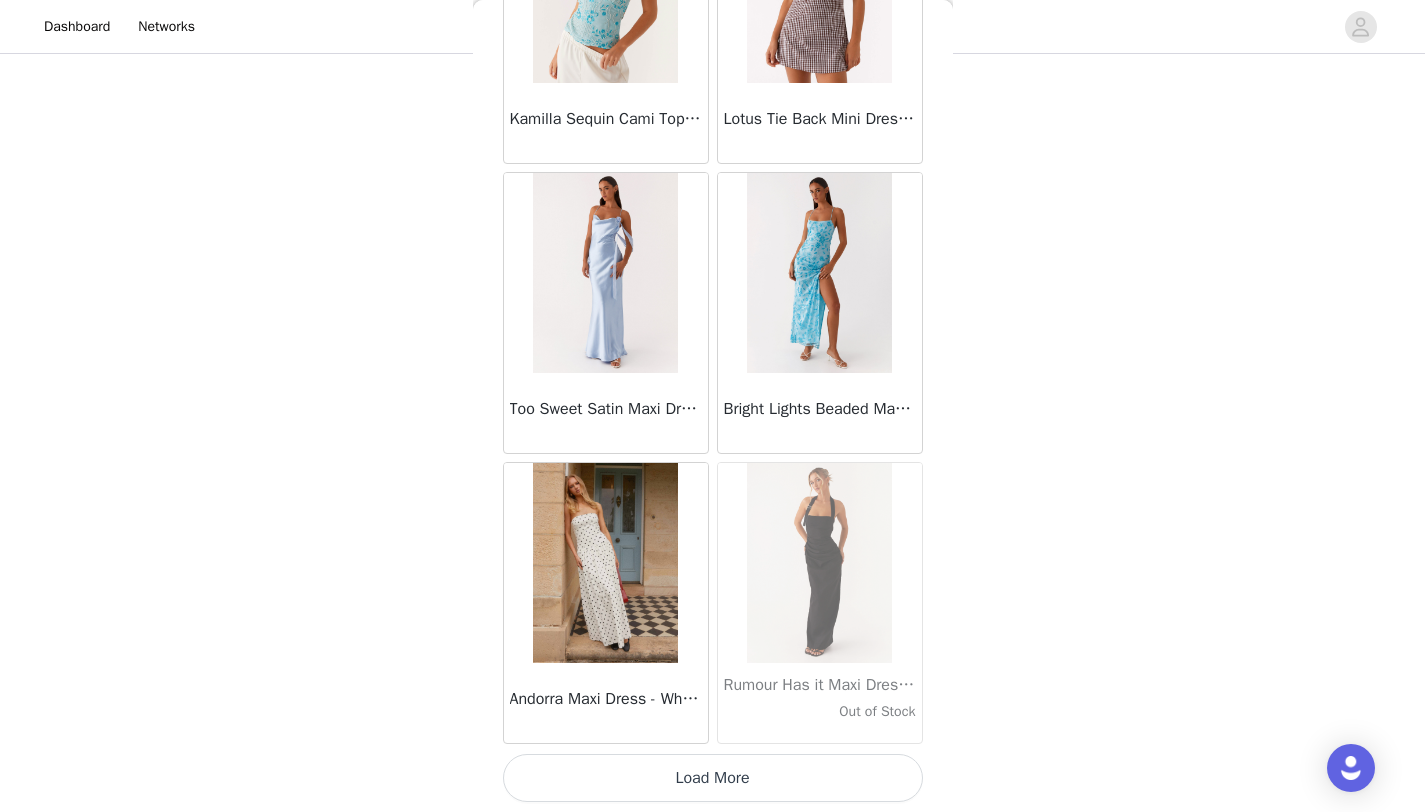 click on "Load More" at bounding box center (713, 778) 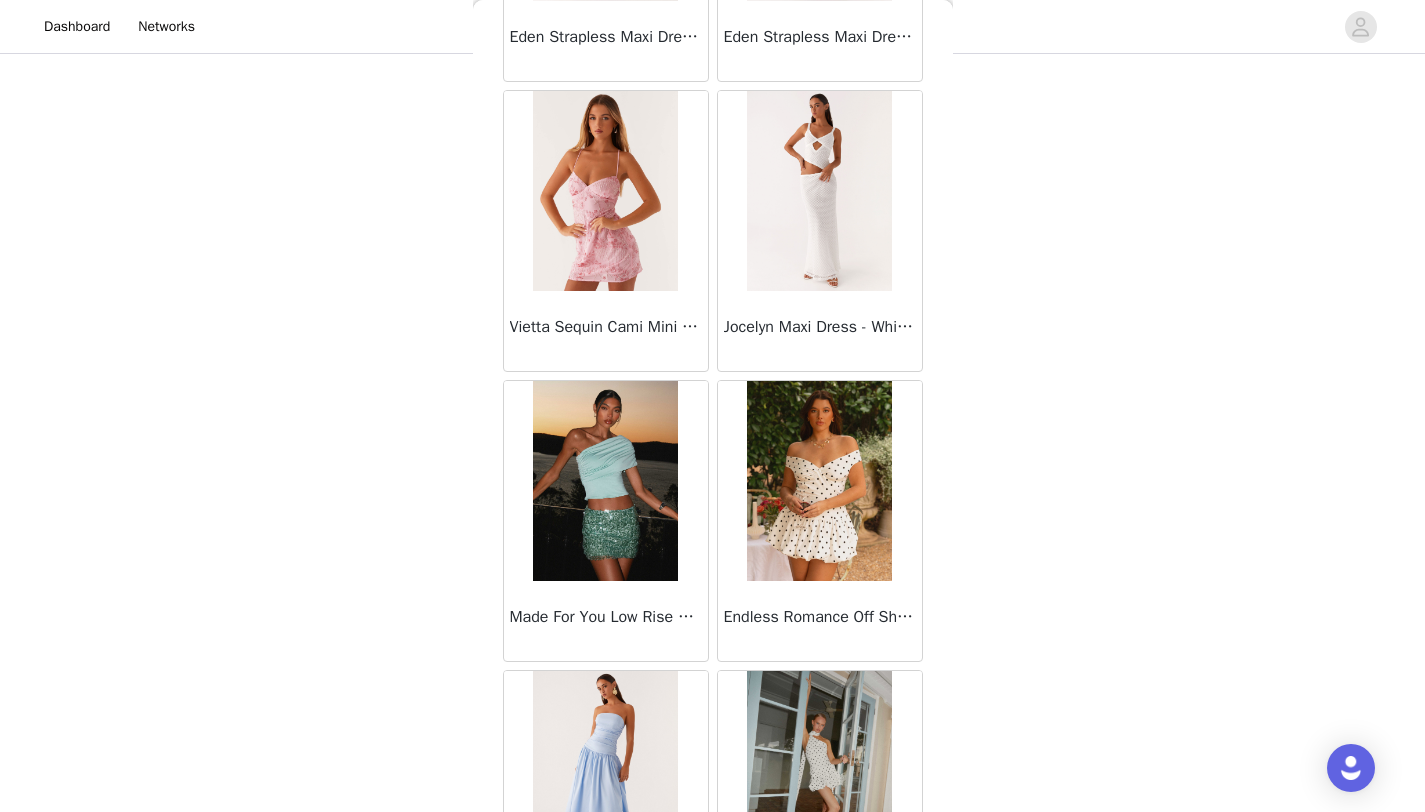 scroll, scrollTop: 16748, scrollLeft: 0, axis: vertical 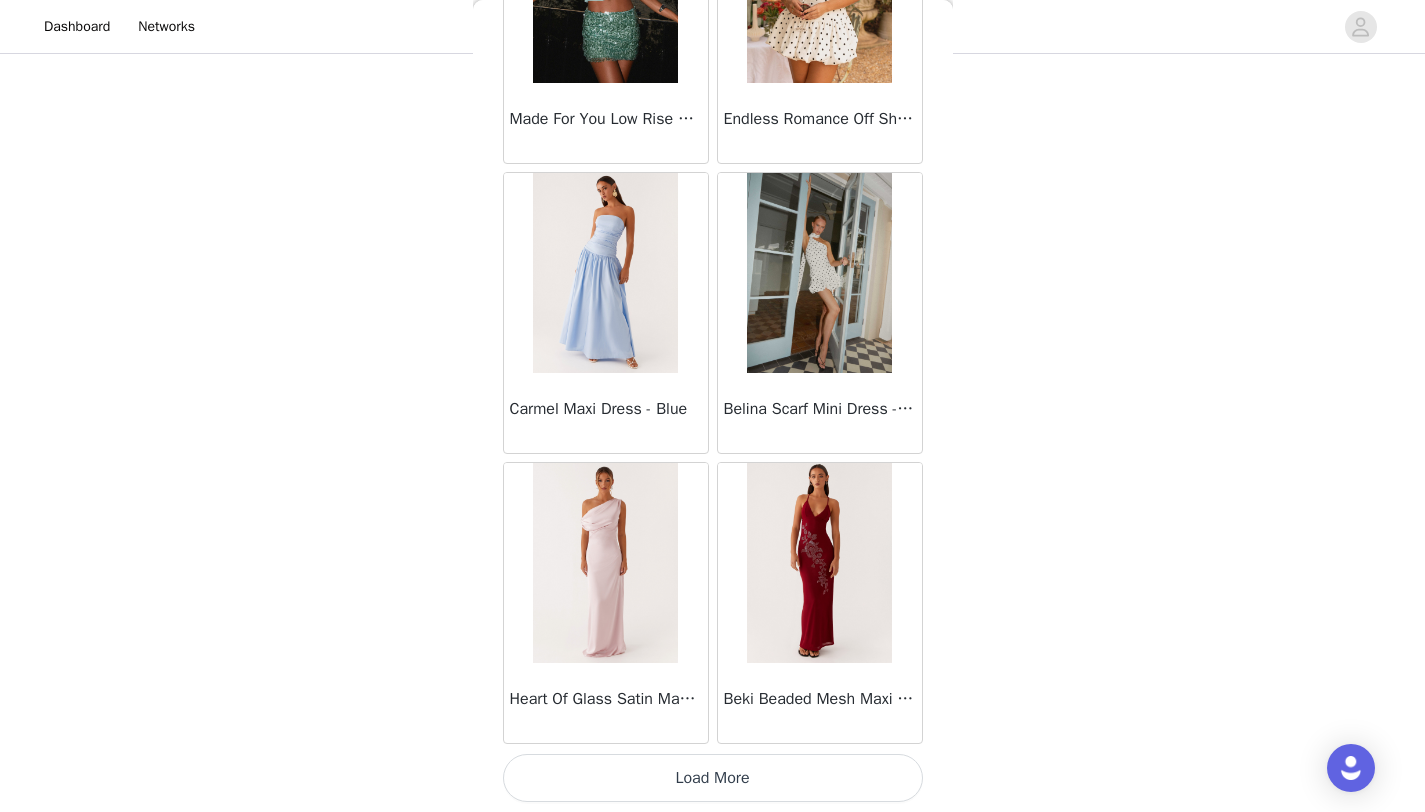 click on "Load More" at bounding box center [713, 778] 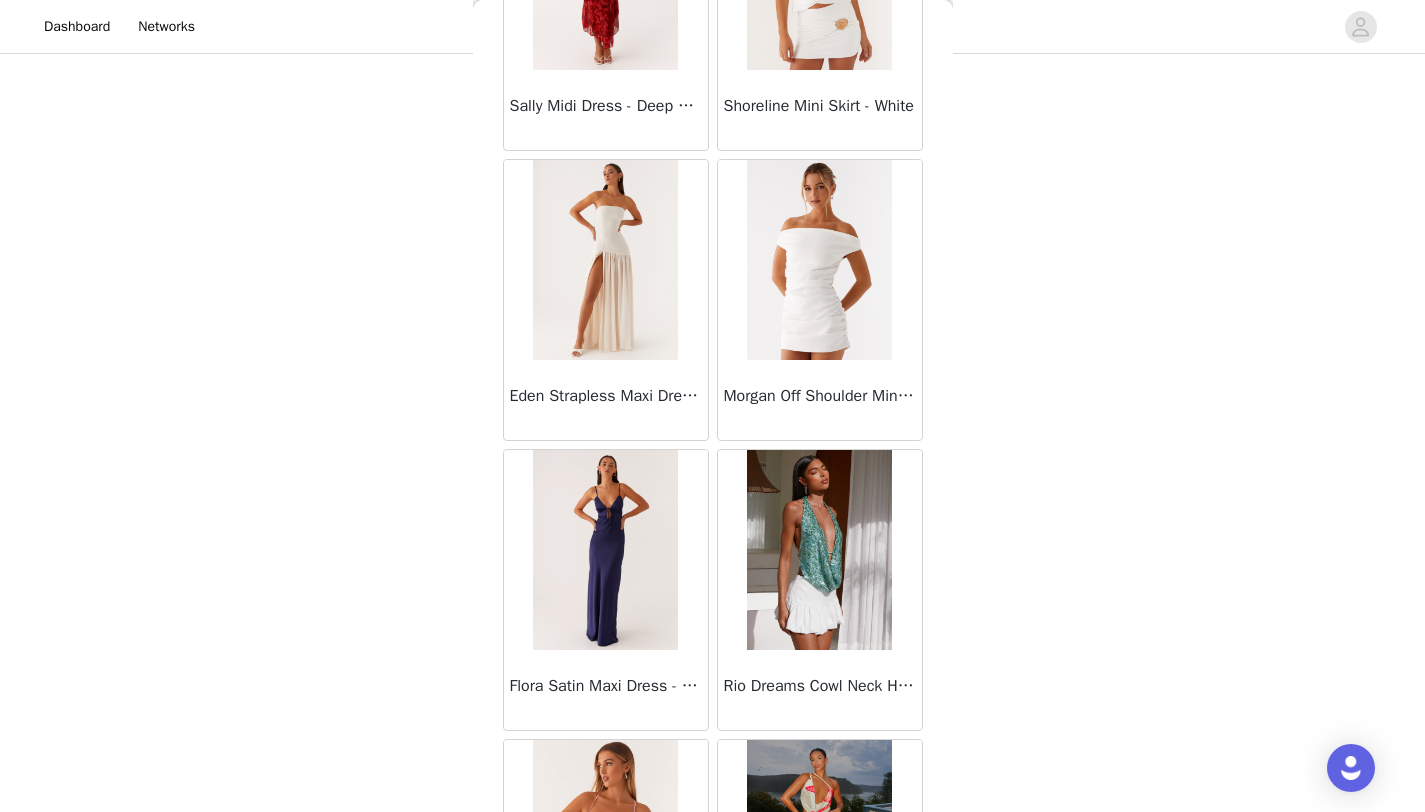 scroll, scrollTop: 19648, scrollLeft: 0, axis: vertical 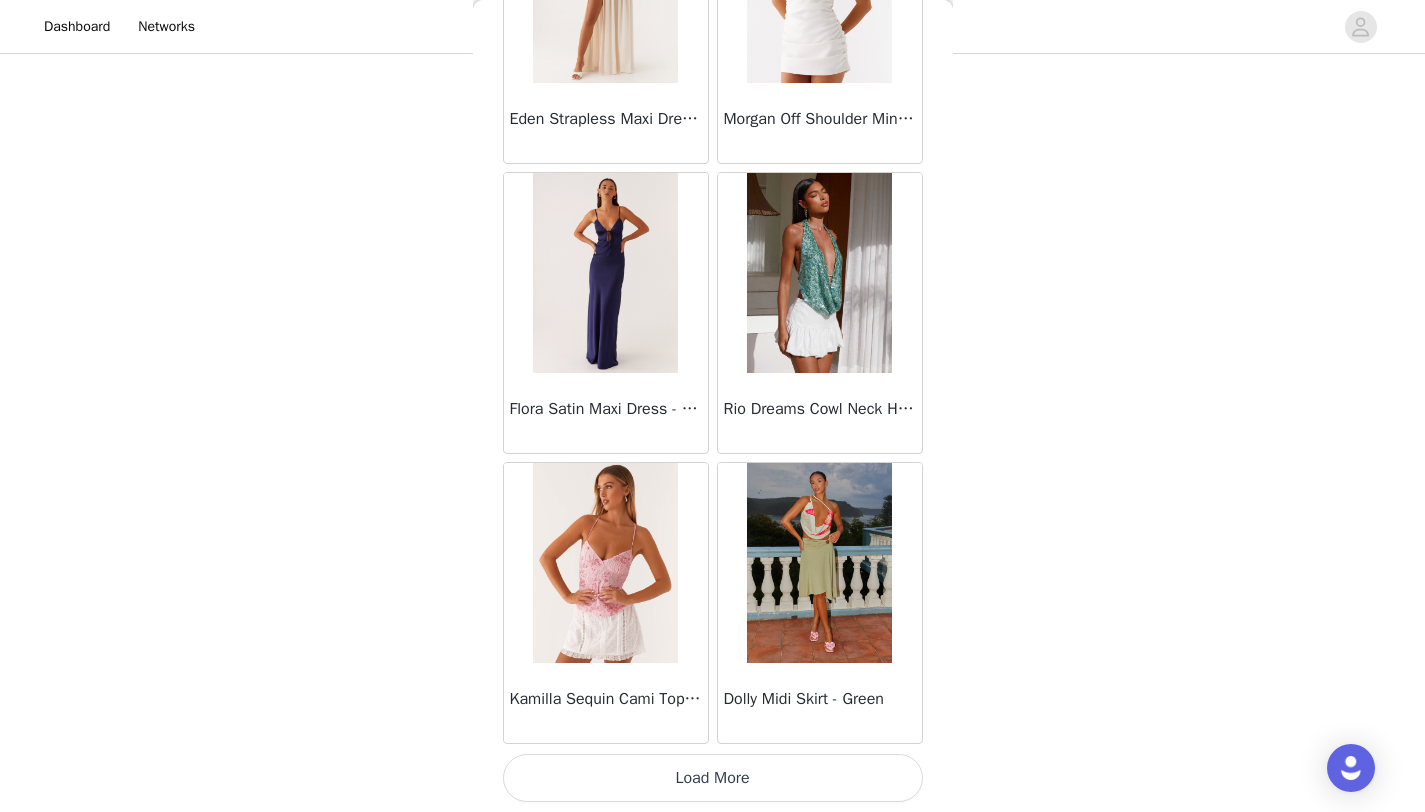 click on "Load More" at bounding box center [713, 778] 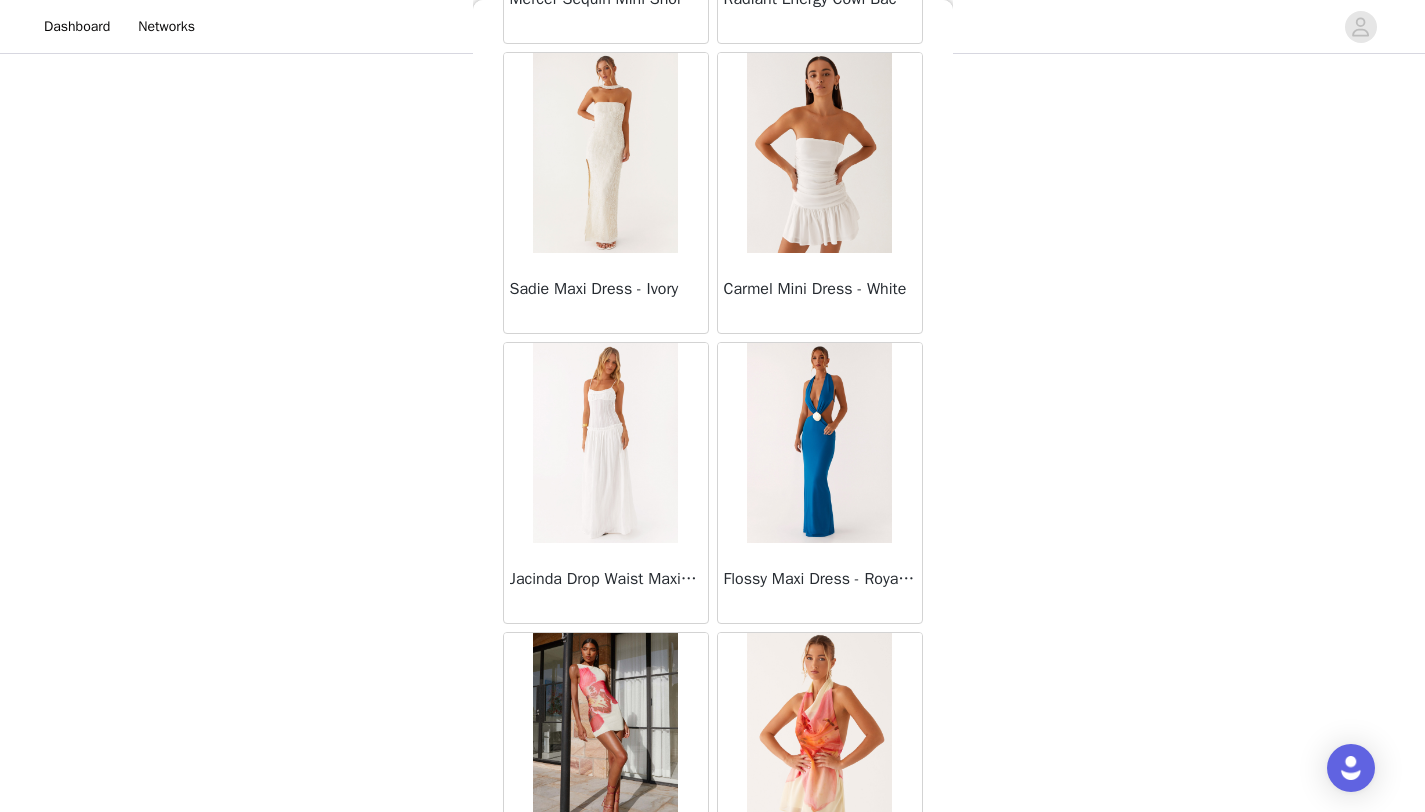 scroll, scrollTop: 22548, scrollLeft: 0, axis: vertical 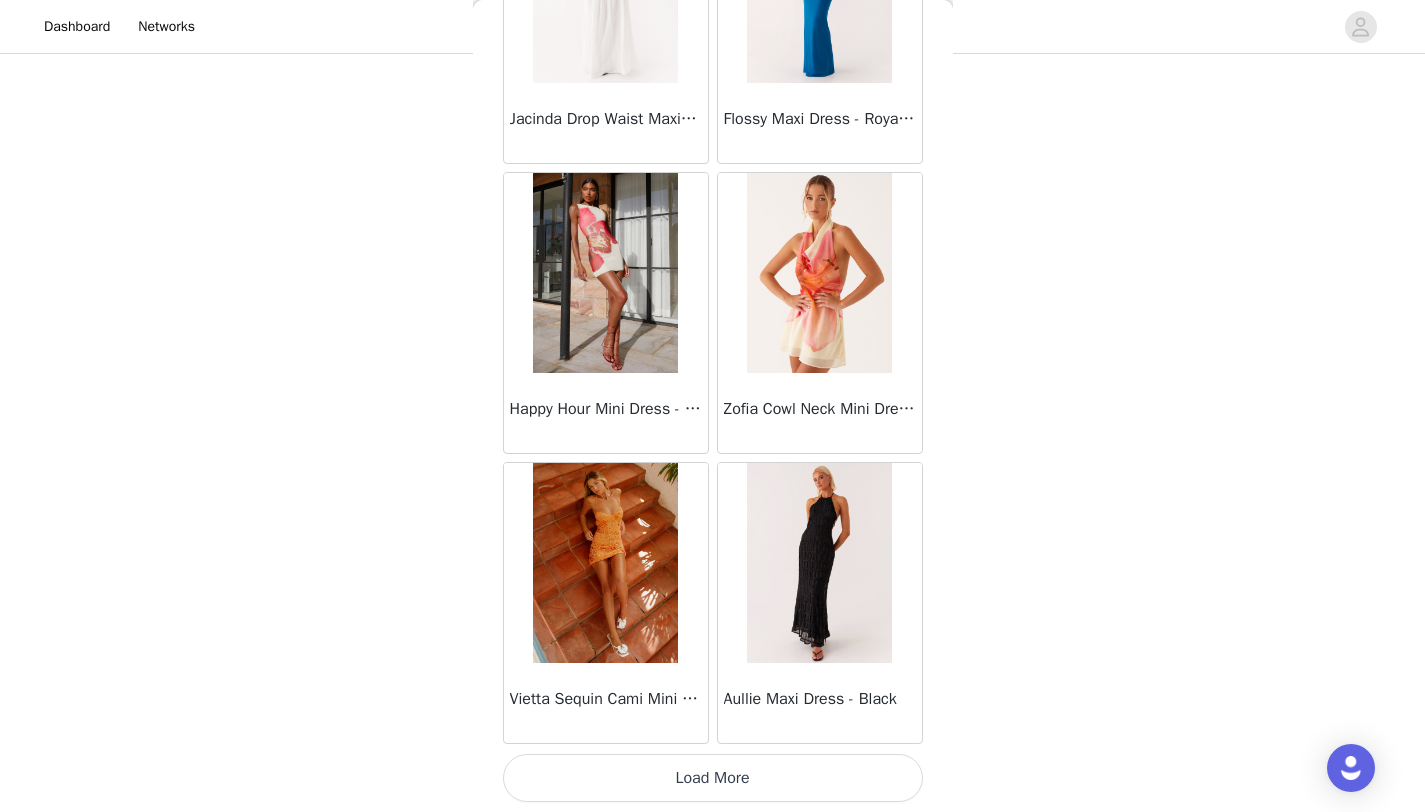 click at bounding box center [819, 273] 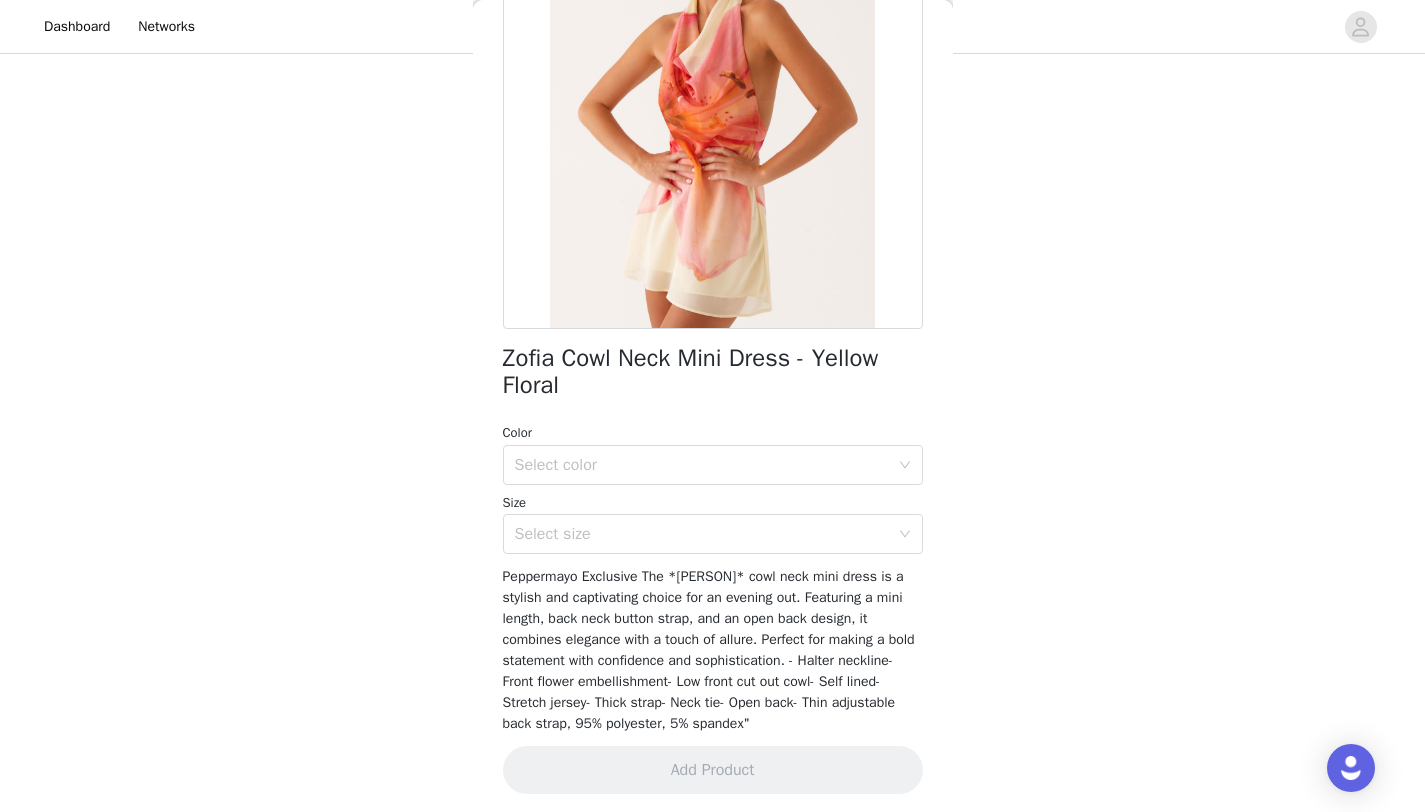 scroll, scrollTop: 227, scrollLeft: 0, axis: vertical 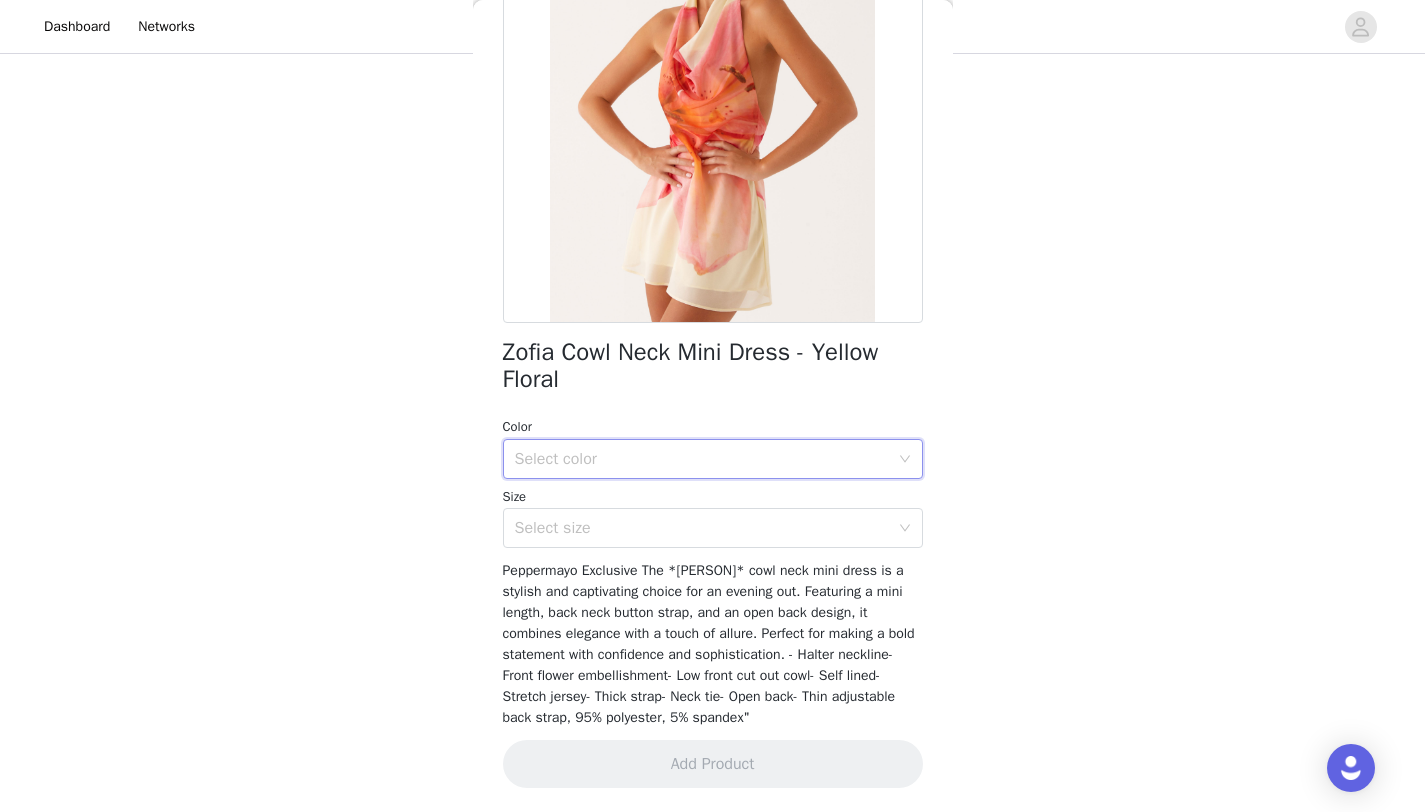 click on "Select color" at bounding box center (713, 459) 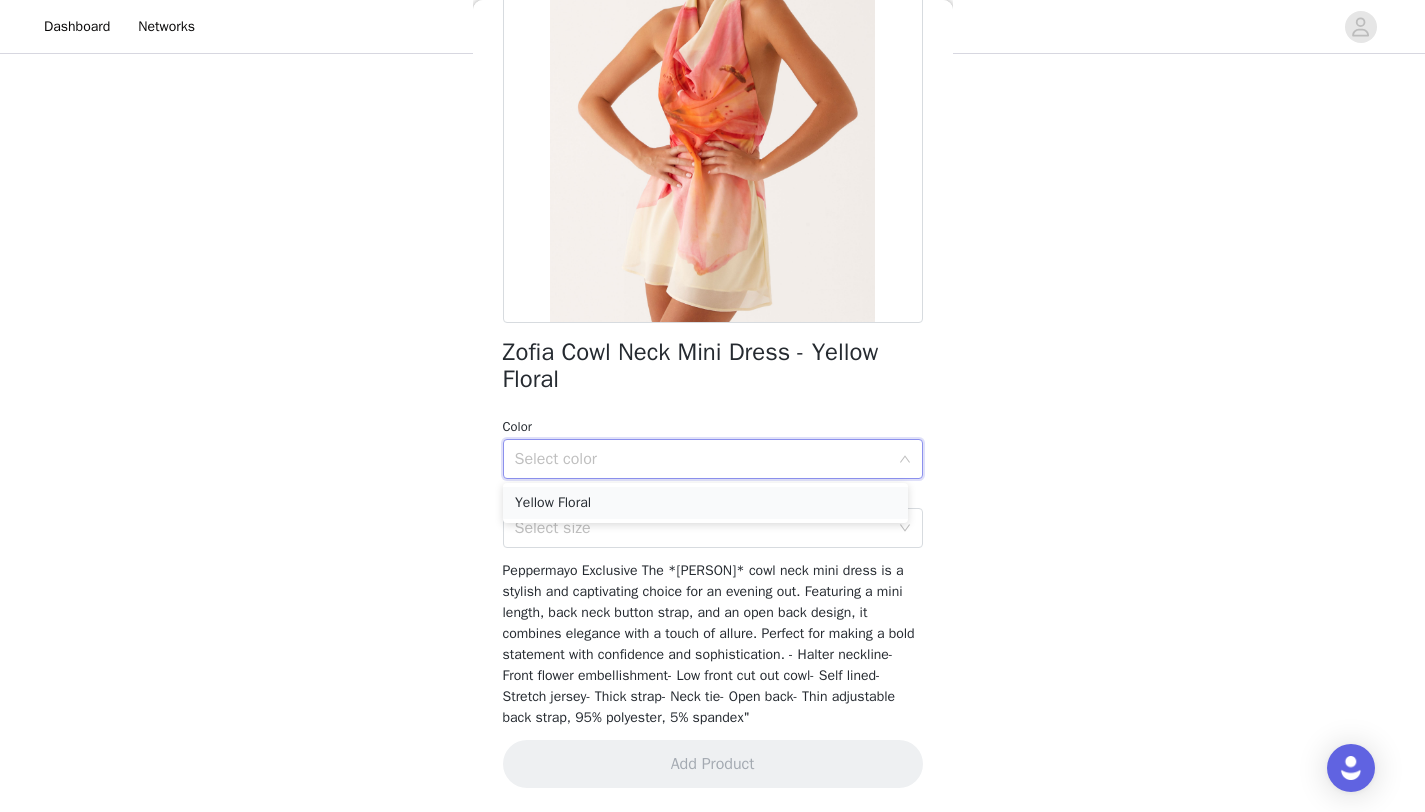 click on "Yellow Floral" at bounding box center [705, 503] 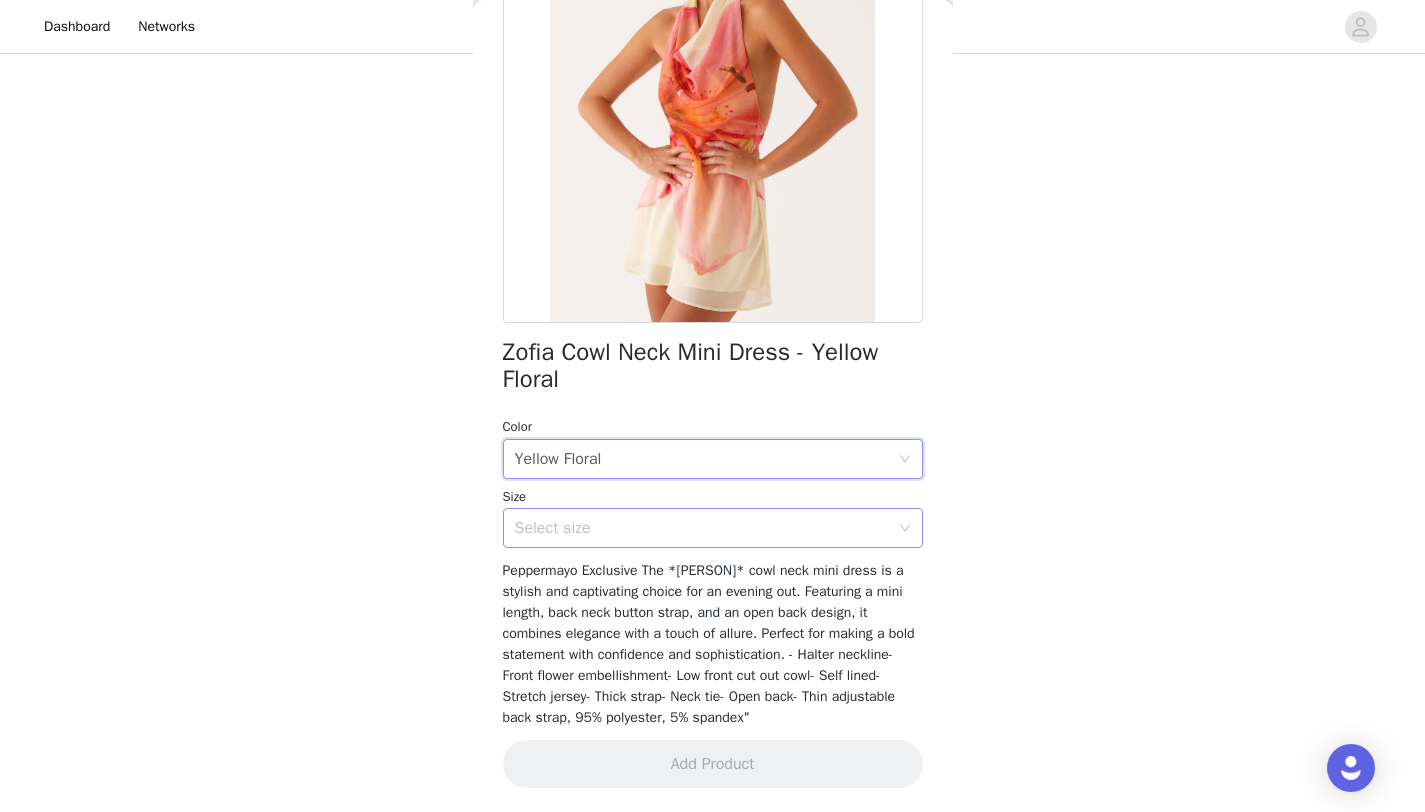 click on "Select size" at bounding box center [702, 528] 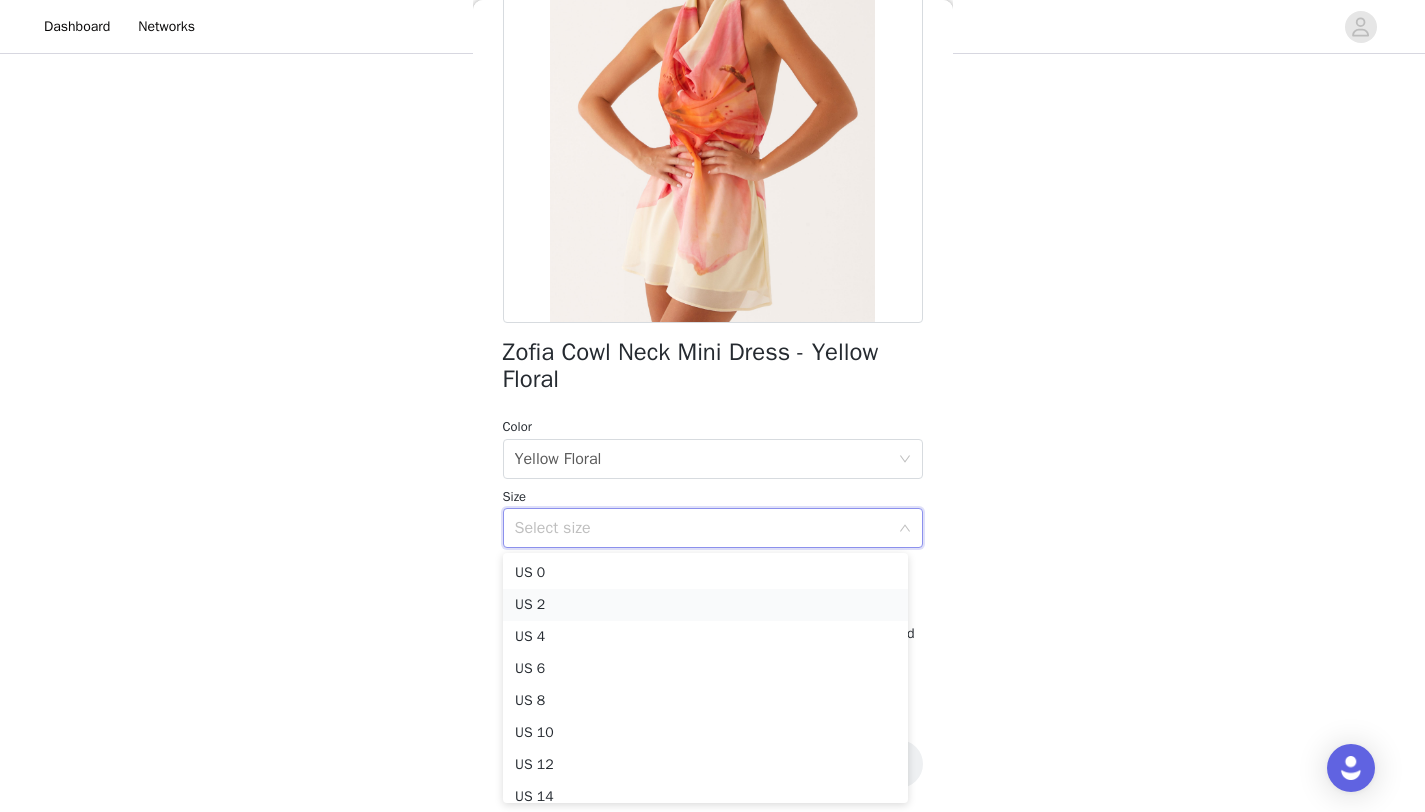 click on "US 2" at bounding box center (705, 605) 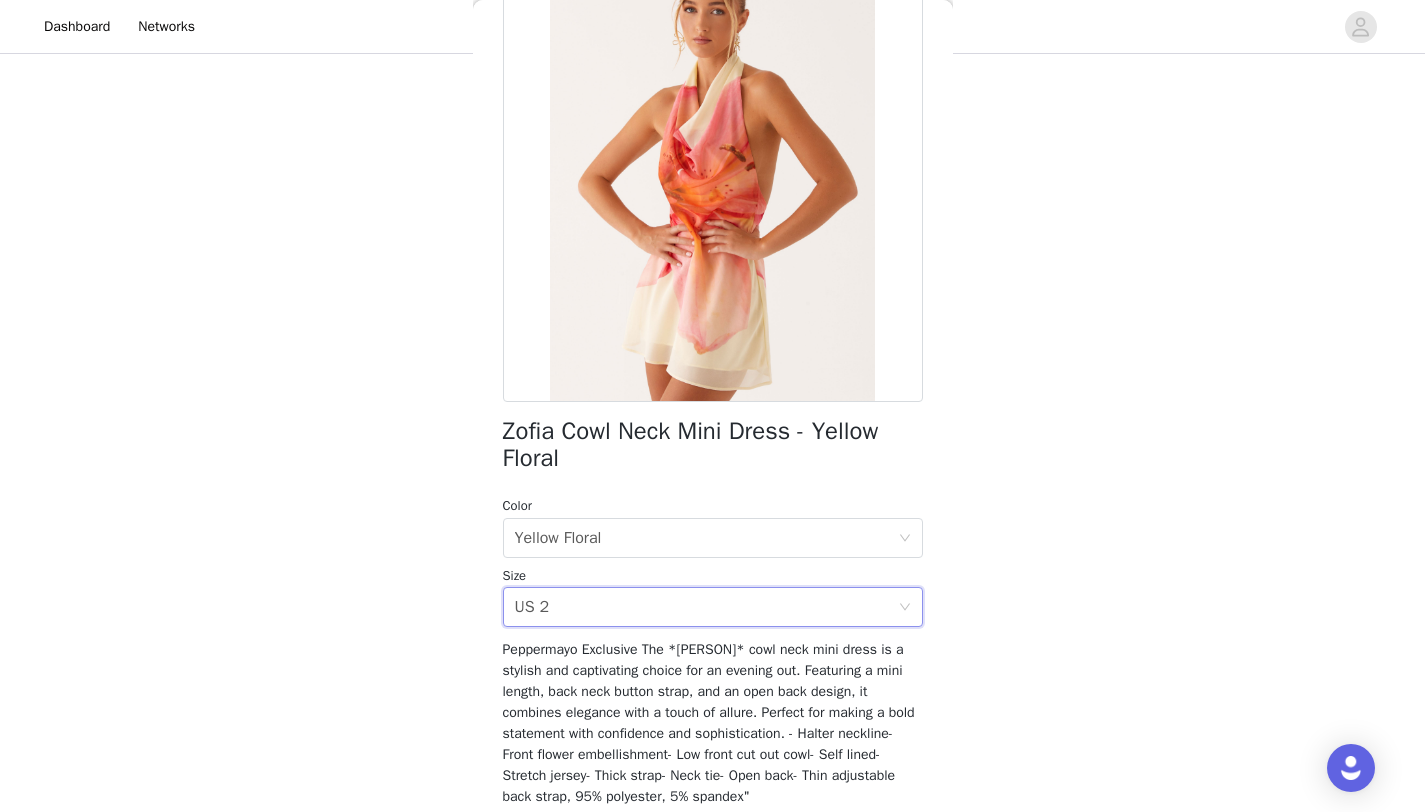 scroll, scrollTop: 227, scrollLeft: 0, axis: vertical 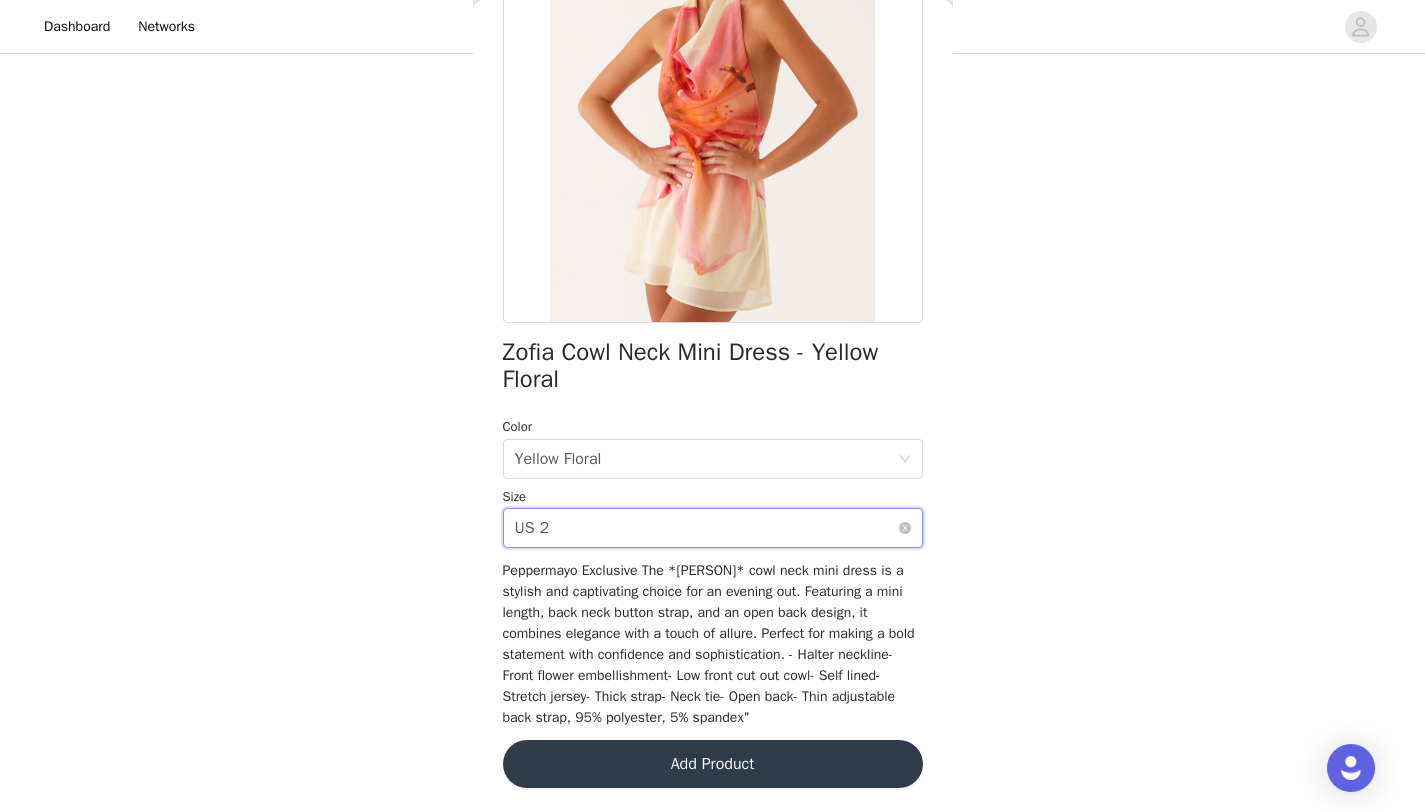 click on "Select size US 2" at bounding box center [706, 528] 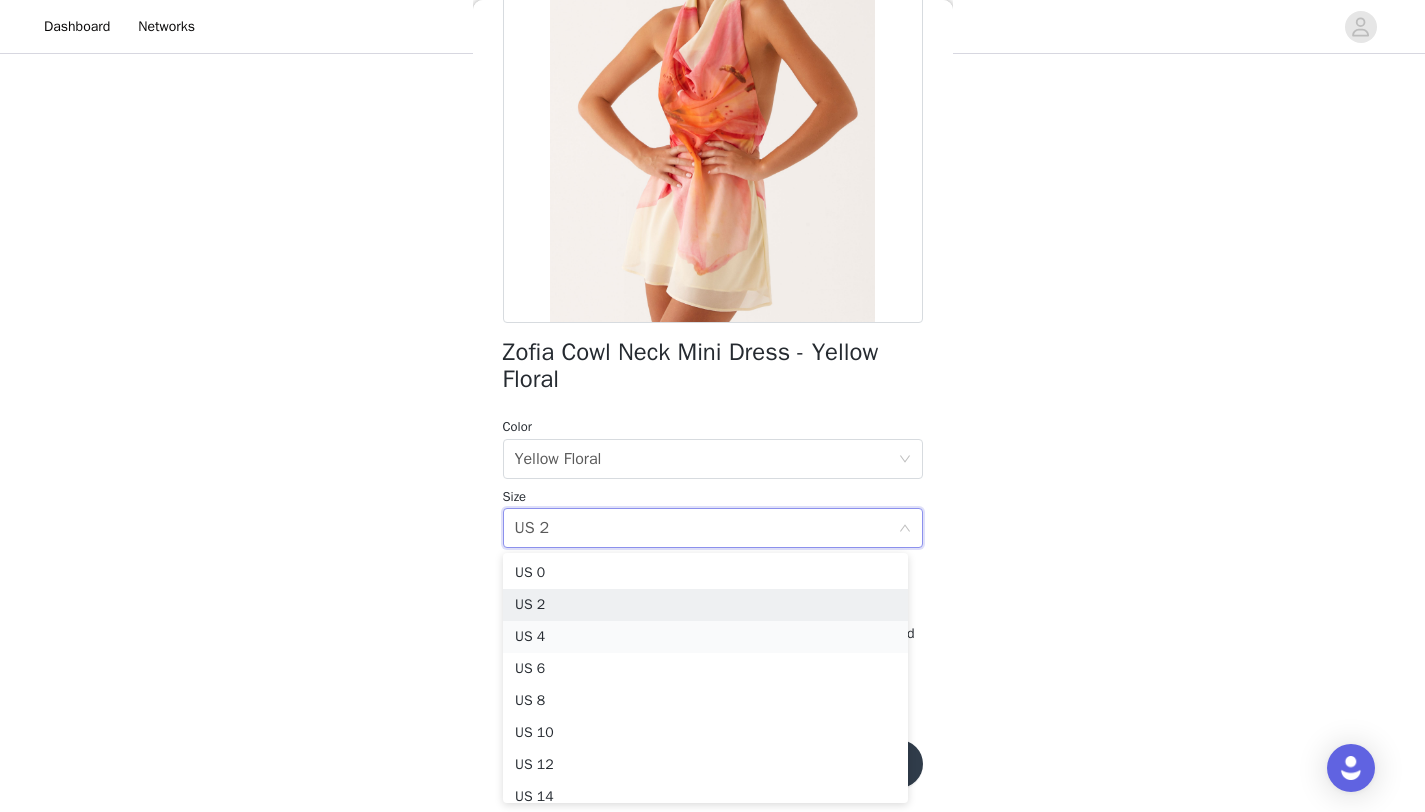 click on "US 4" at bounding box center [705, 637] 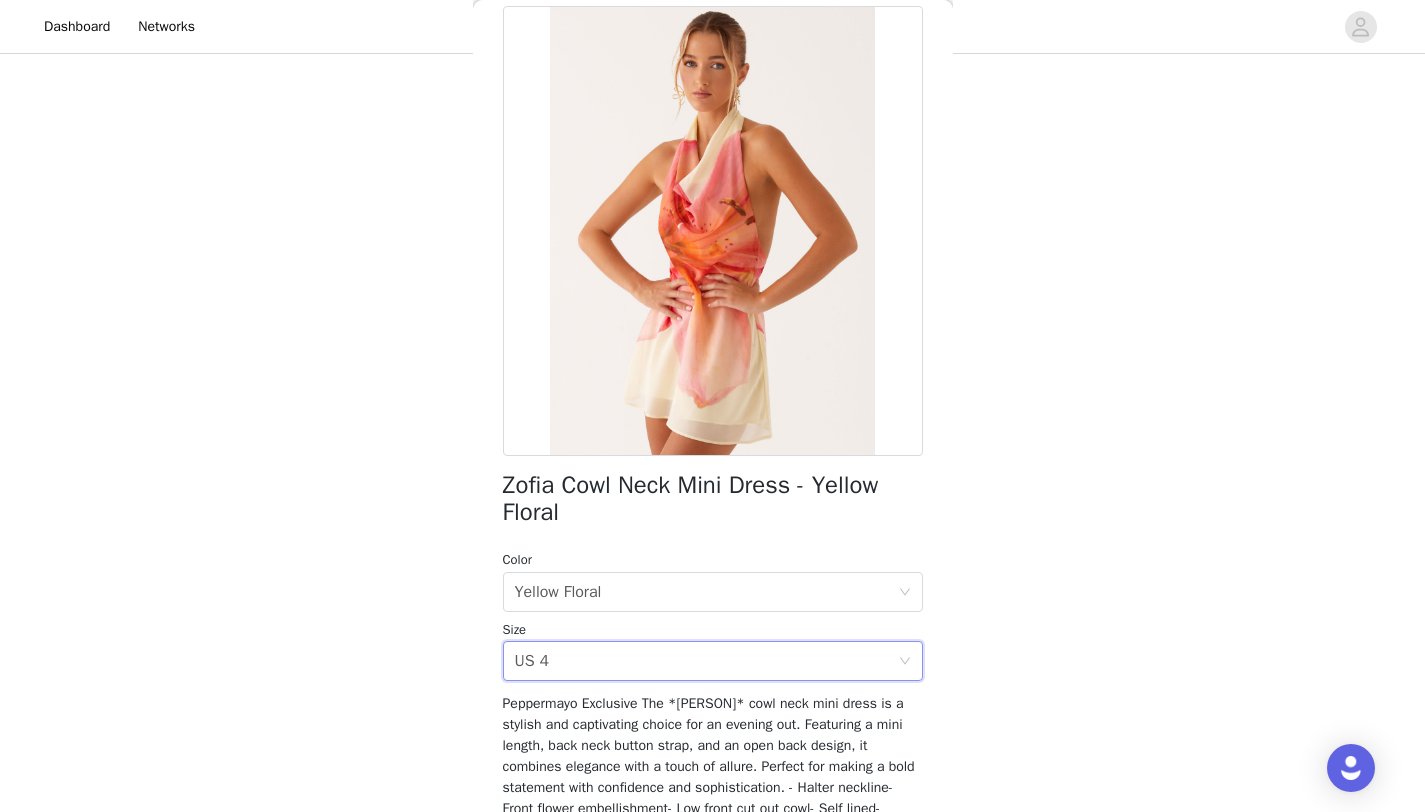 scroll, scrollTop: 227, scrollLeft: 0, axis: vertical 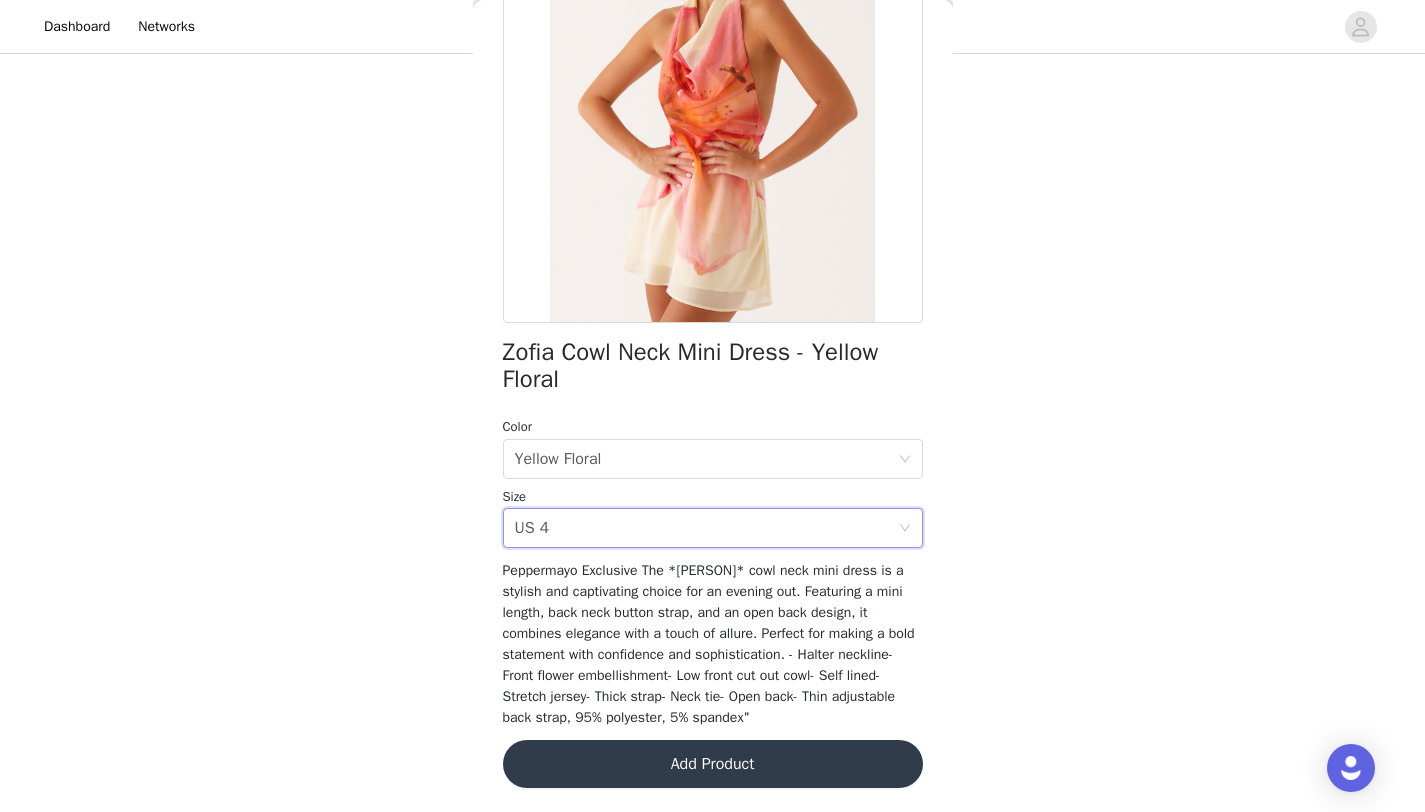click on "Add Product" at bounding box center [713, 764] 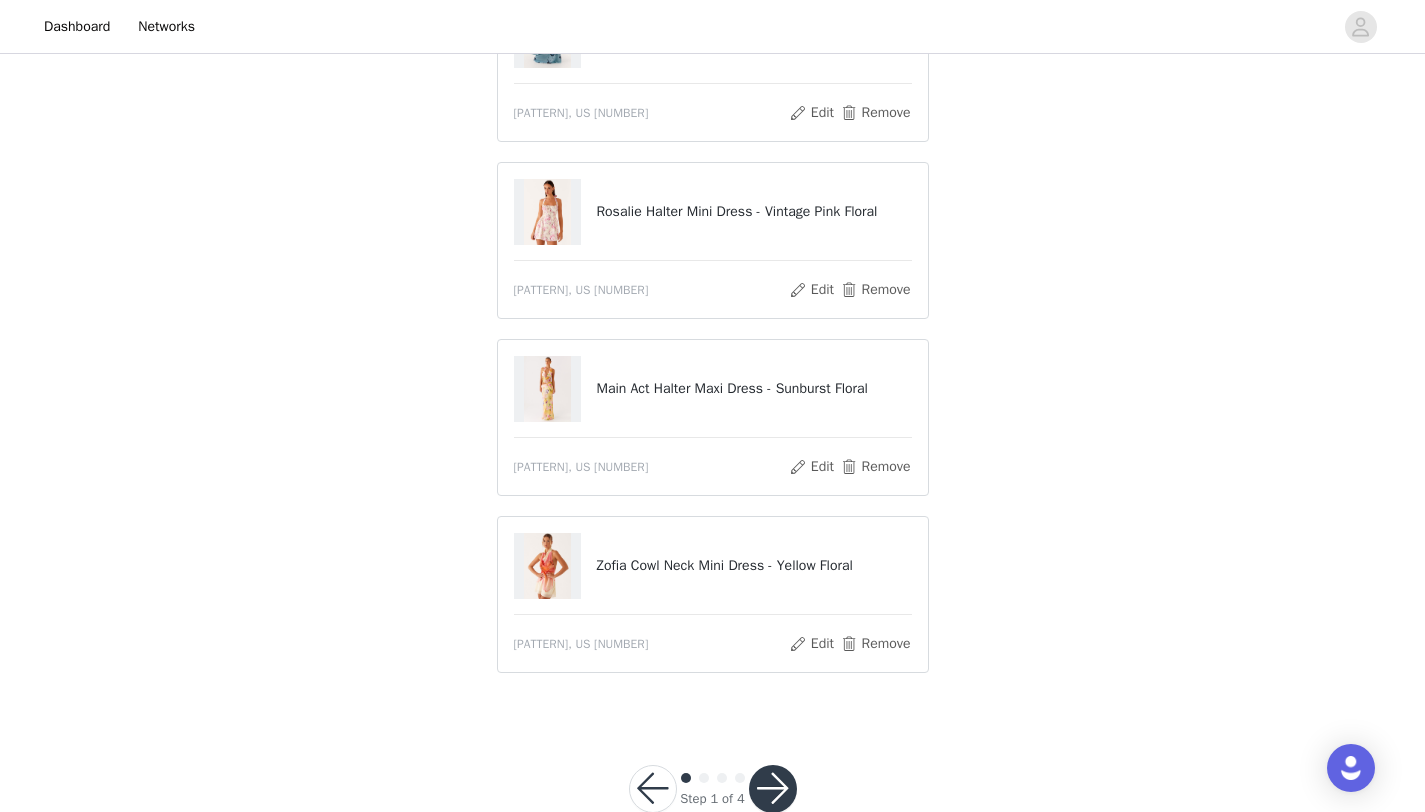 click at bounding box center [773, 789] 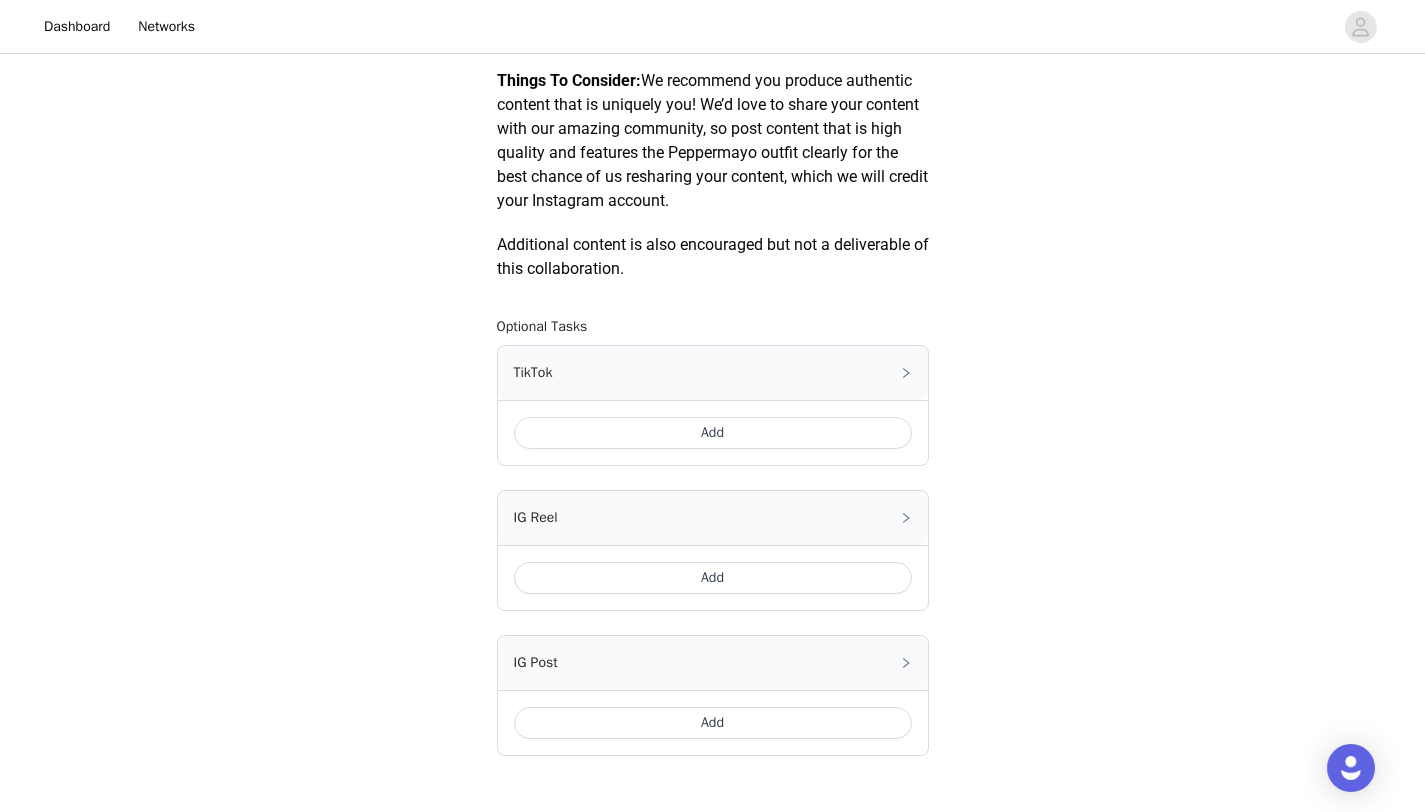 scroll, scrollTop: 1136, scrollLeft: 0, axis: vertical 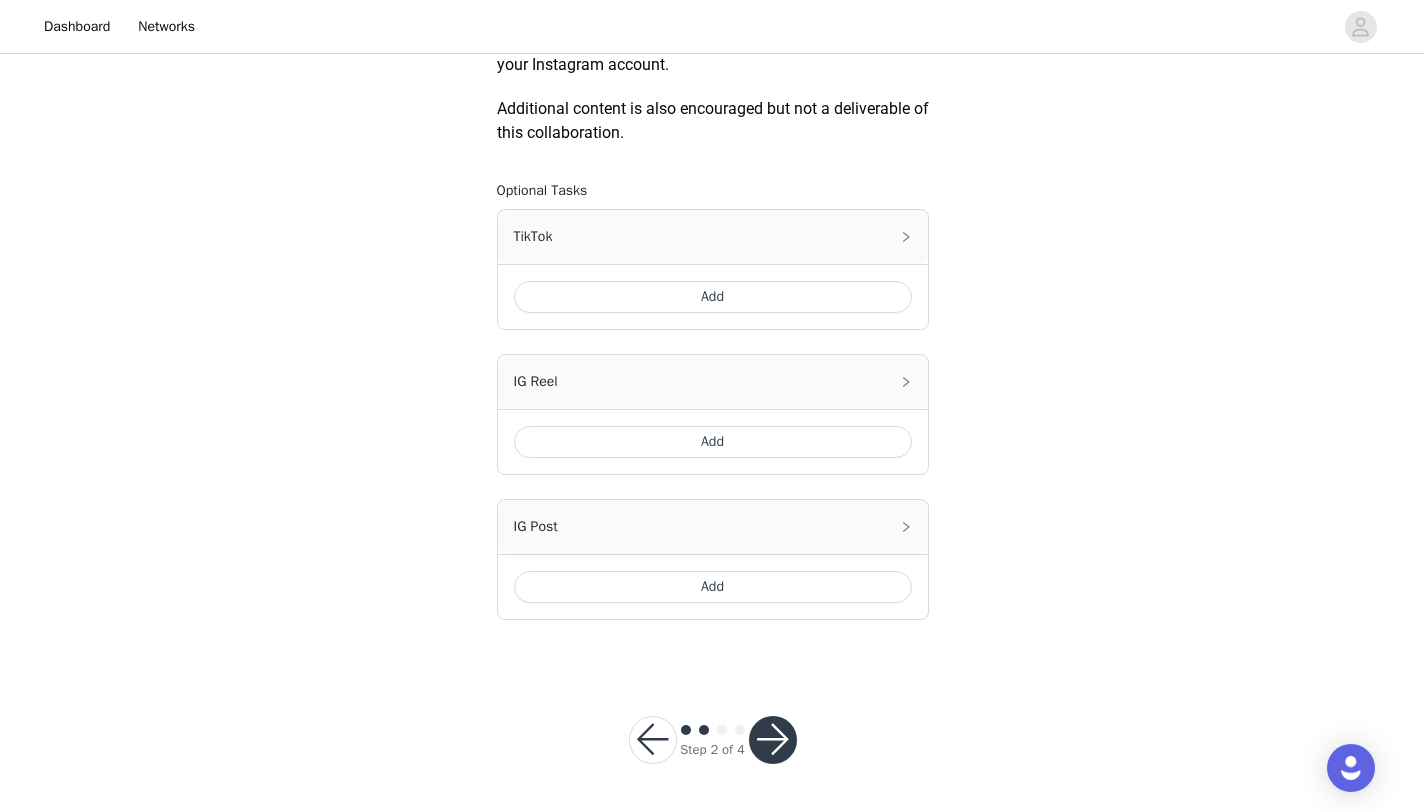 click on "Add" at bounding box center [713, 442] 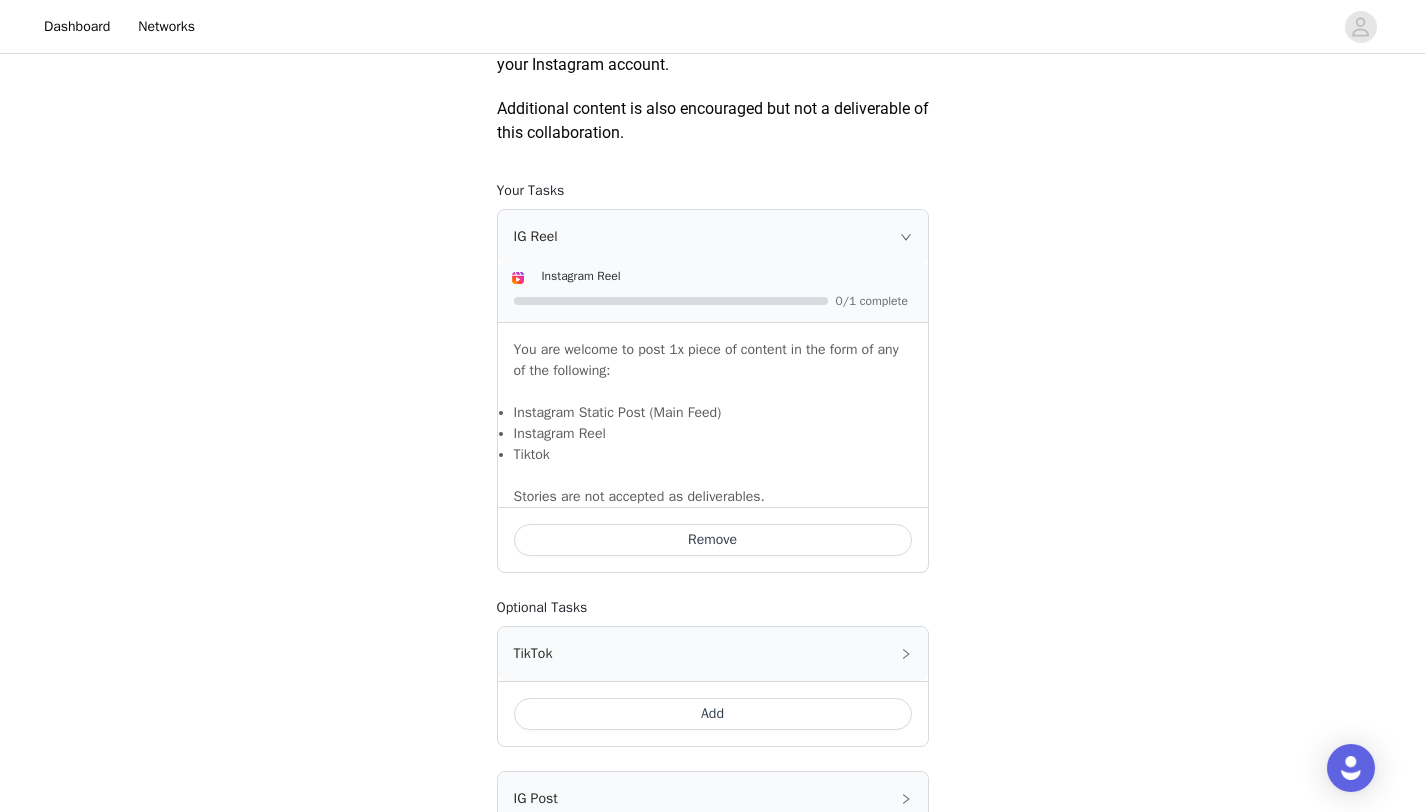 scroll, scrollTop: 1408, scrollLeft: 0, axis: vertical 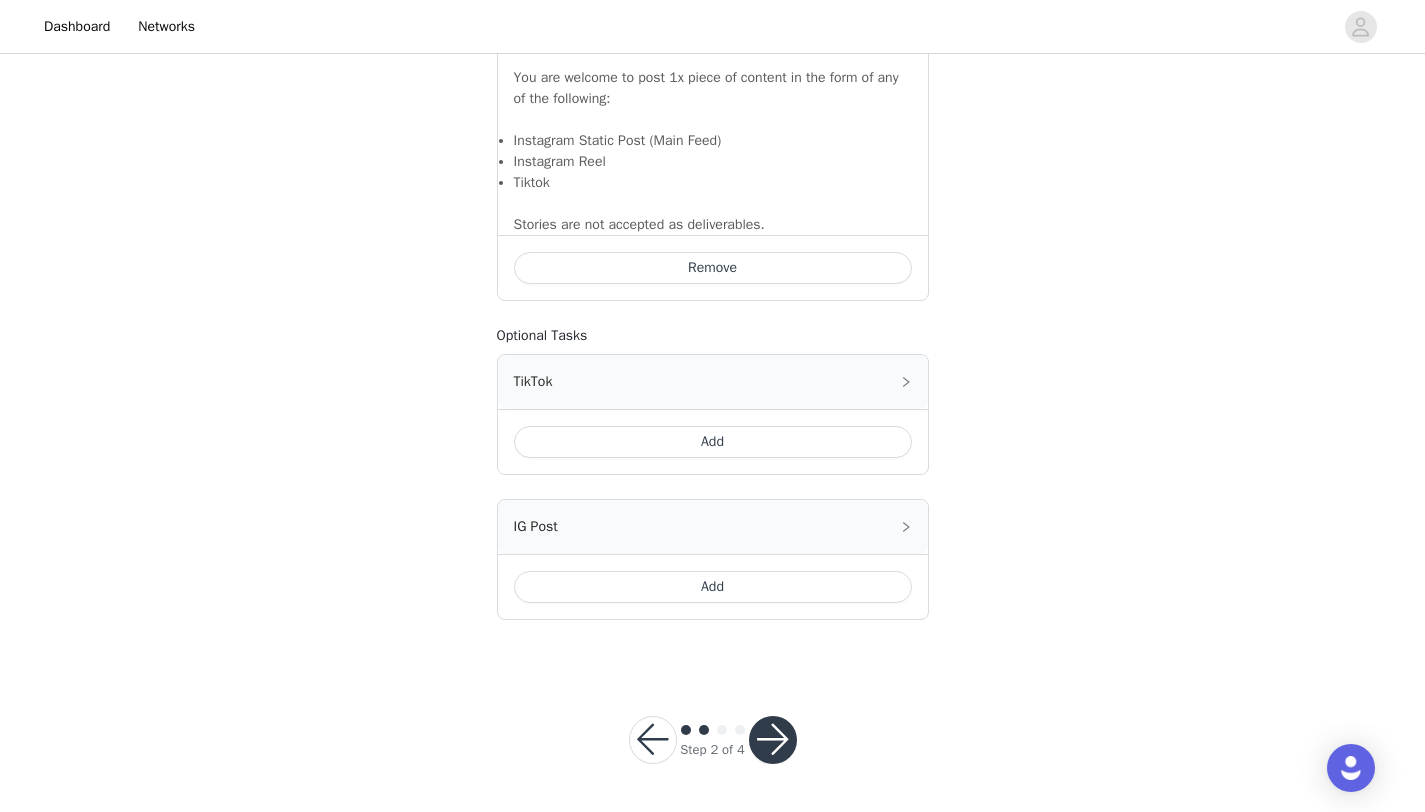 click at bounding box center (773, 740) 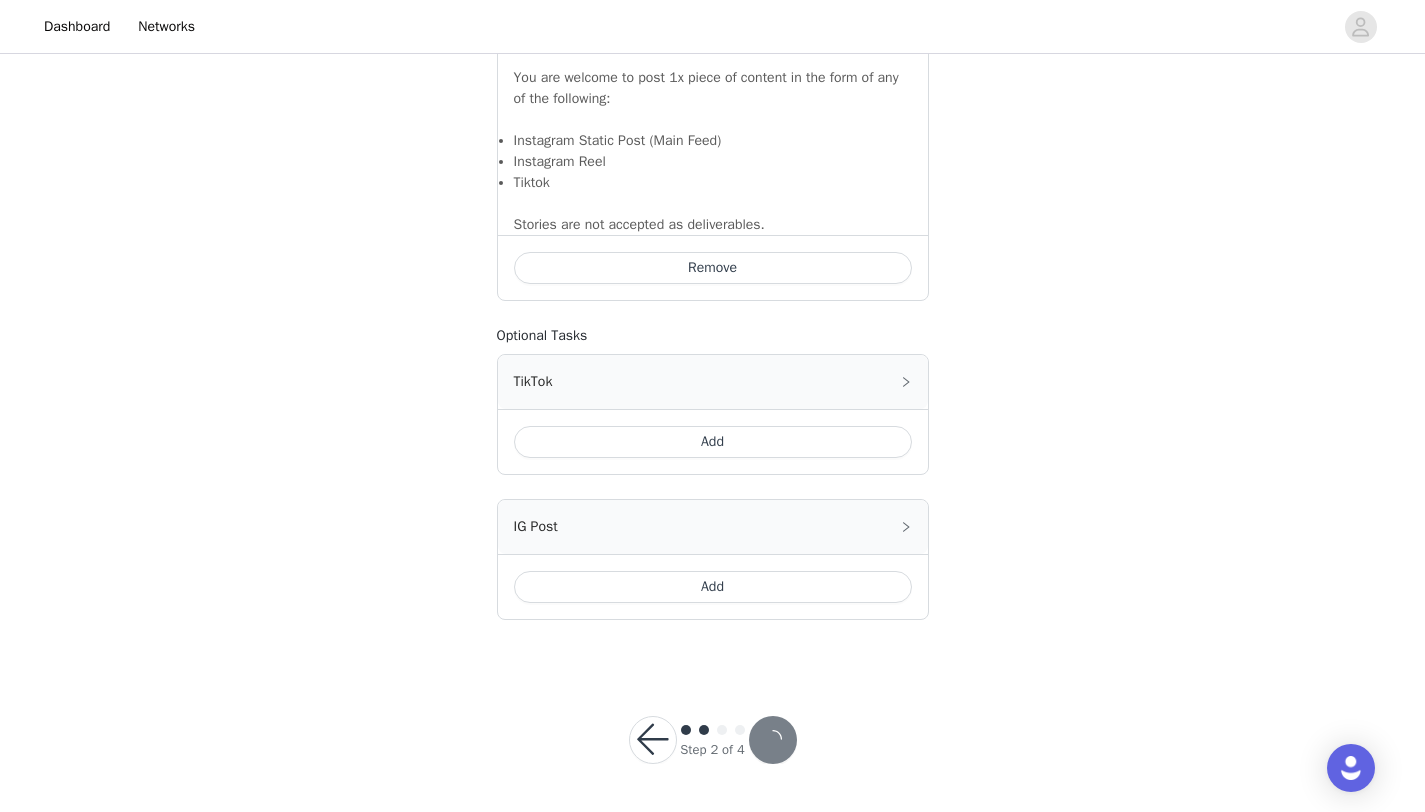 scroll, scrollTop: 0, scrollLeft: 0, axis: both 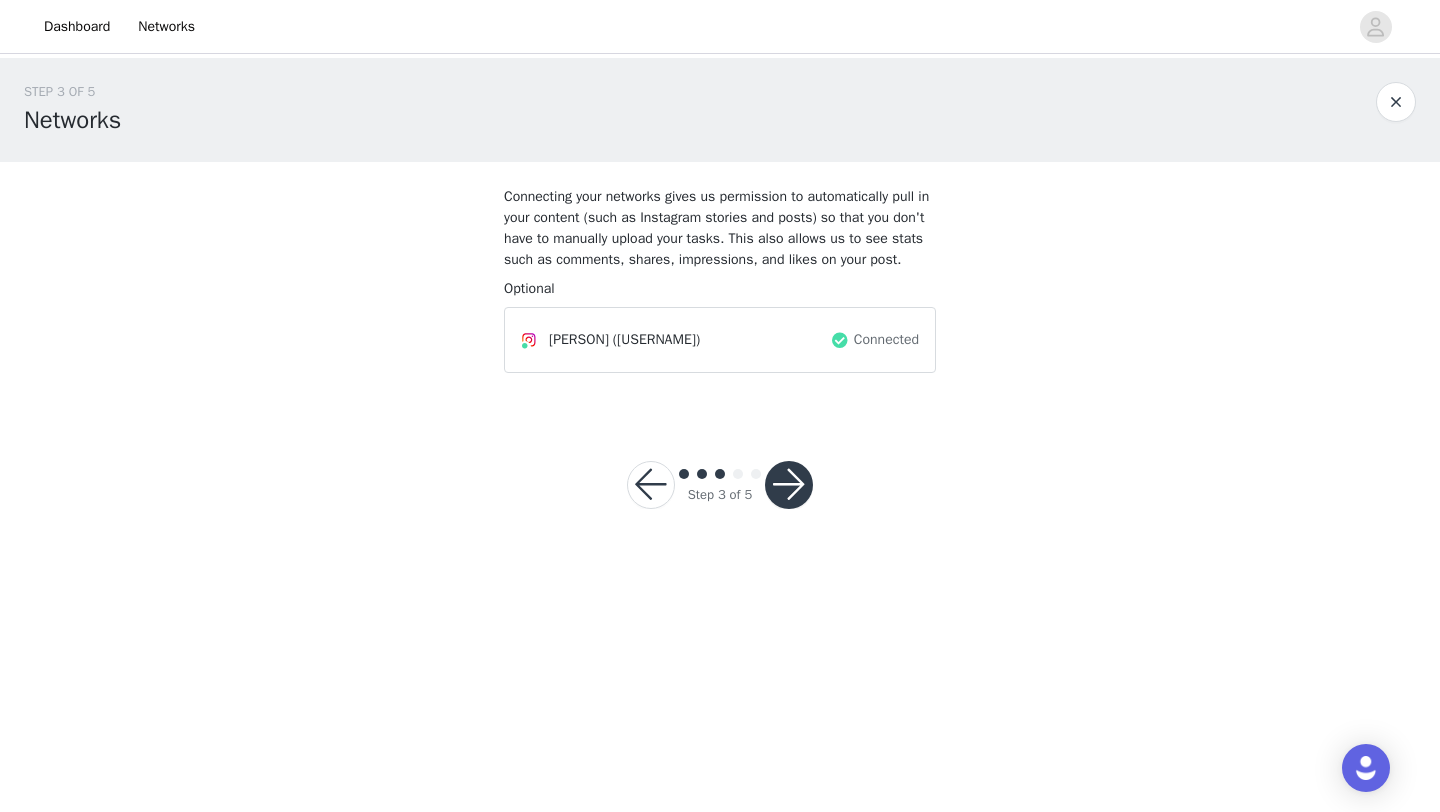 click at bounding box center [789, 485] 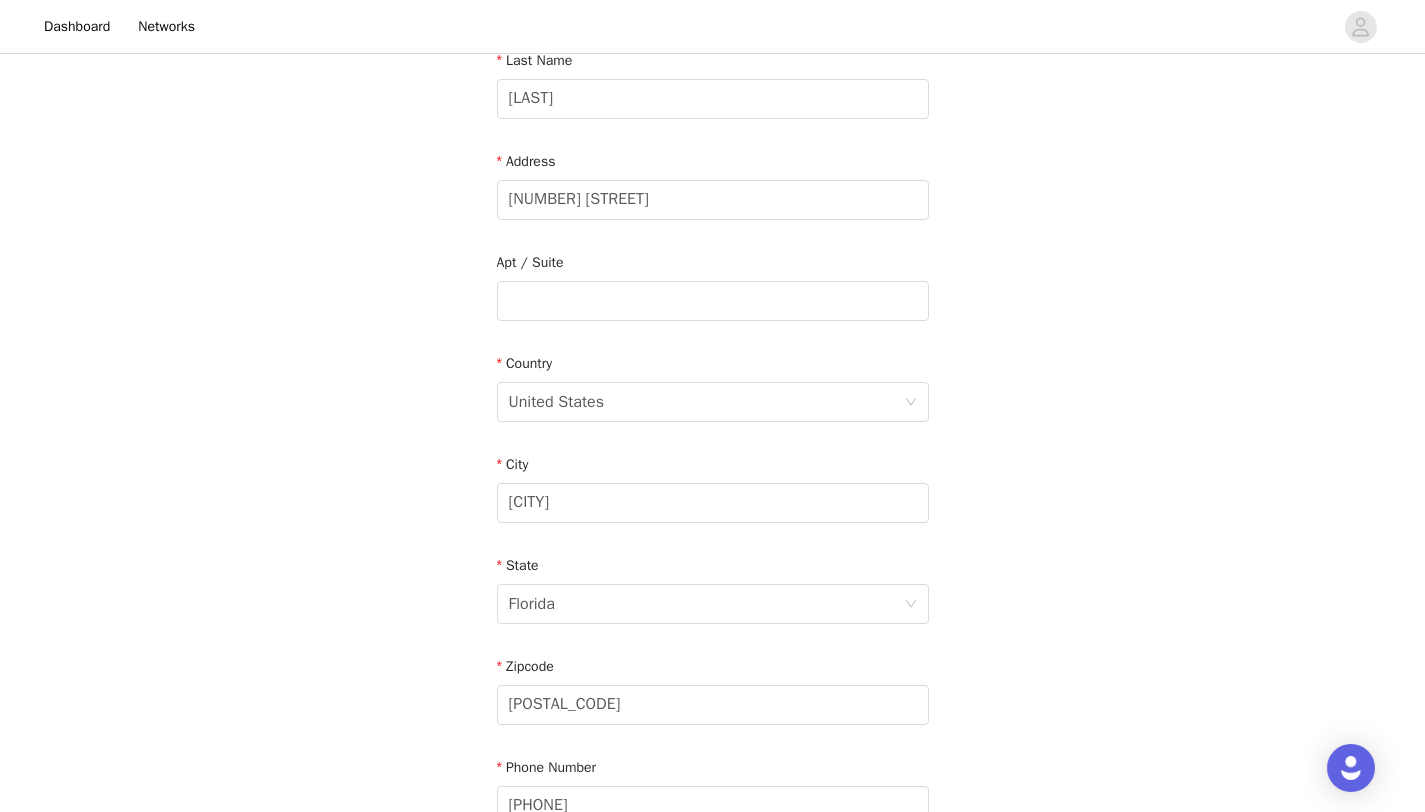 scroll, scrollTop: 551, scrollLeft: 0, axis: vertical 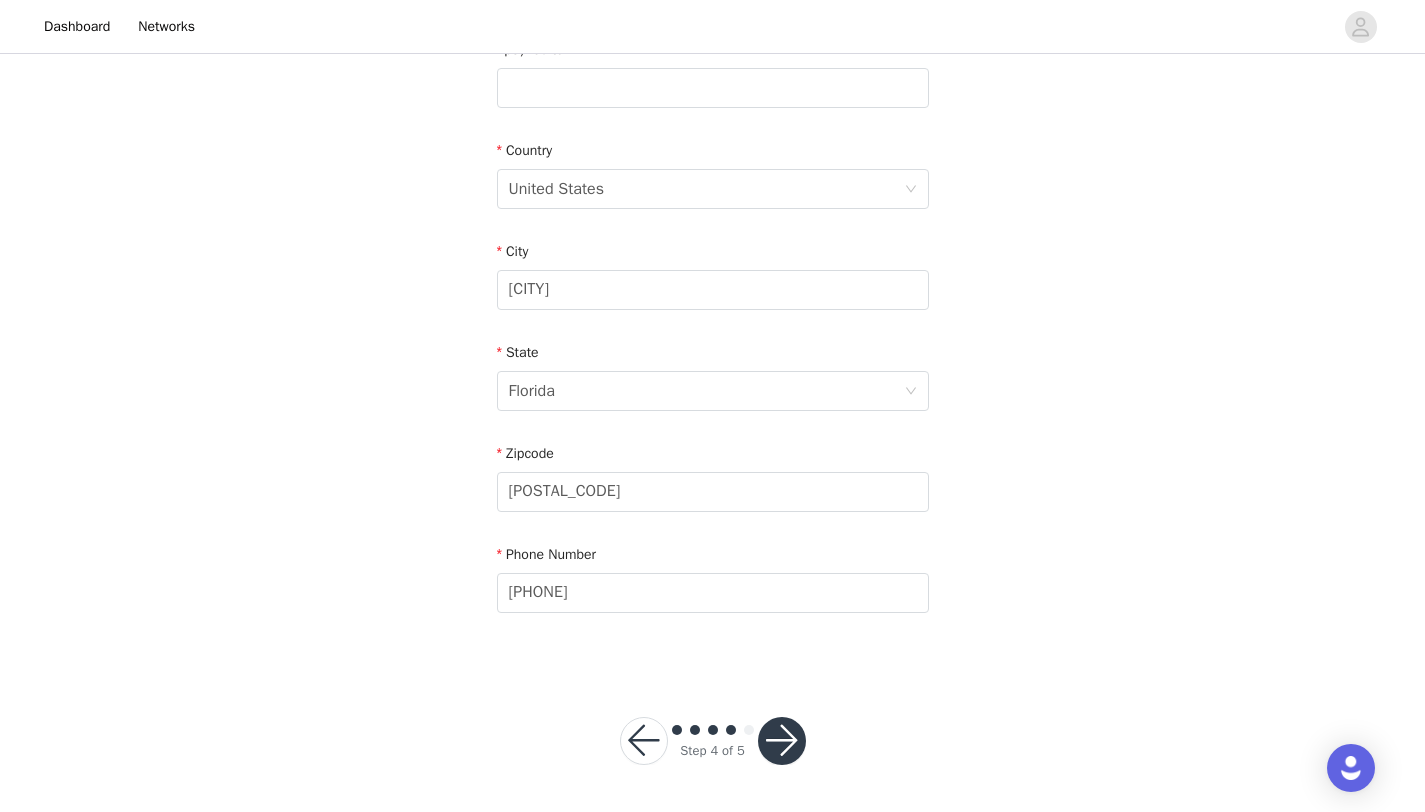 click at bounding box center (782, 741) 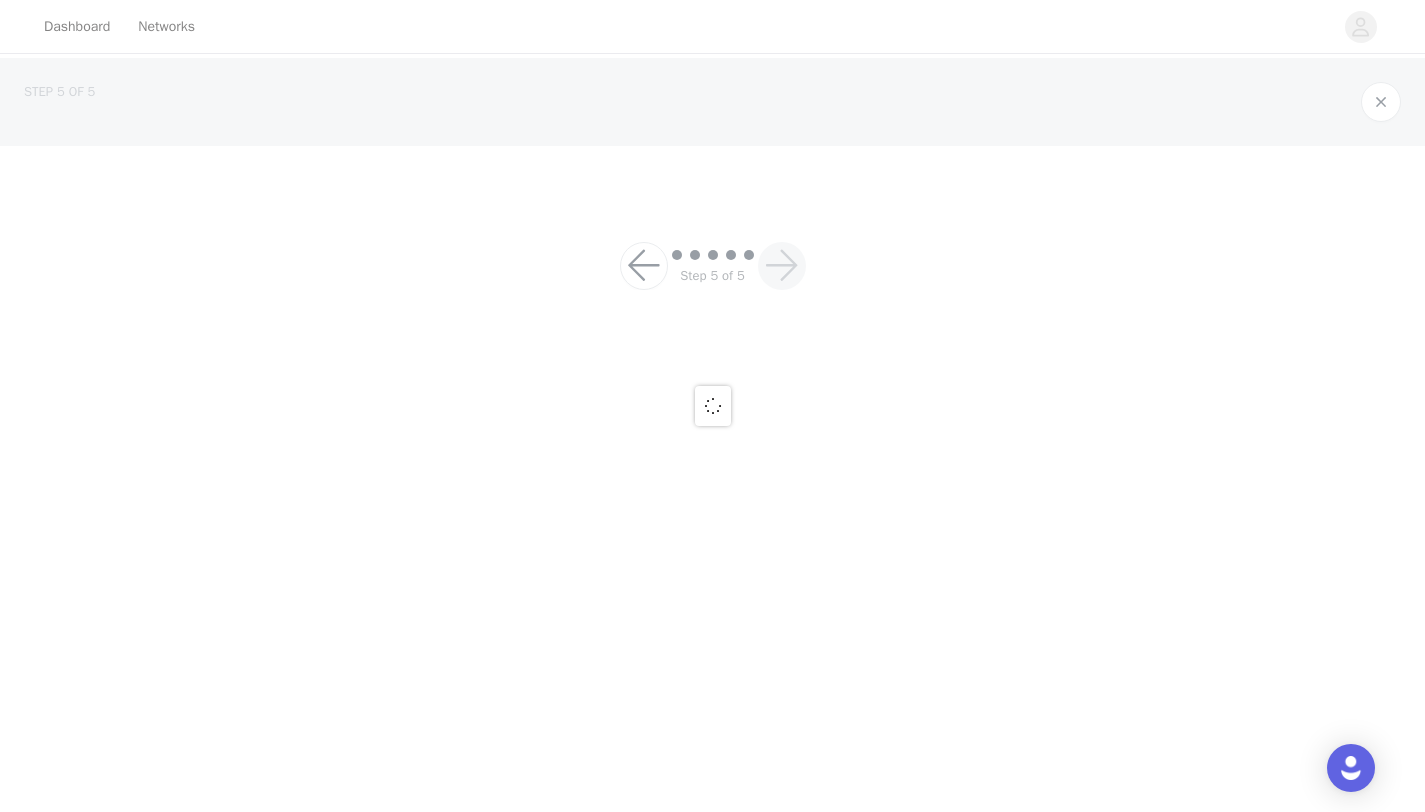scroll, scrollTop: 0, scrollLeft: 0, axis: both 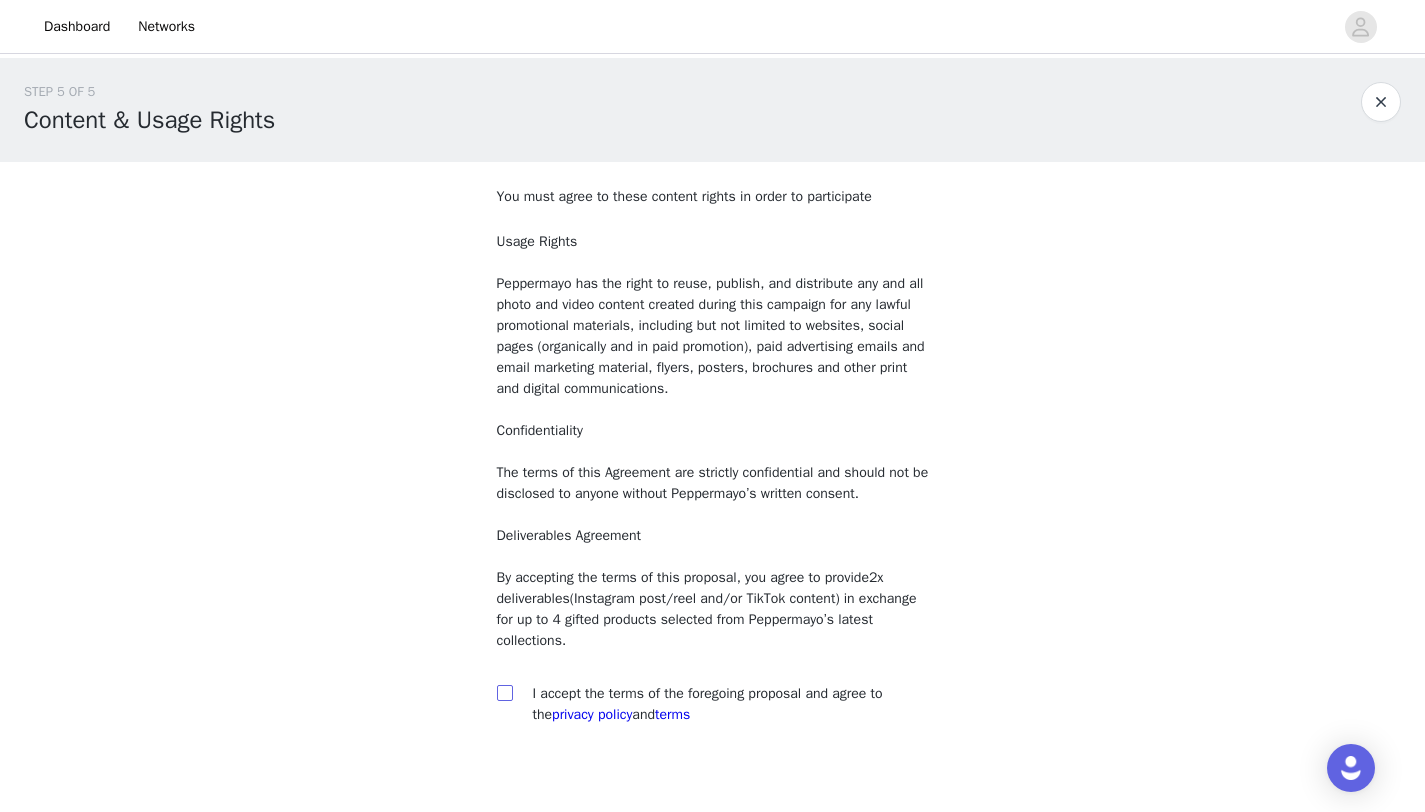 click at bounding box center [504, 692] 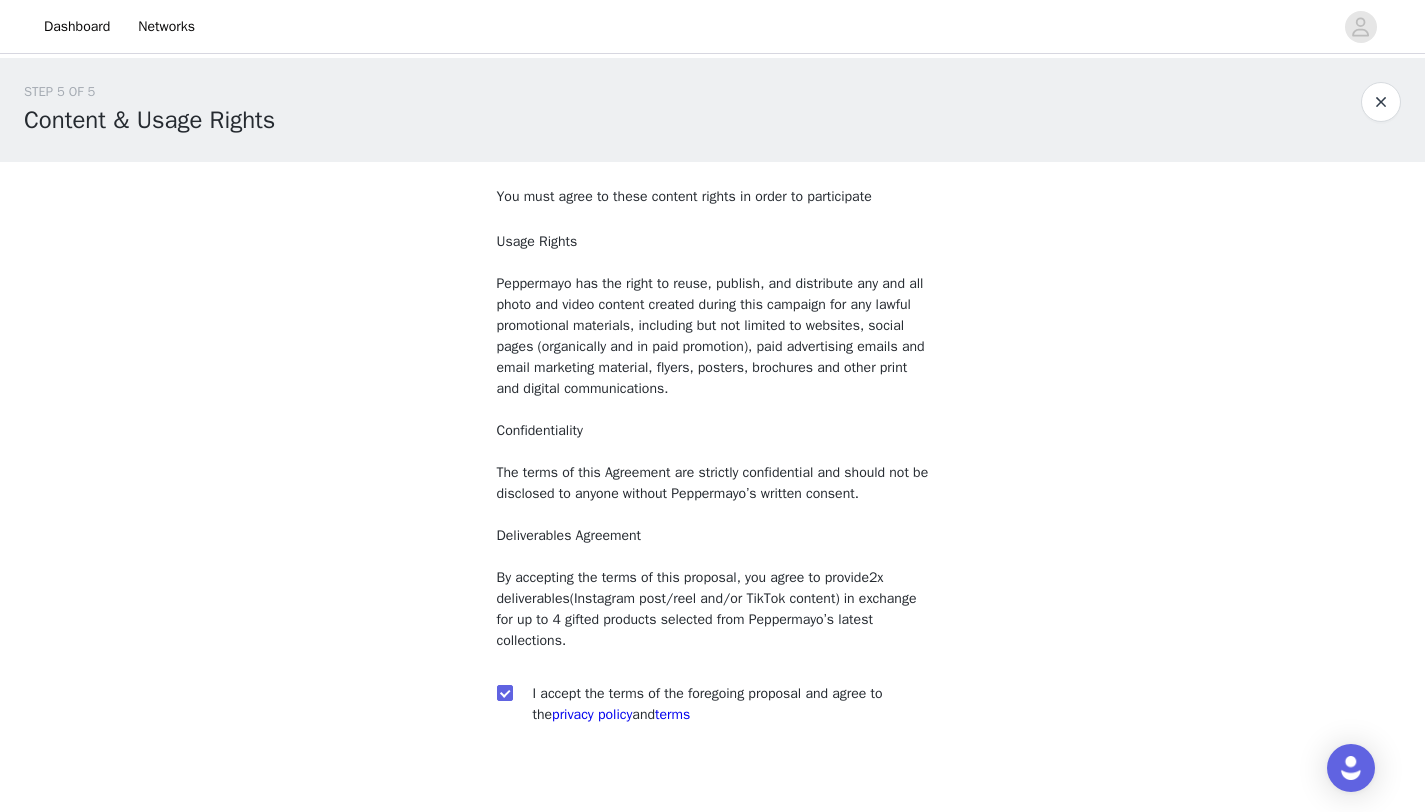 scroll, scrollTop: 112, scrollLeft: 0, axis: vertical 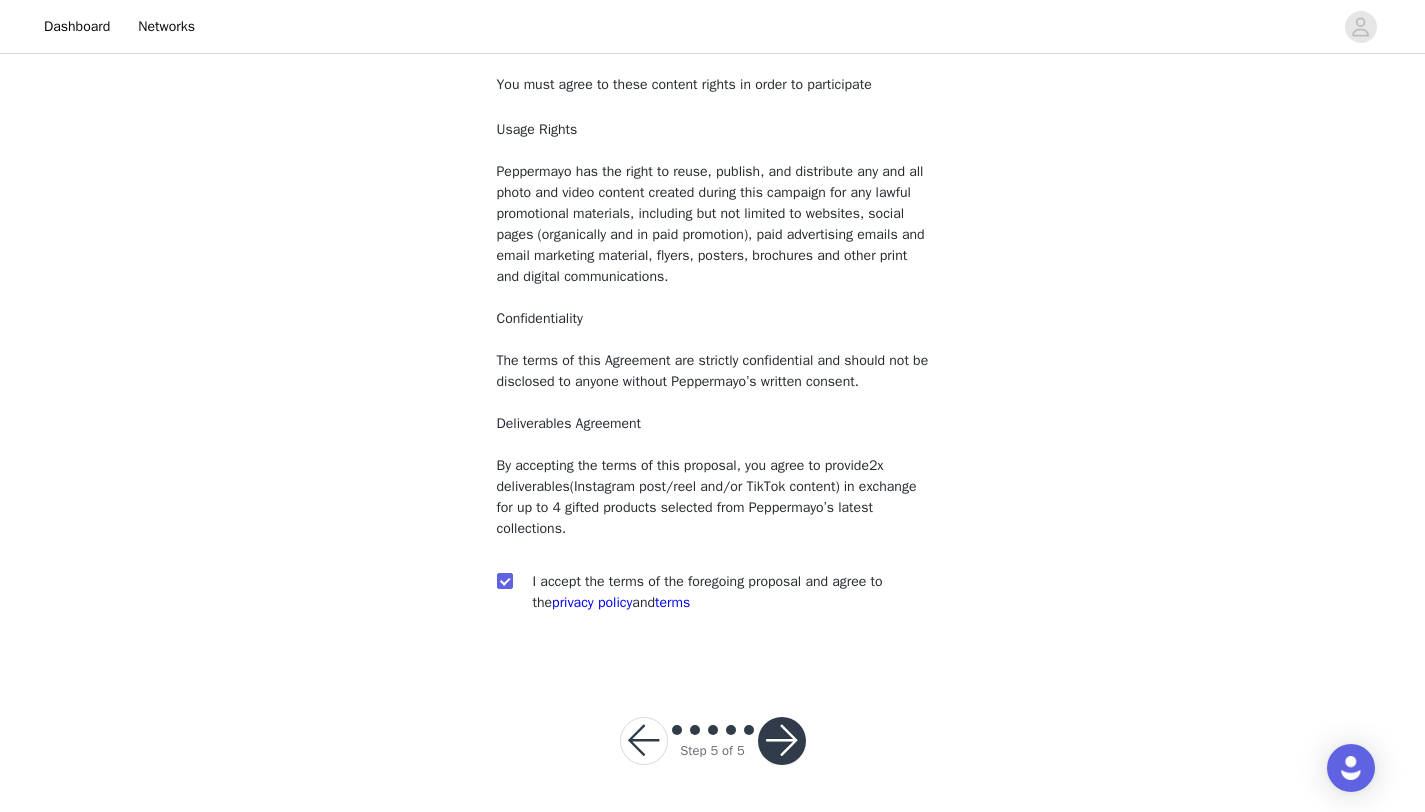 click at bounding box center (782, 741) 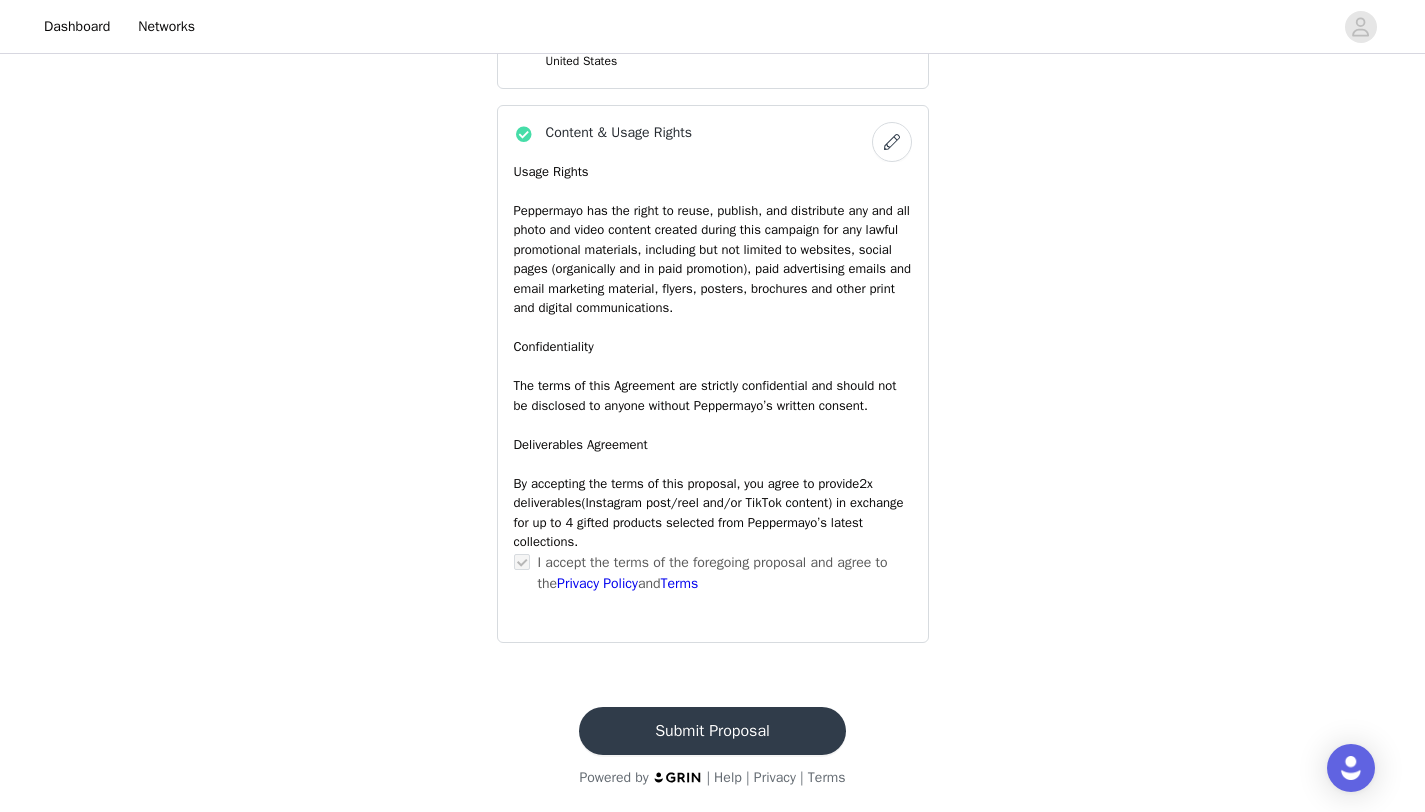 scroll, scrollTop: 1828, scrollLeft: 0, axis: vertical 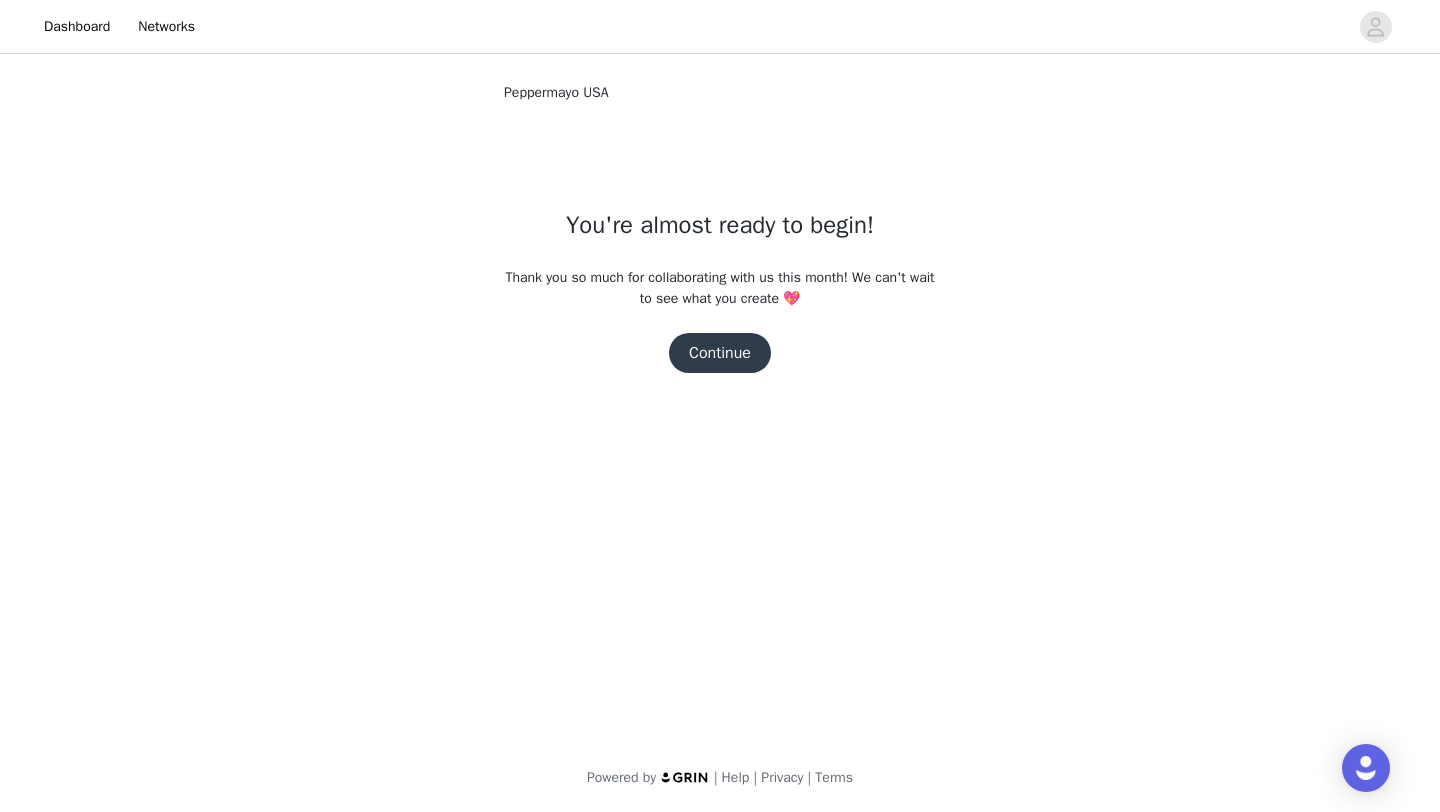 click on "Continue" at bounding box center [720, 353] 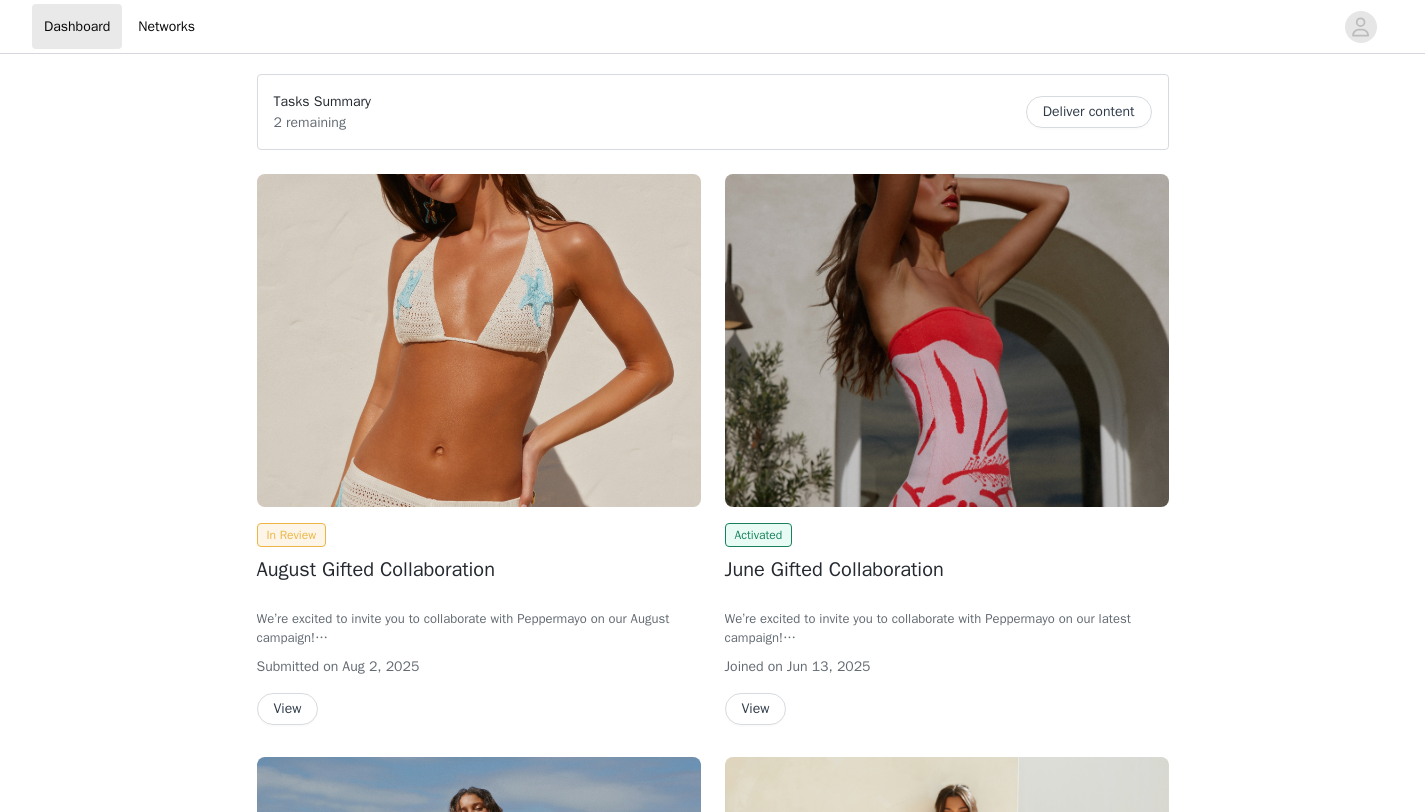 scroll, scrollTop: 0, scrollLeft: 0, axis: both 